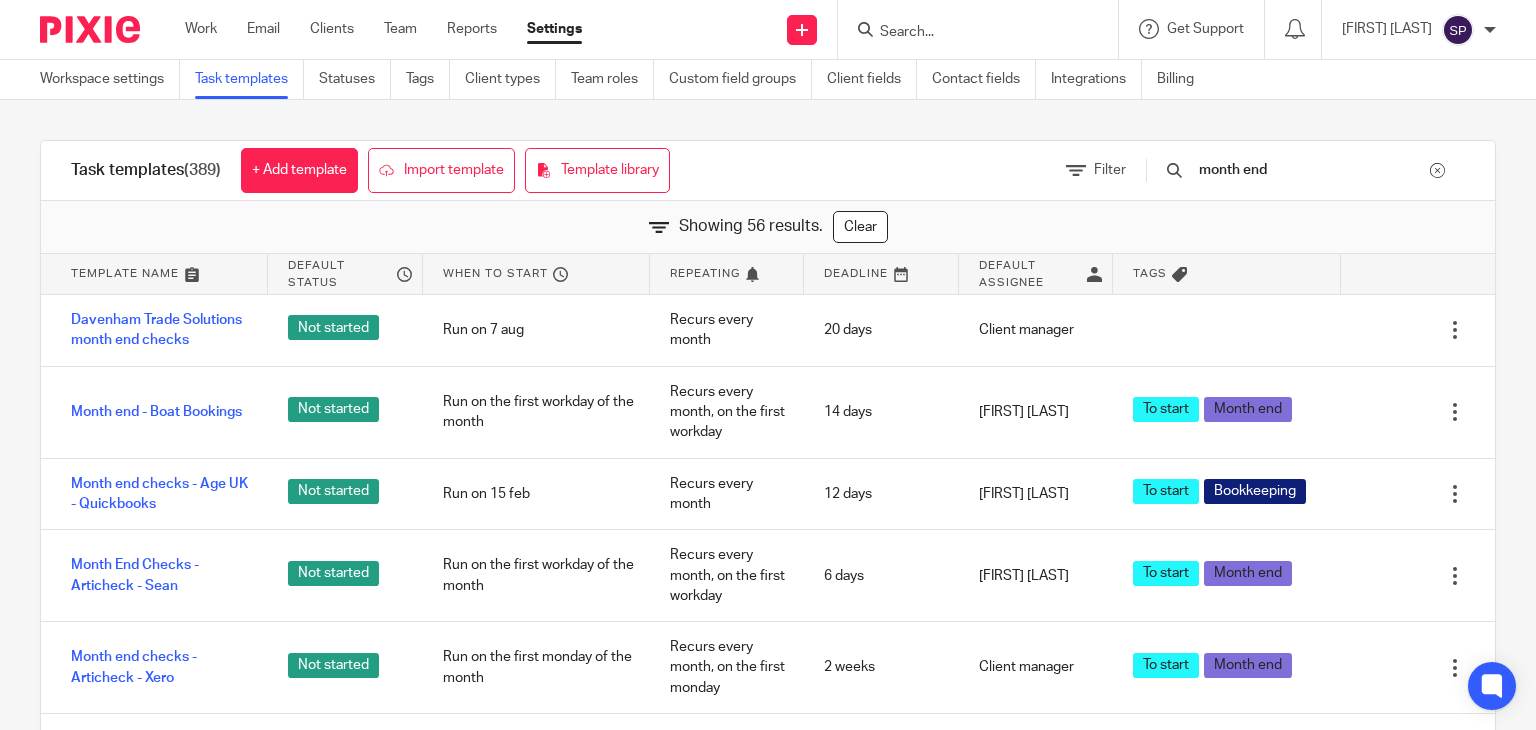 scroll, scrollTop: 0, scrollLeft: 0, axis: both 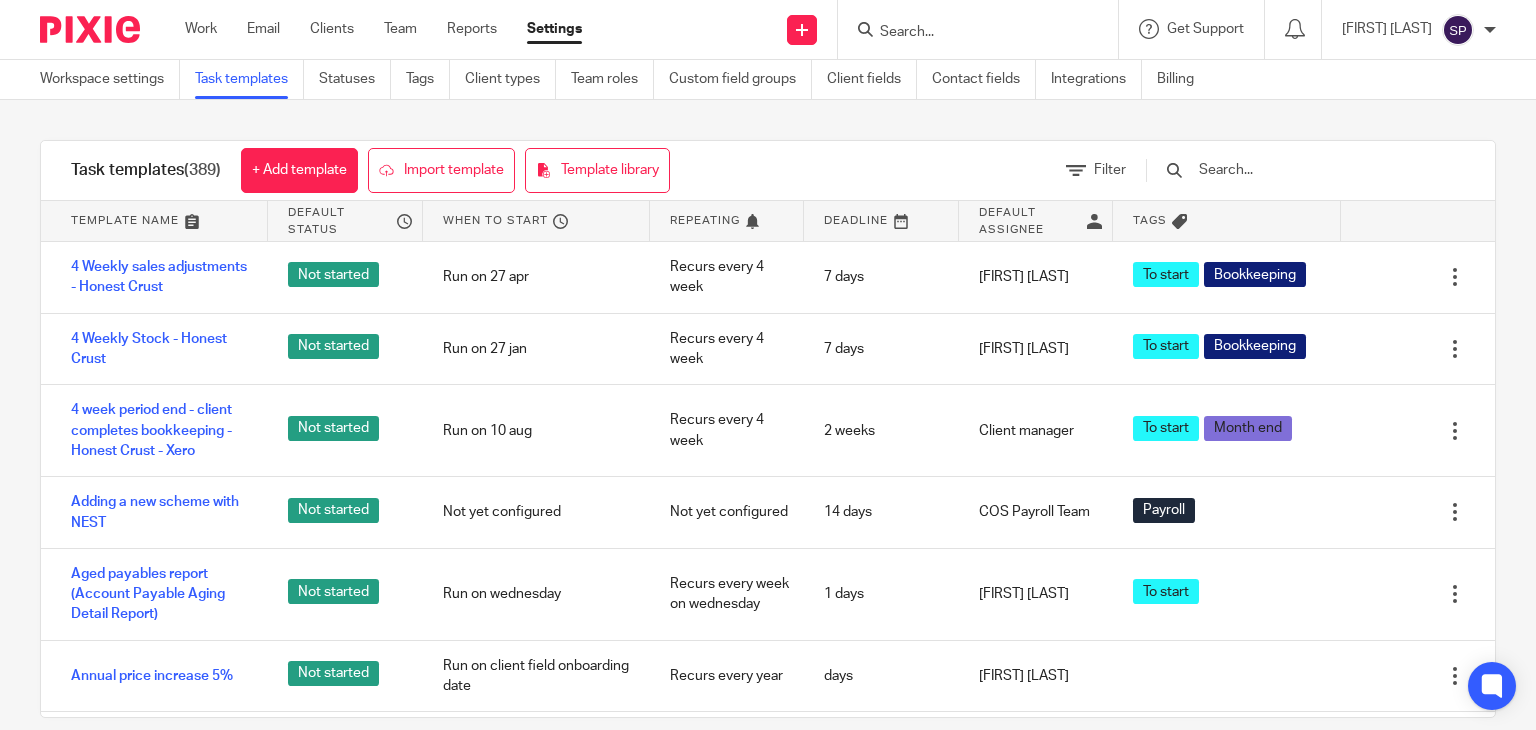 click at bounding box center [1313, 170] 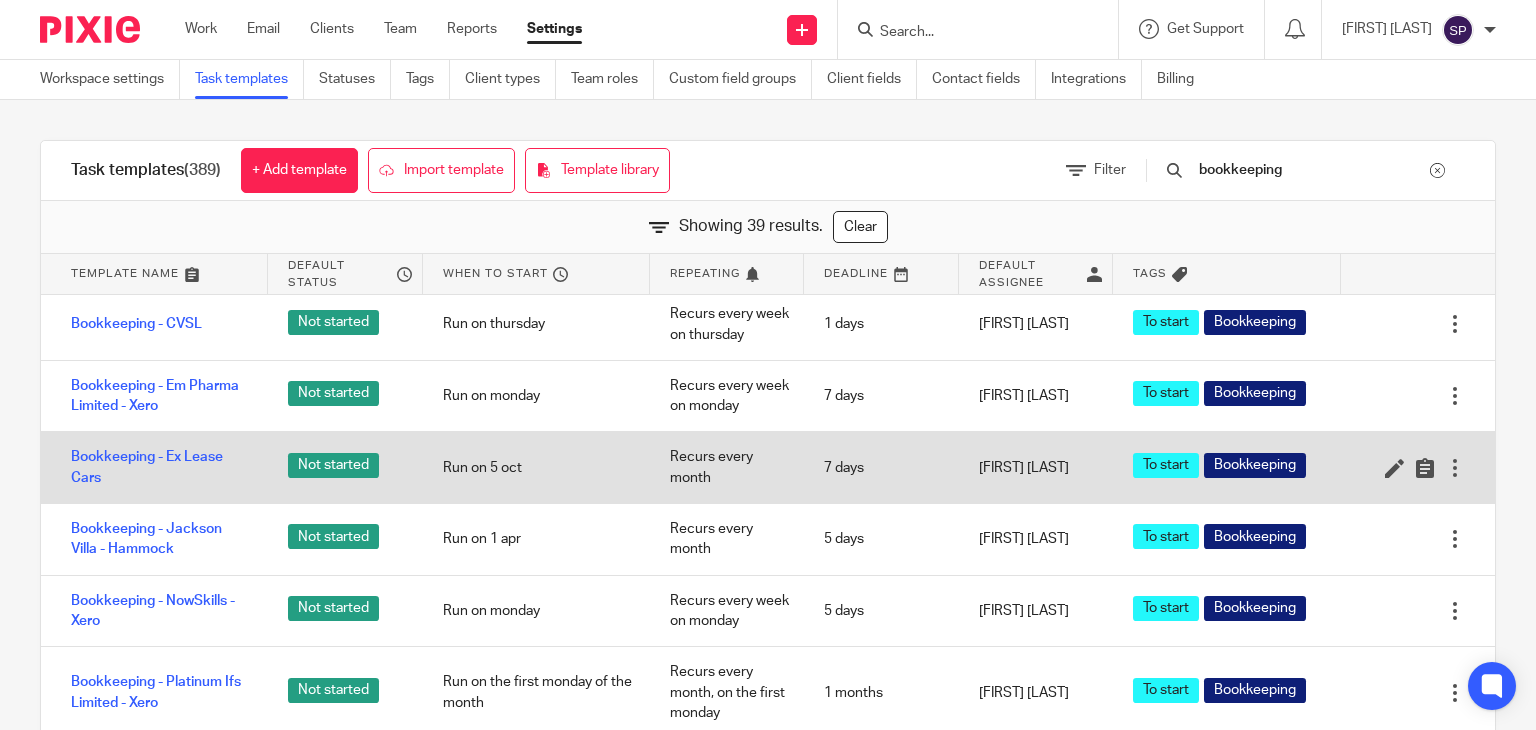 scroll, scrollTop: 700, scrollLeft: 0, axis: vertical 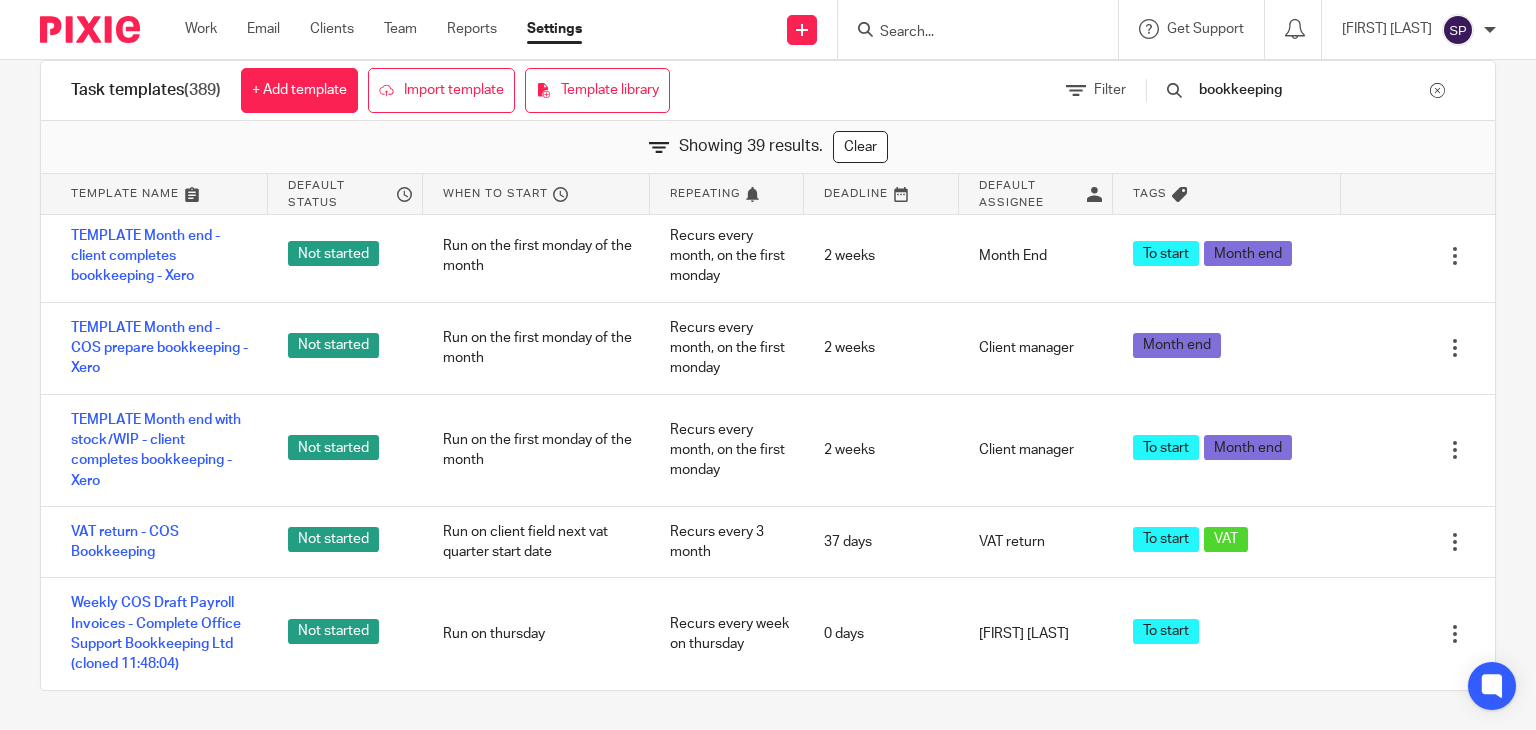 drag, startPoint x: 1325, startPoint y: 92, endPoint x: 1180, endPoint y: 133, distance: 150.6851 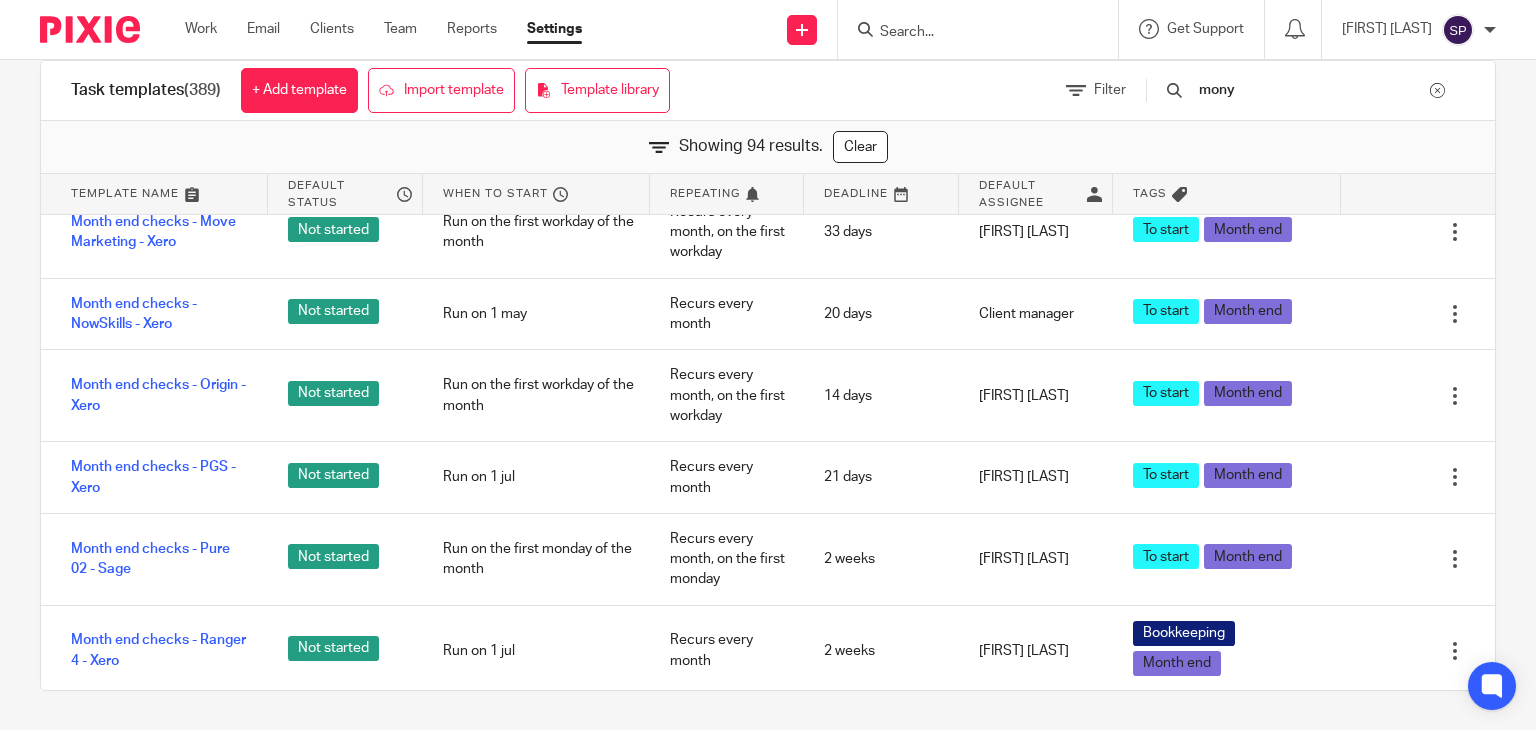 scroll, scrollTop: 0, scrollLeft: 0, axis: both 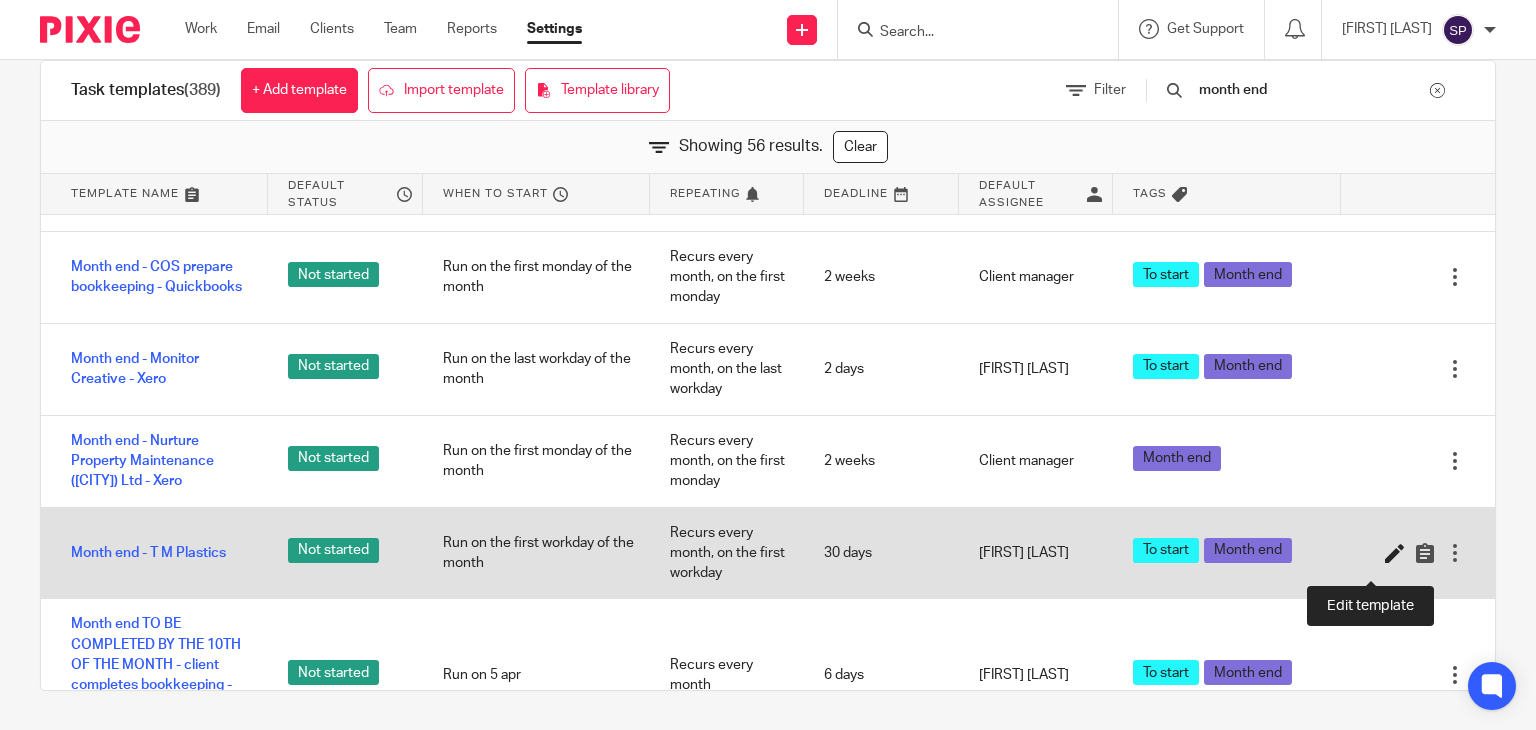 type on "month end" 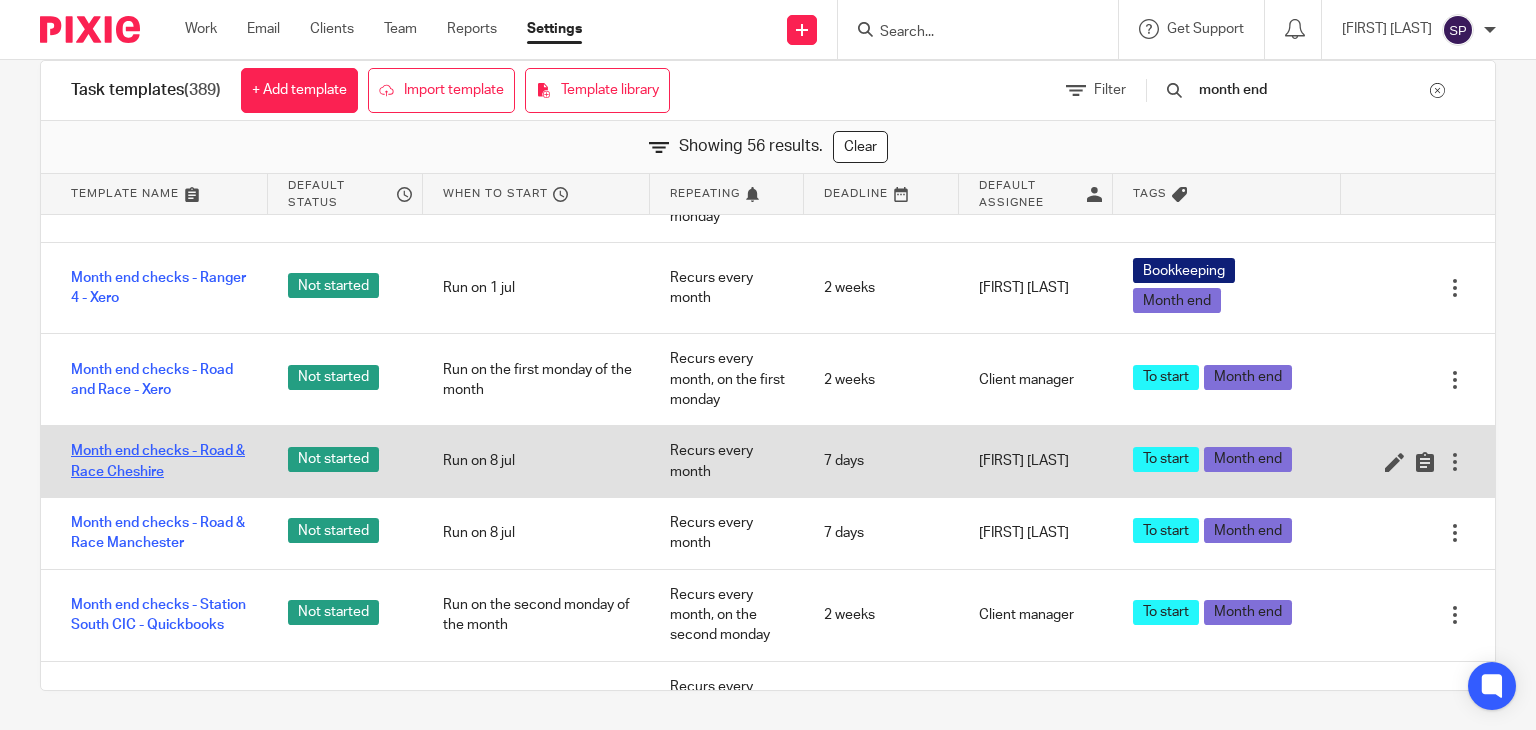 scroll, scrollTop: 2420, scrollLeft: 0, axis: vertical 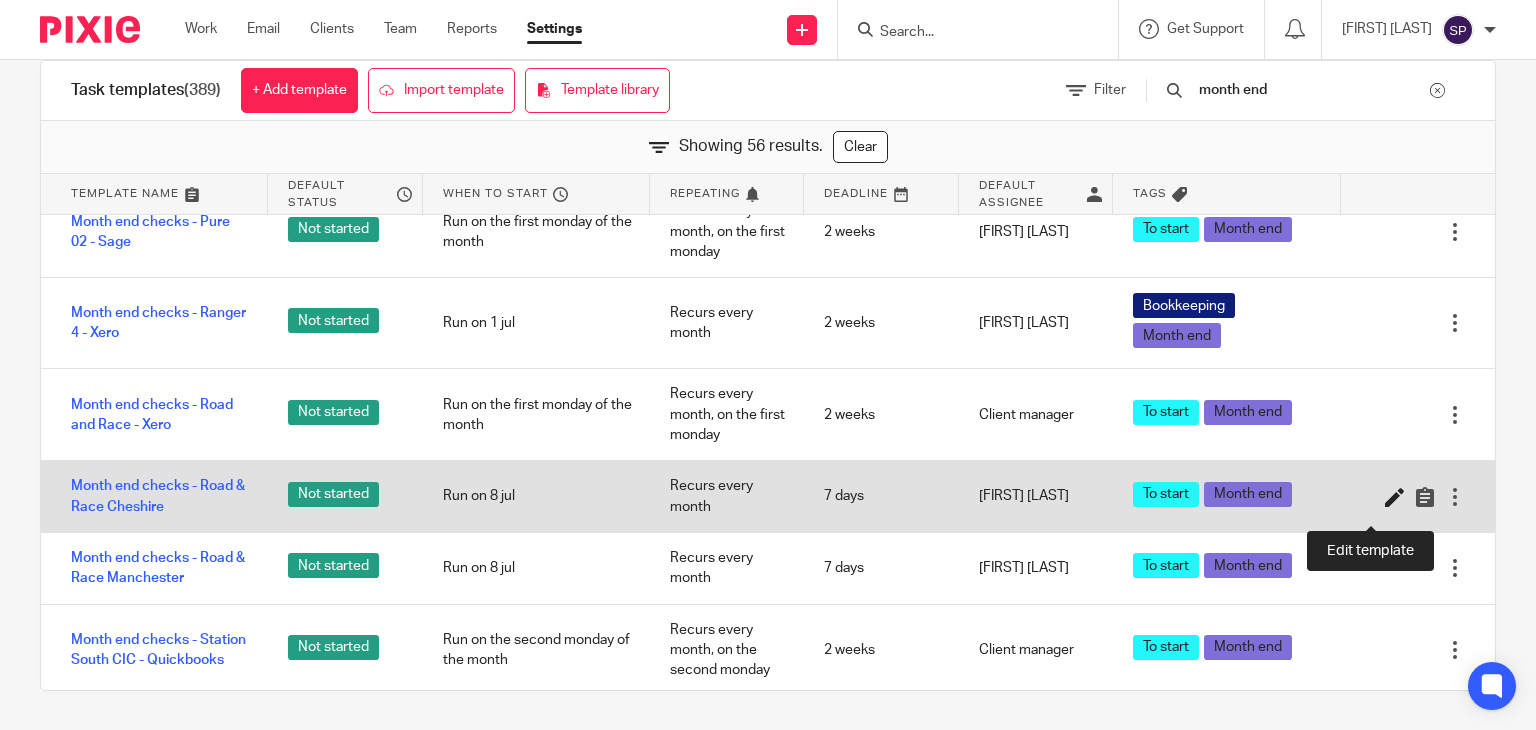 click at bounding box center (1395, 497) 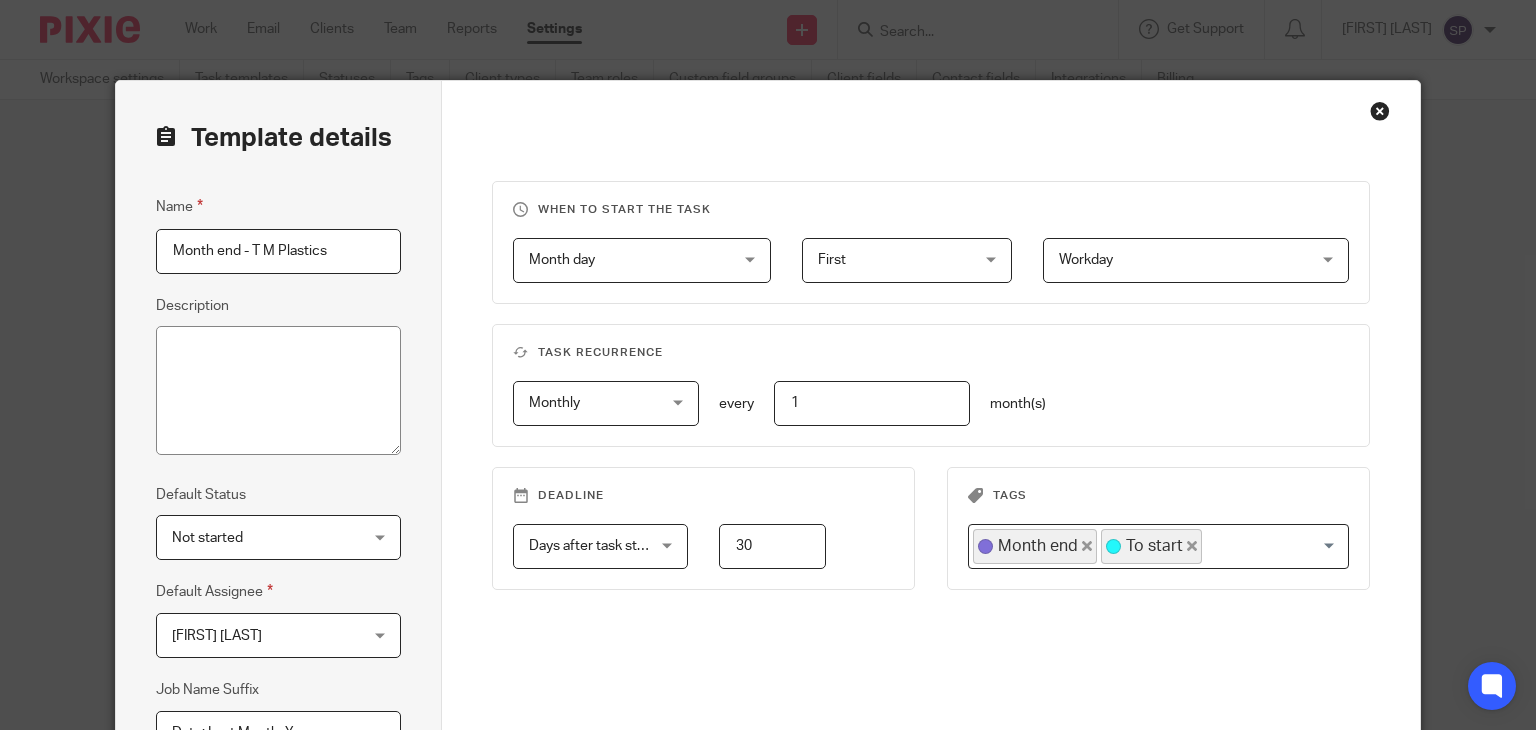 scroll, scrollTop: 0, scrollLeft: 0, axis: both 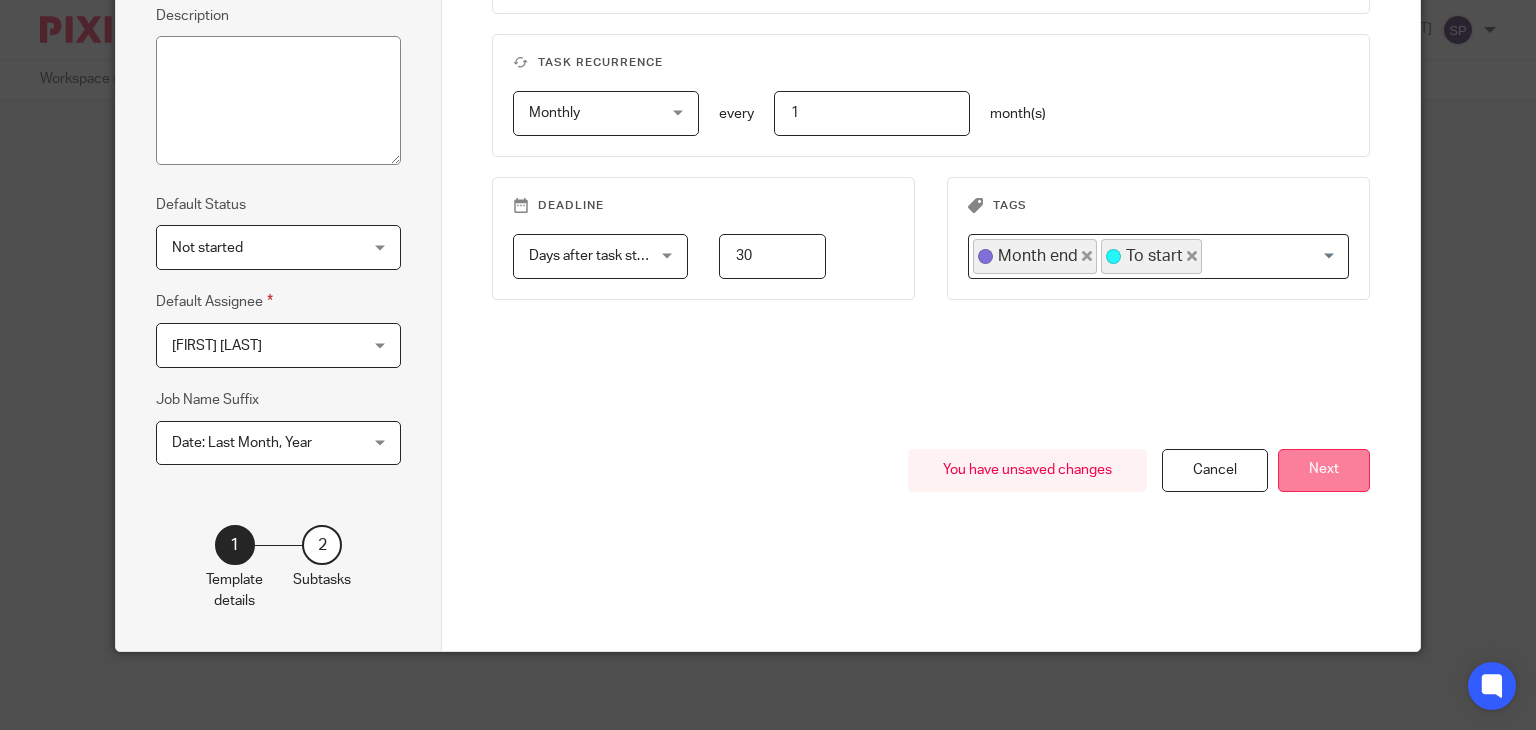 click on "Next" at bounding box center [1324, 470] 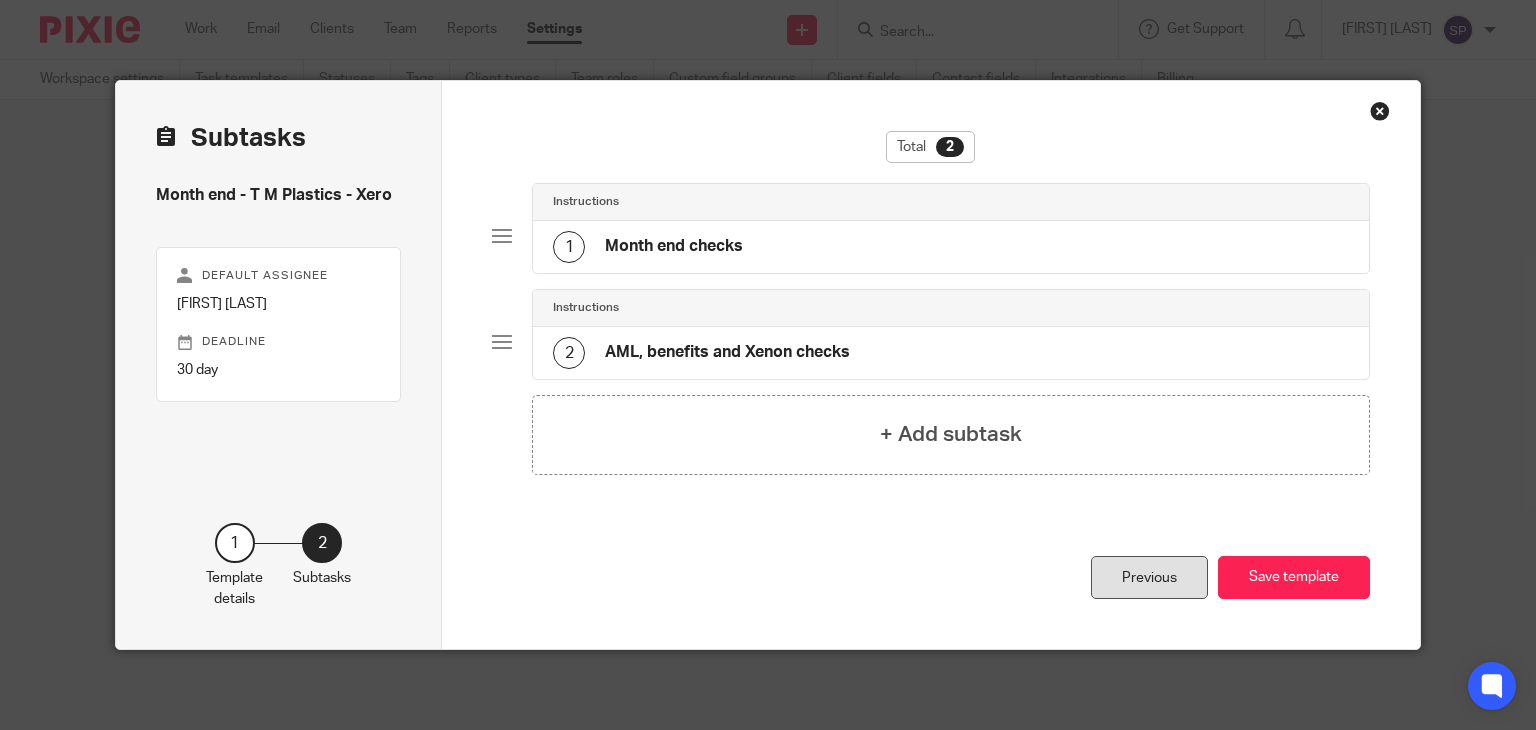 click on "Previous" at bounding box center [1149, 577] 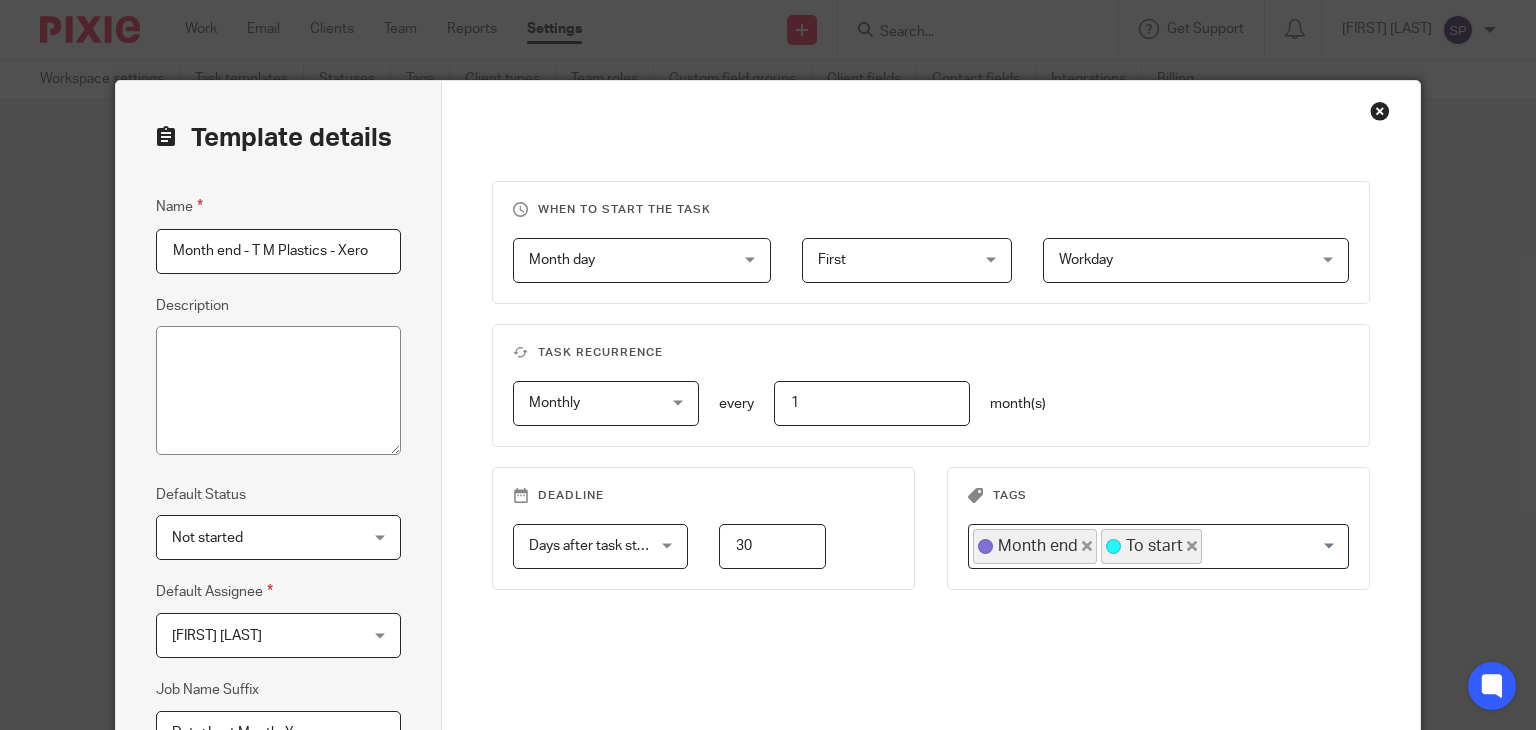 click on "Month end - T M Plastics - Xero" at bounding box center [278, 251] 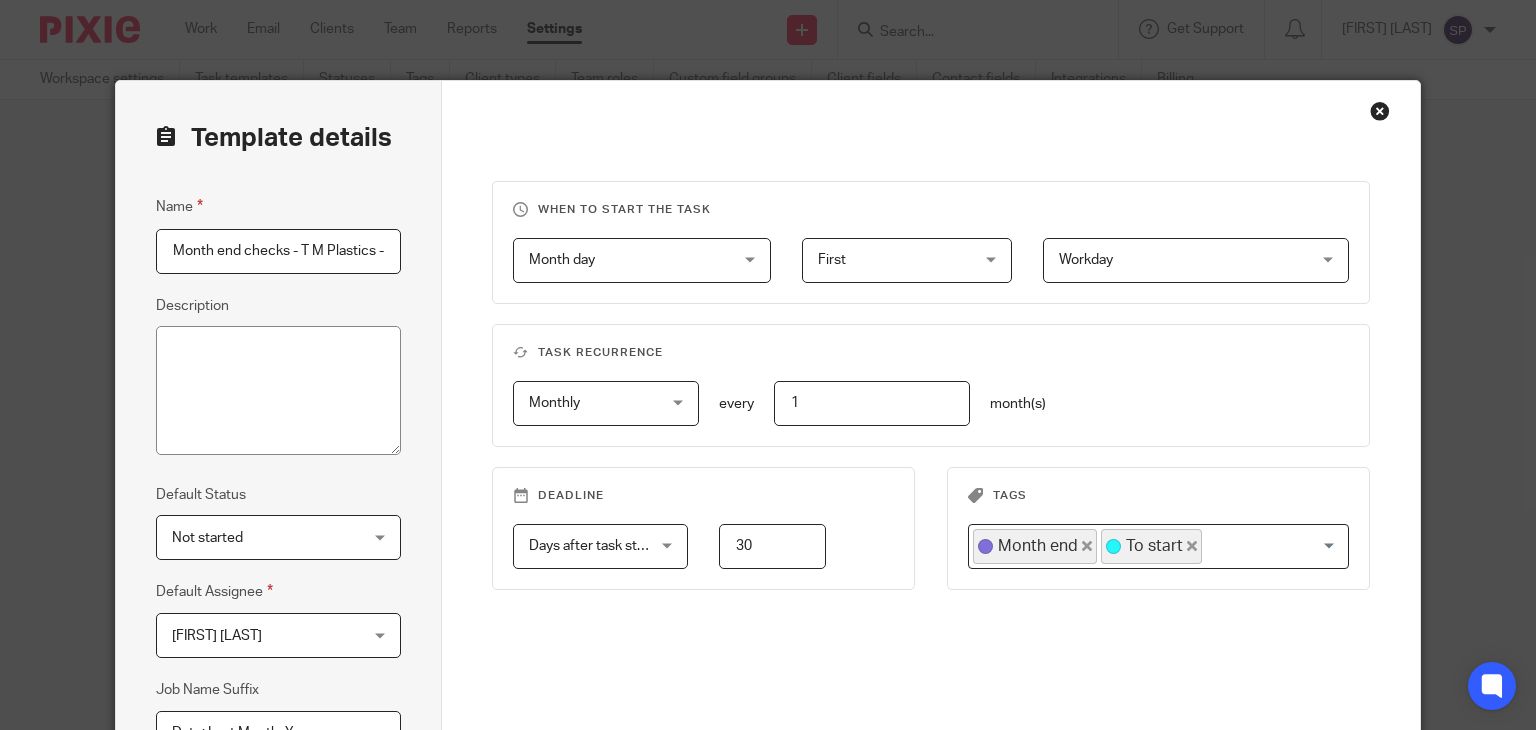 scroll, scrollTop: 100, scrollLeft: 0, axis: vertical 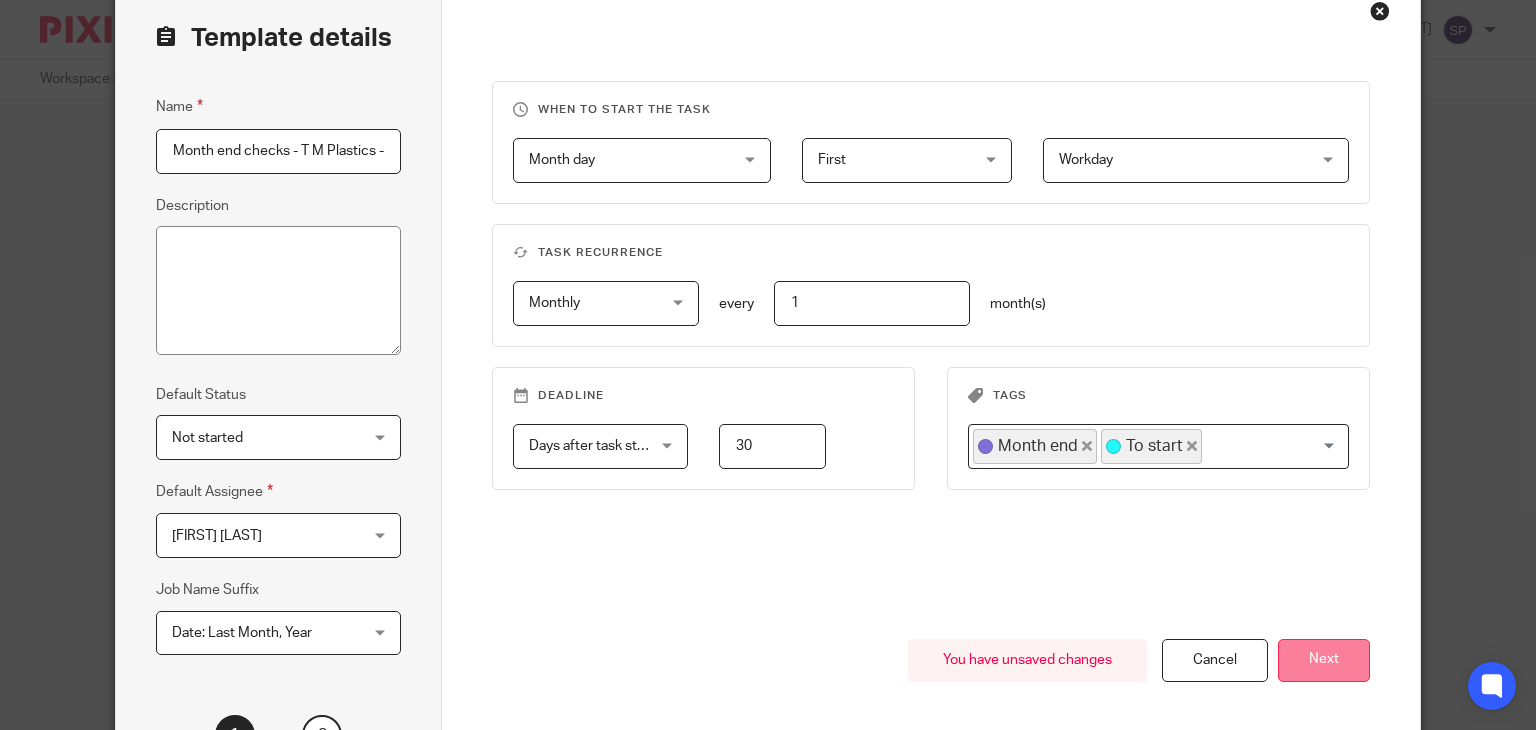 type on "Month end checks - T M Plastics - Xero" 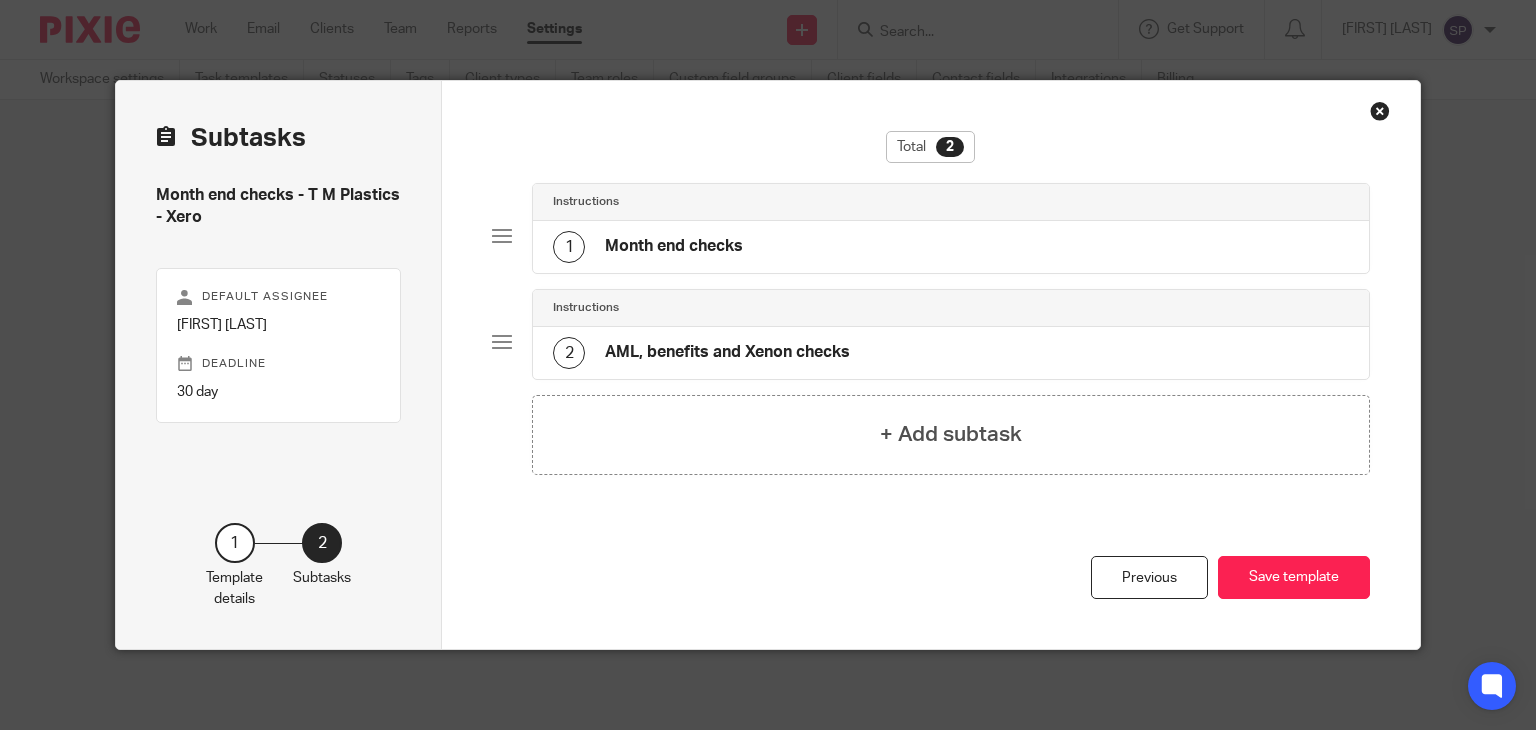 scroll, scrollTop: 0, scrollLeft: 0, axis: both 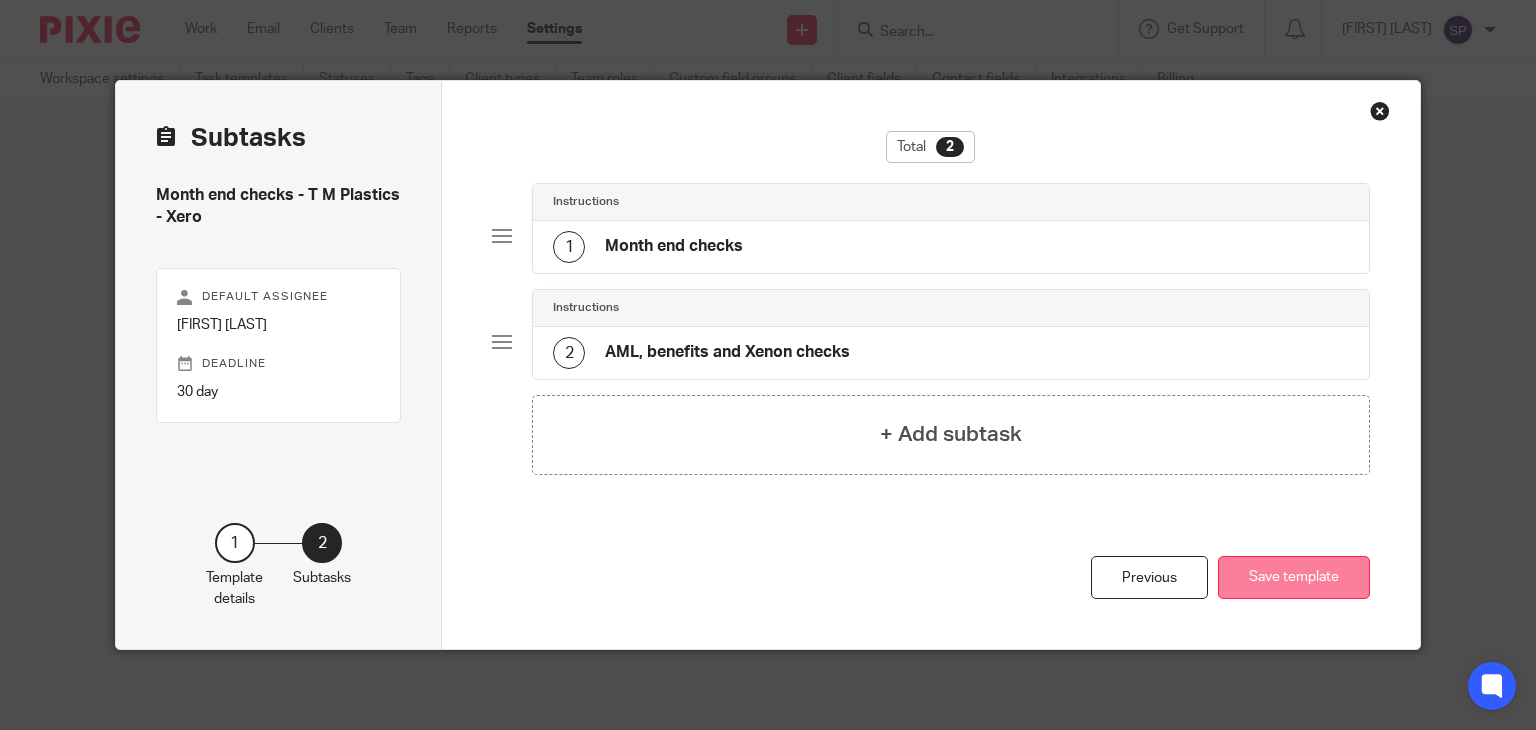 click on "Save template" at bounding box center [1294, 577] 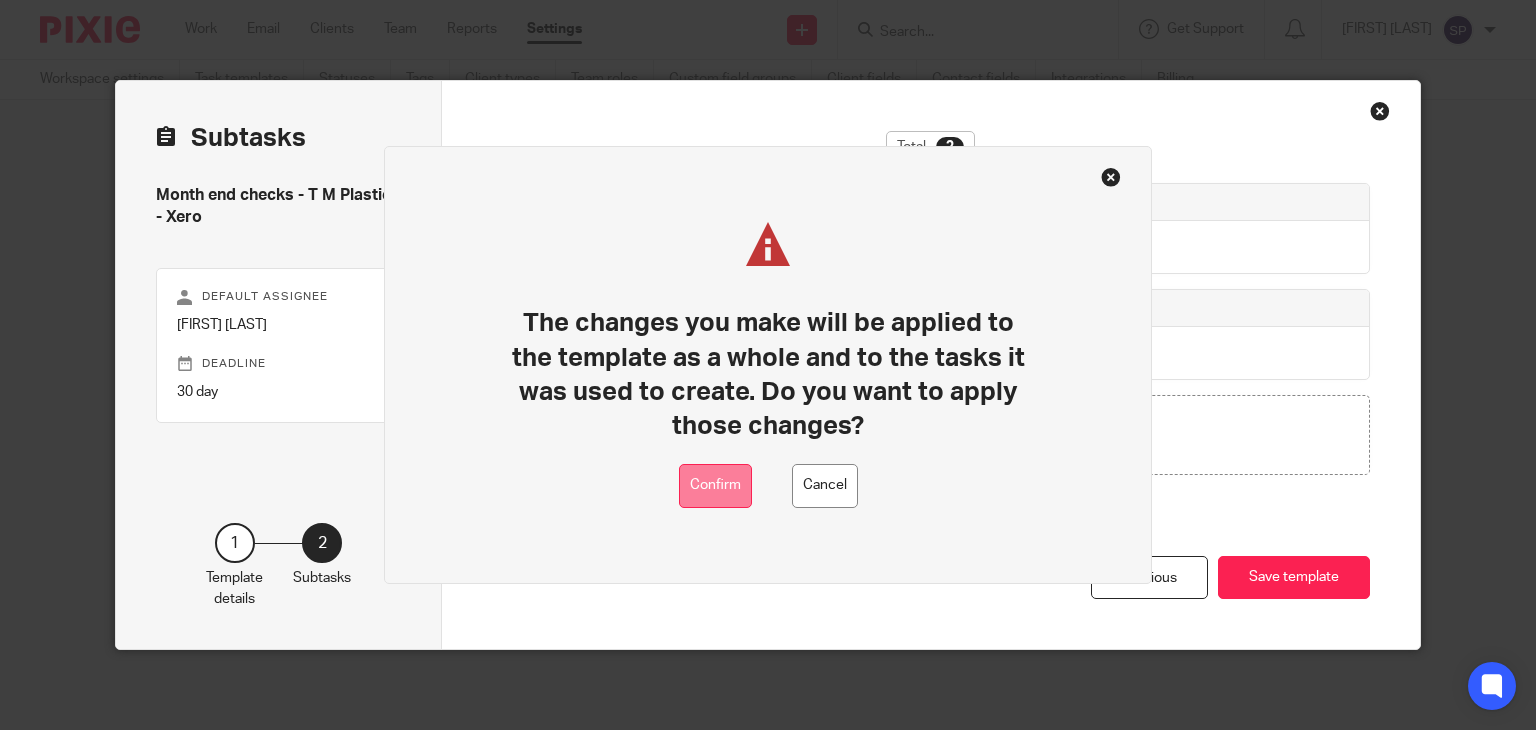 click on "Confirm" at bounding box center [715, 486] 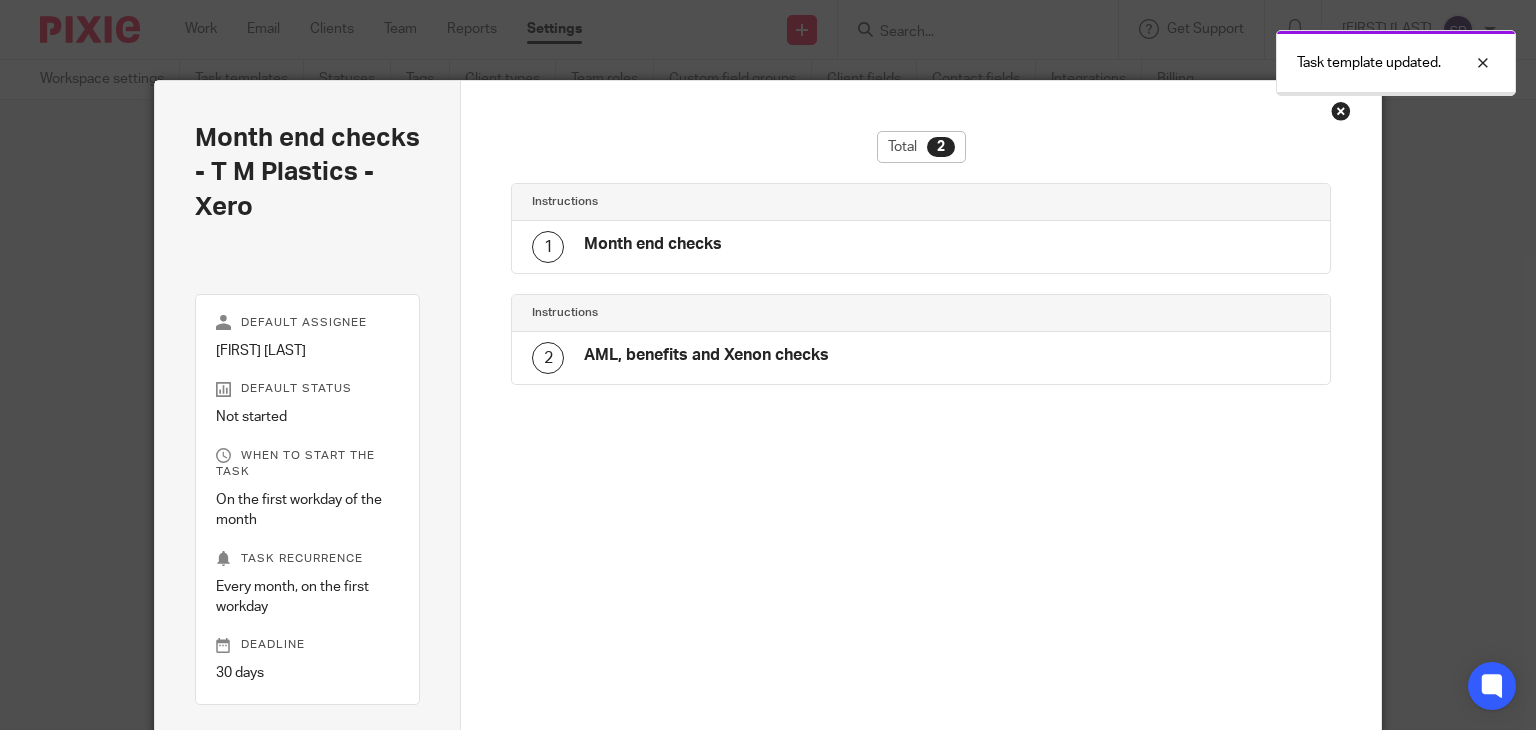 scroll, scrollTop: 0, scrollLeft: 0, axis: both 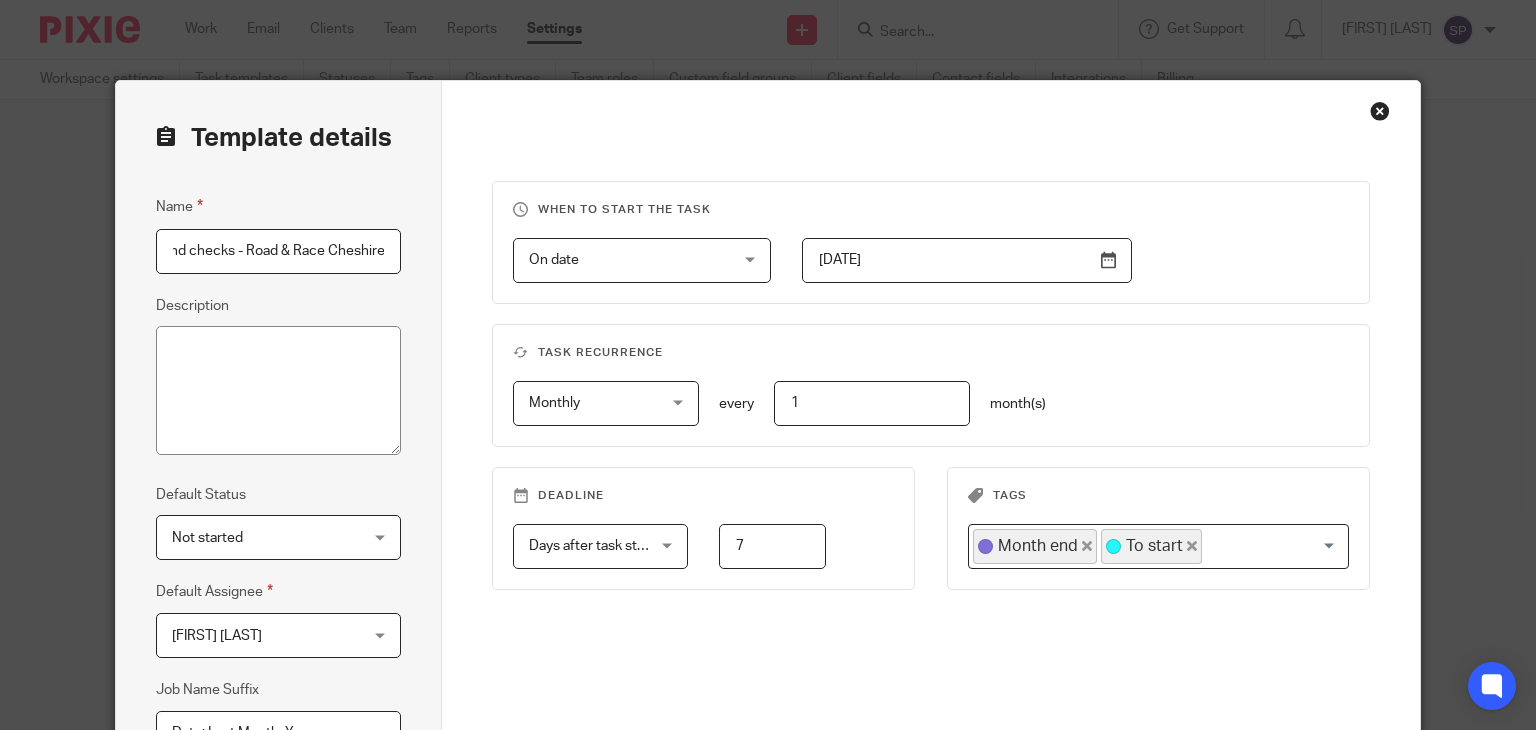 drag, startPoint x: 318, startPoint y: 249, endPoint x: 471, endPoint y: 277, distance: 155.54099 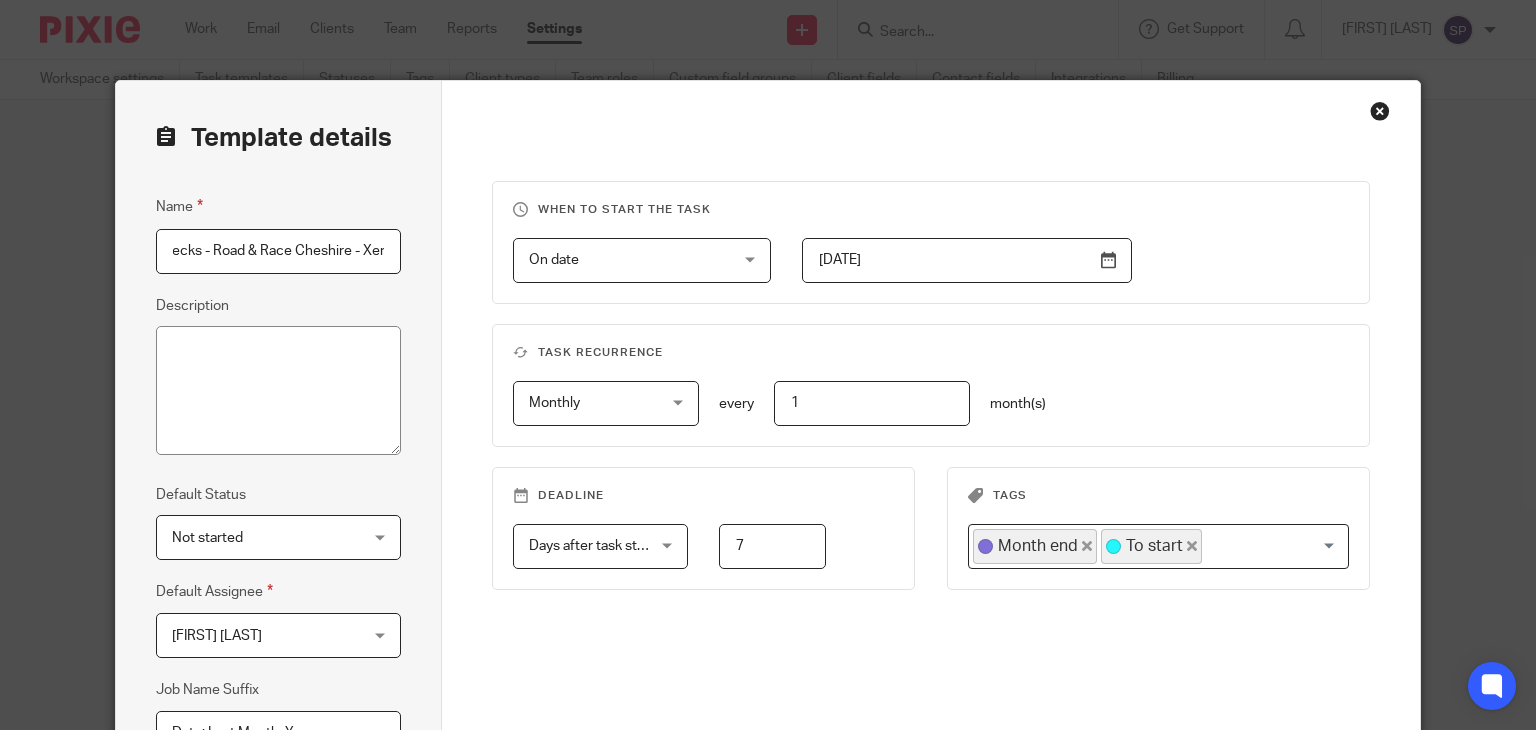 scroll, scrollTop: 0, scrollLeft: 96, axis: horizontal 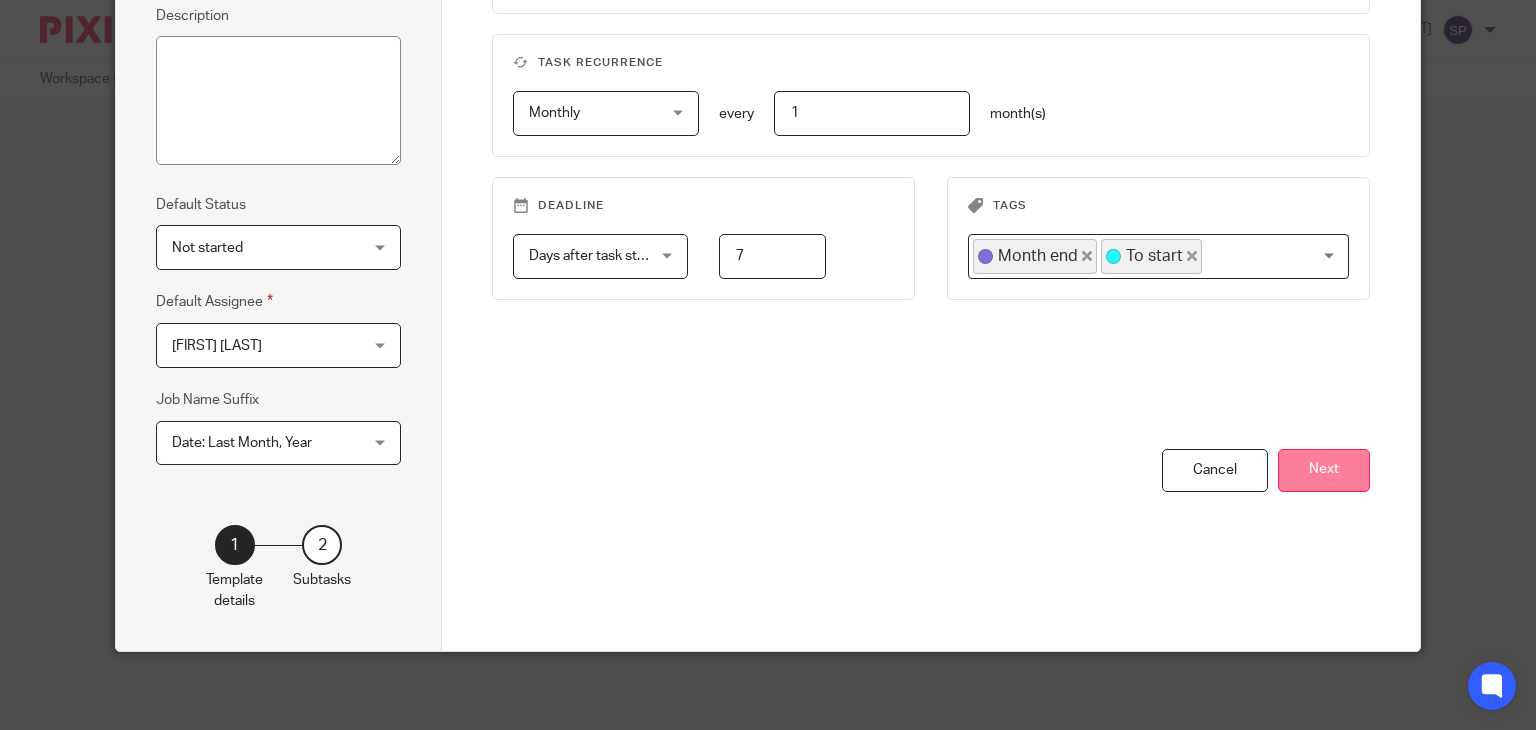 type on "Month end checks - Road & Race Cheshire - Xero" 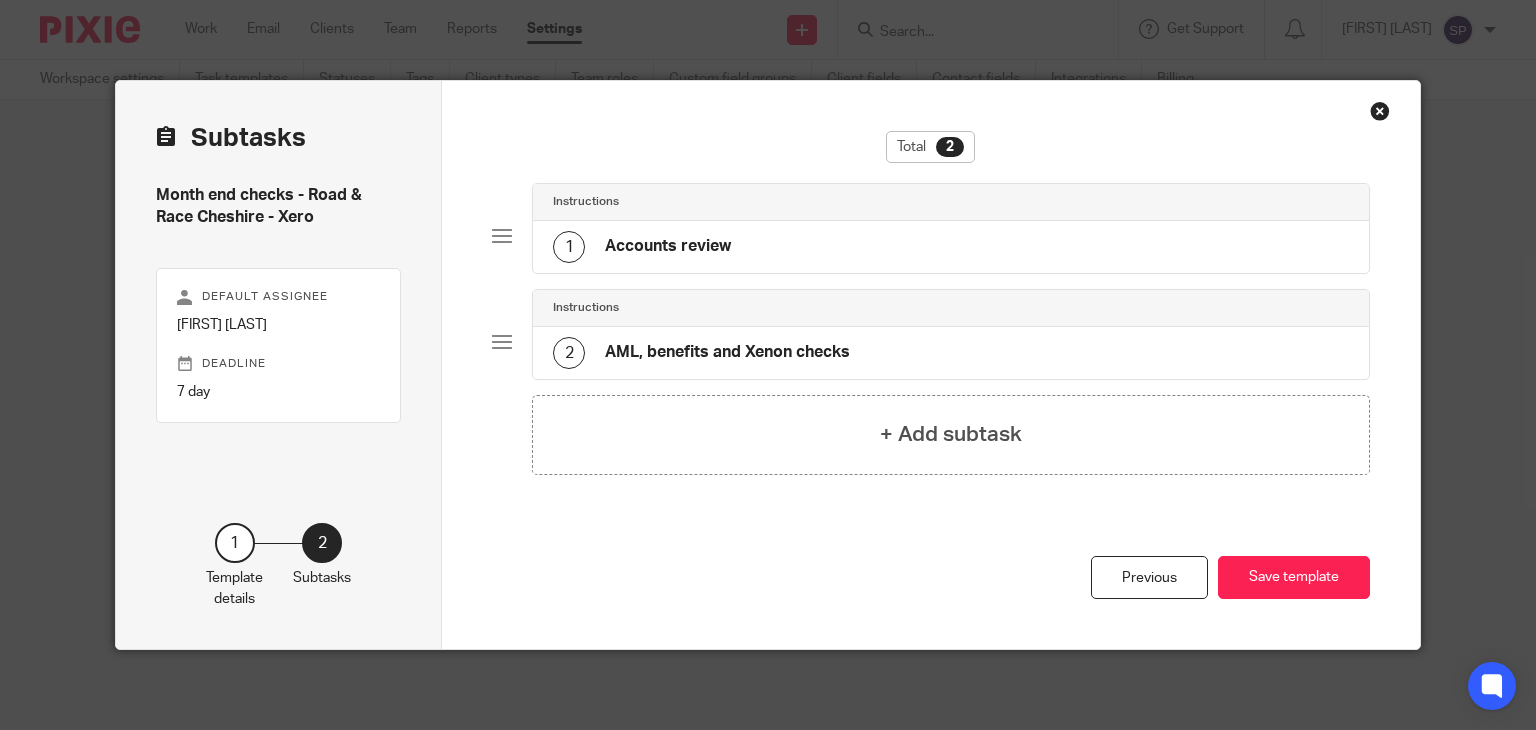 scroll, scrollTop: 0, scrollLeft: 0, axis: both 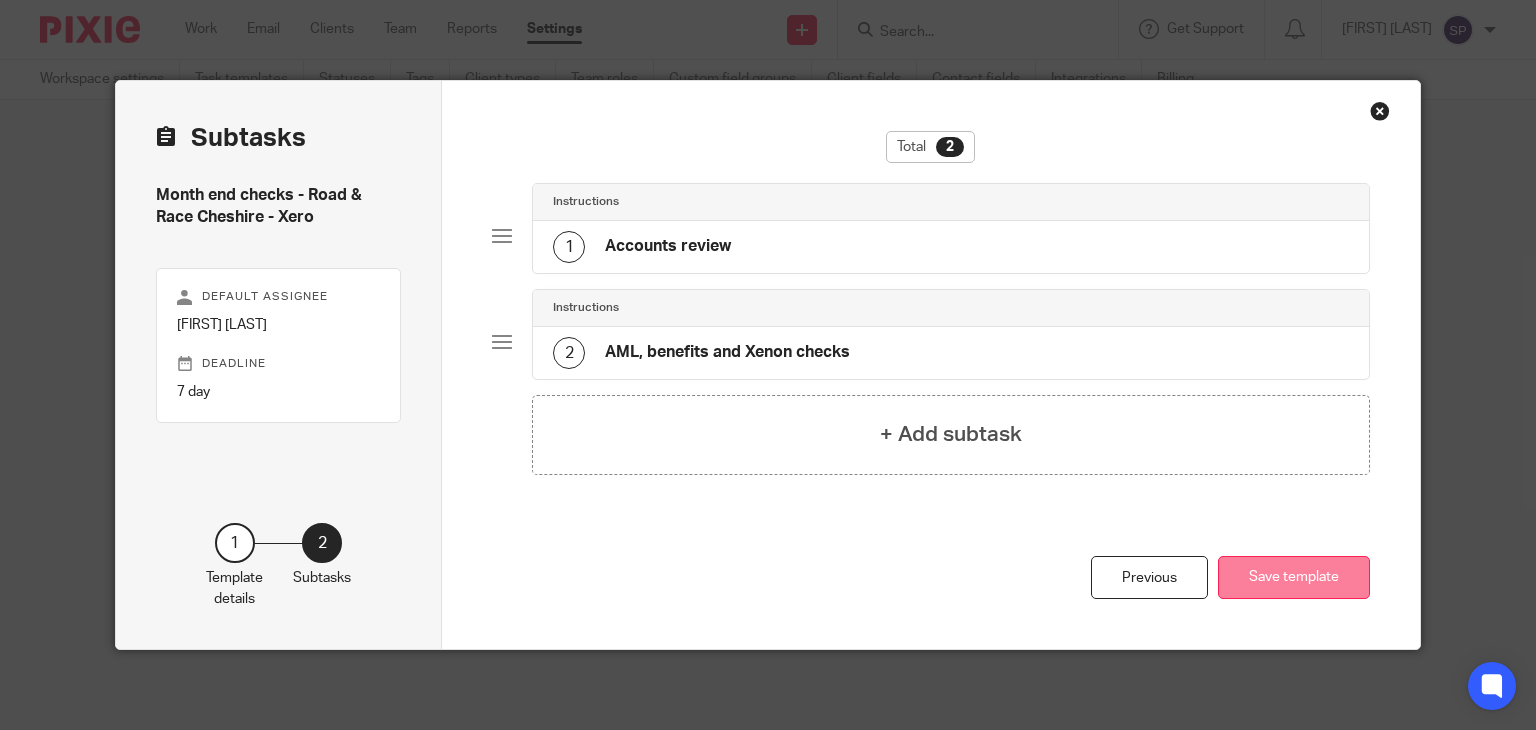 click on "Save template" at bounding box center [1294, 577] 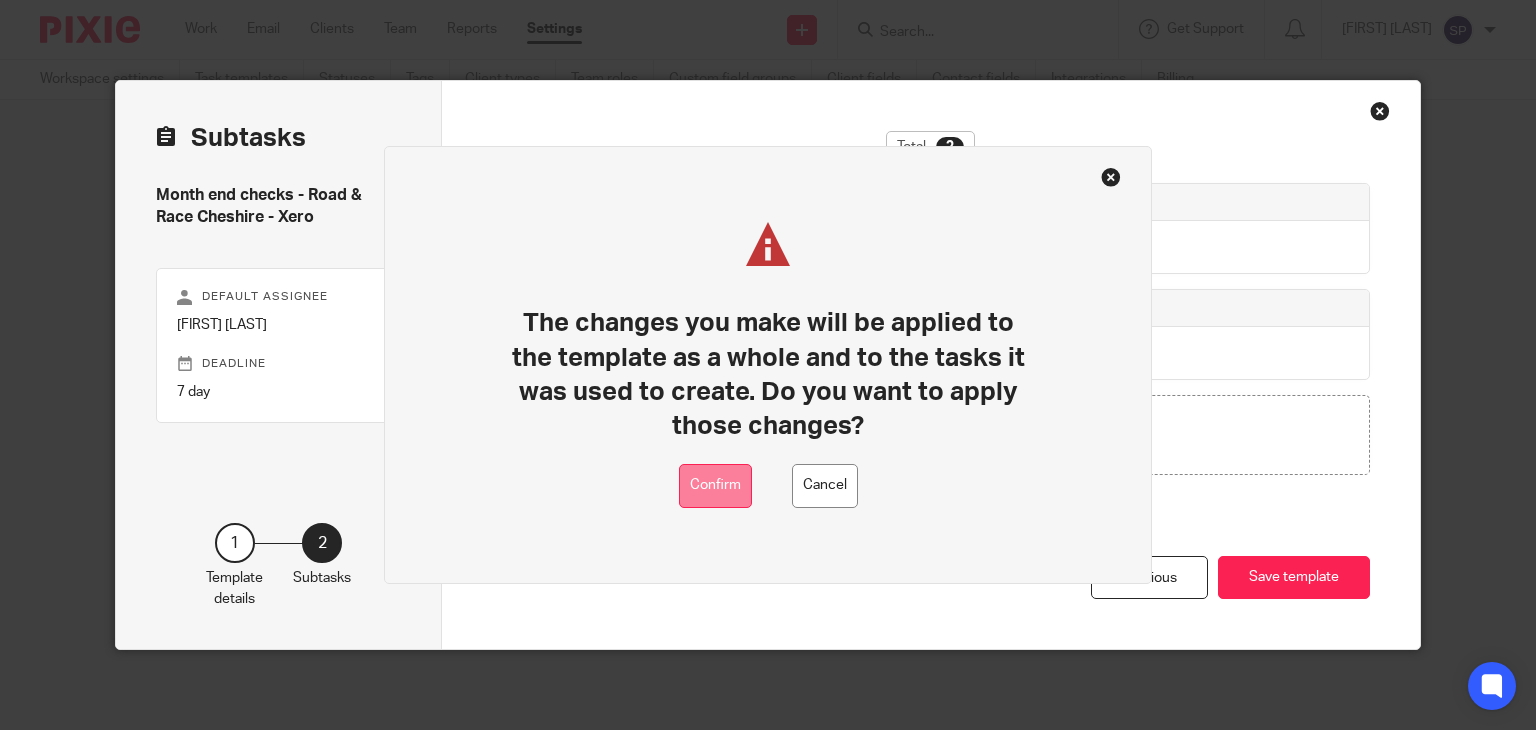 click on "Confirm" at bounding box center (715, 486) 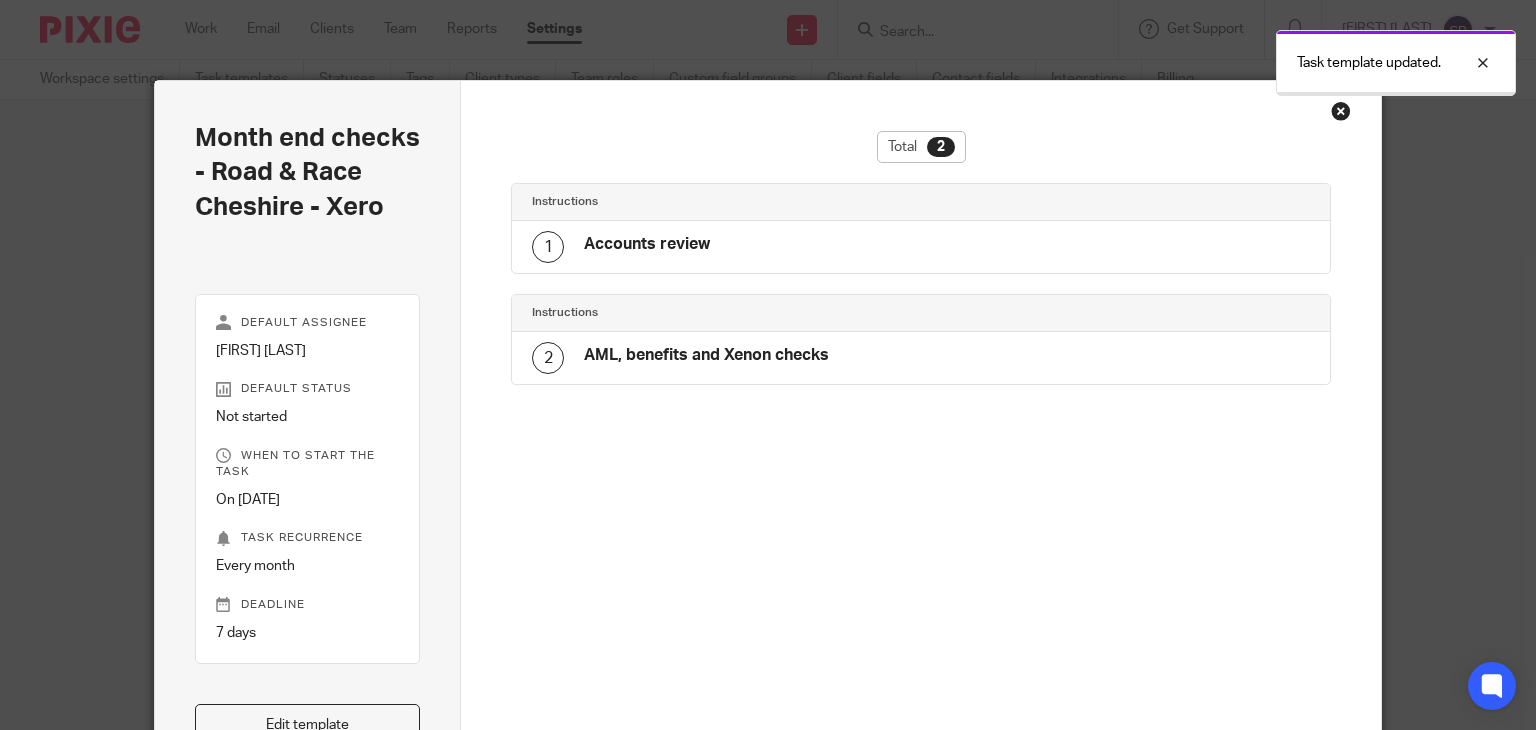scroll, scrollTop: 0, scrollLeft: 0, axis: both 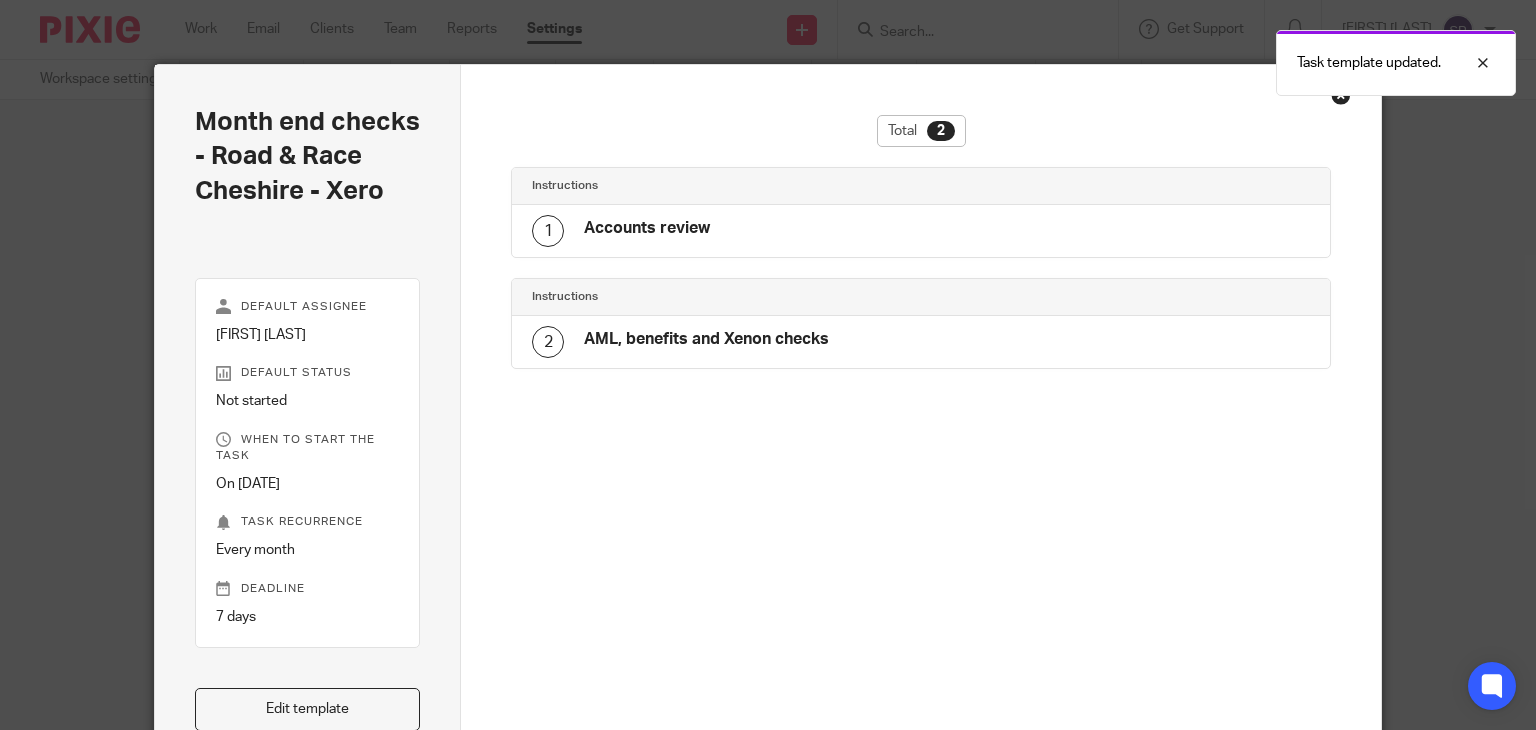 click at bounding box center (1341, 95) 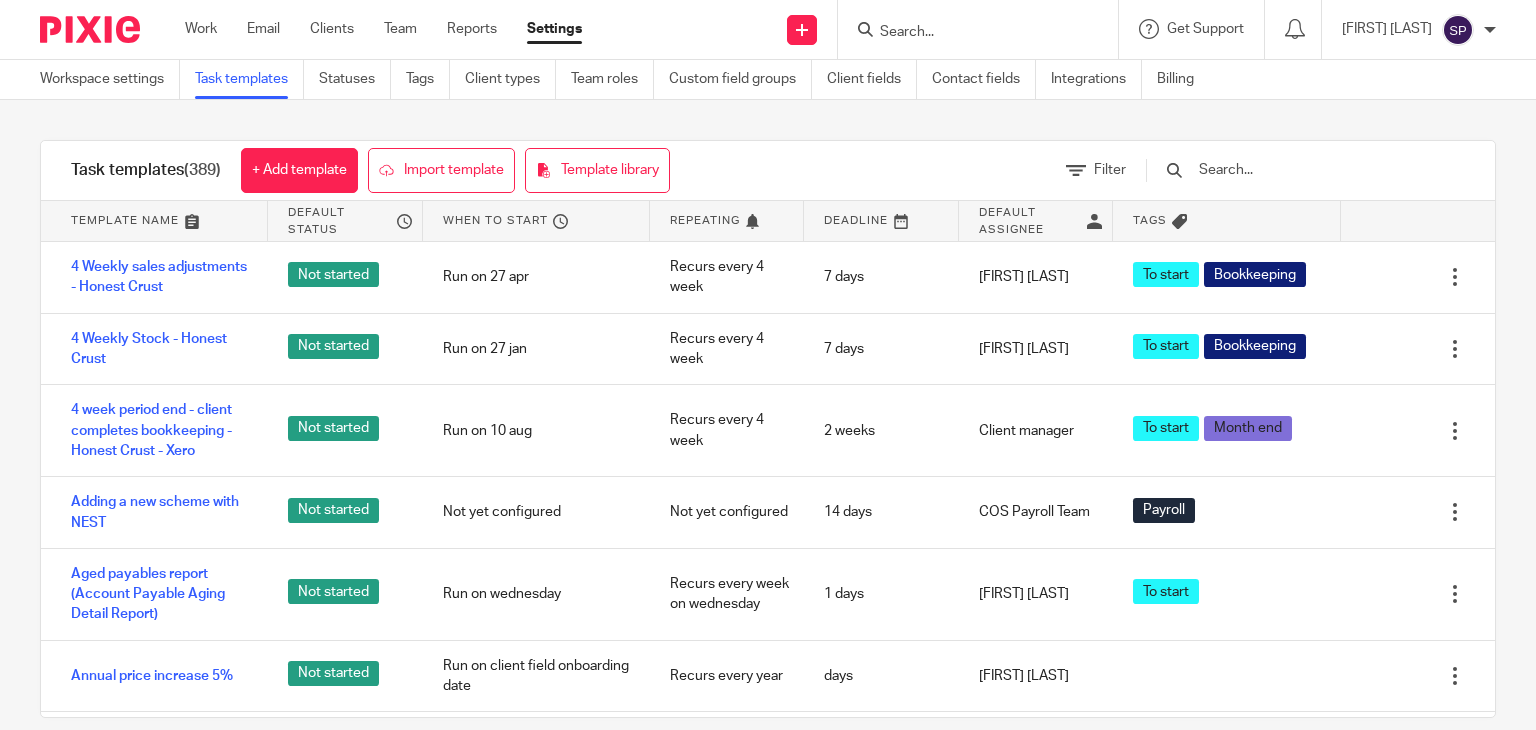 scroll, scrollTop: 0, scrollLeft: 0, axis: both 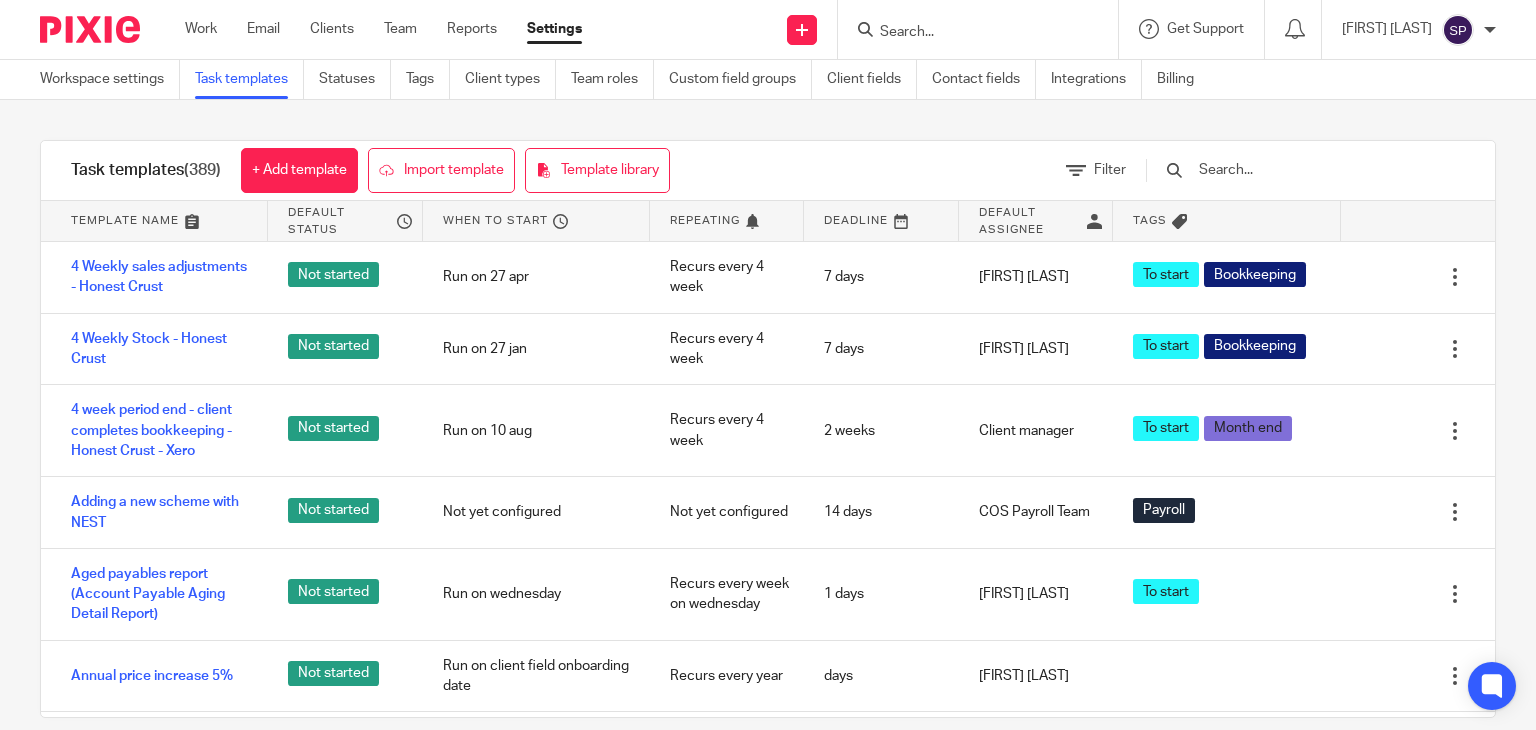 click at bounding box center [1295, 170] 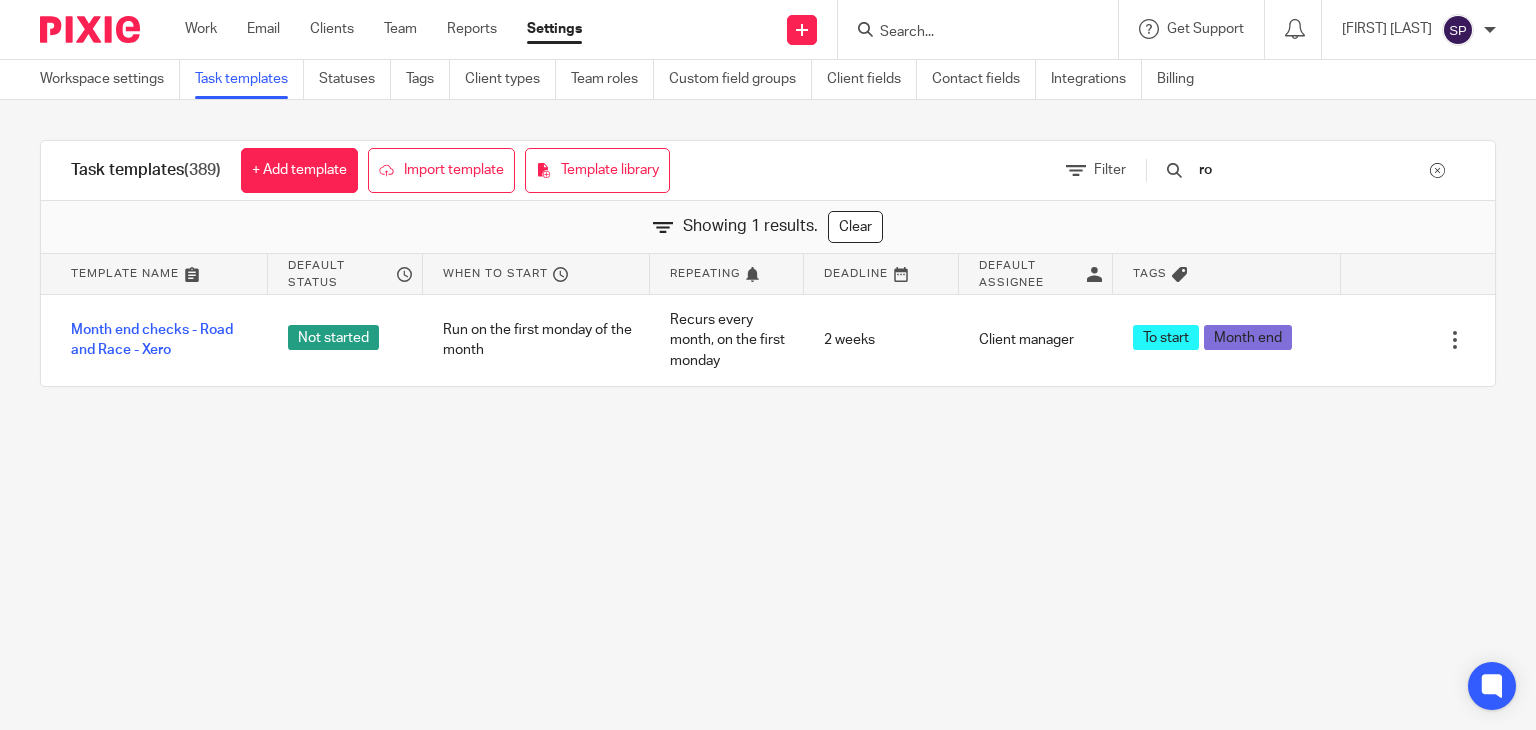 type on "r" 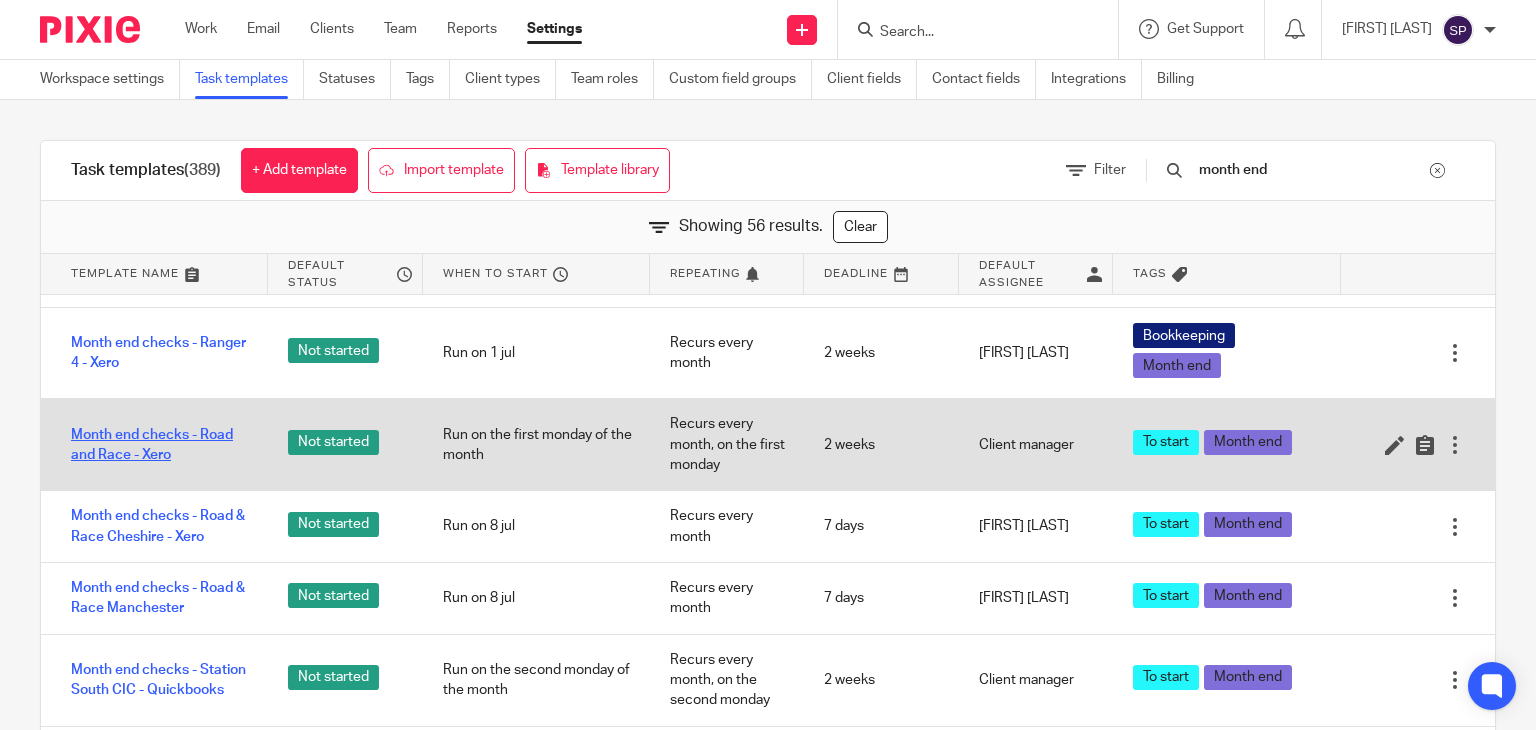 scroll, scrollTop: 2600, scrollLeft: 0, axis: vertical 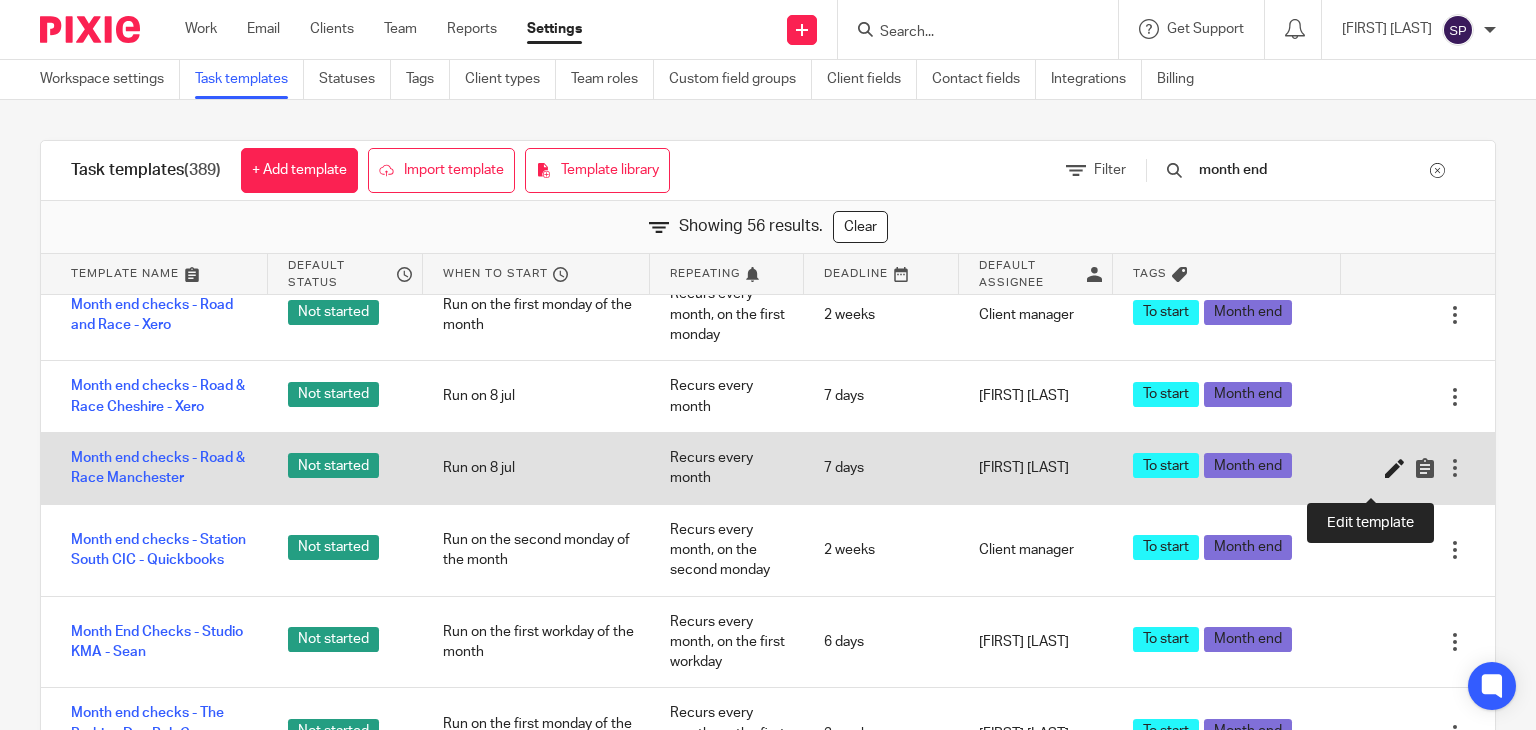 type on "month end" 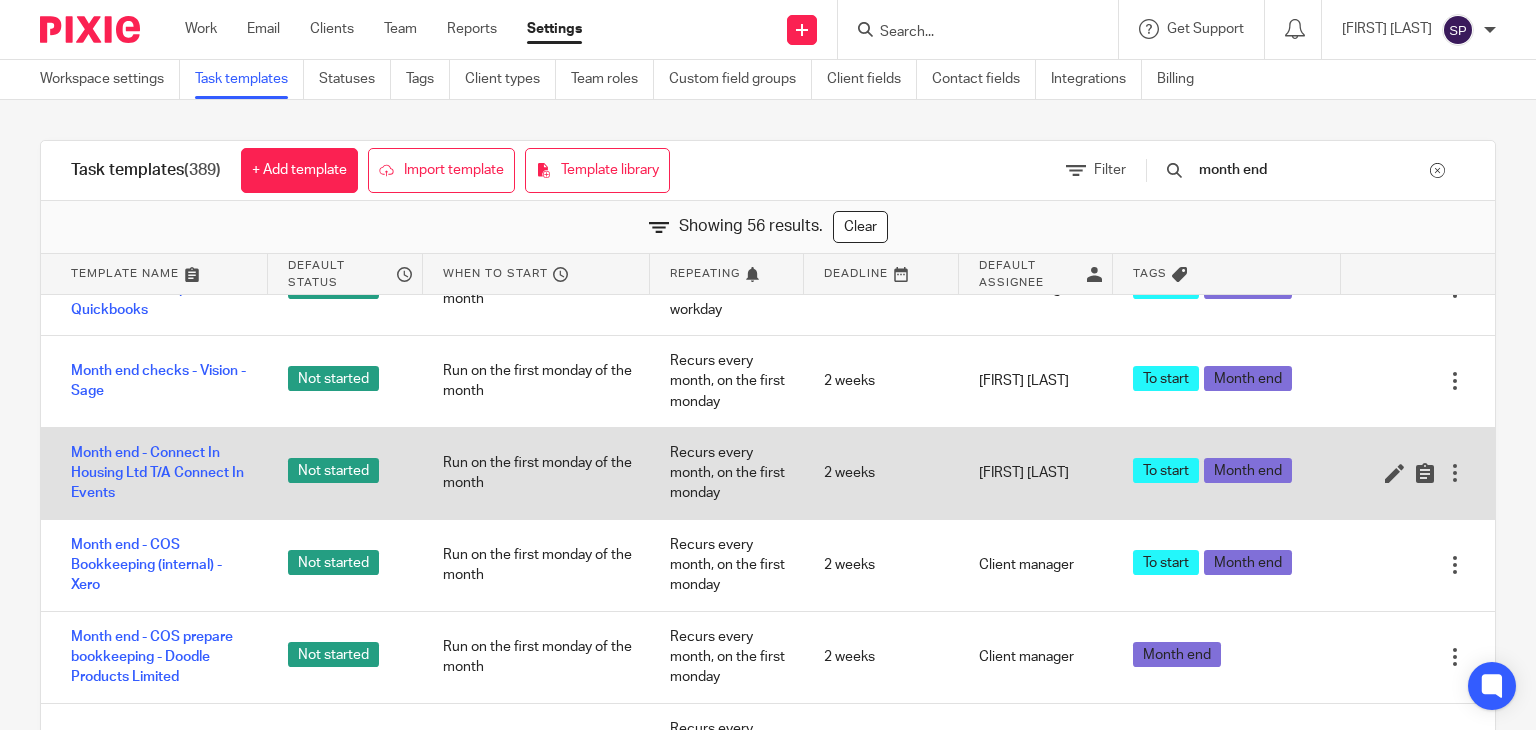 scroll, scrollTop: 3200, scrollLeft: 0, axis: vertical 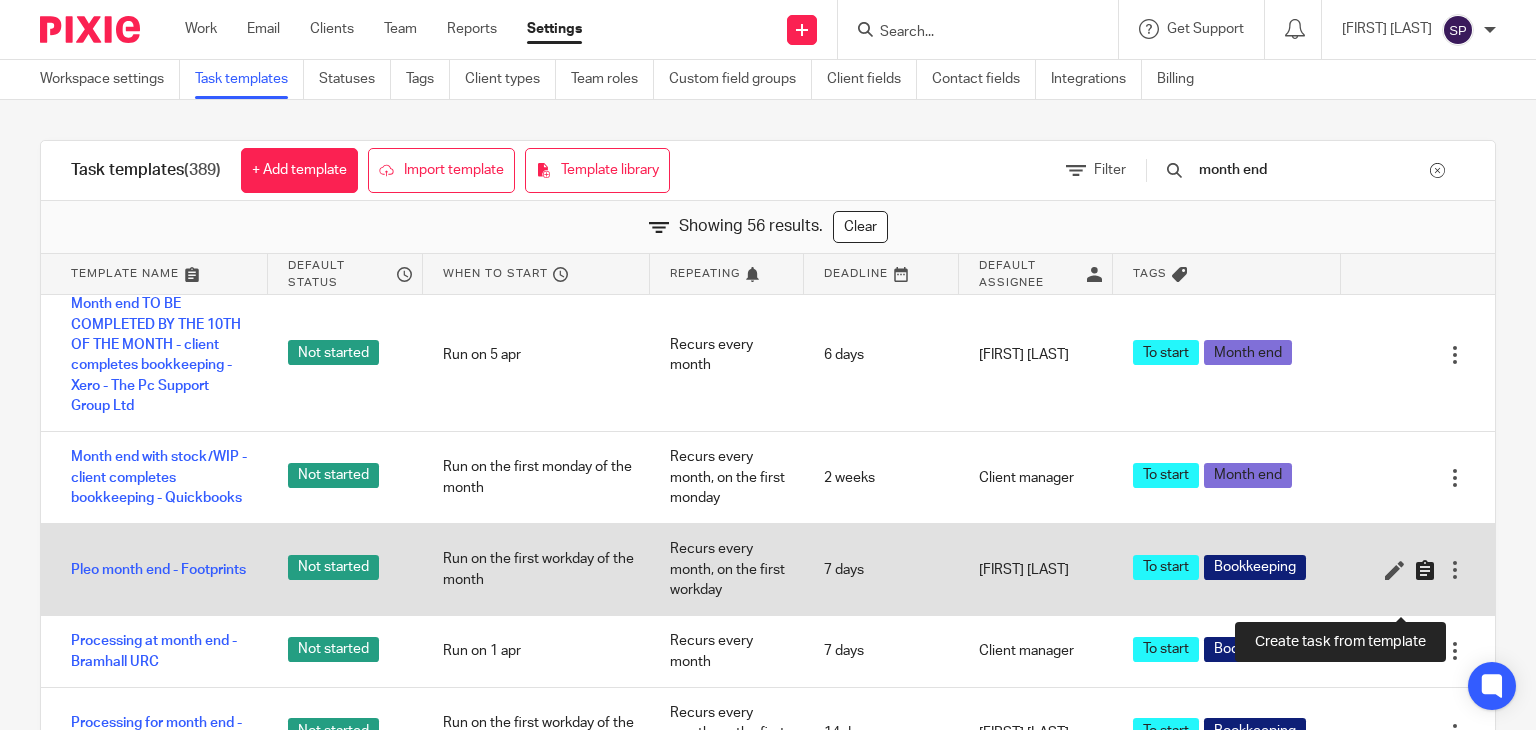 click at bounding box center [1430, 570] 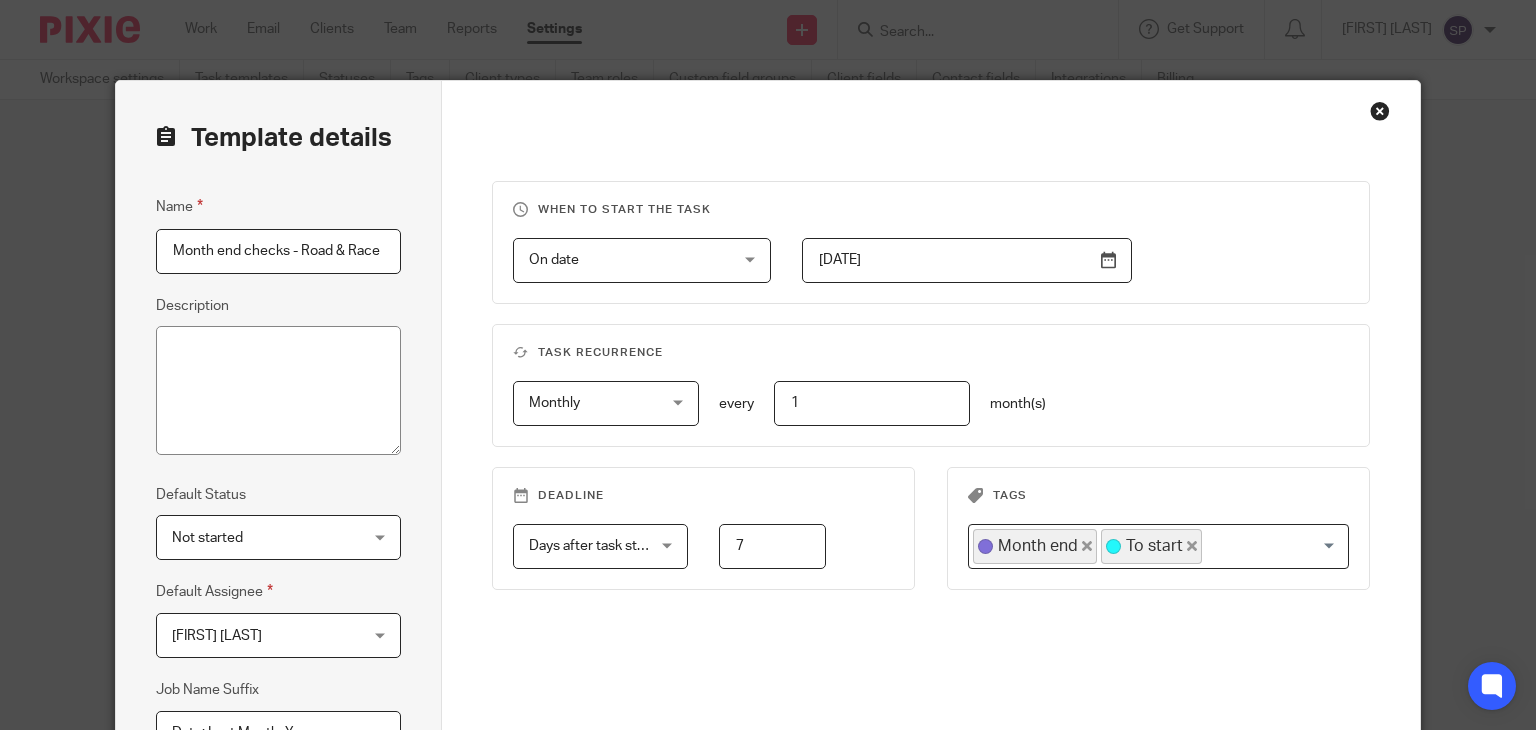 scroll, scrollTop: 0, scrollLeft: 0, axis: both 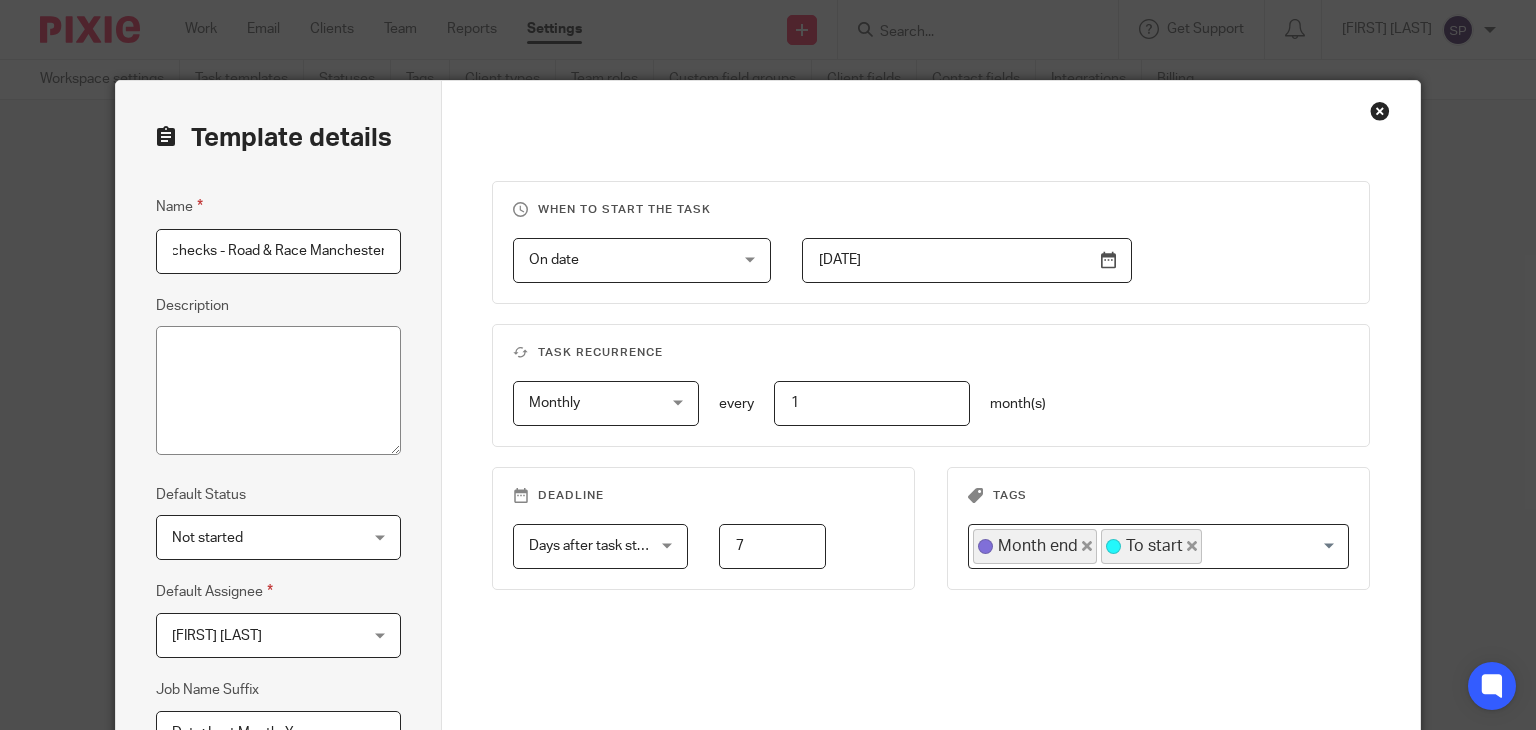 click on "Month end checks - Road & Race Manchester" at bounding box center (278, 251) 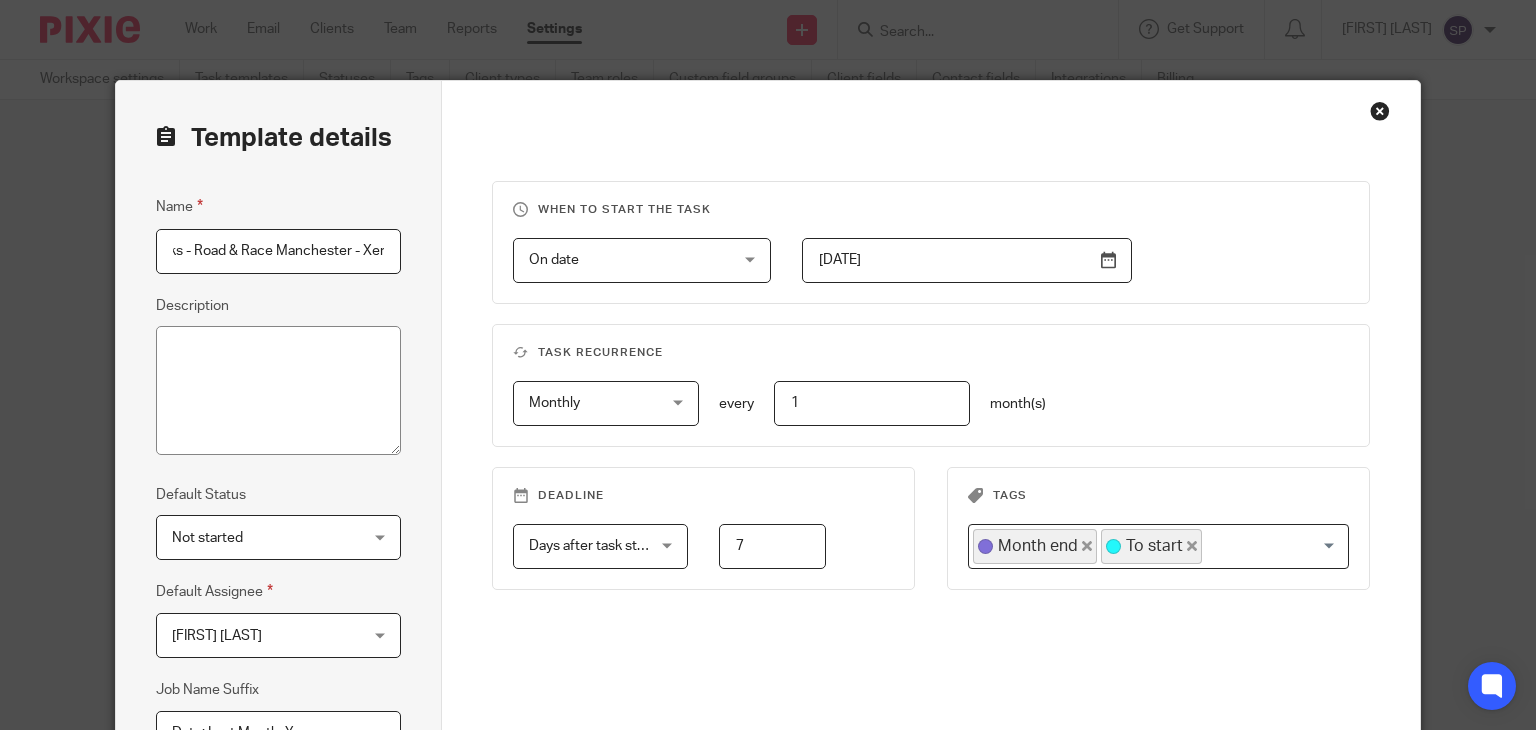 scroll, scrollTop: 0, scrollLeft: 114, axis: horizontal 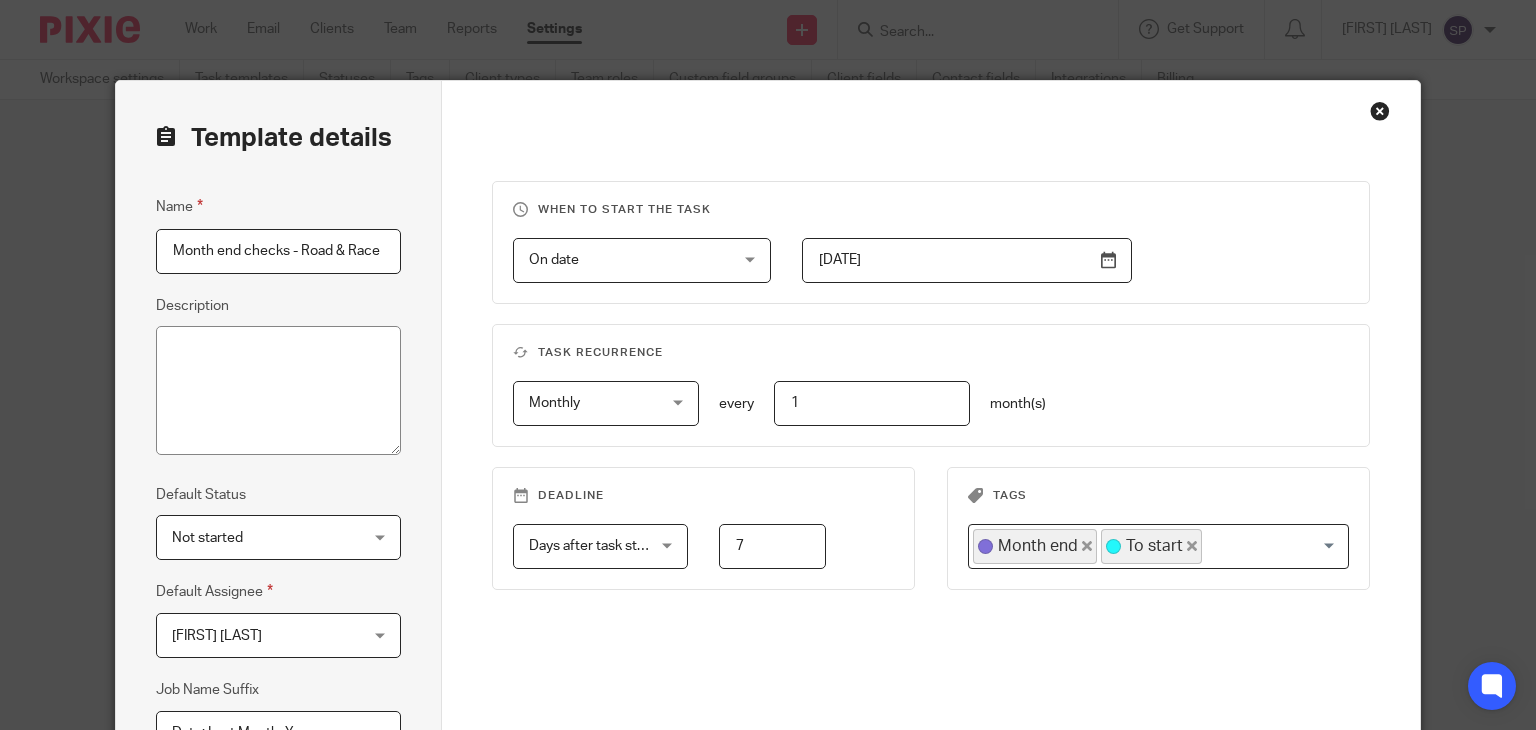 drag, startPoint x: 337, startPoint y: 262, endPoint x: 86, endPoint y: 223, distance: 254.01181 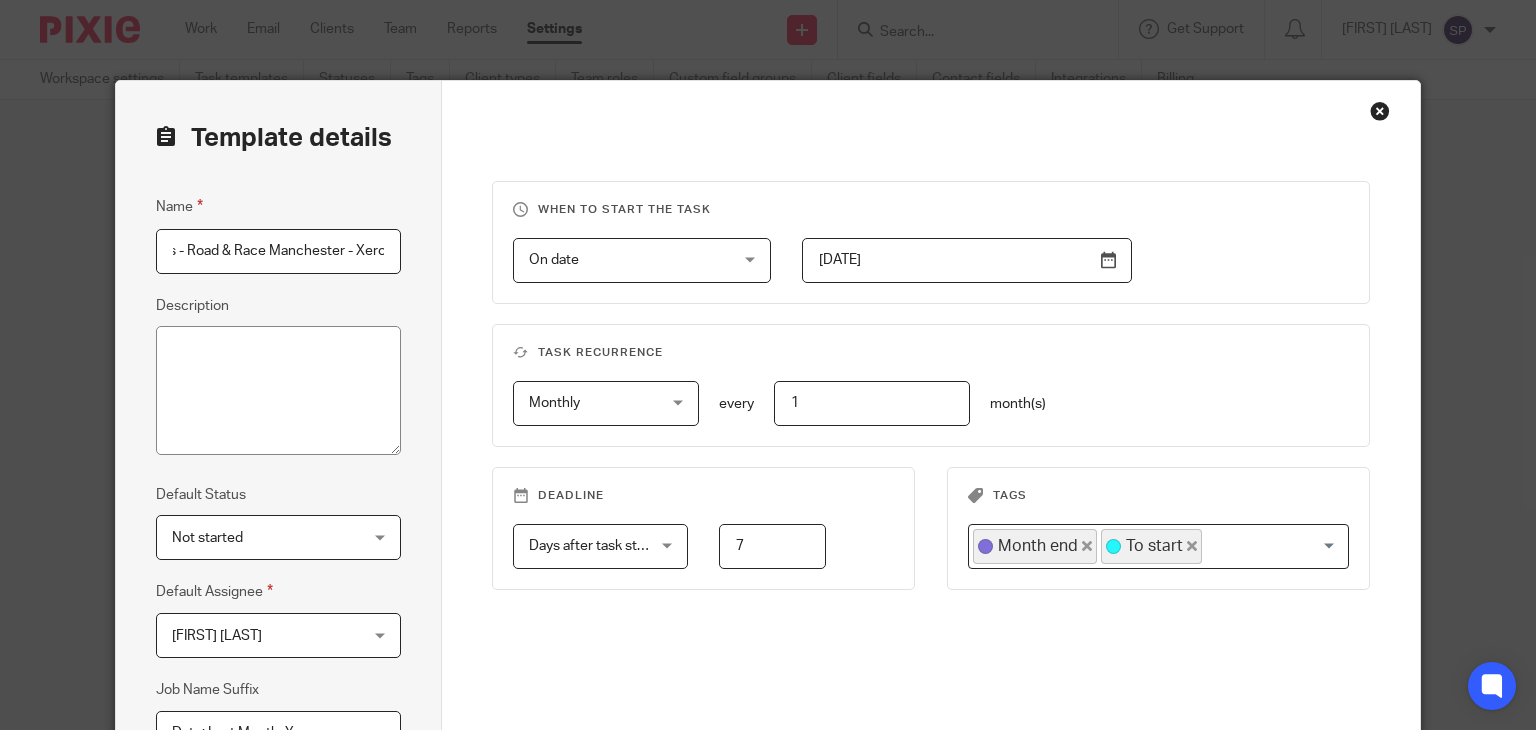 drag, startPoint x: 289, startPoint y: 250, endPoint x: 444, endPoint y: 245, distance: 155.08063 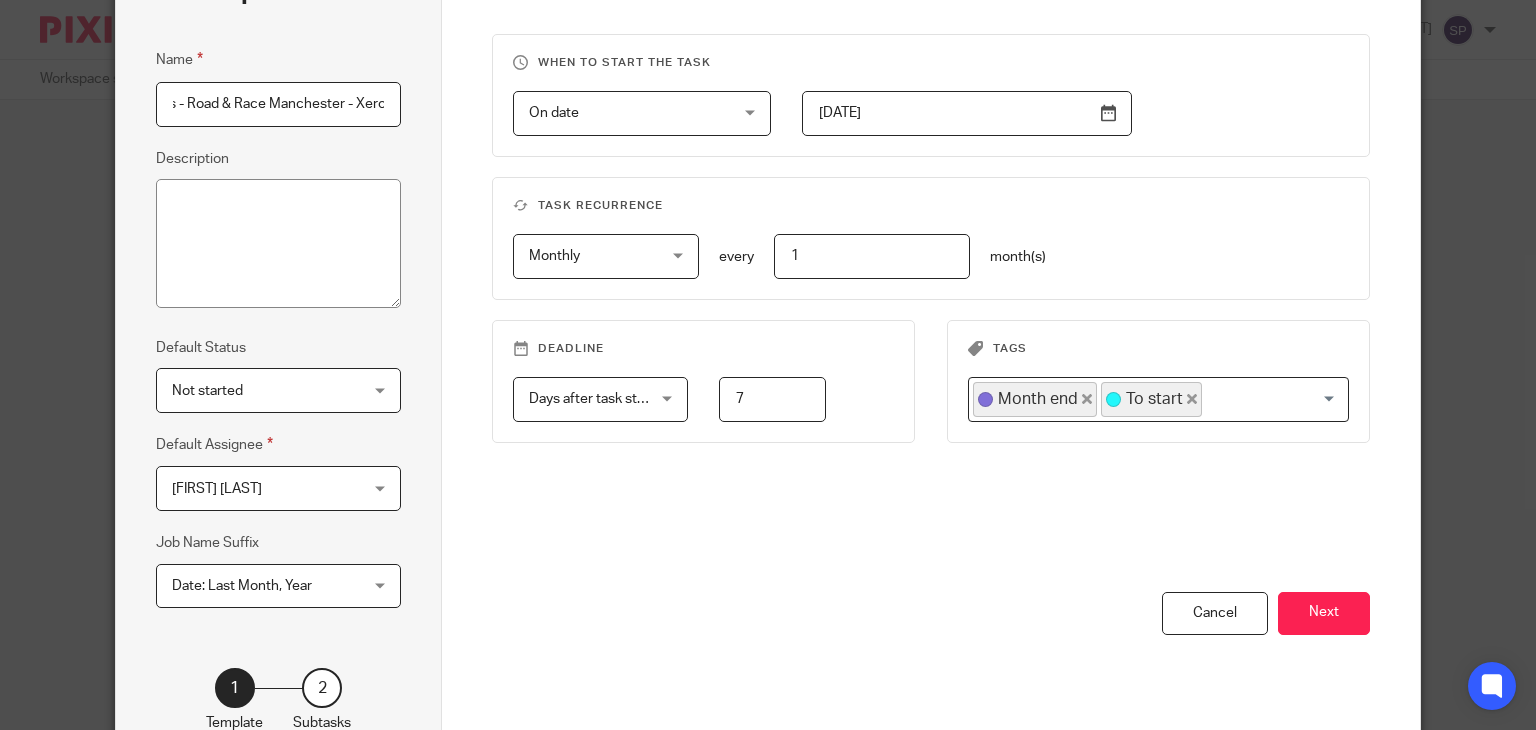 scroll, scrollTop: 200, scrollLeft: 0, axis: vertical 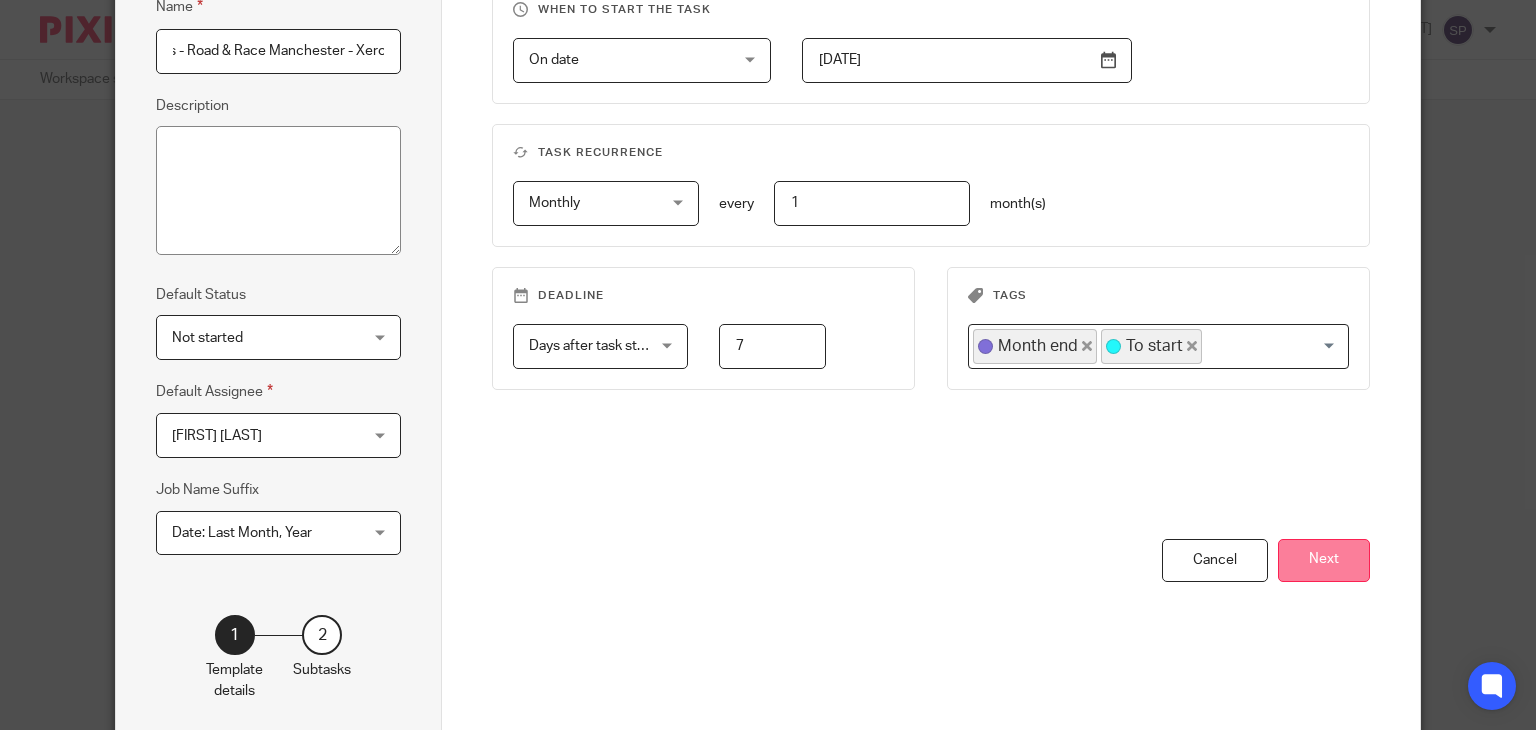 type on "Month end checks - Road & Race Manchester - Xero" 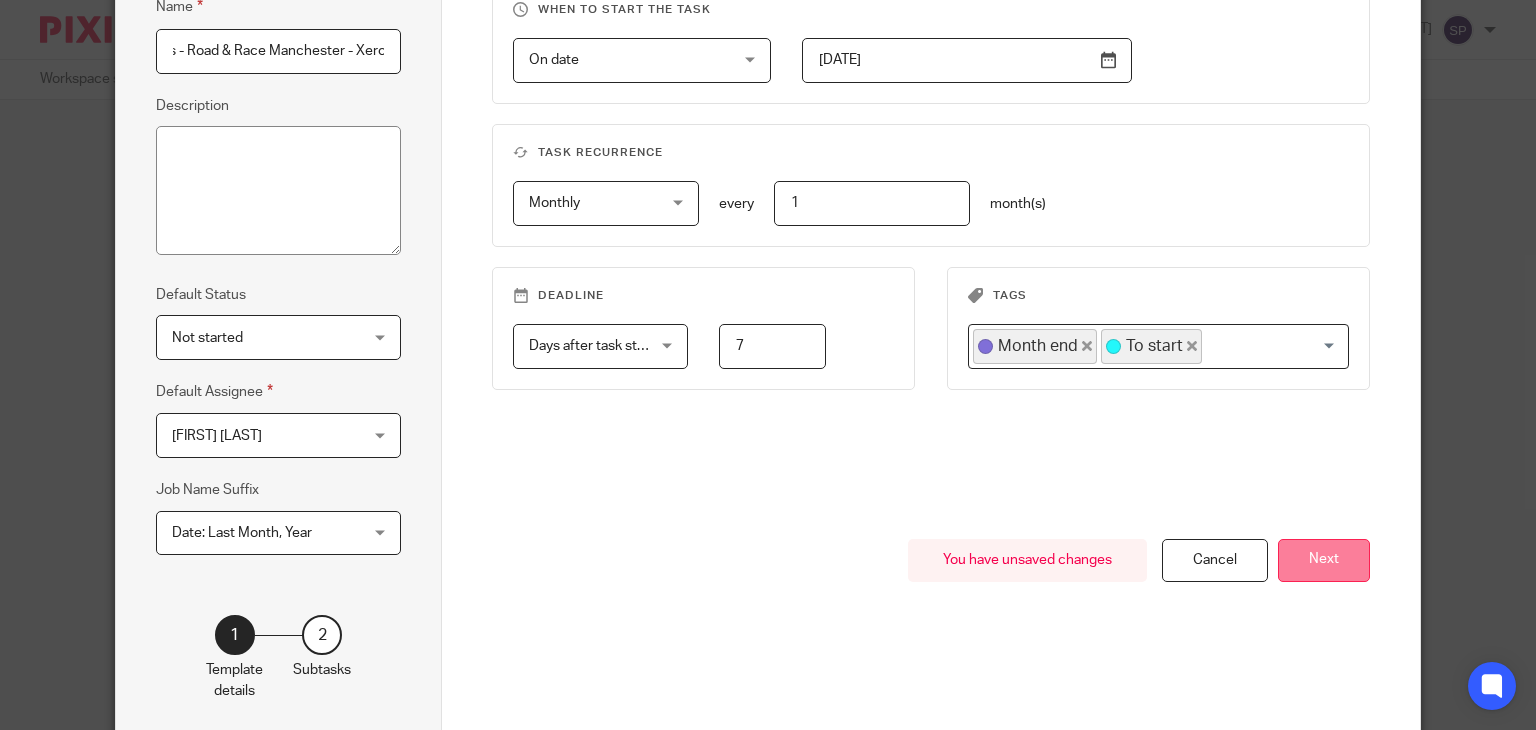 scroll, scrollTop: 0, scrollLeft: 0, axis: both 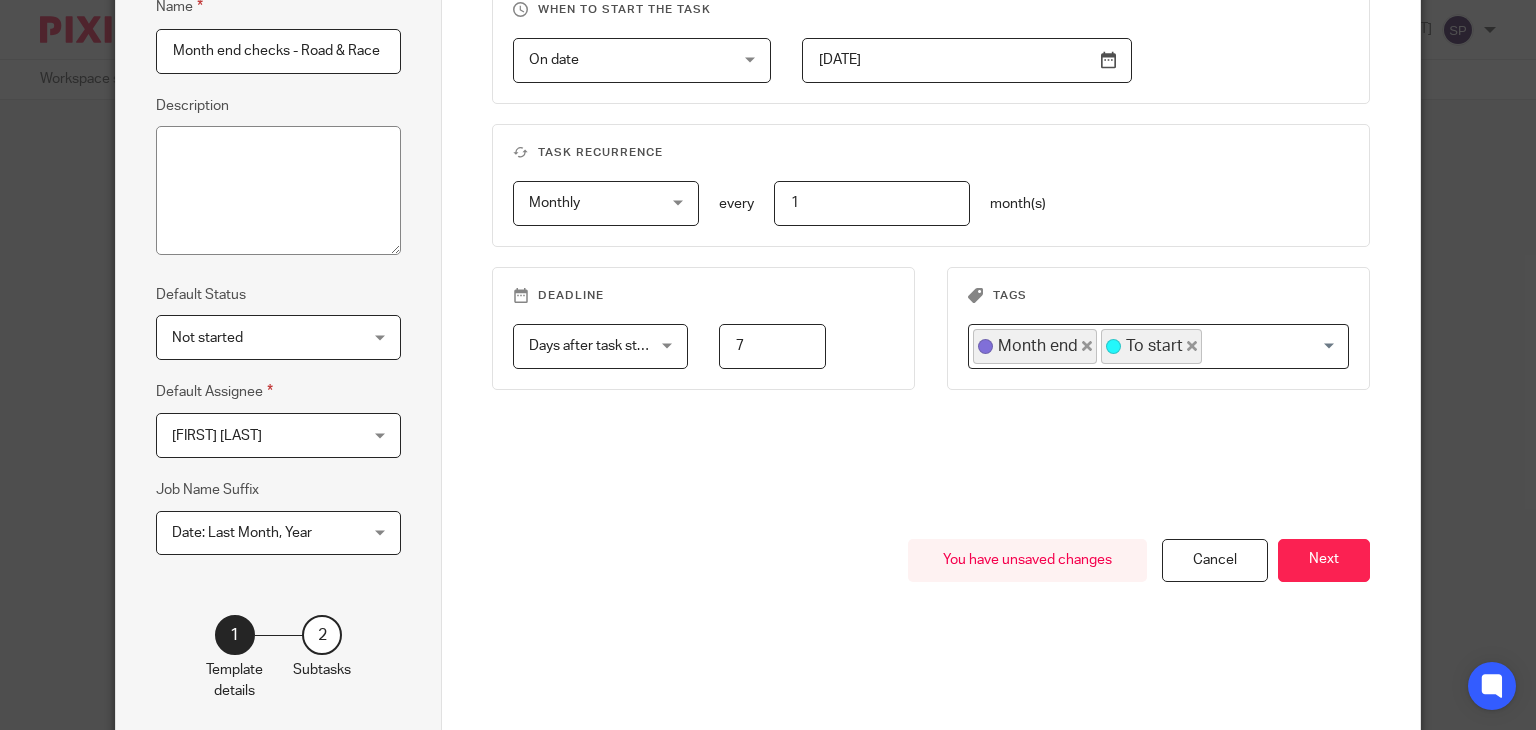 drag, startPoint x: 1338, startPoint y: 561, endPoint x: 1337, endPoint y: 547, distance: 14.035668 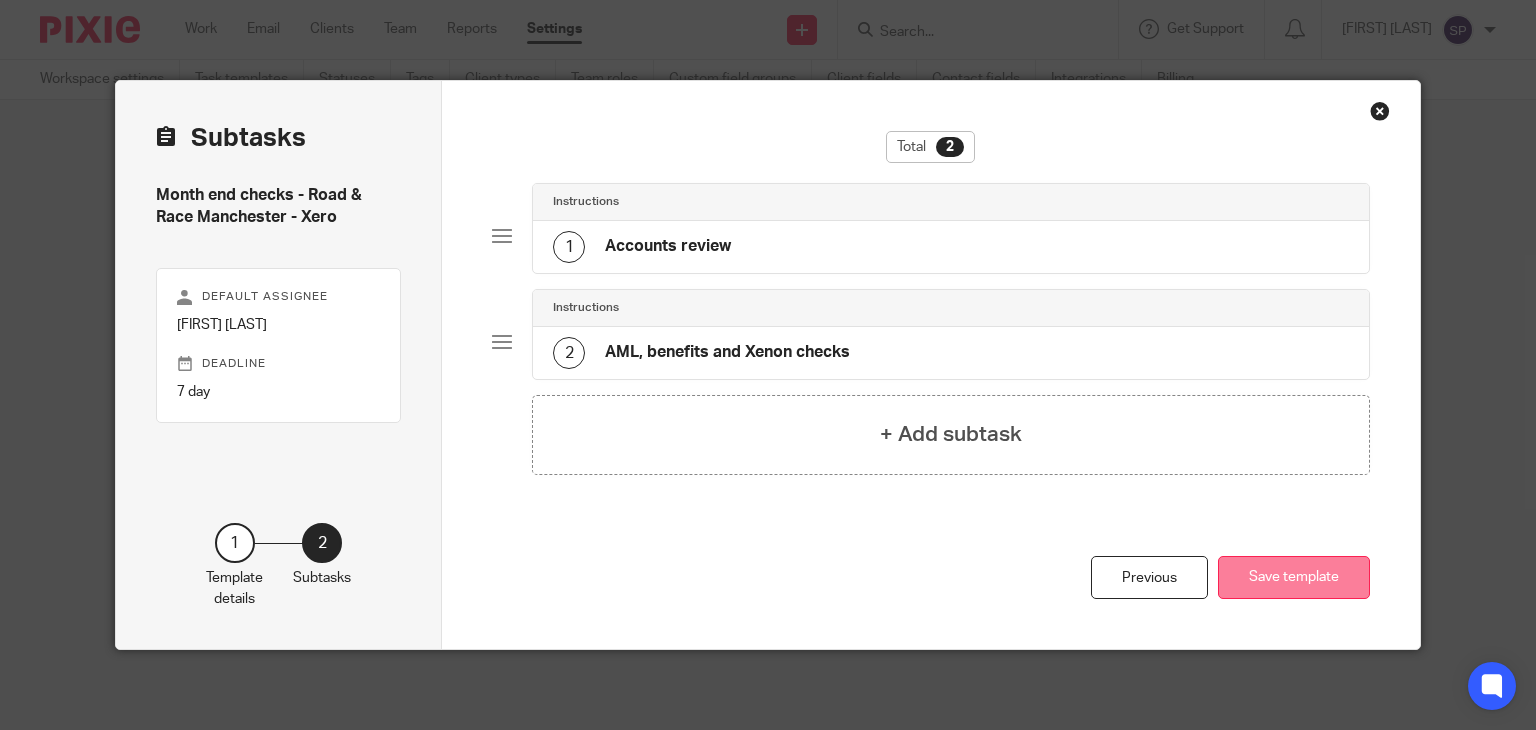 click on "Save template" at bounding box center [1294, 577] 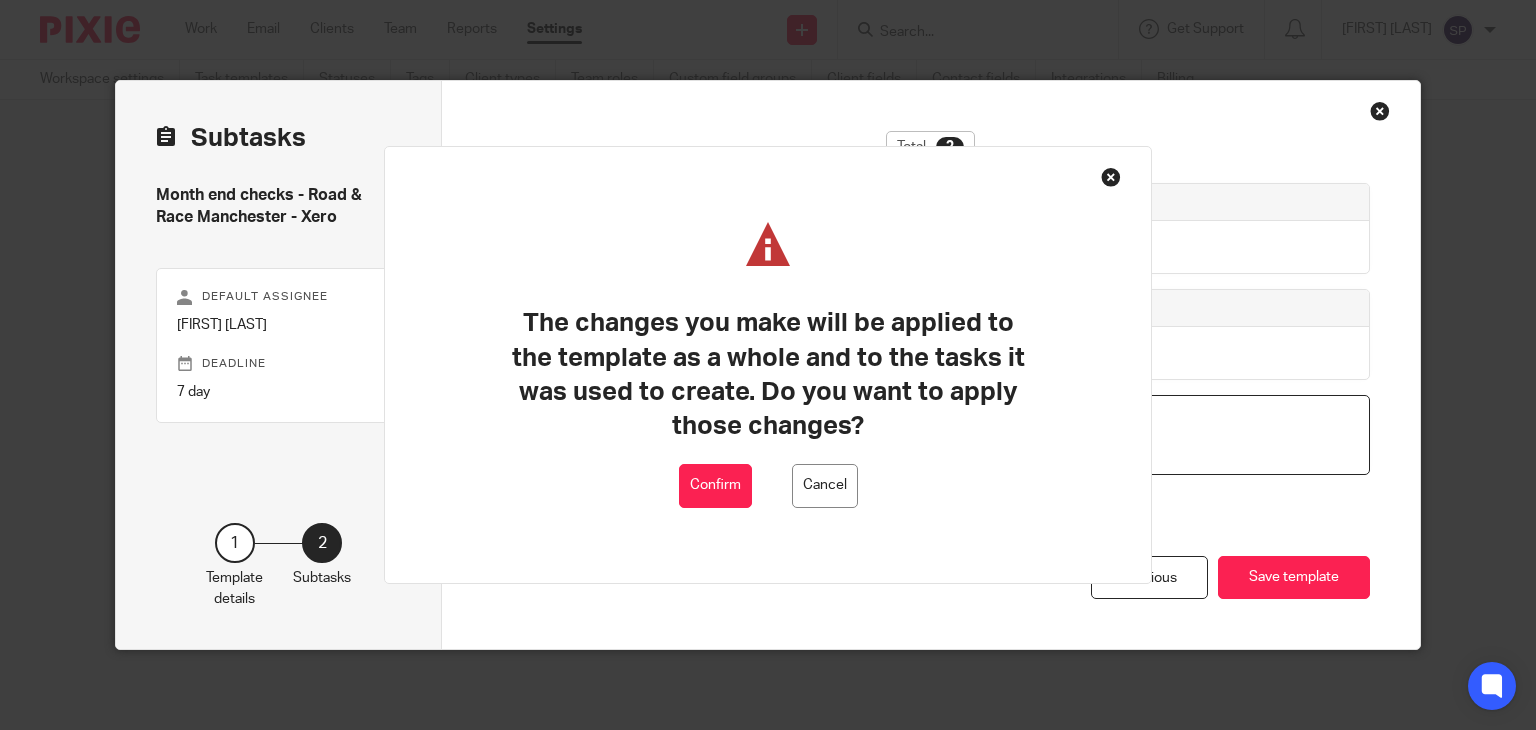click on "Confirm" at bounding box center [715, 486] 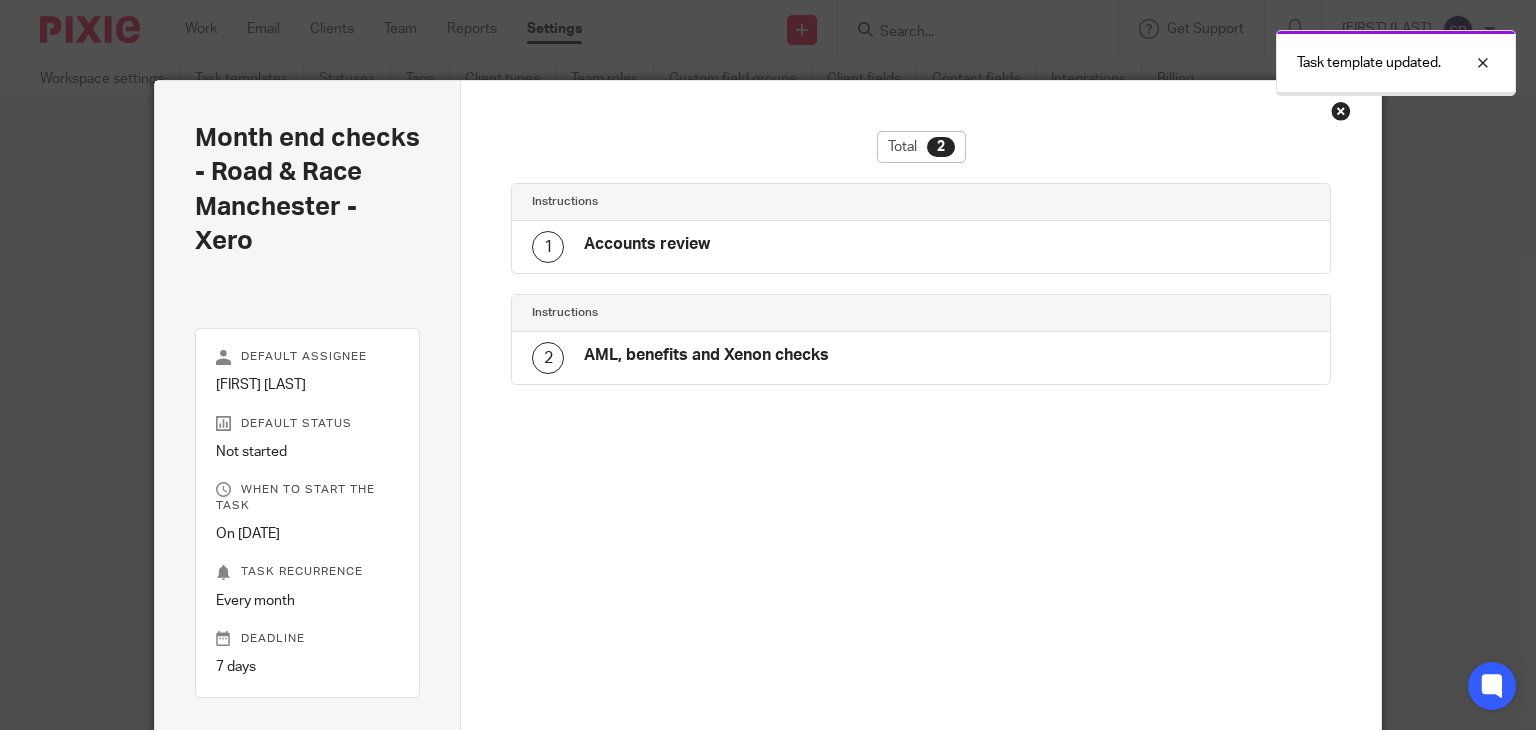 scroll, scrollTop: 0, scrollLeft: 0, axis: both 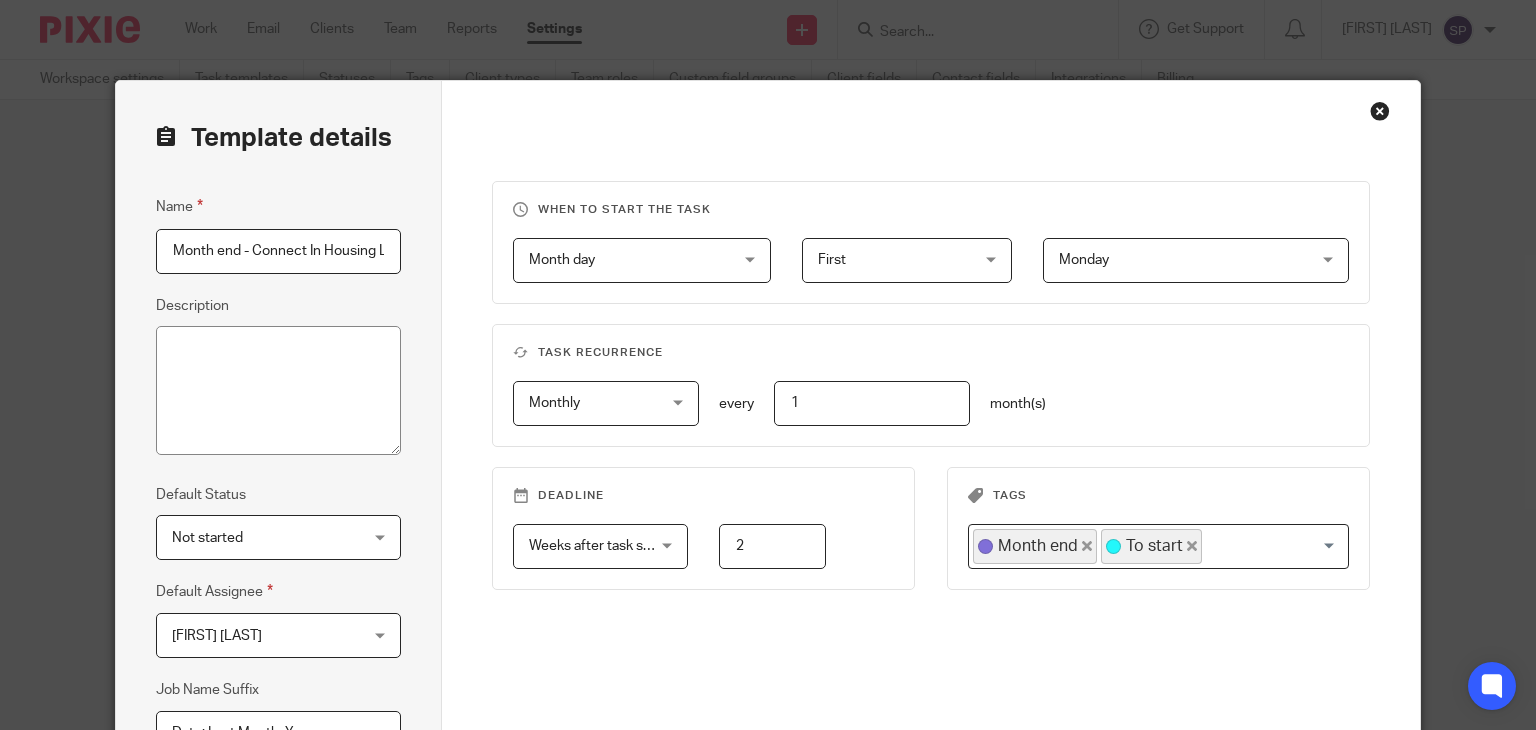 drag, startPoint x: 202, startPoint y: 263, endPoint x: 101, endPoint y: 275, distance: 101.71037 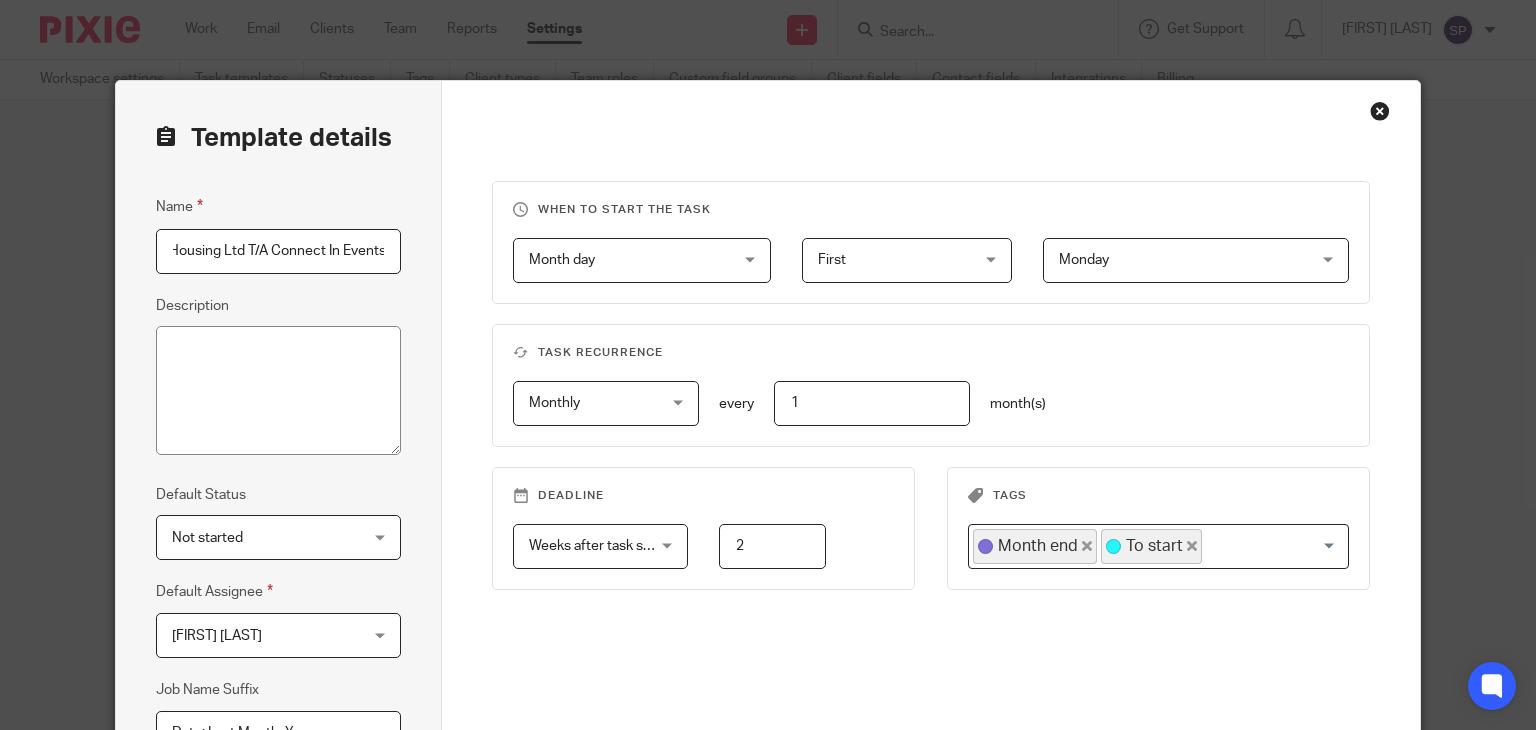 scroll, scrollTop: 0, scrollLeft: 0, axis: both 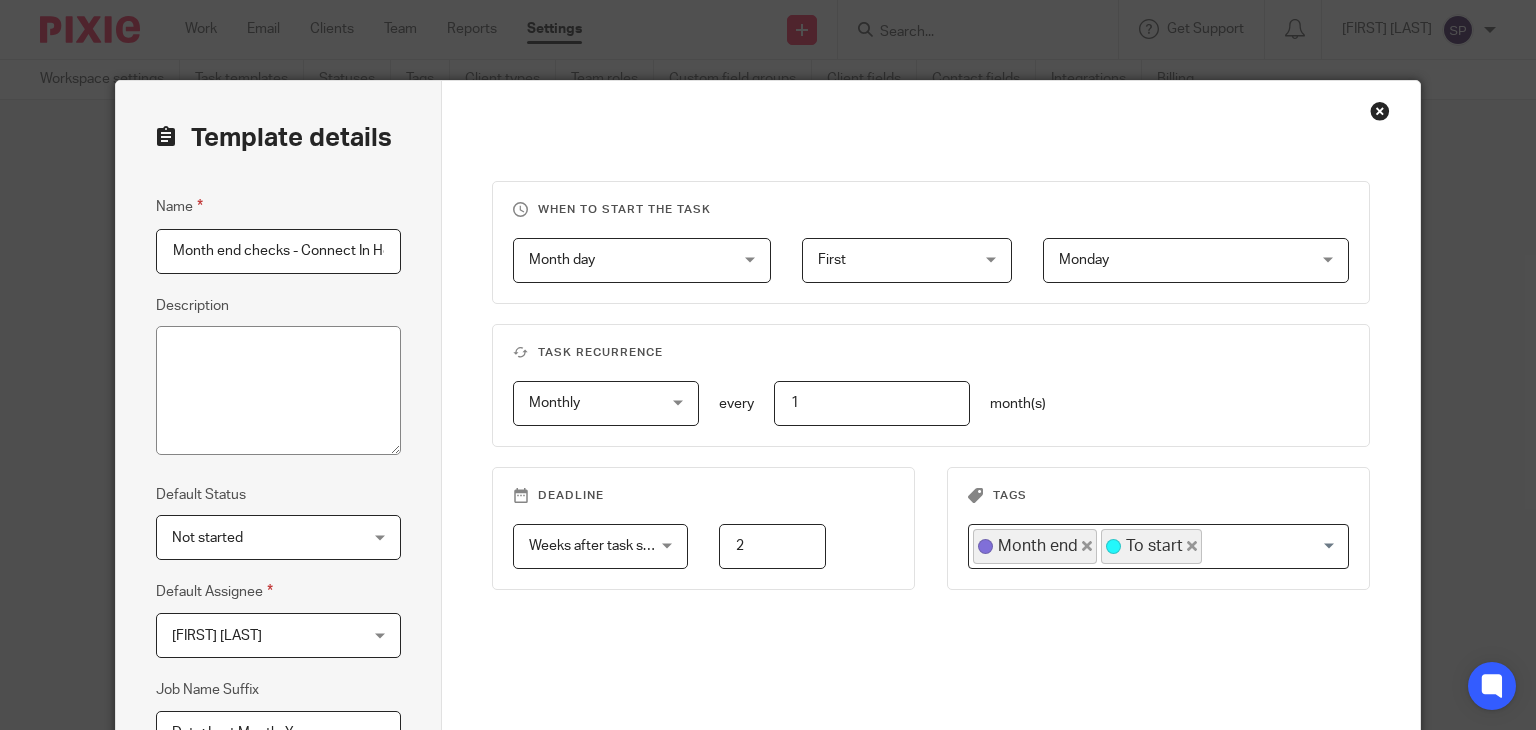 drag, startPoint x: 302, startPoint y: 251, endPoint x: 133, endPoint y: 238, distance: 169.49927 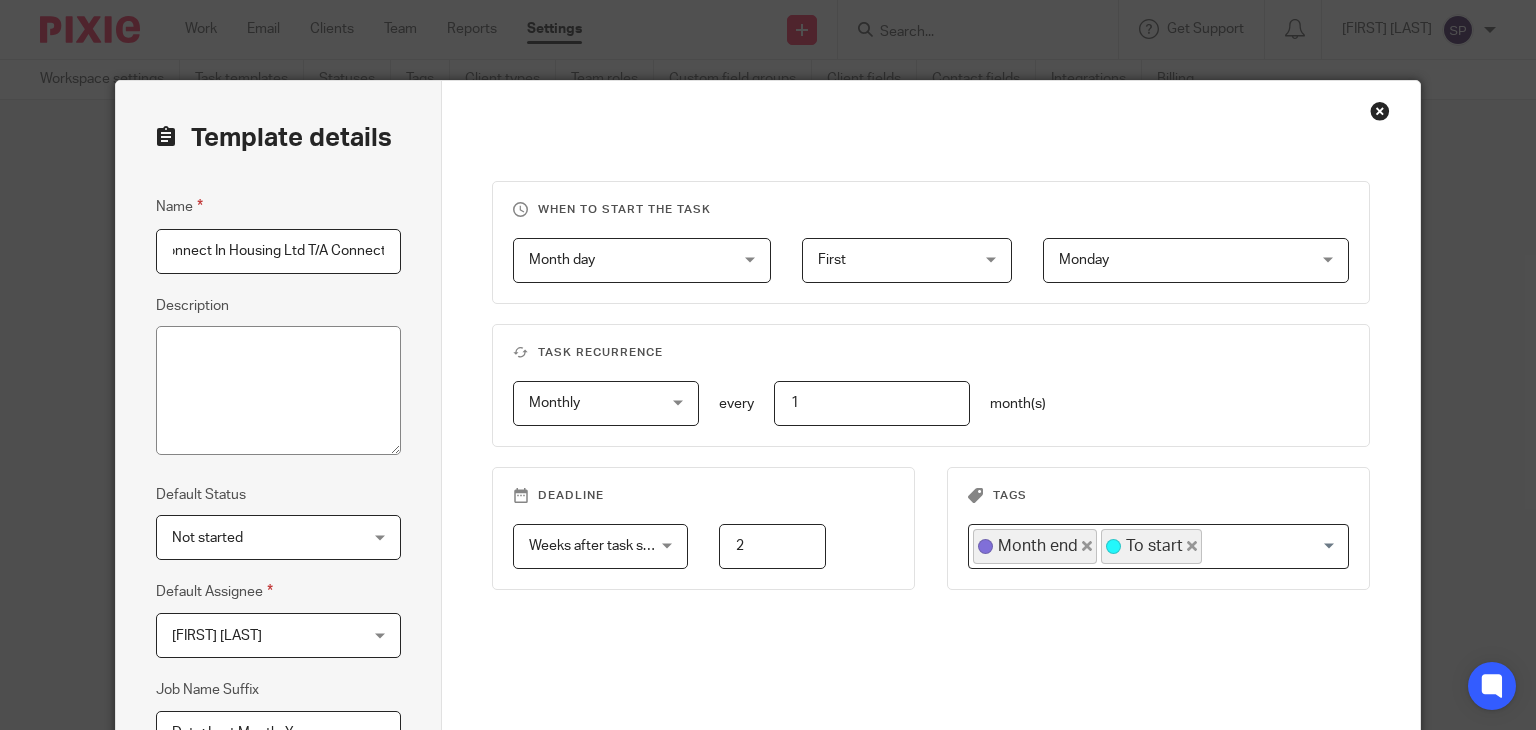 scroll, scrollTop: 0, scrollLeft: 204, axis: horizontal 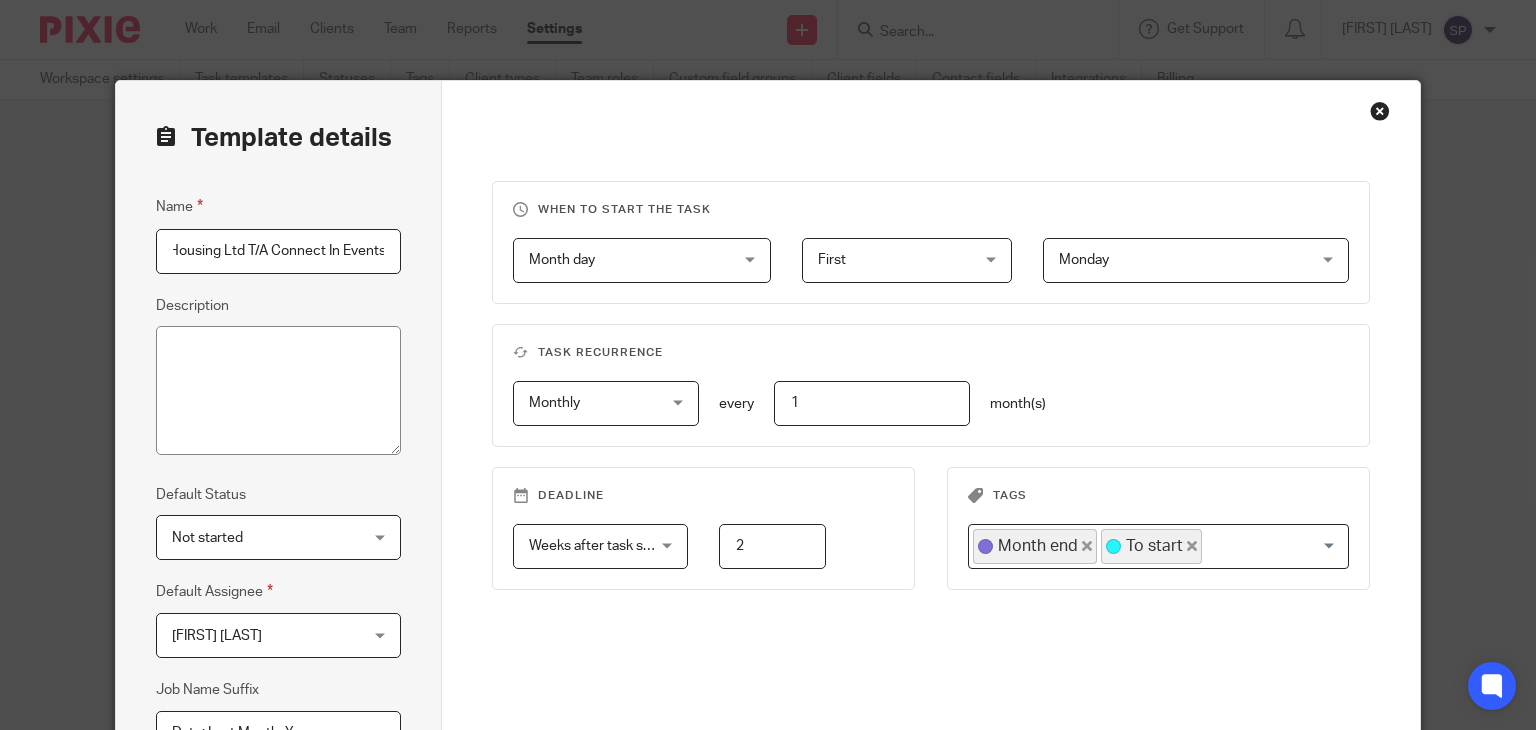 drag, startPoint x: 344, startPoint y: 263, endPoint x: 327, endPoint y: 231, distance: 36.23534 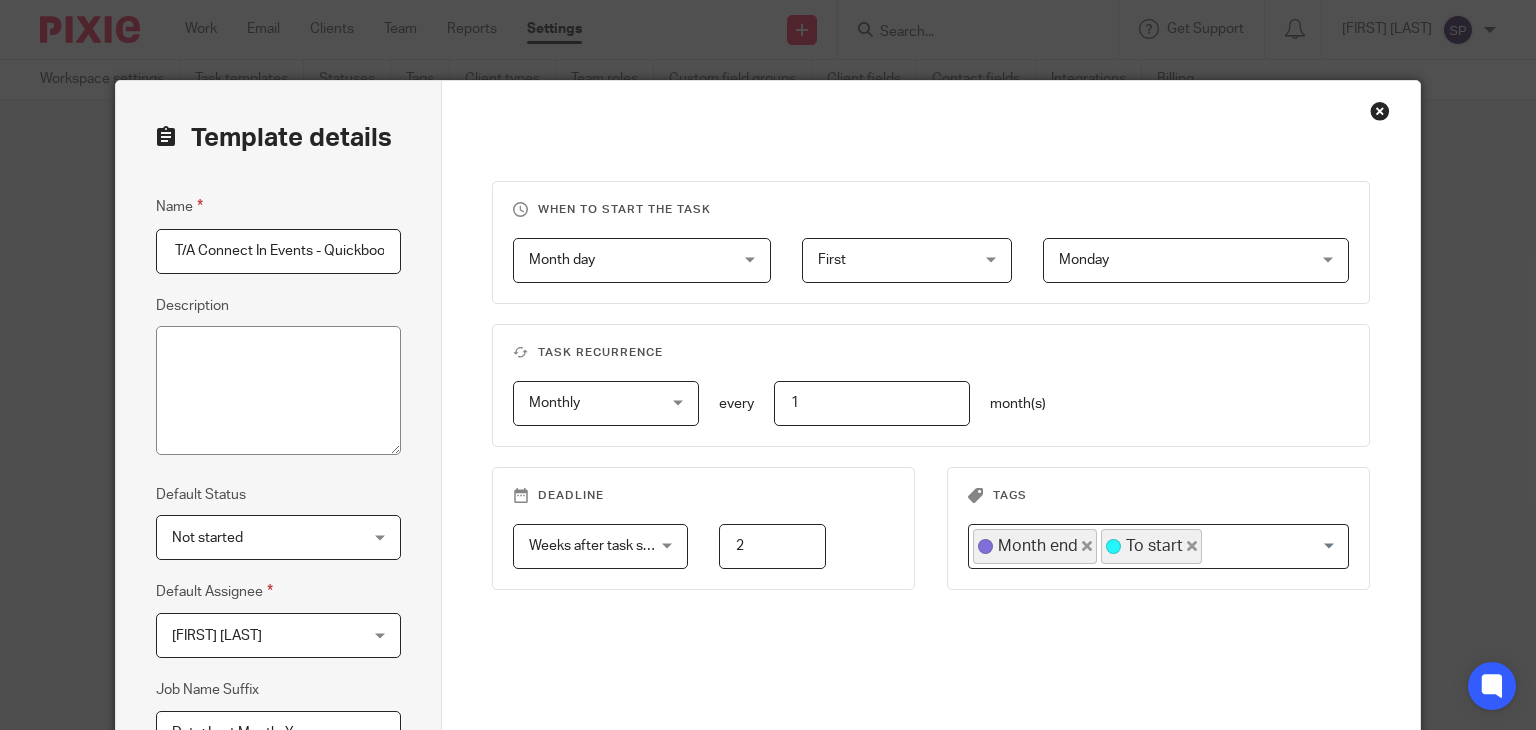 scroll, scrollTop: 0, scrollLeft: 292, axis: horizontal 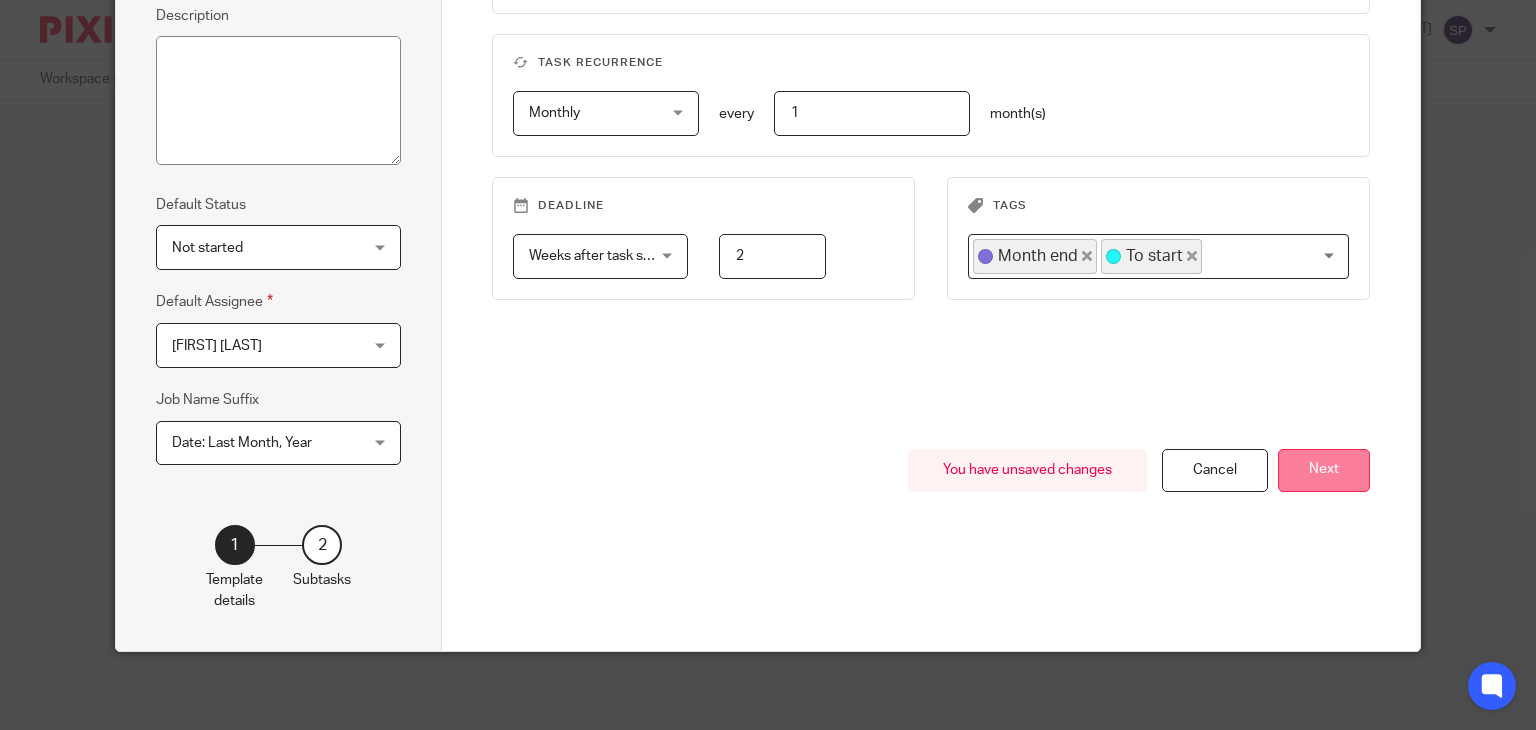 type on "Month end checks - Connect In Housing Ltd T/A Connect In Events - Quickbooks" 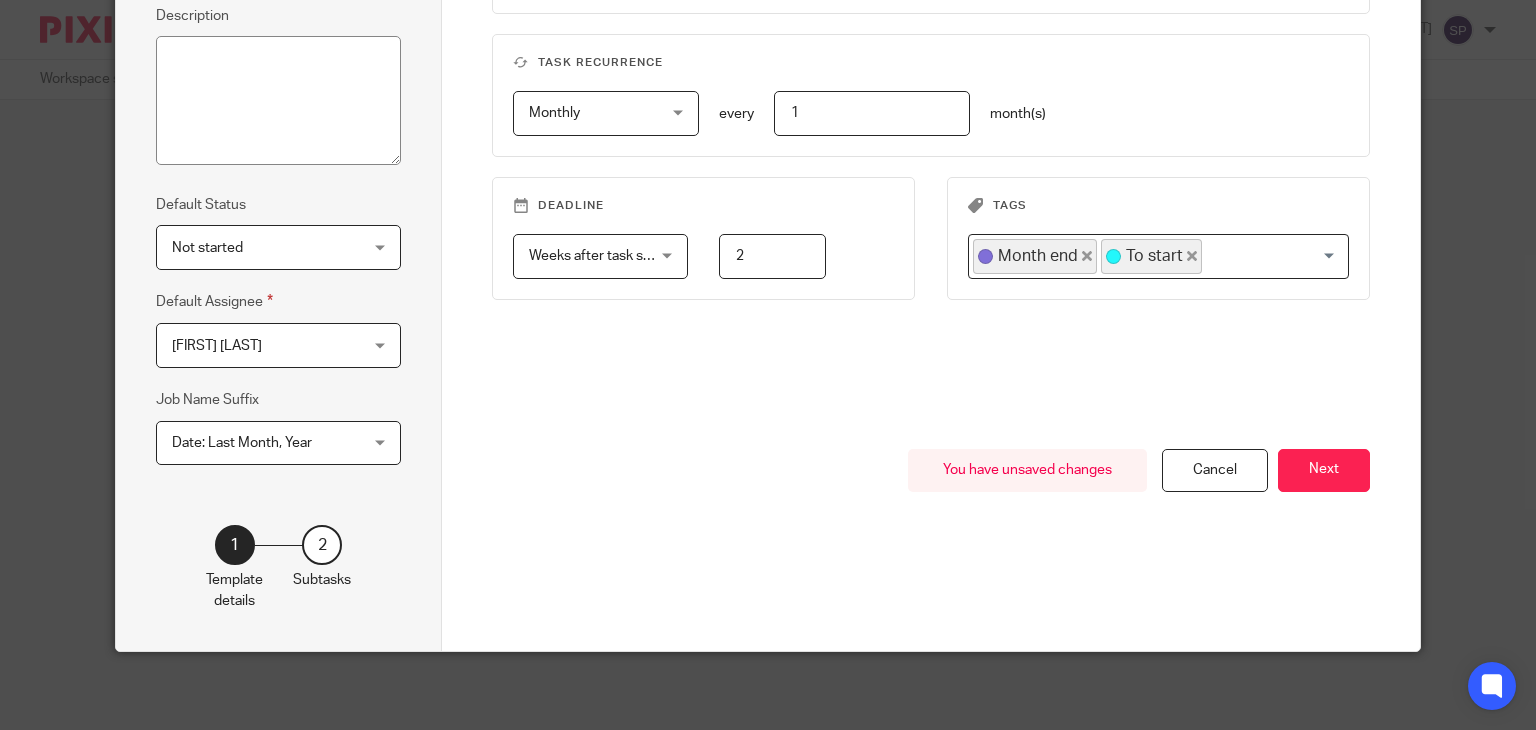 scroll, scrollTop: 284, scrollLeft: 0, axis: vertical 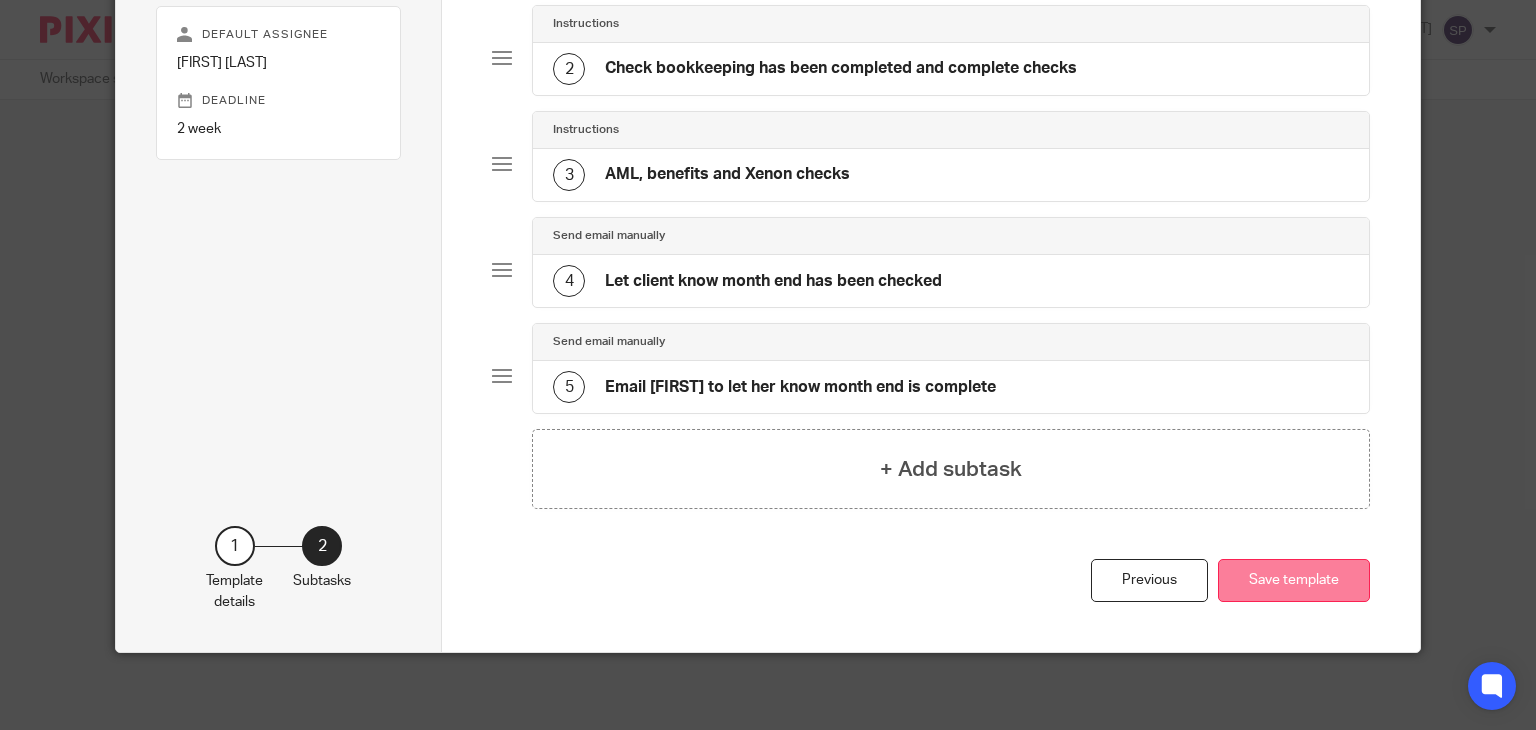 click on "Save template" at bounding box center [1294, 580] 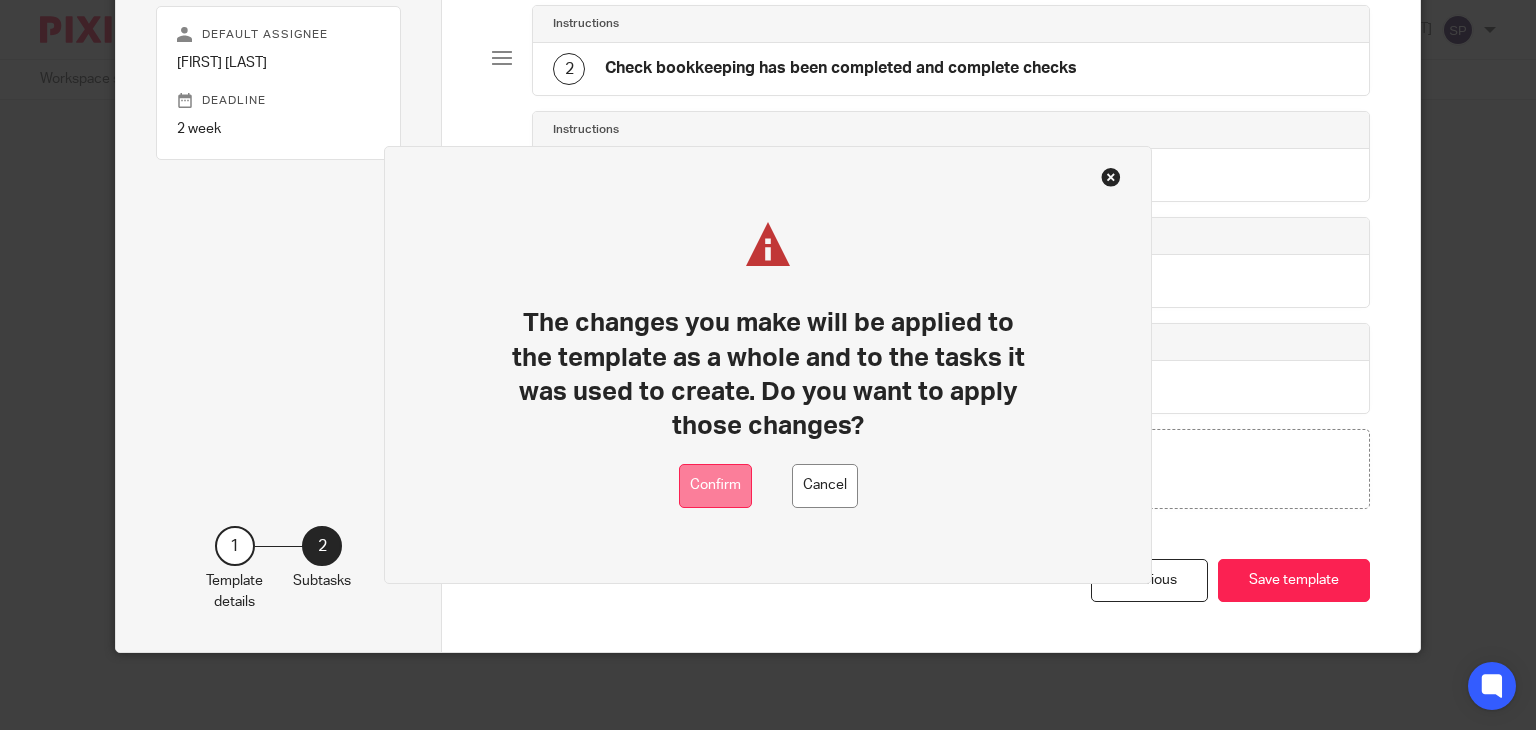 click on "Confirm" at bounding box center [715, 486] 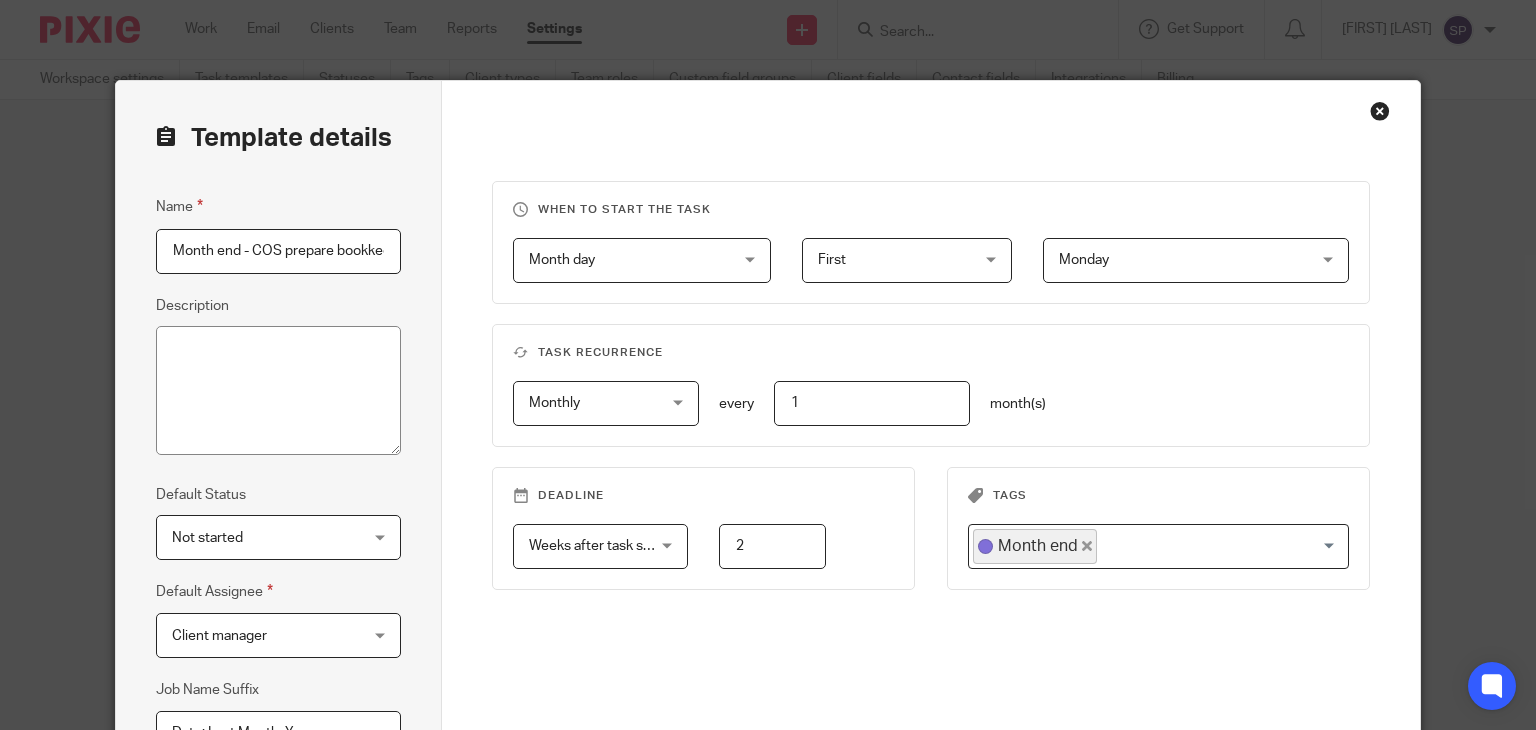 scroll, scrollTop: 0, scrollLeft: 0, axis: both 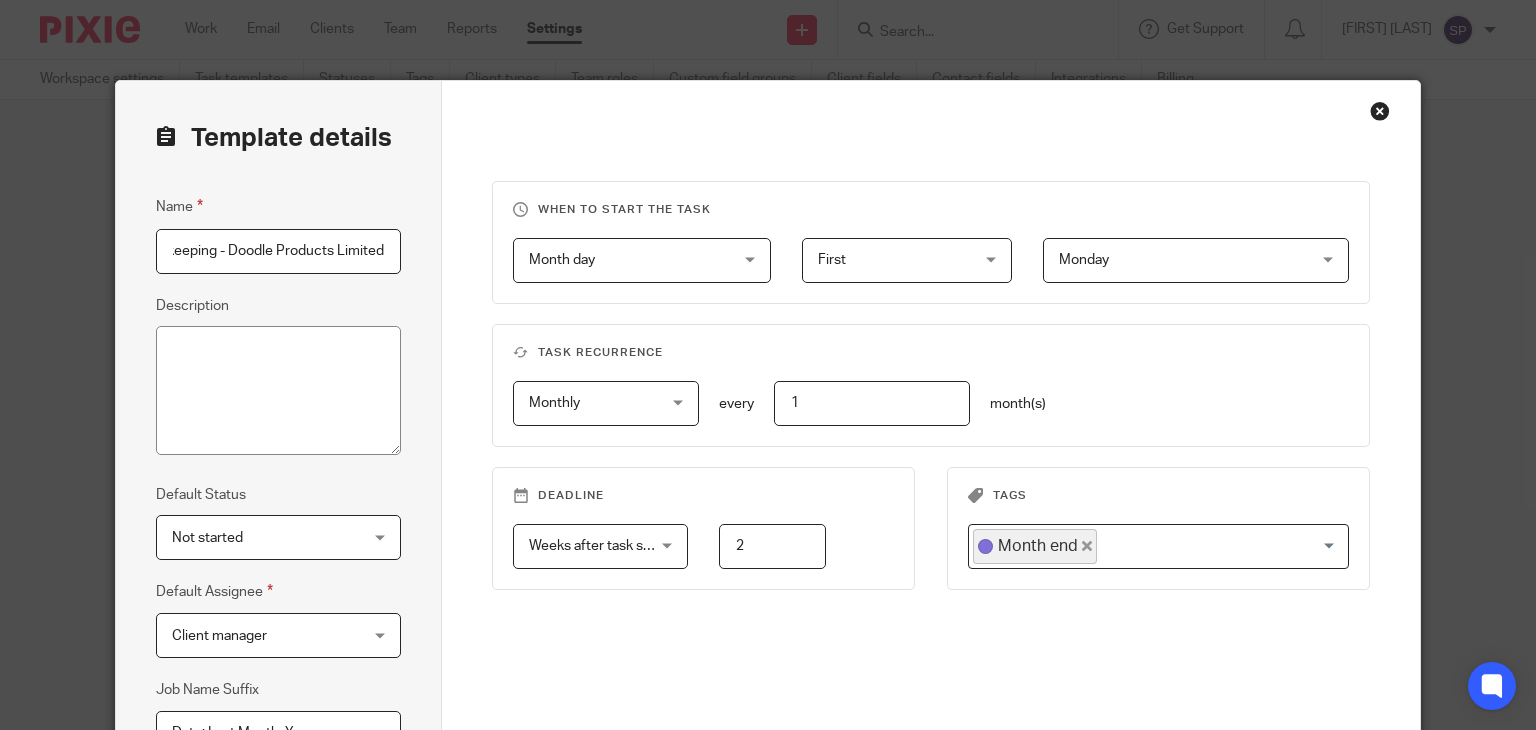 drag, startPoint x: 333, startPoint y: 246, endPoint x: 243, endPoint y: 229, distance: 91.591484 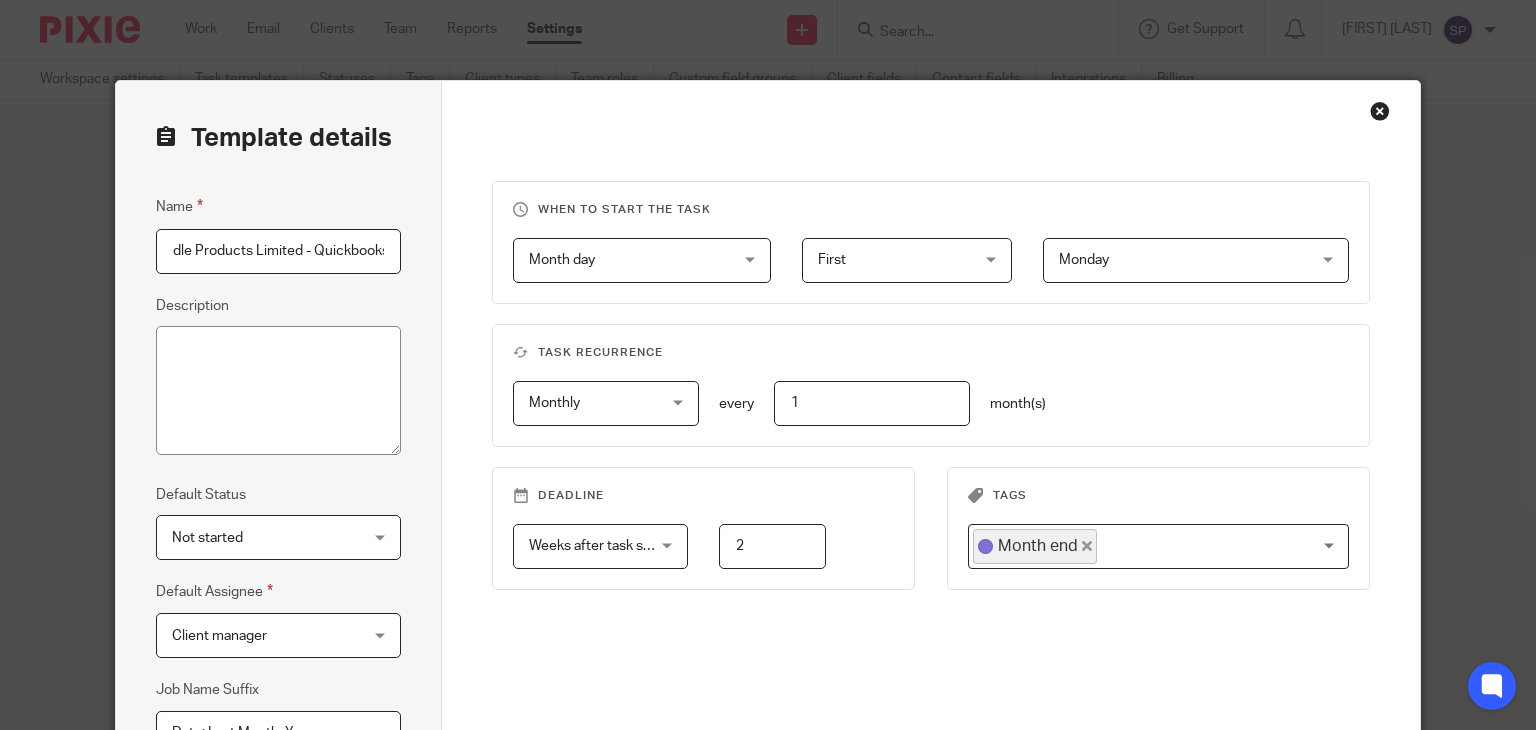 scroll, scrollTop: 0, scrollLeft: 338, axis: horizontal 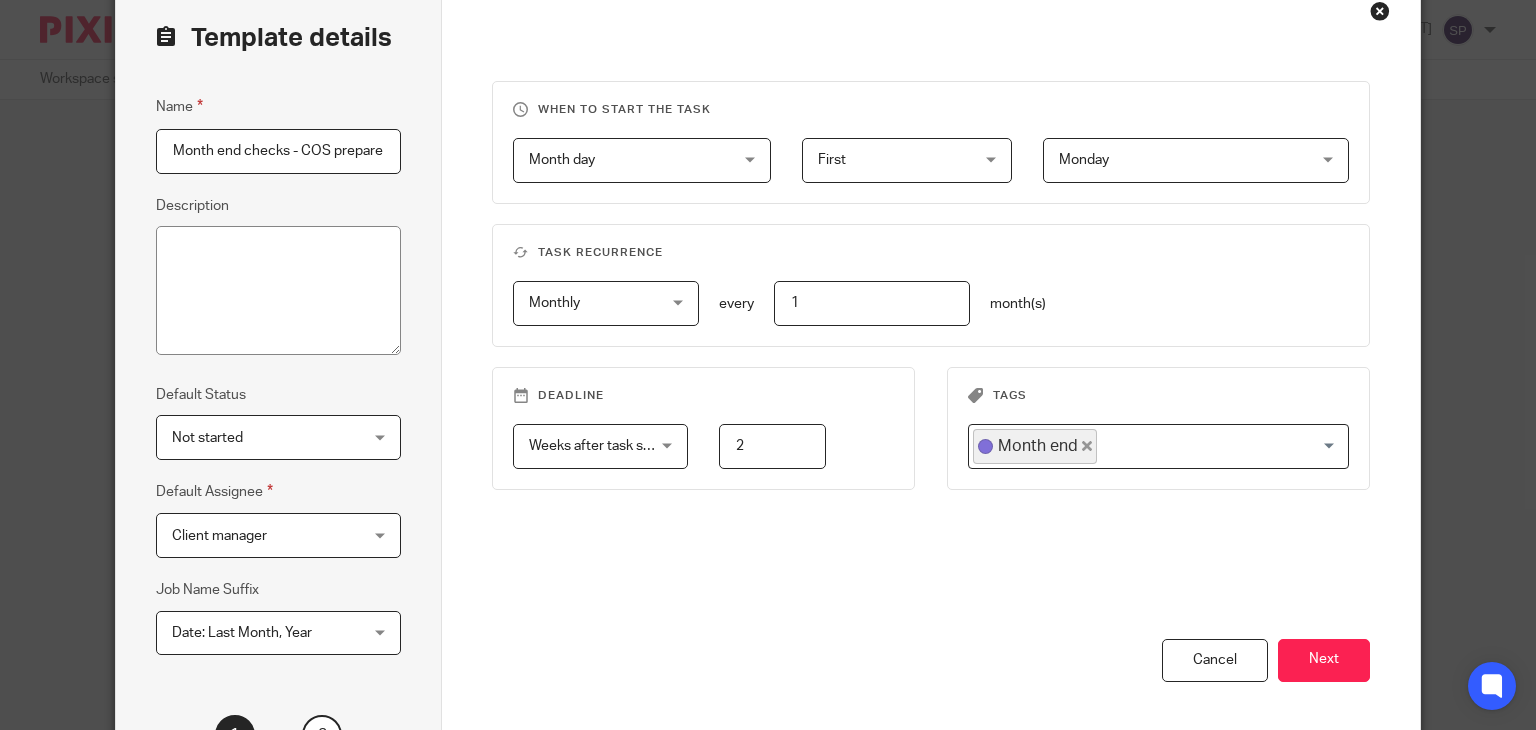 drag, startPoint x: 256, startPoint y: 148, endPoint x: 302, endPoint y: 126, distance: 50.990196 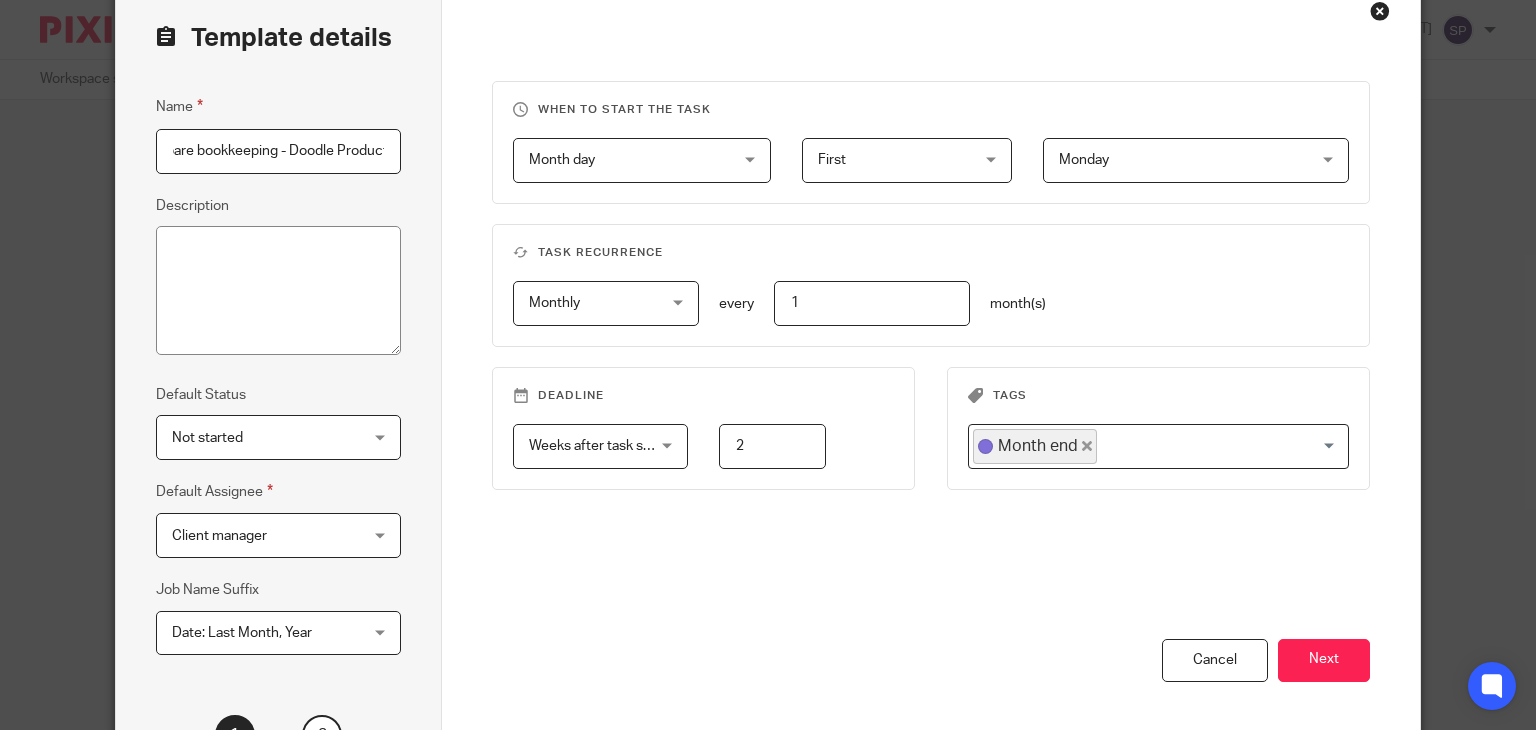 scroll, scrollTop: 0, scrollLeft: 247, axis: horizontal 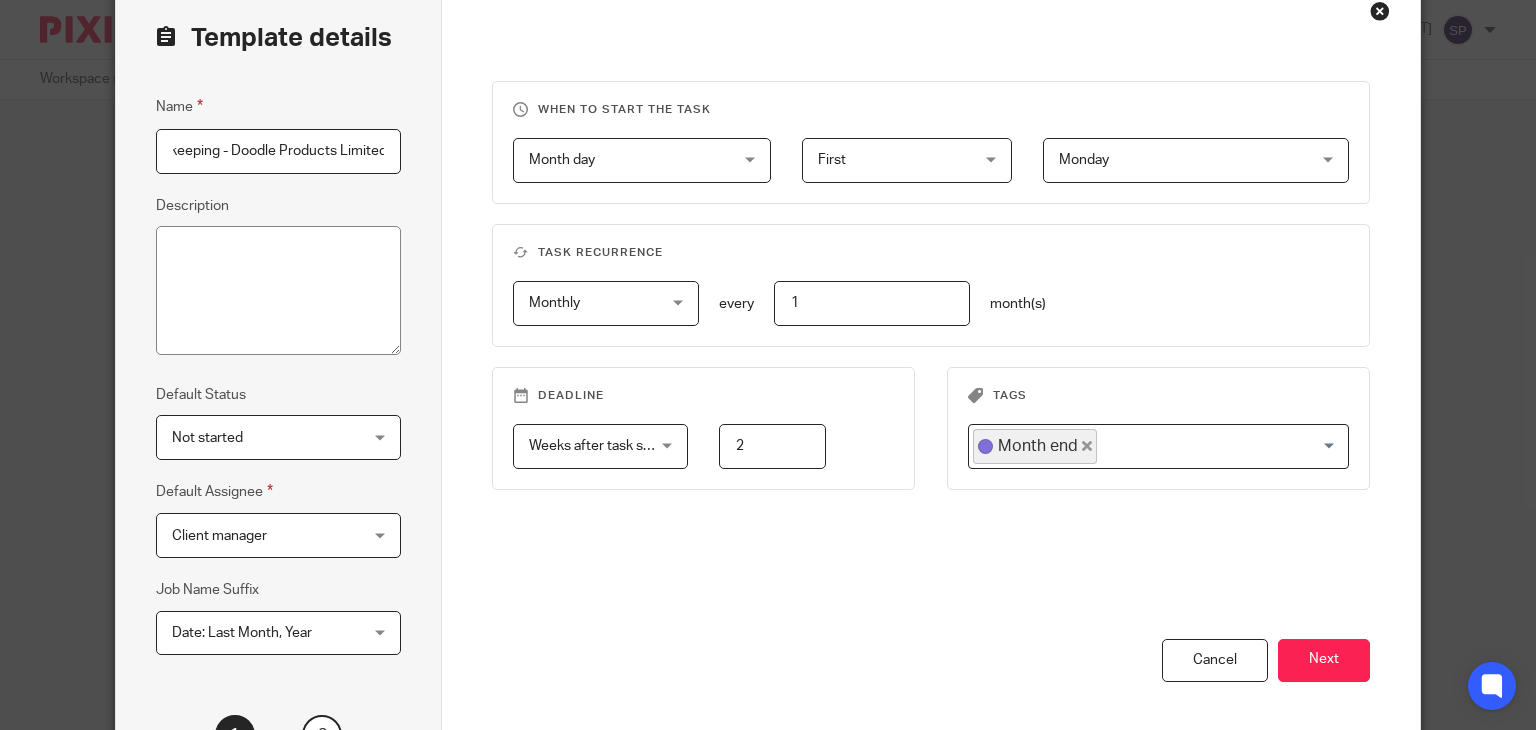drag, startPoint x: 295, startPoint y: 149, endPoint x: 213, endPoint y: 169, distance: 84.40379 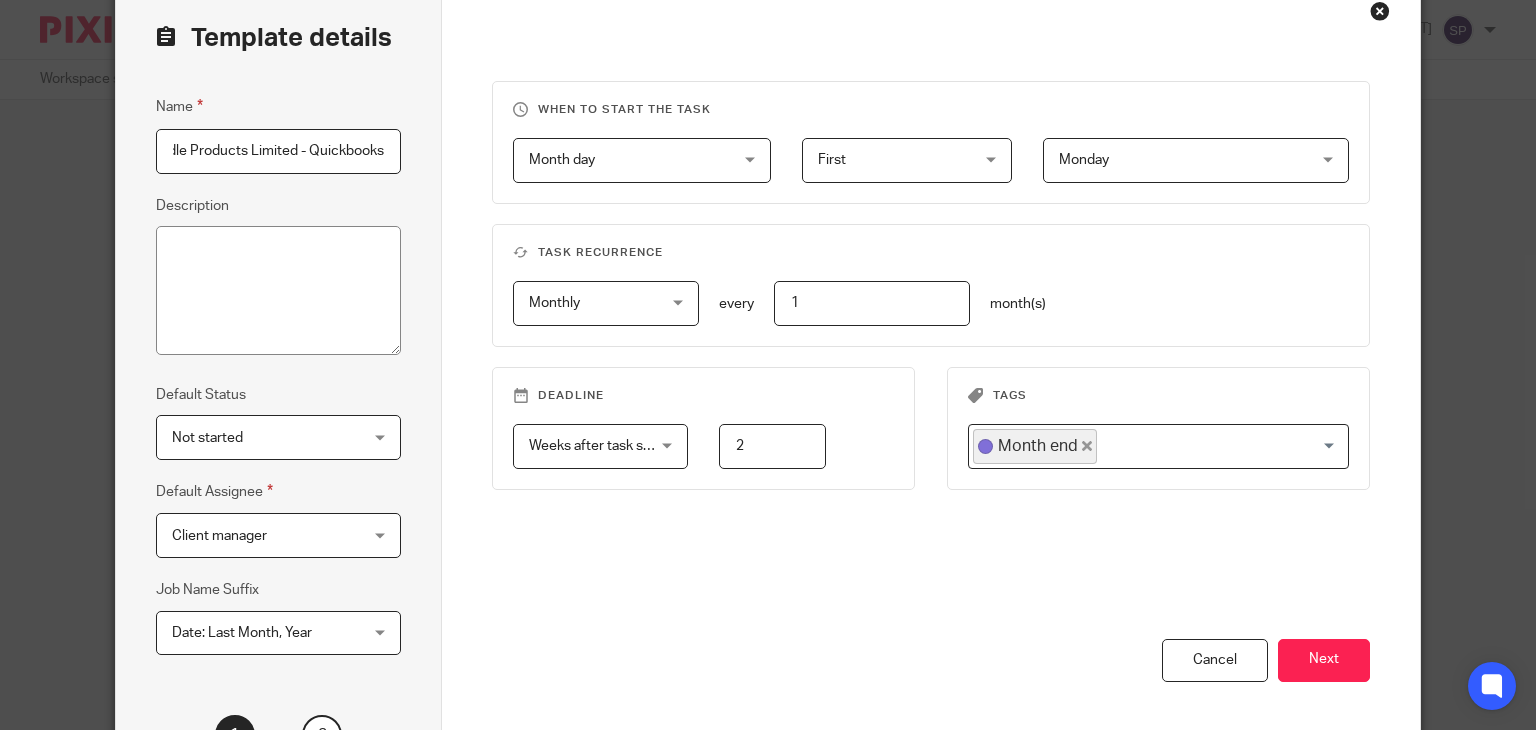 scroll, scrollTop: 0, scrollLeft: 0, axis: both 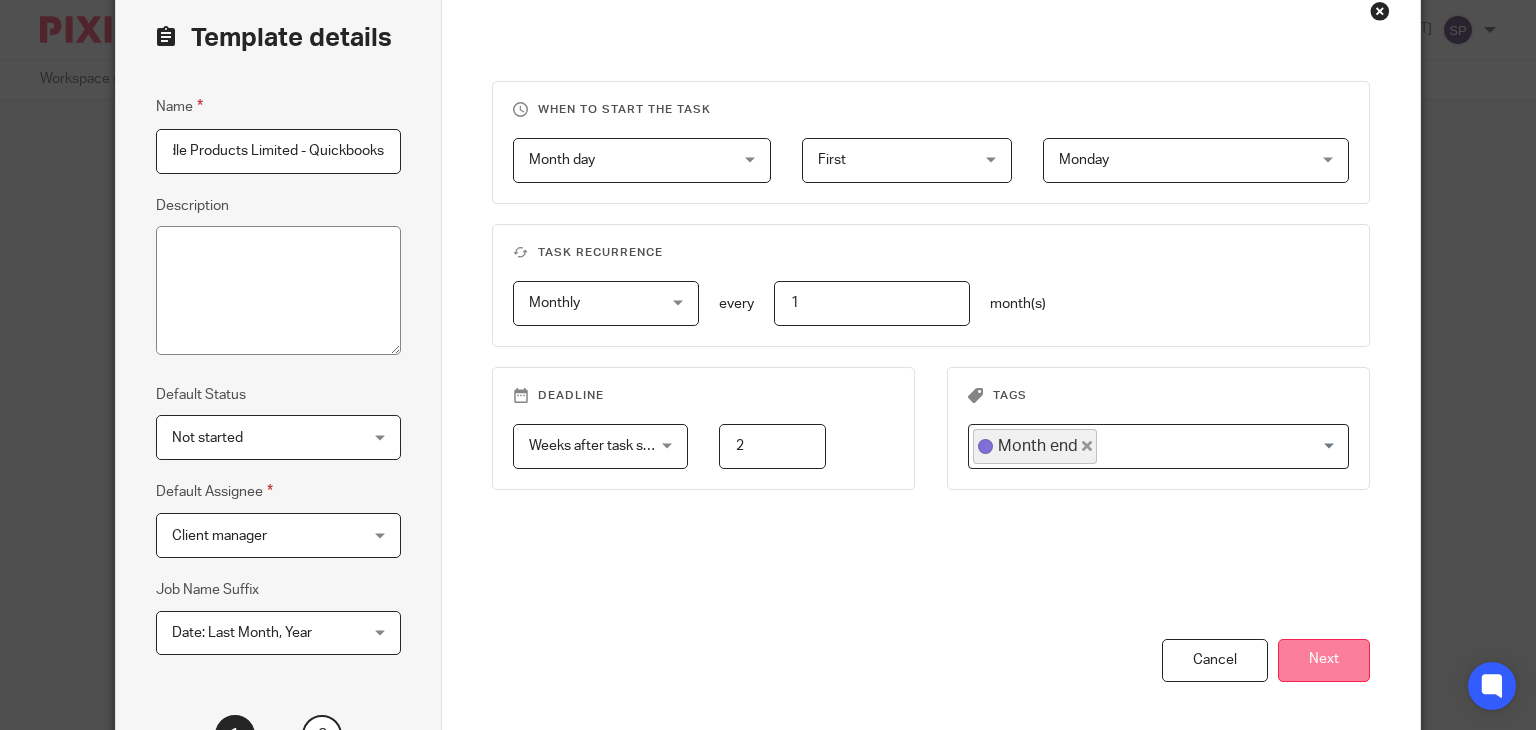 type on "Month end checks - Doodle Products Limited - Quickbooks" 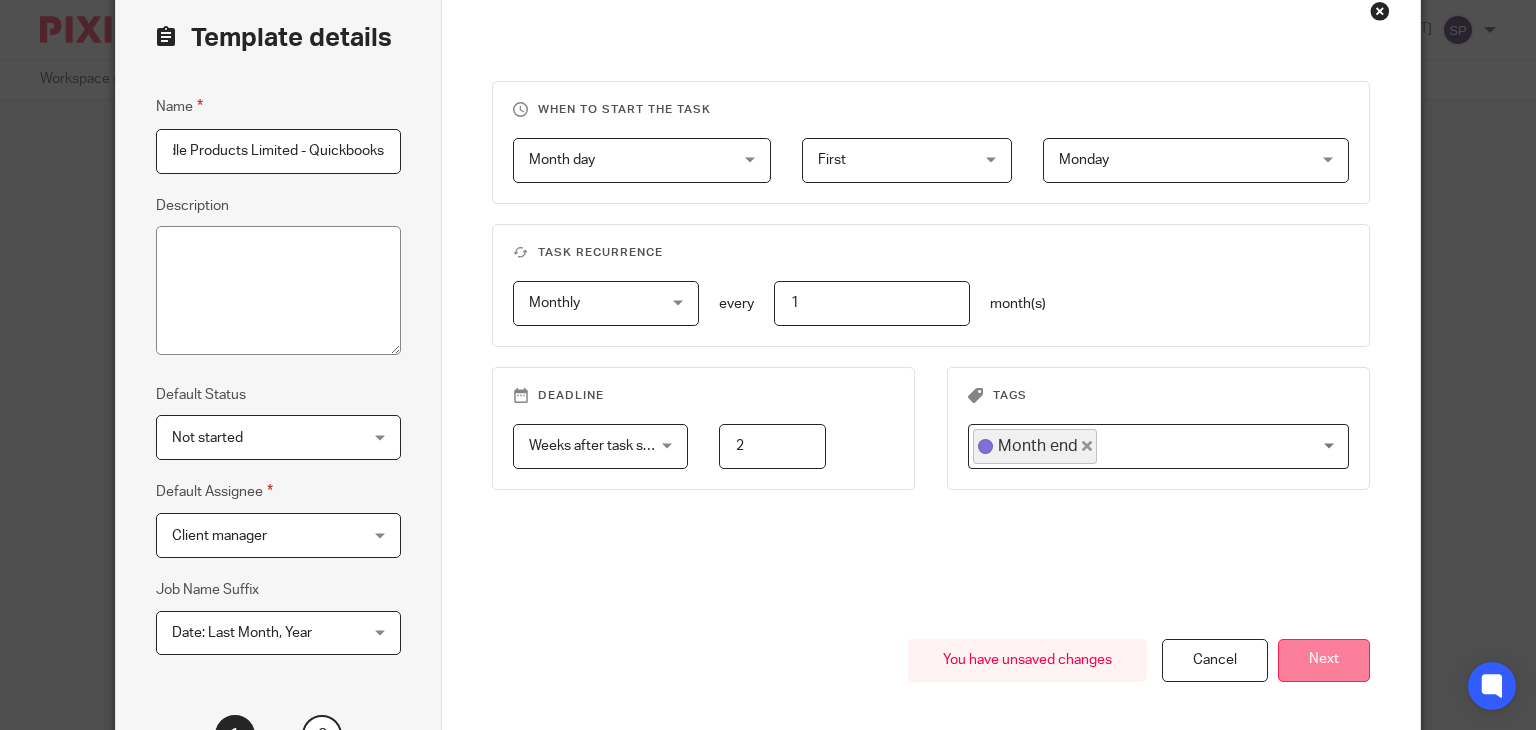 scroll, scrollTop: 0, scrollLeft: 0, axis: both 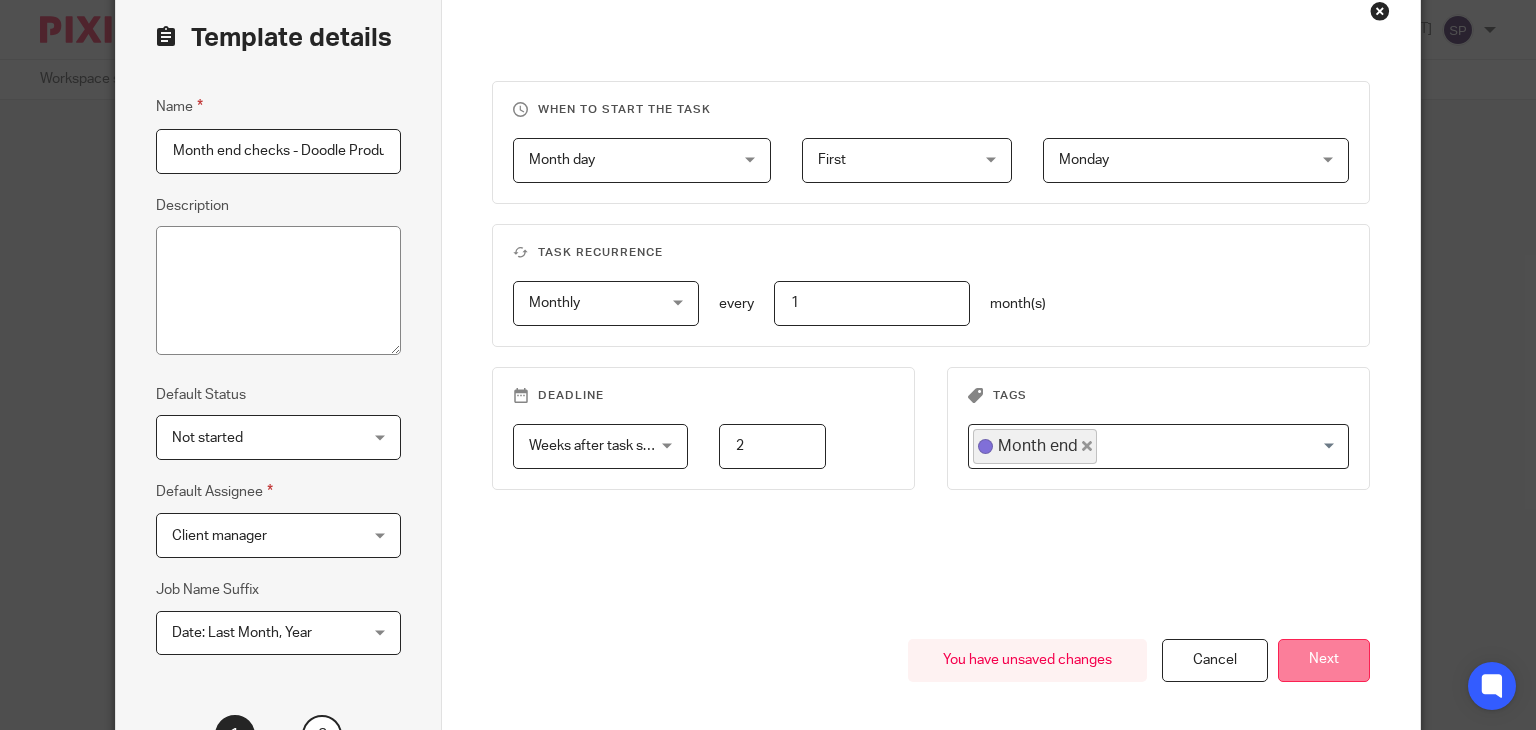 click on "Next" at bounding box center (1324, 660) 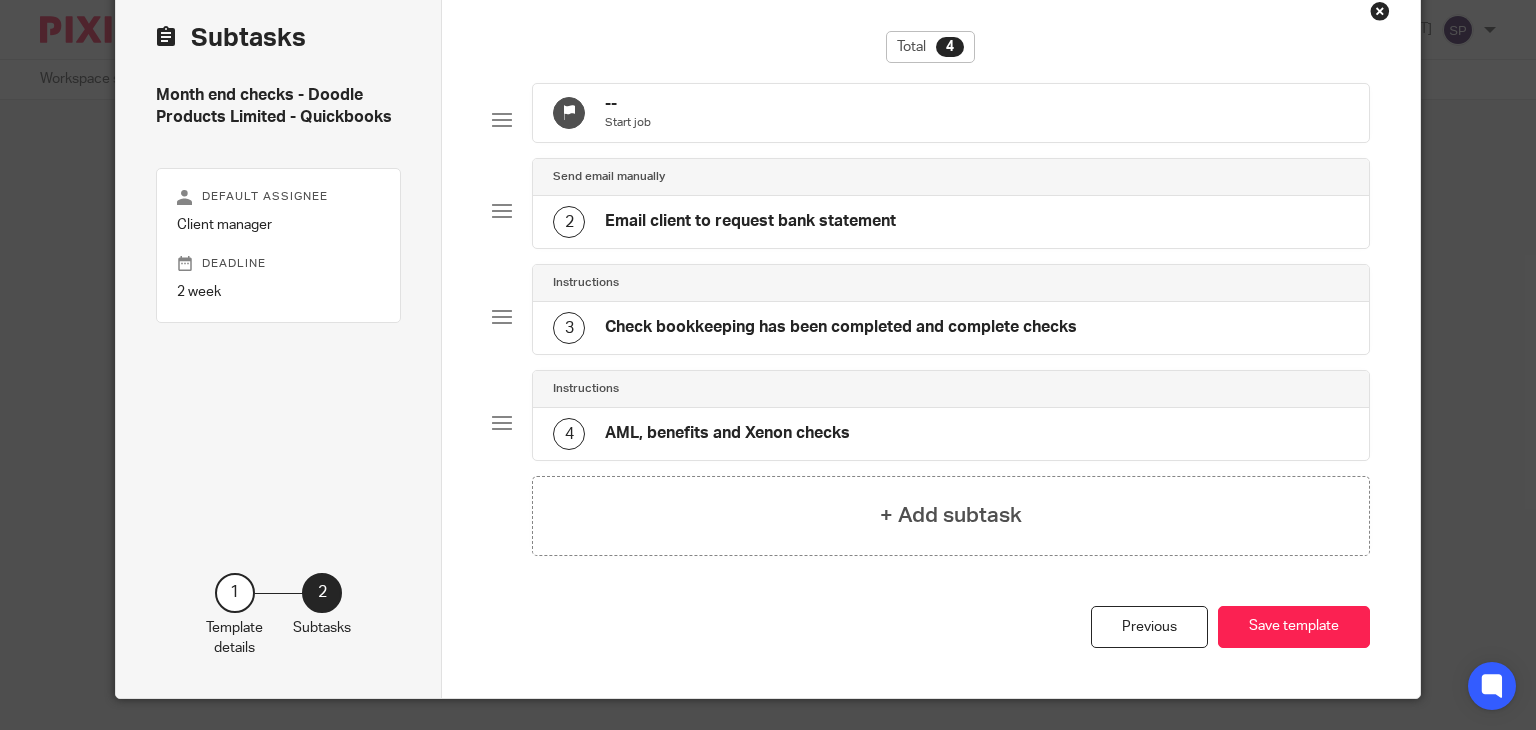 click on "Save template" at bounding box center [1294, 627] 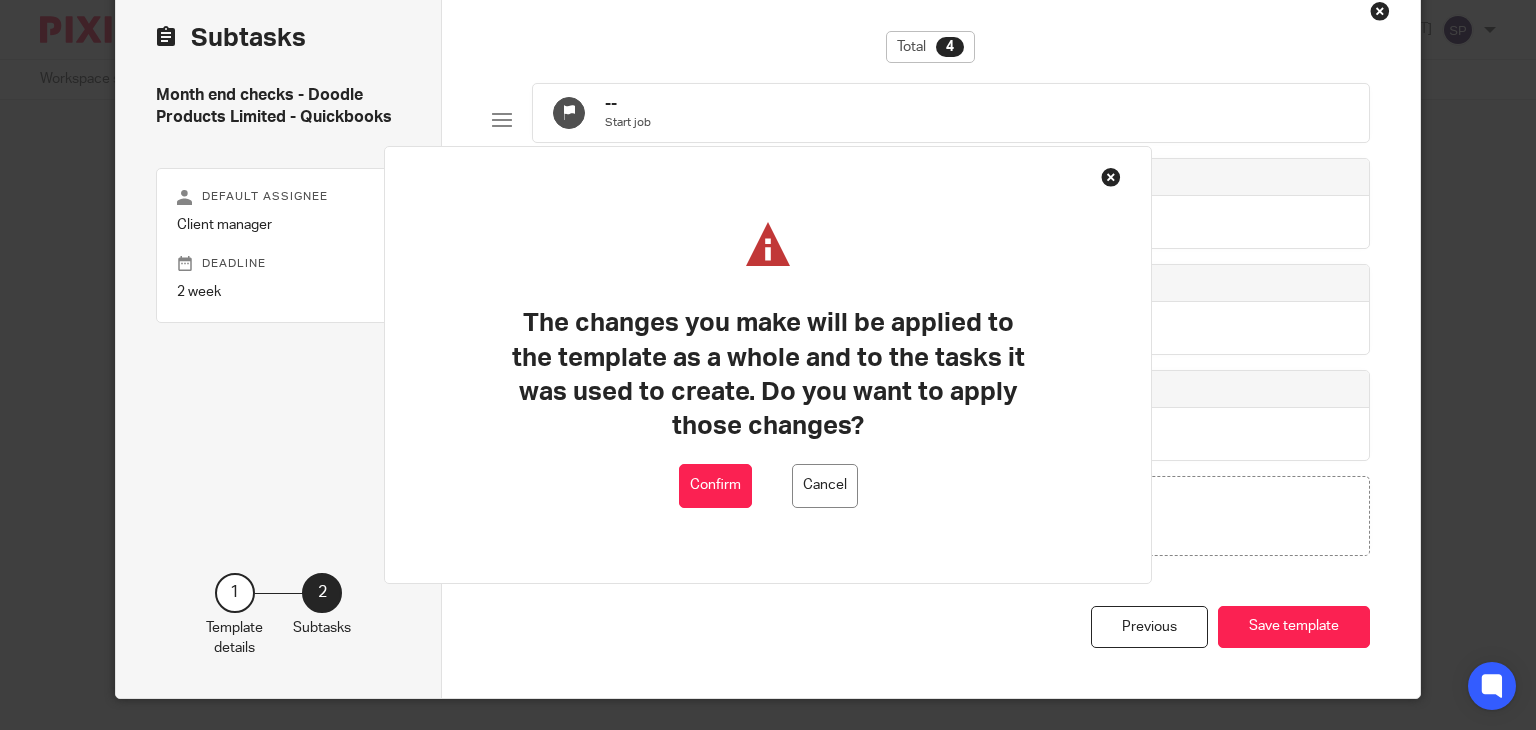 click on "Confirm" at bounding box center (715, 486) 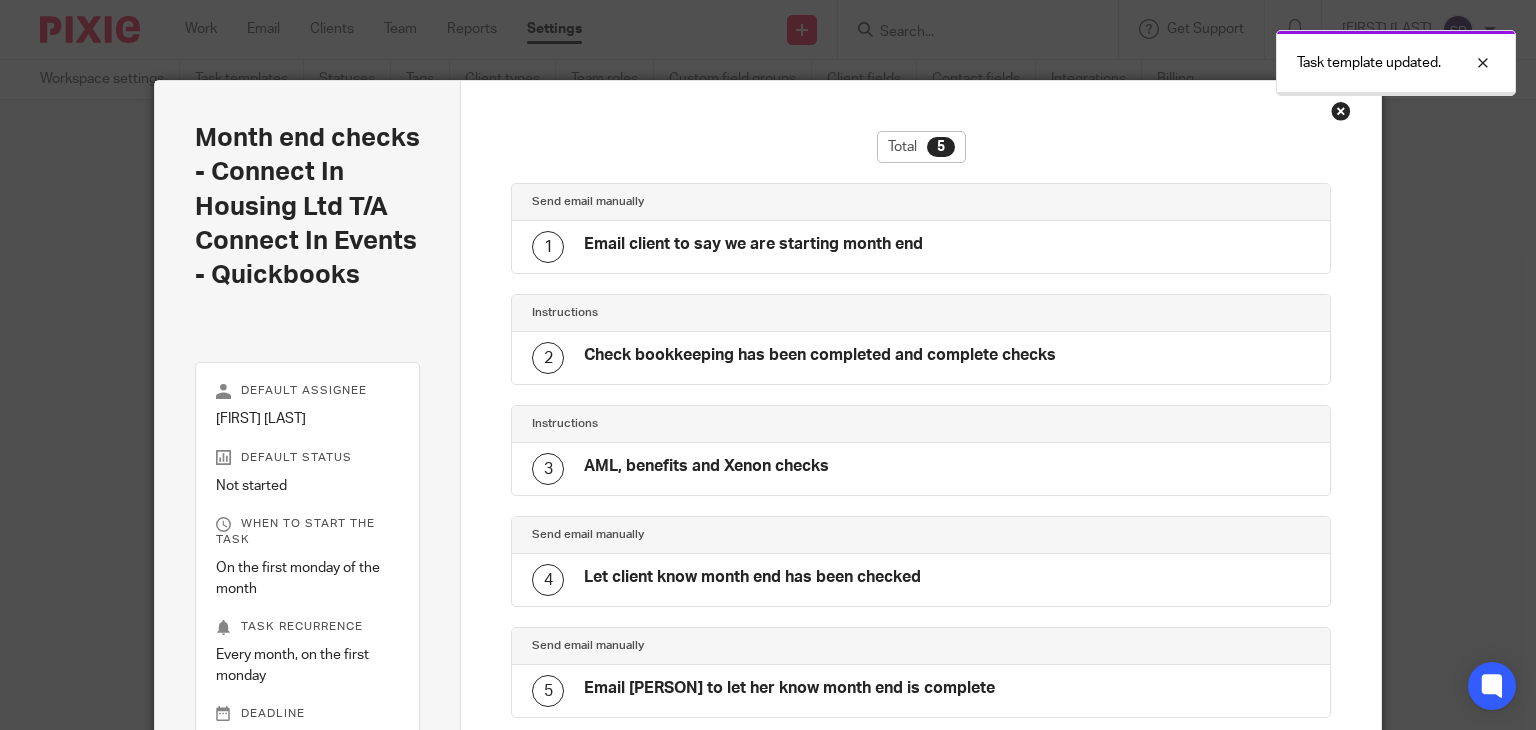 scroll, scrollTop: 0, scrollLeft: 0, axis: both 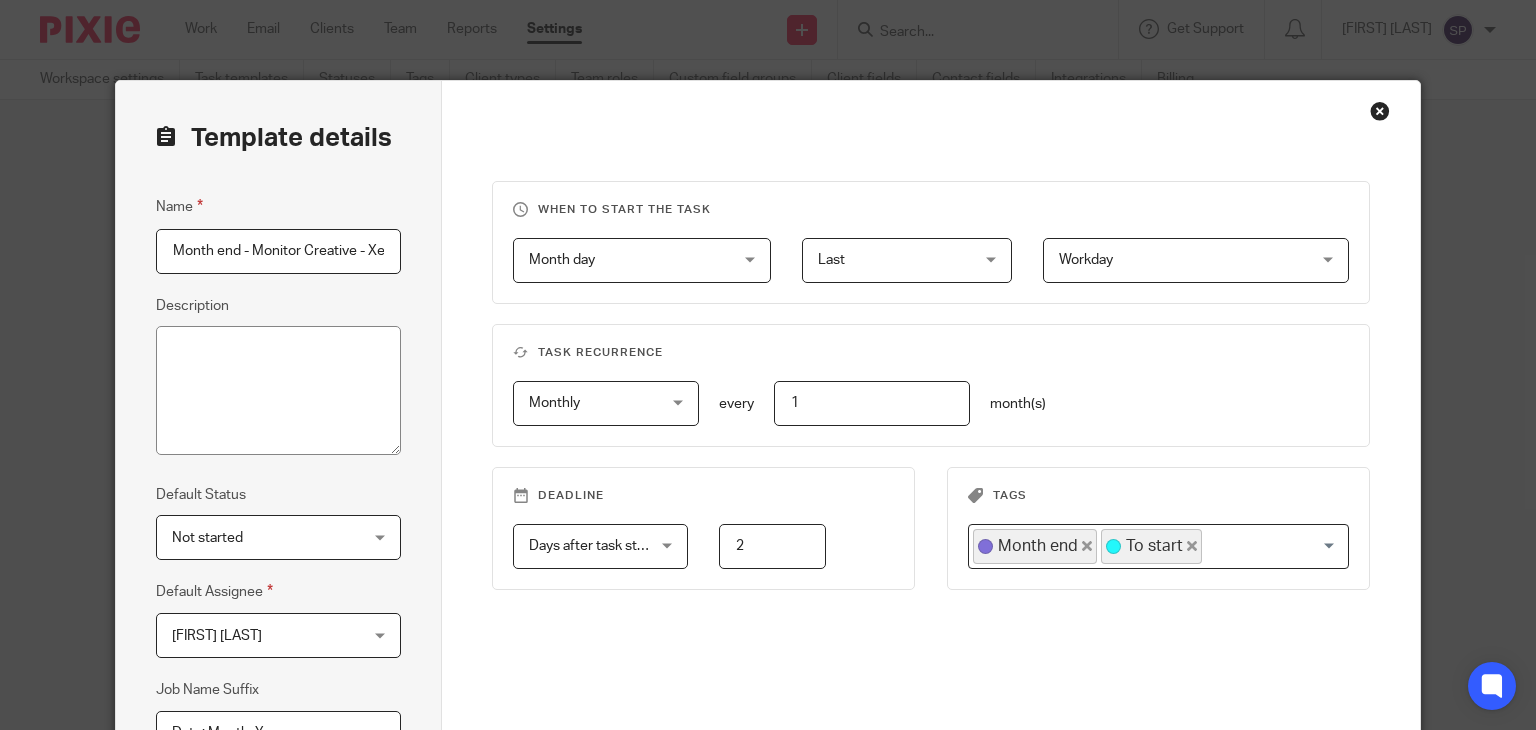drag, startPoint x: 267, startPoint y: 261, endPoint x: 152, endPoint y: 291, distance: 118.84864 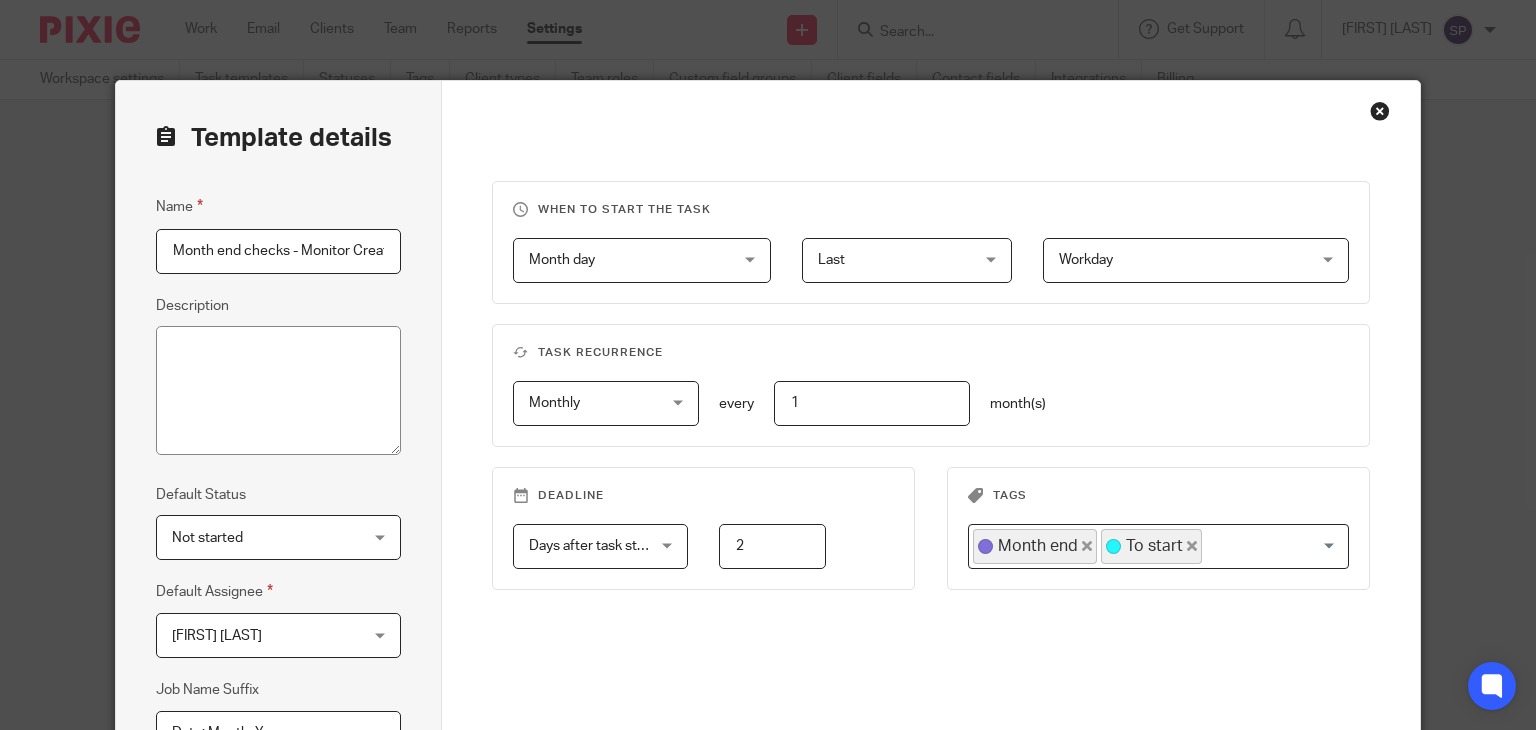 scroll, scrollTop: 0, scrollLeft: 61, axis: horizontal 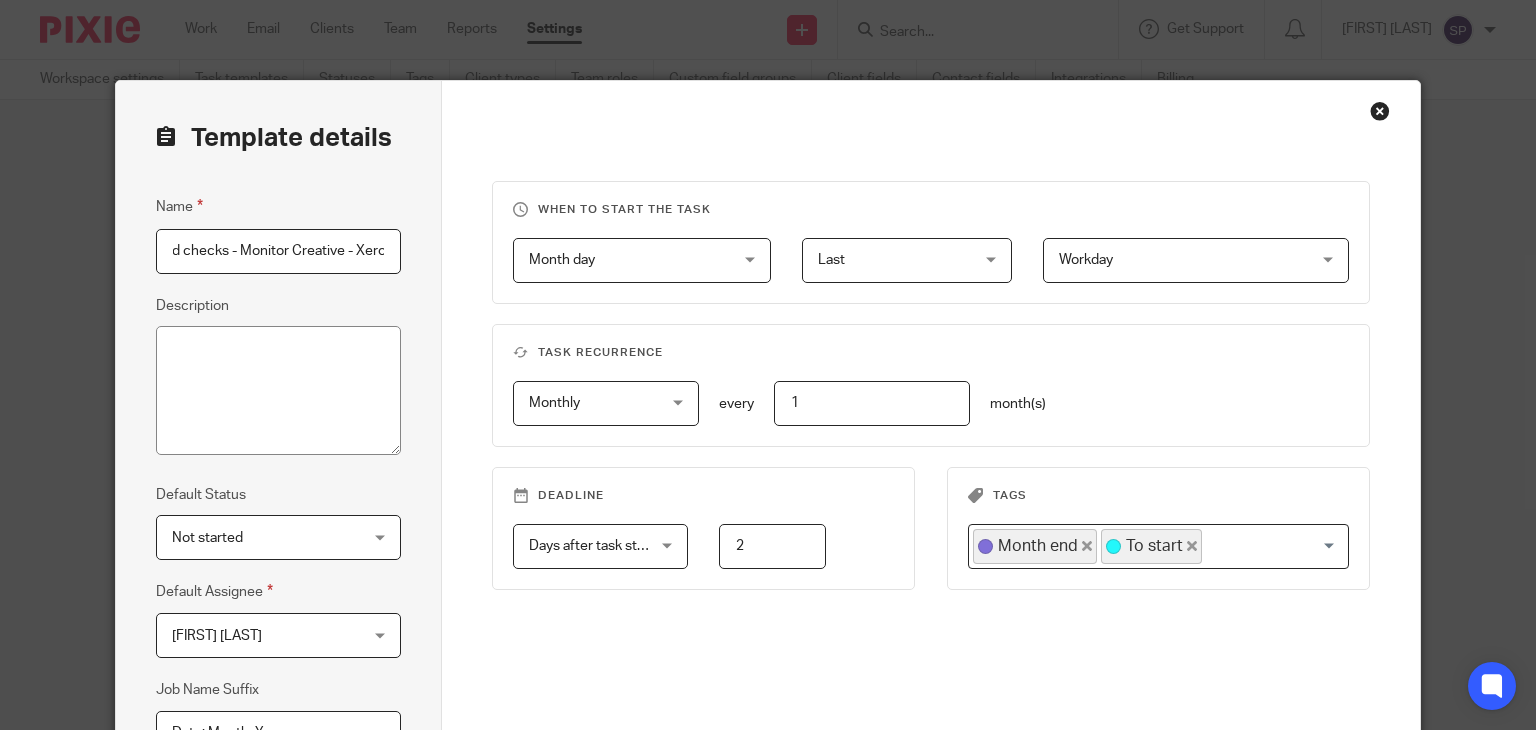 drag, startPoint x: 346, startPoint y: 253, endPoint x: 472, endPoint y: 222, distance: 129.75746 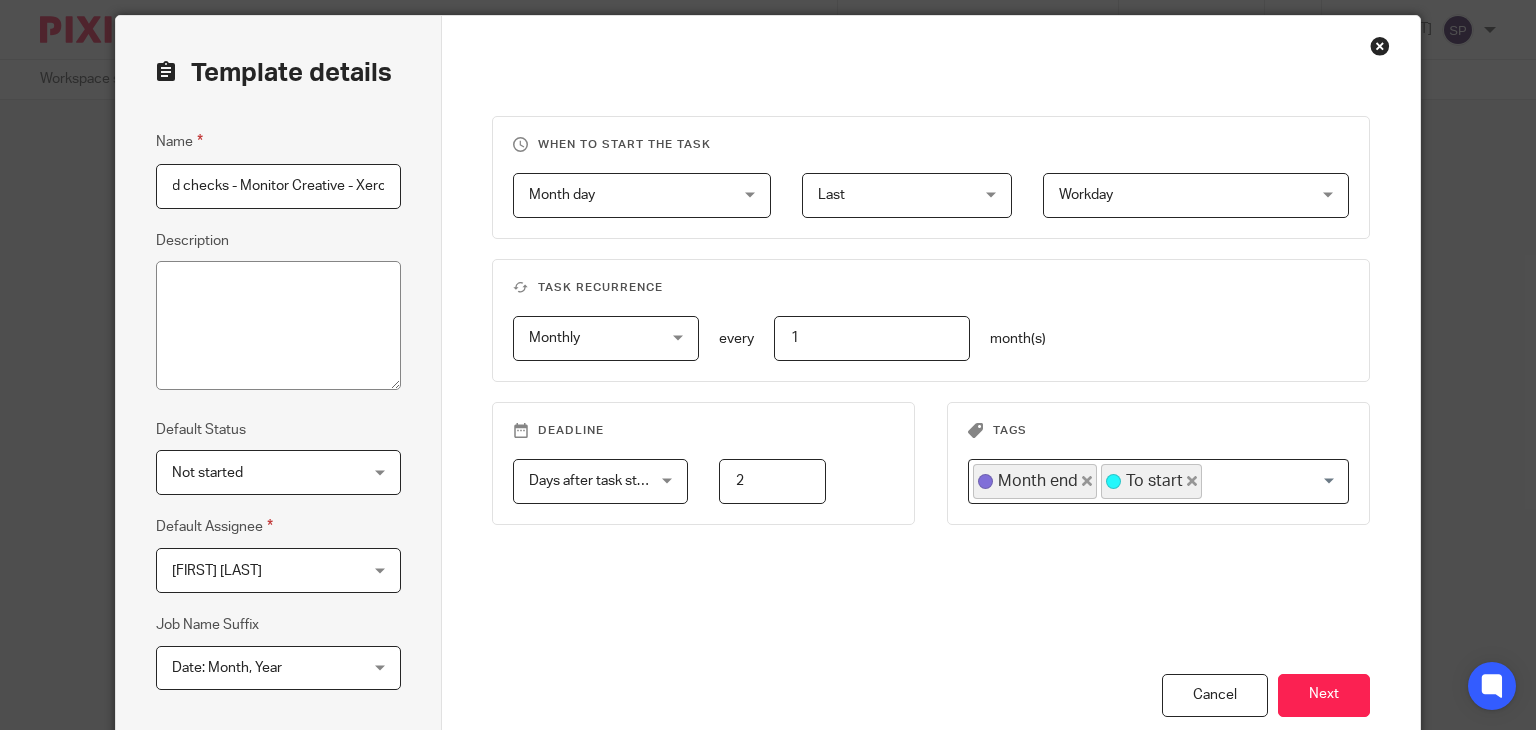 scroll, scrollTop: 100, scrollLeft: 0, axis: vertical 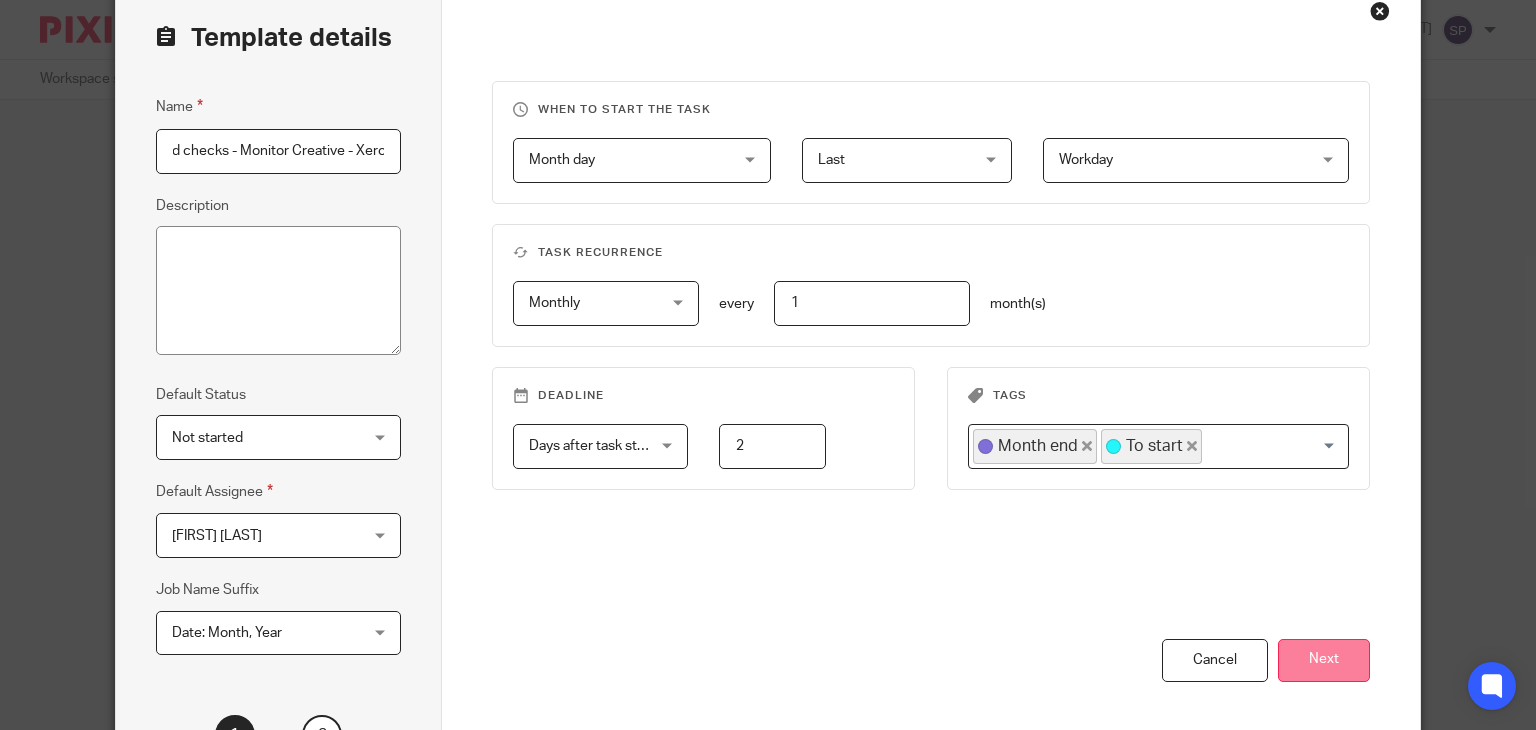type on "Month end checks - Monitor Creative - Xero" 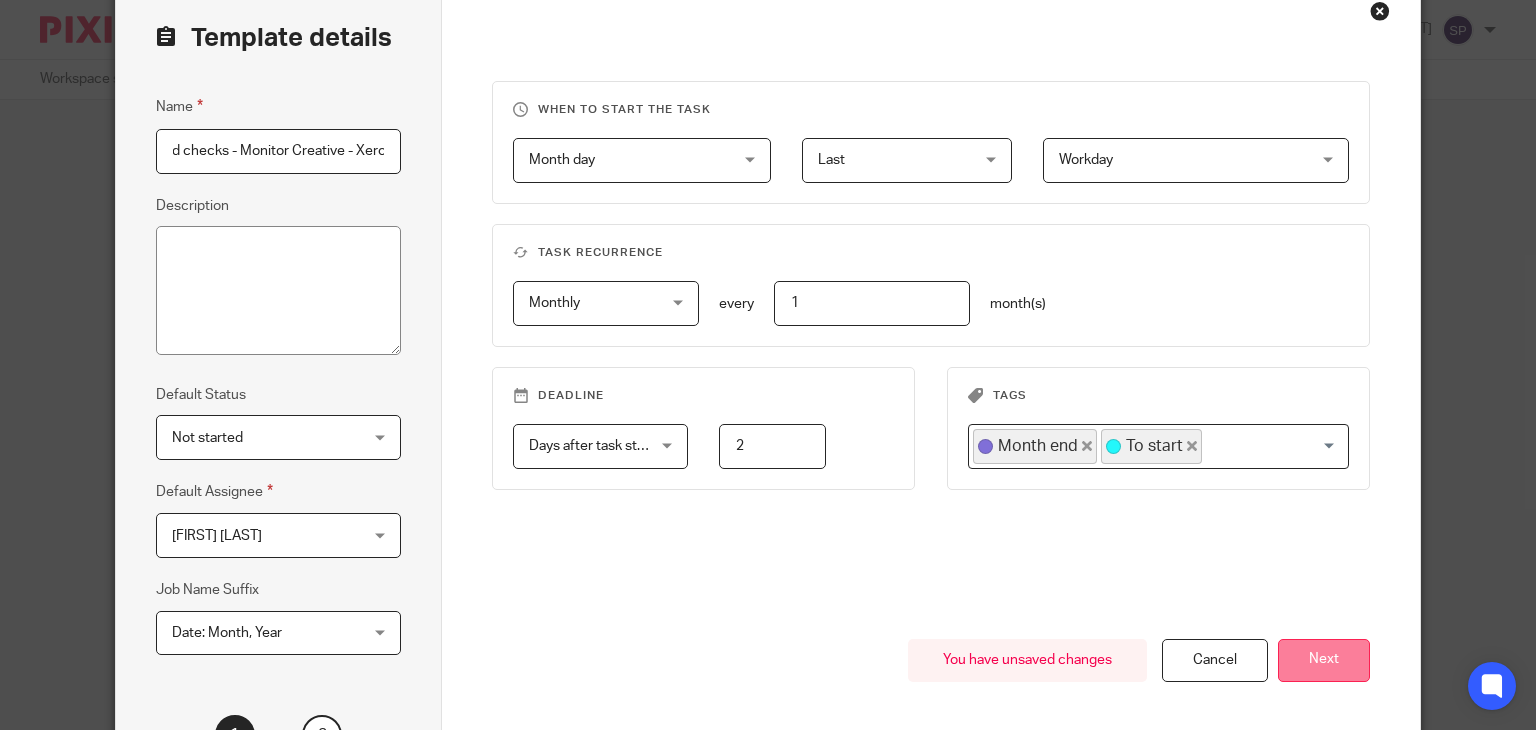 scroll, scrollTop: 0, scrollLeft: 0, axis: both 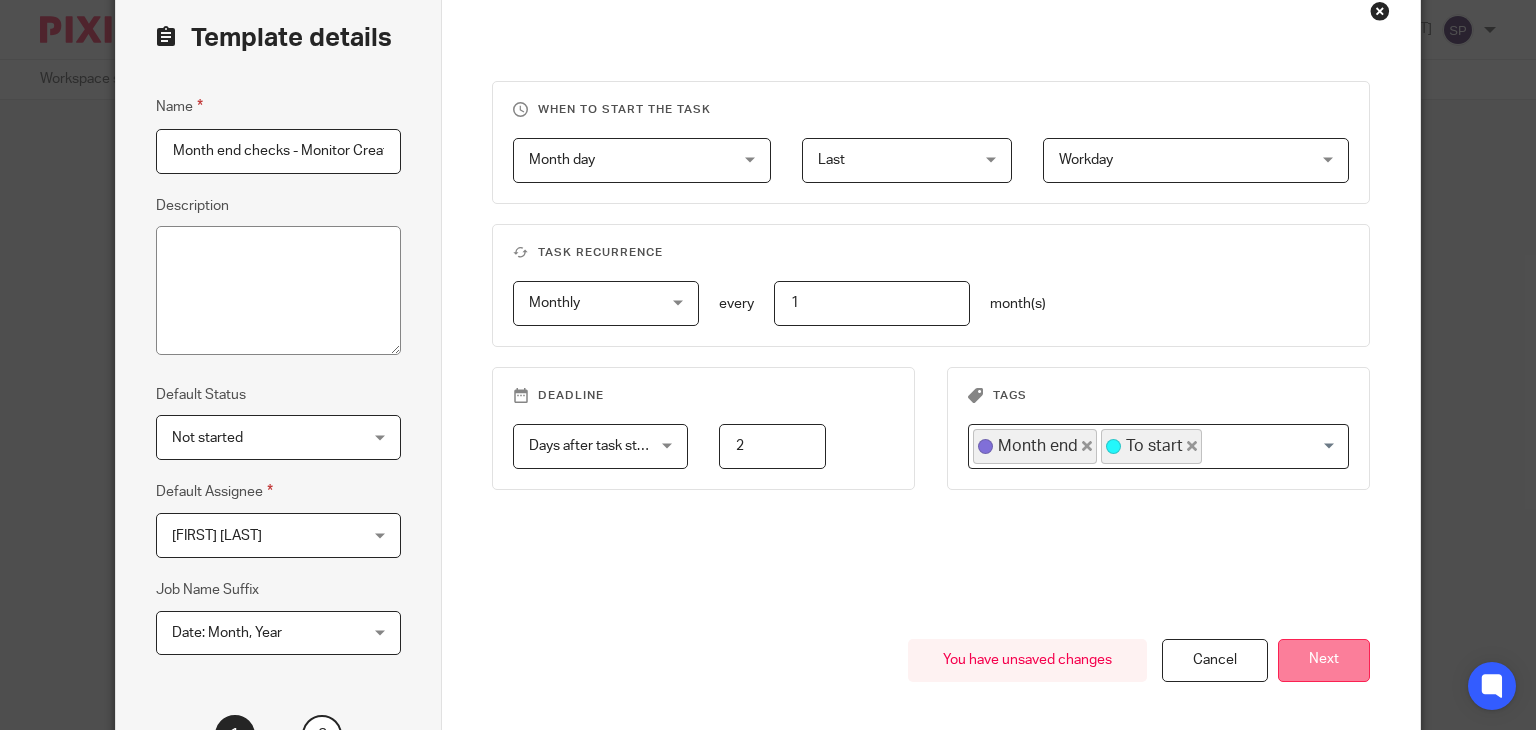 click on "Next" at bounding box center (1324, 660) 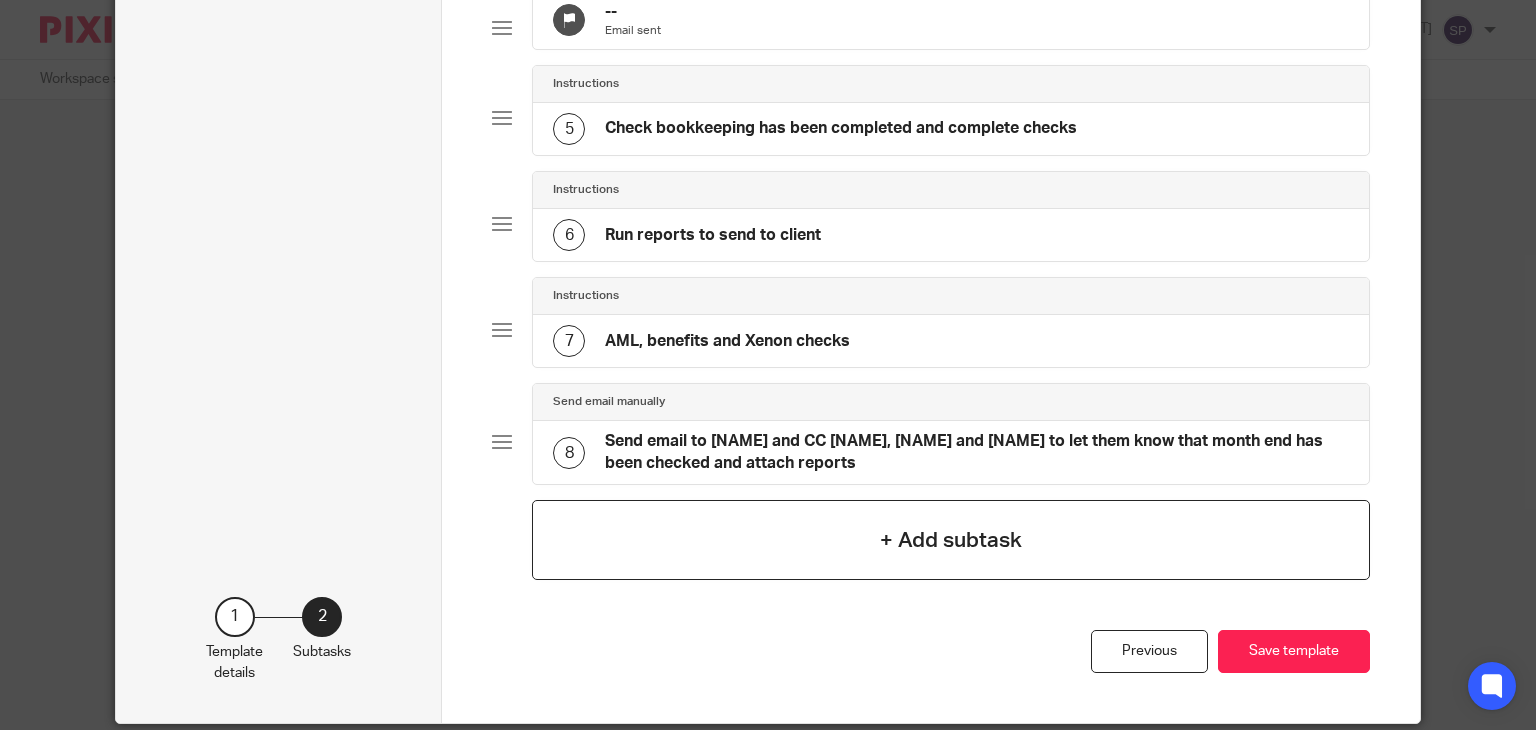 scroll, scrollTop: 500, scrollLeft: 0, axis: vertical 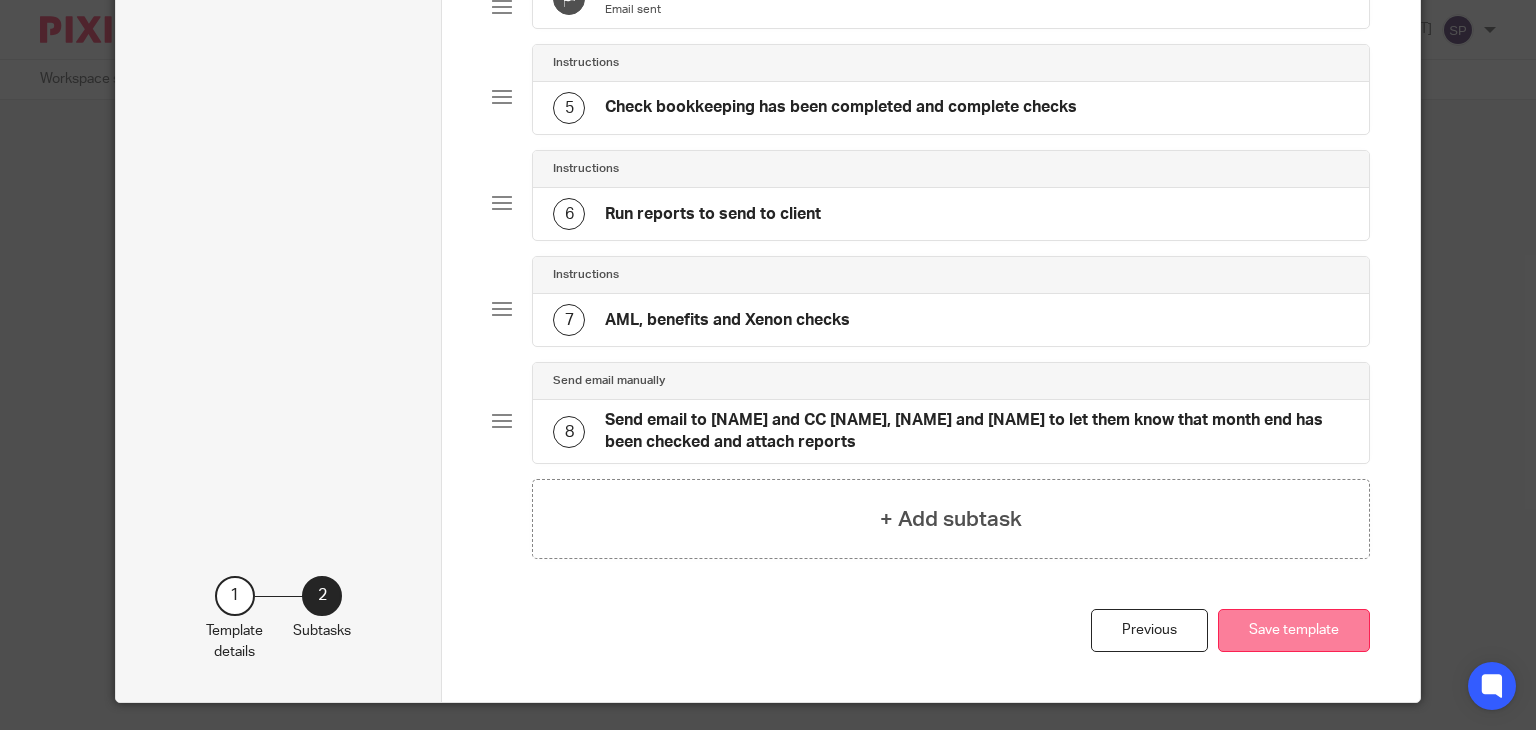 click on "Save template" at bounding box center (1294, 630) 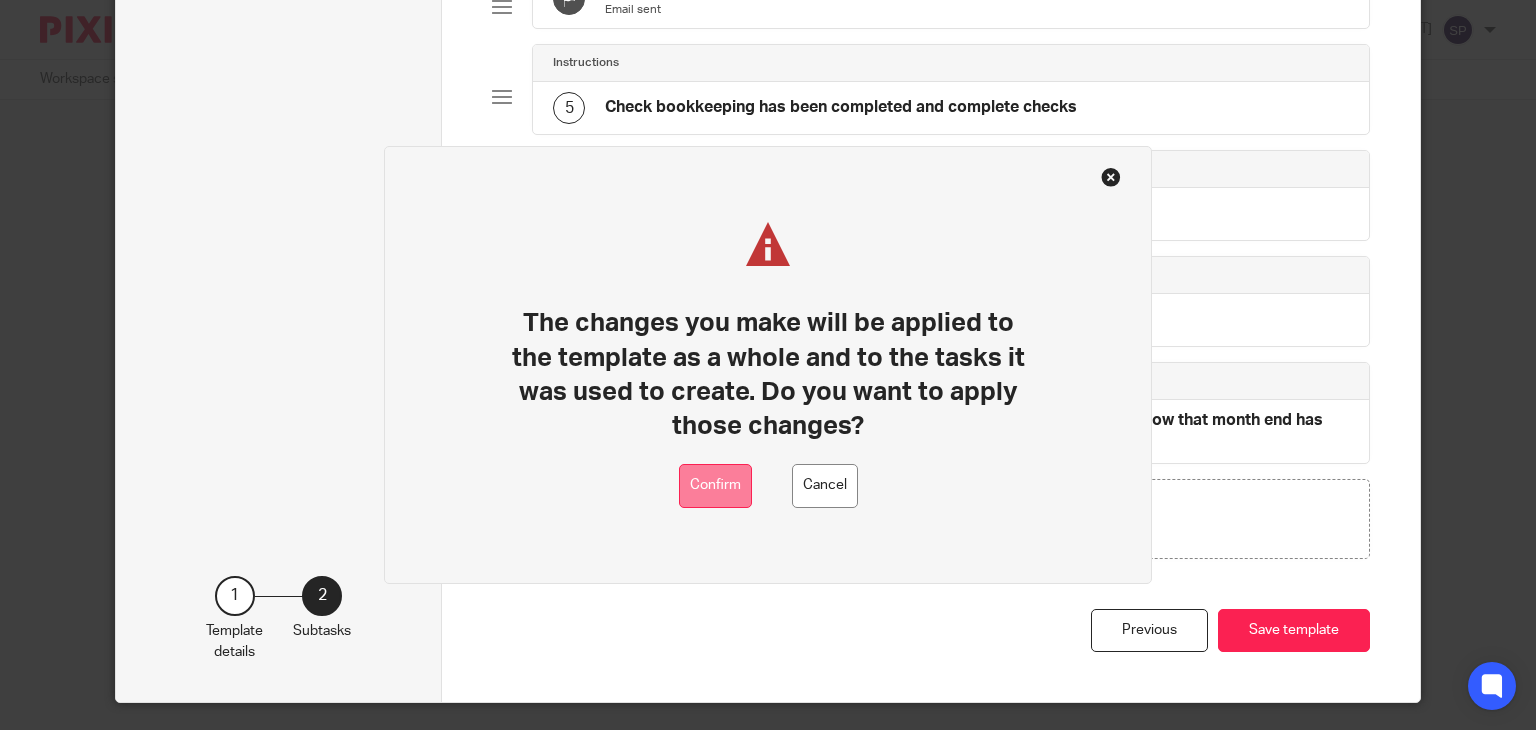 click on "Confirm" at bounding box center (715, 486) 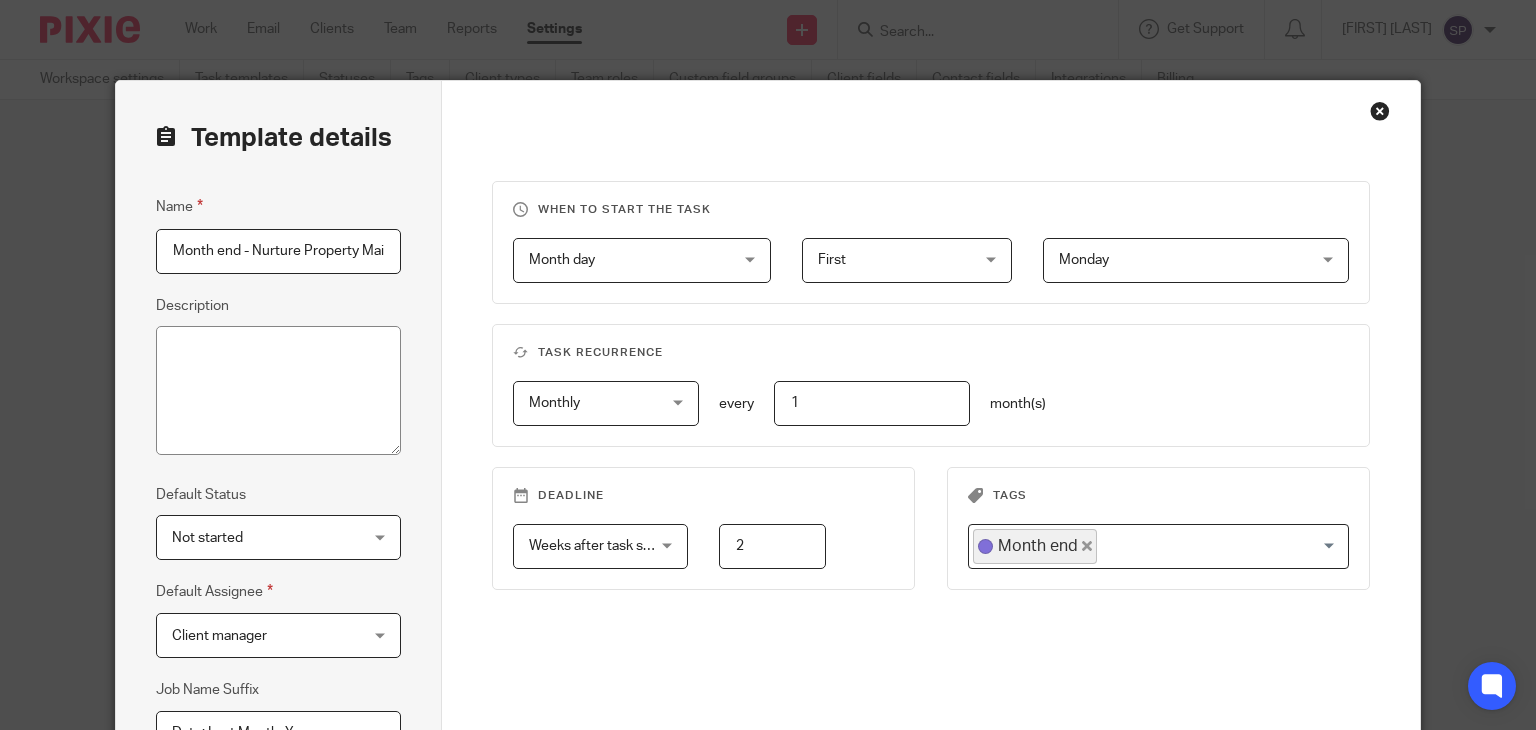 scroll, scrollTop: 0, scrollLeft: 0, axis: both 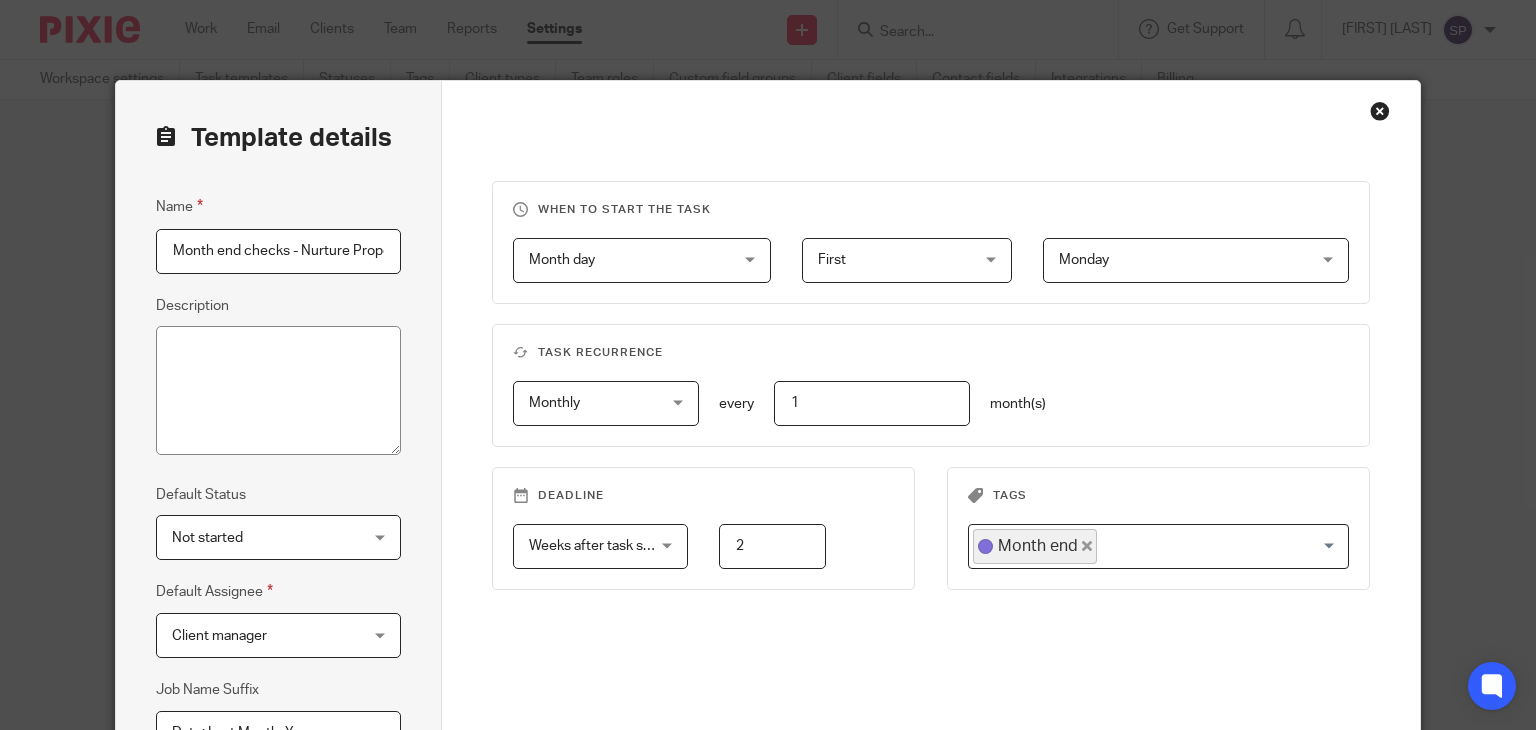 drag, startPoint x: 317, startPoint y: 246, endPoint x: 132, endPoint y: 305, distance: 194.18033 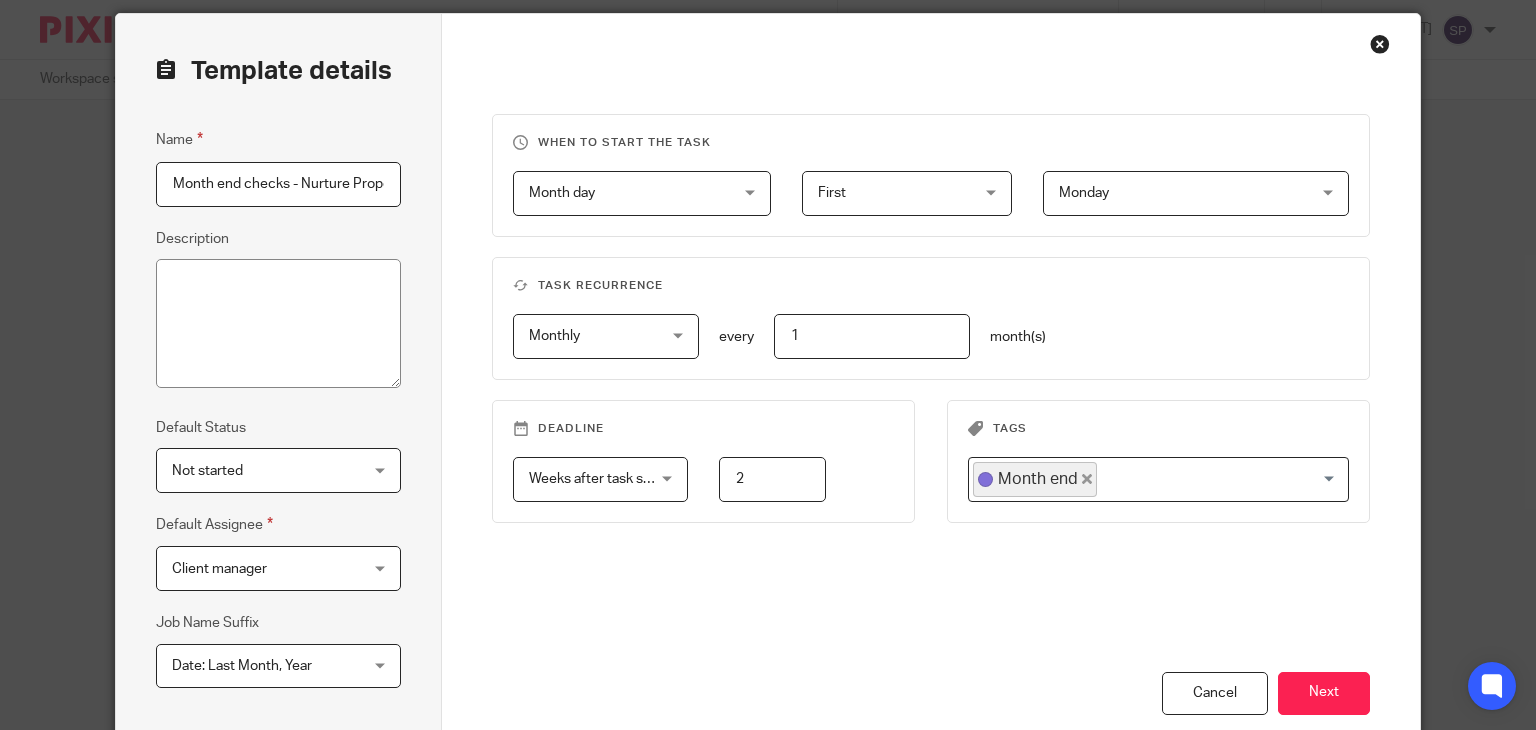 scroll, scrollTop: 100, scrollLeft: 0, axis: vertical 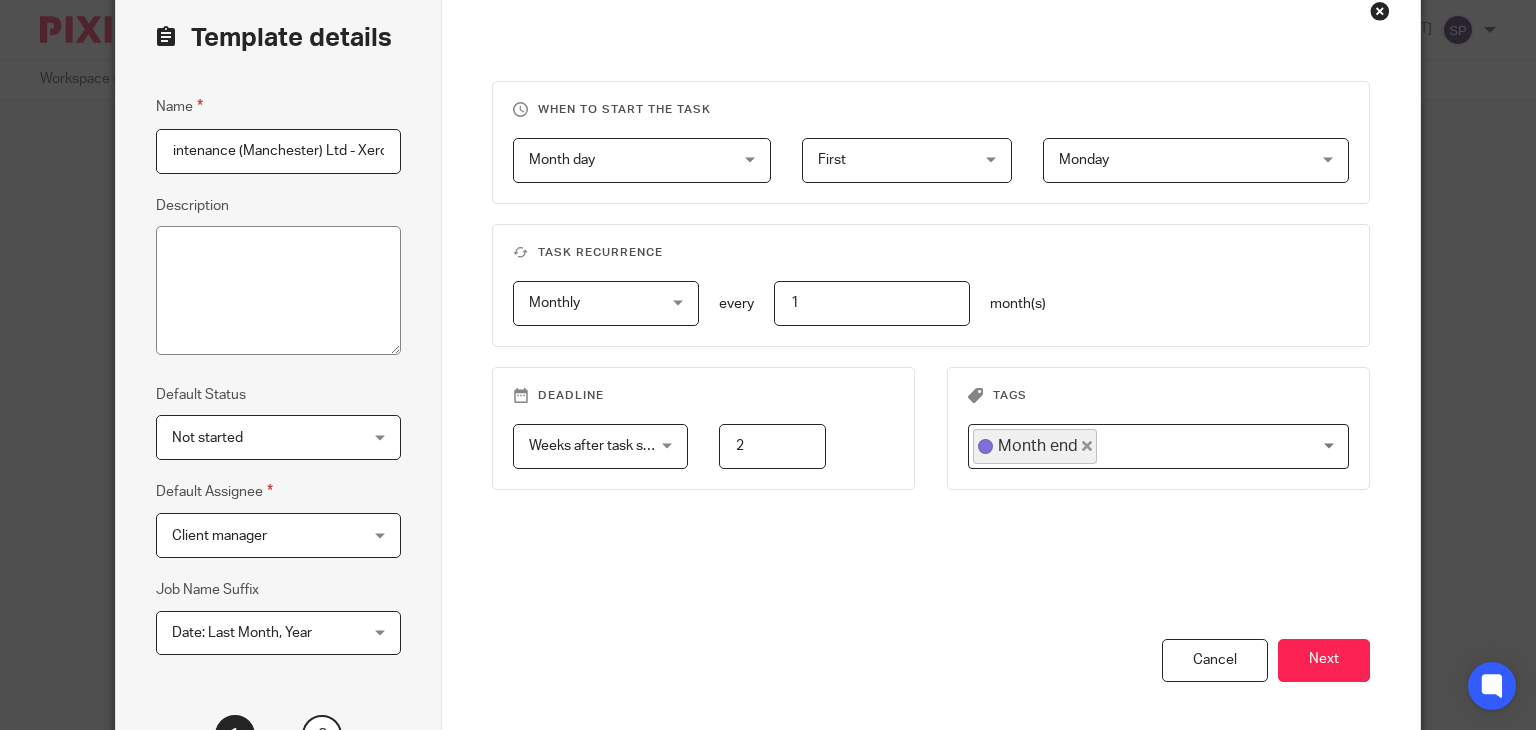 drag, startPoint x: 335, startPoint y: 157, endPoint x: 454, endPoint y: 117, distance: 125.54282 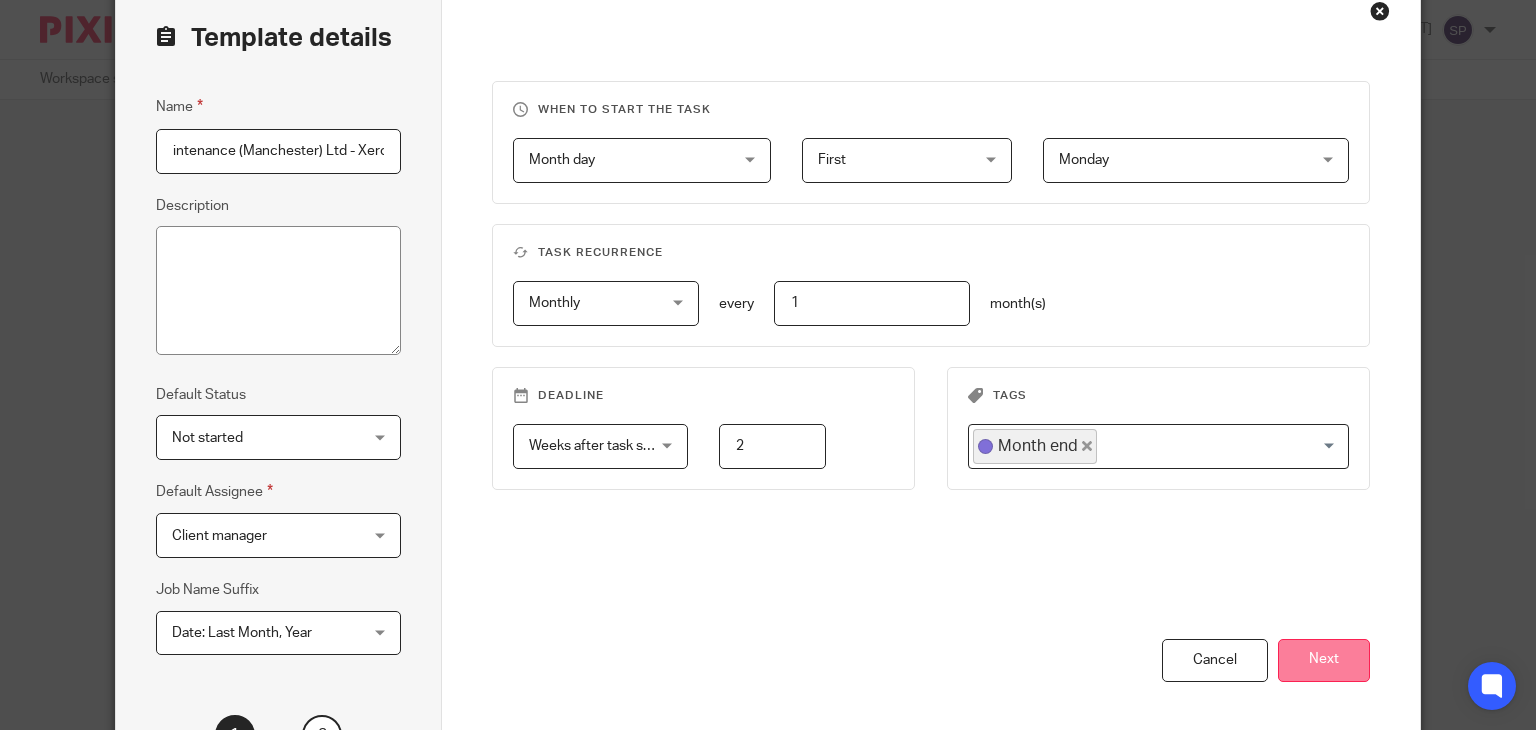 type on "Month end checks - Nurture Property Maintenance (Manchester) Ltd - Xero" 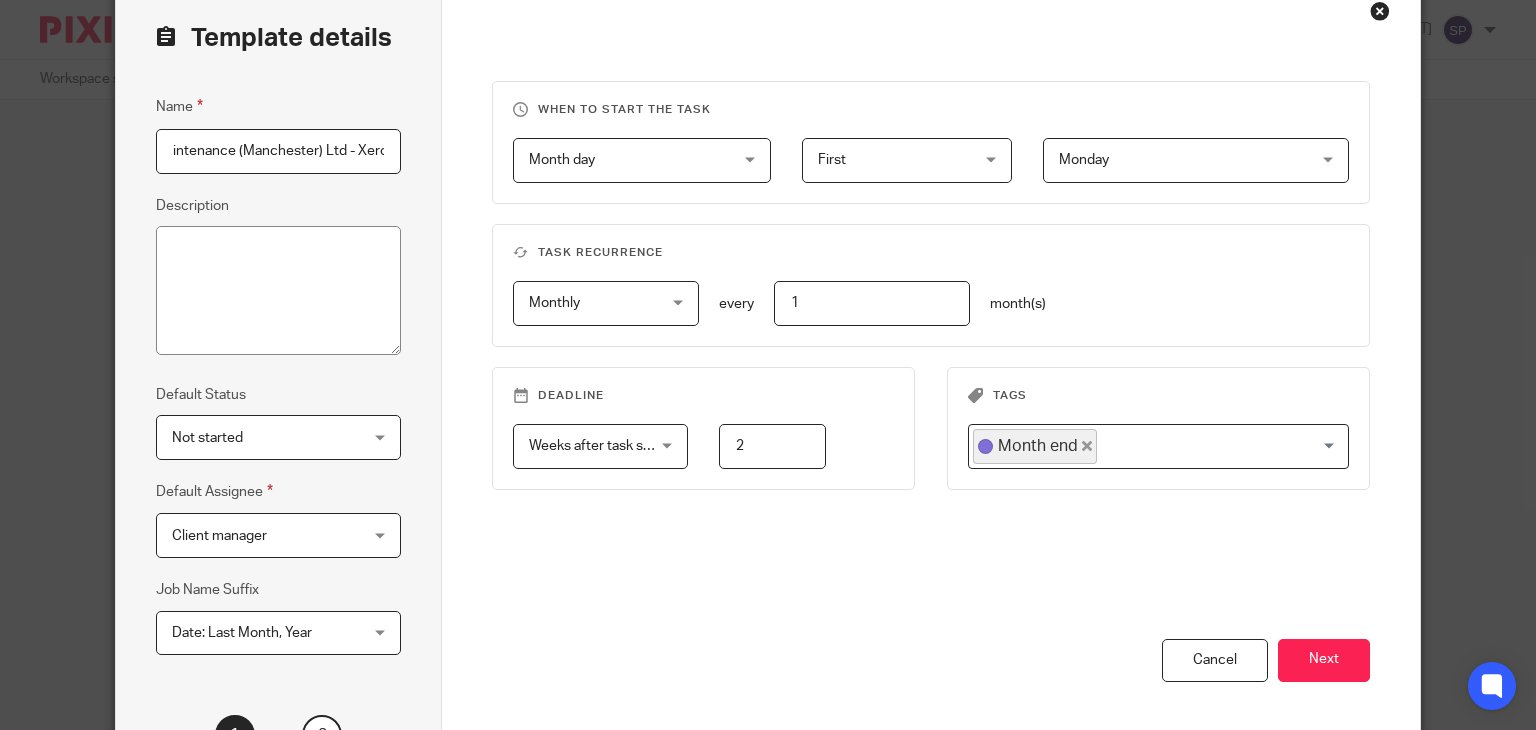 click on "Next" at bounding box center [1324, 660] 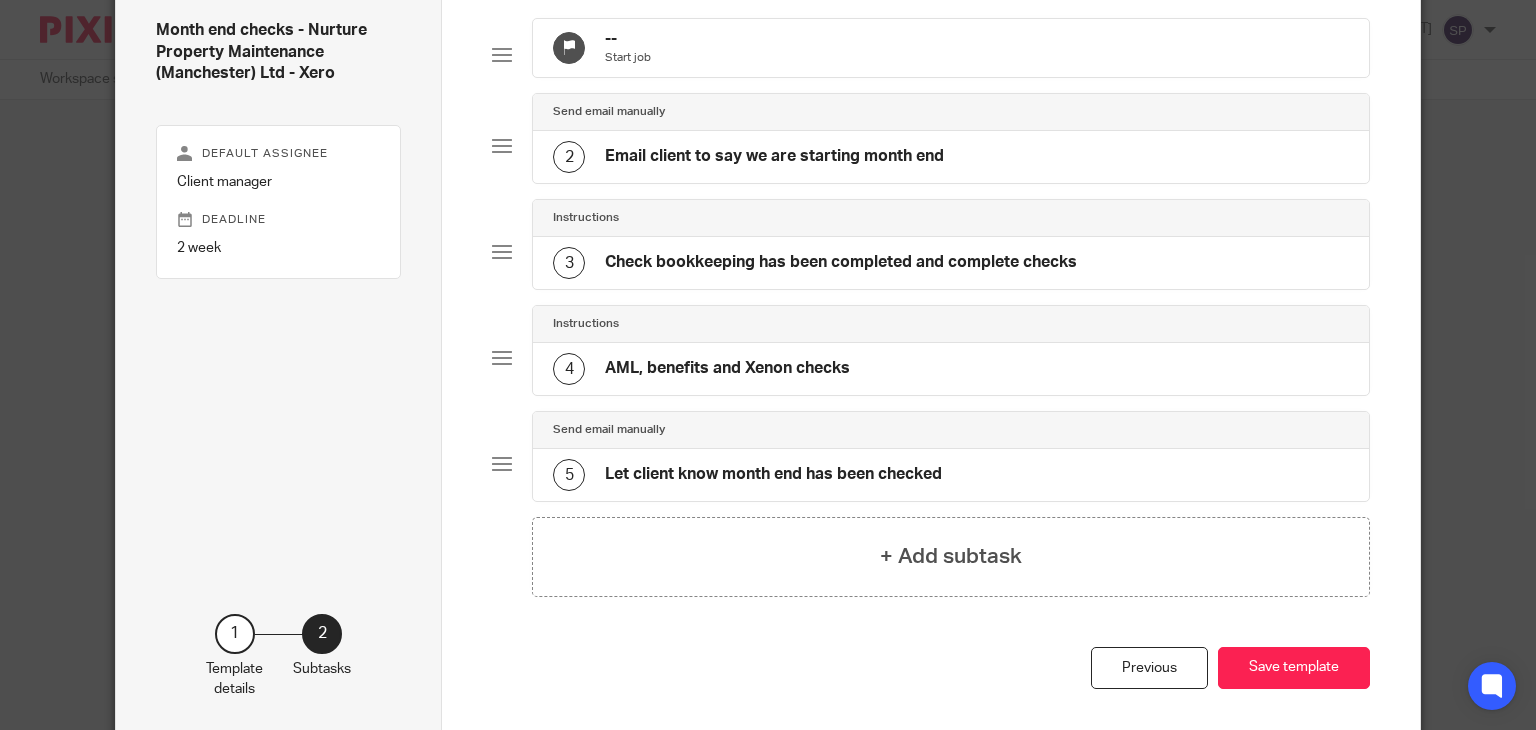 scroll, scrollTop: 200, scrollLeft: 0, axis: vertical 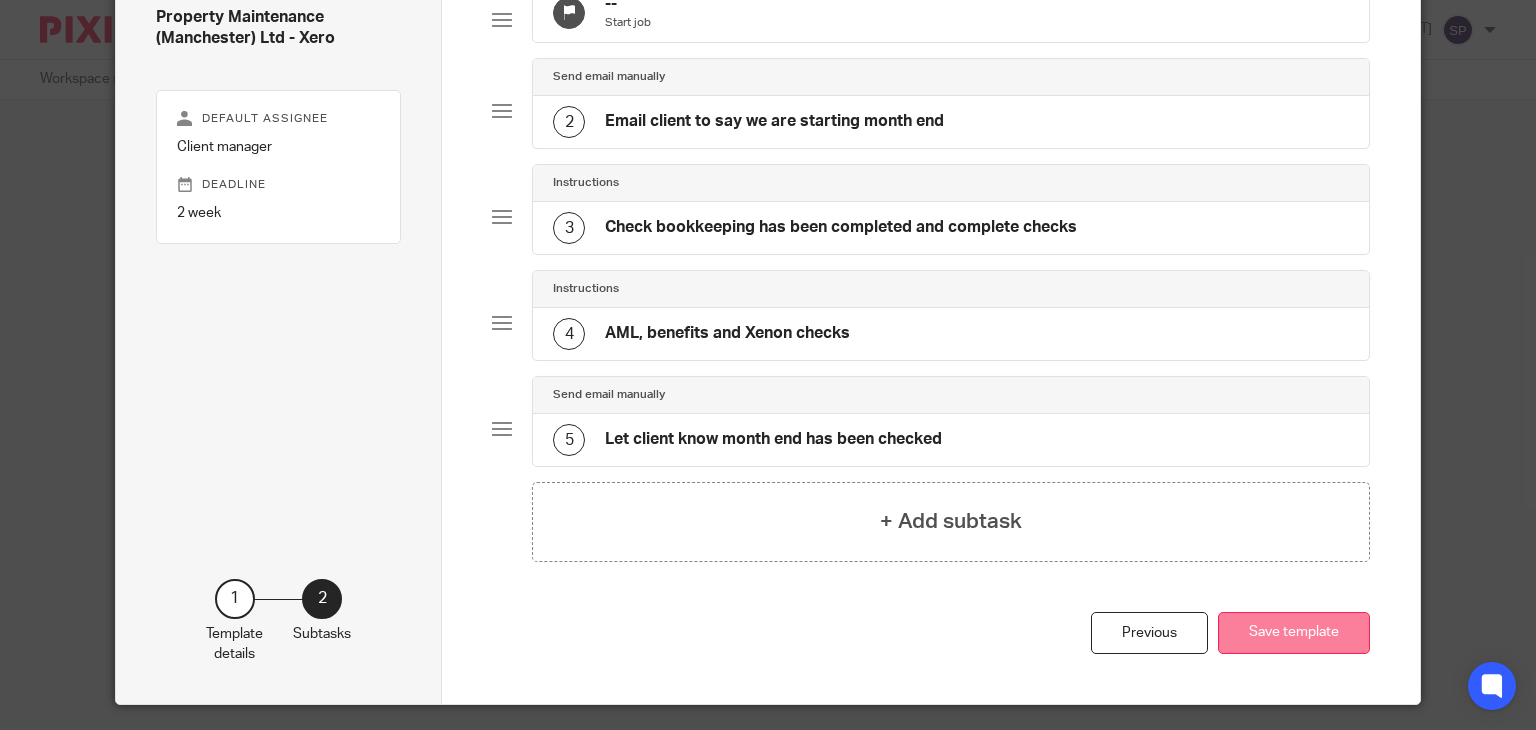 click on "Save template" at bounding box center [1294, 633] 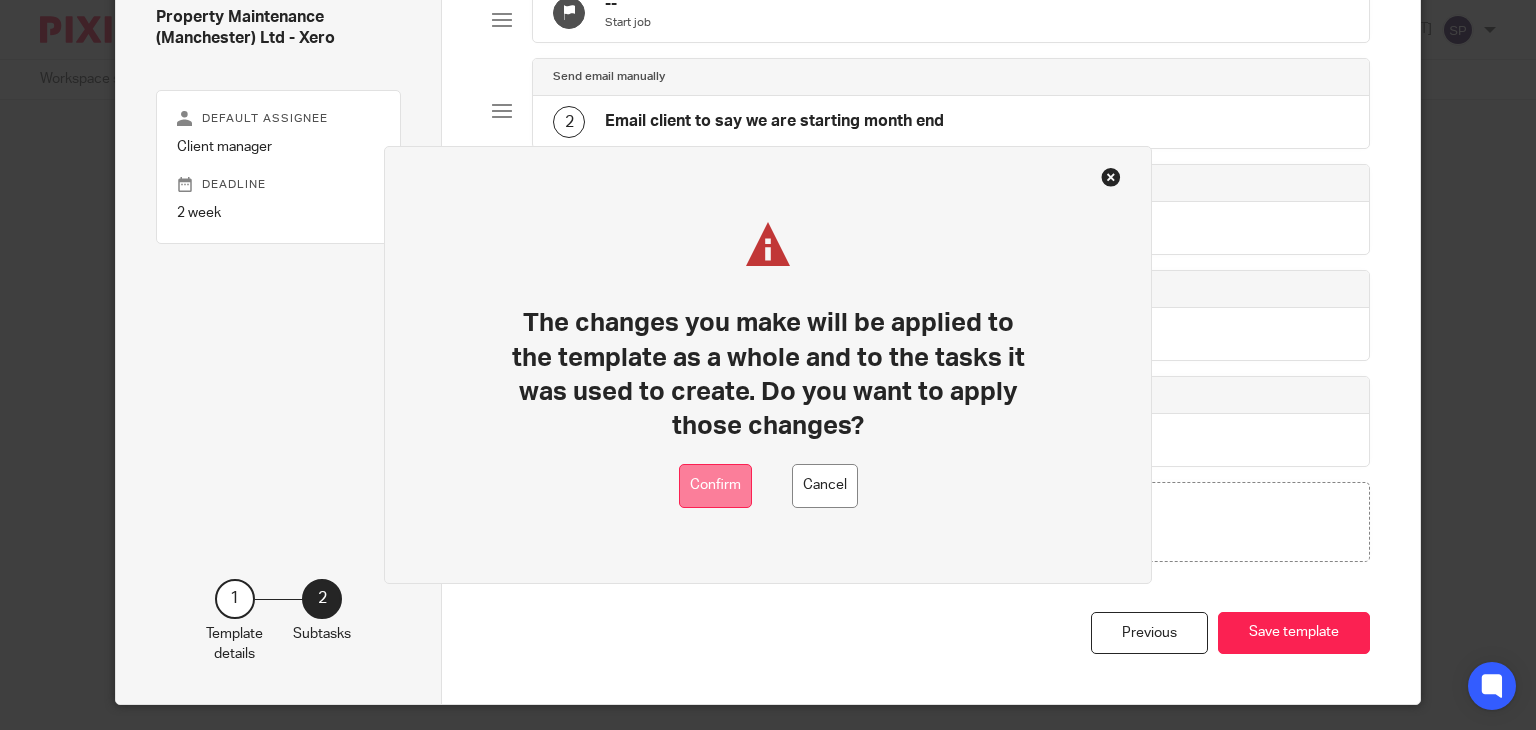 click on "Confirm" at bounding box center (715, 486) 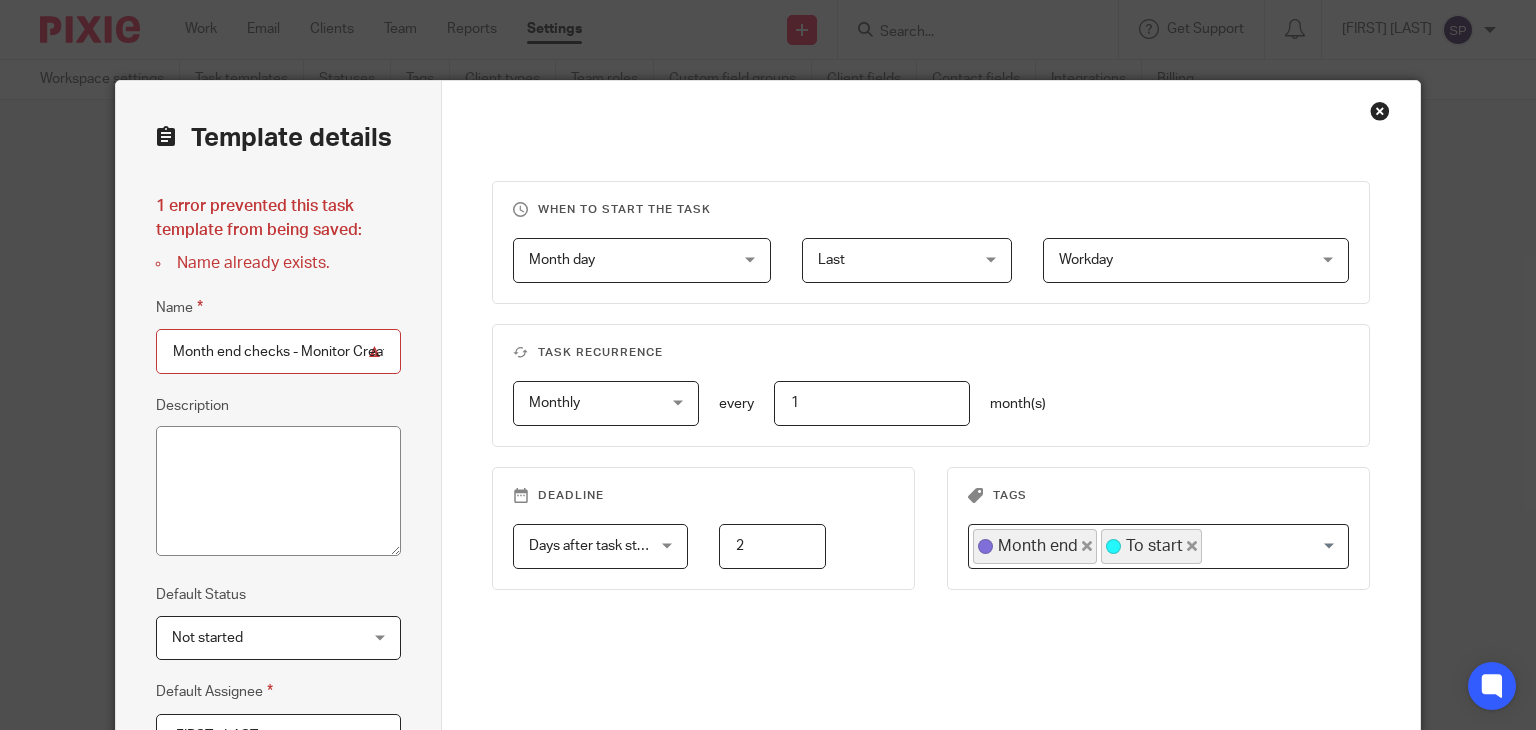 scroll, scrollTop: 0, scrollLeft: 0, axis: both 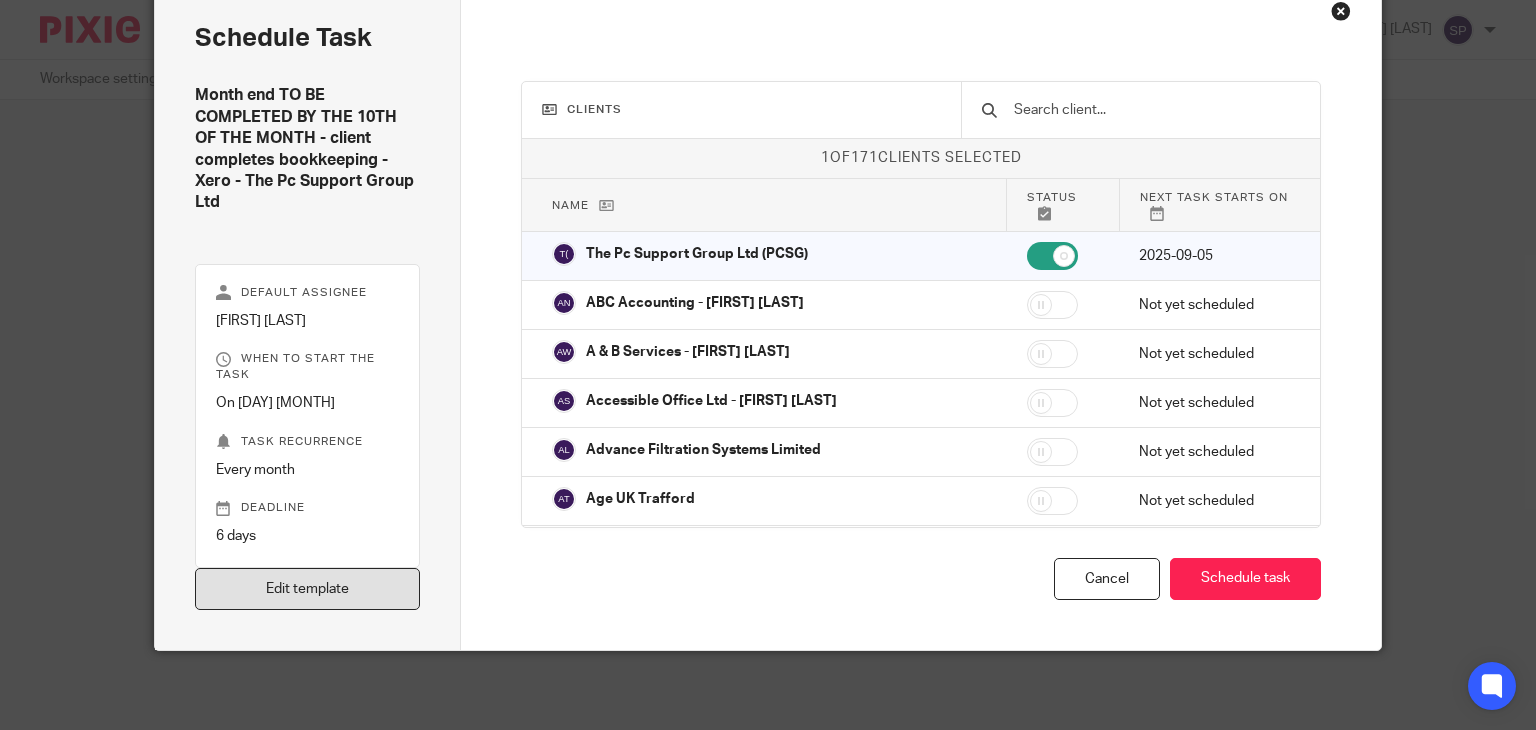 click on "Edit template" at bounding box center (308, 589) 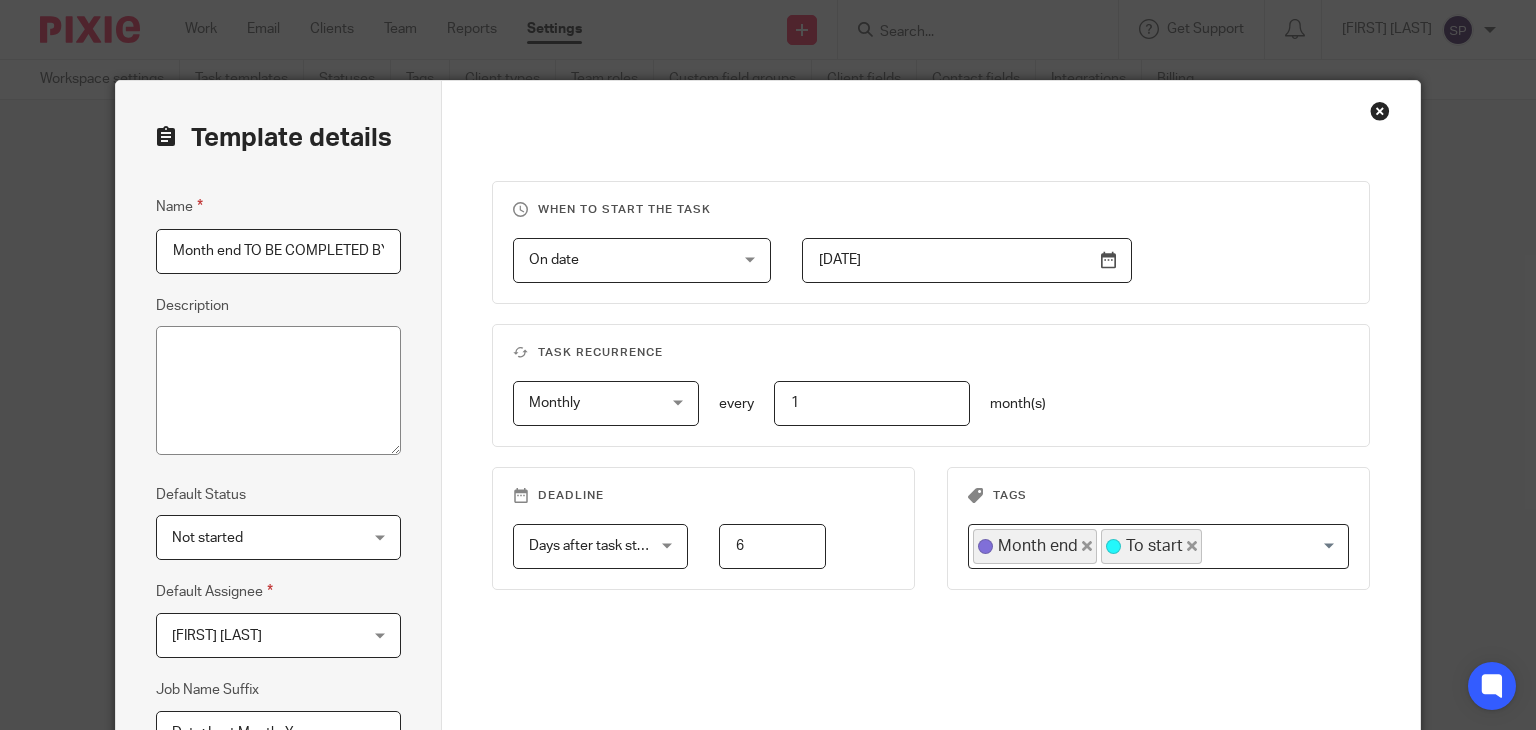 scroll, scrollTop: 0, scrollLeft: 0, axis: both 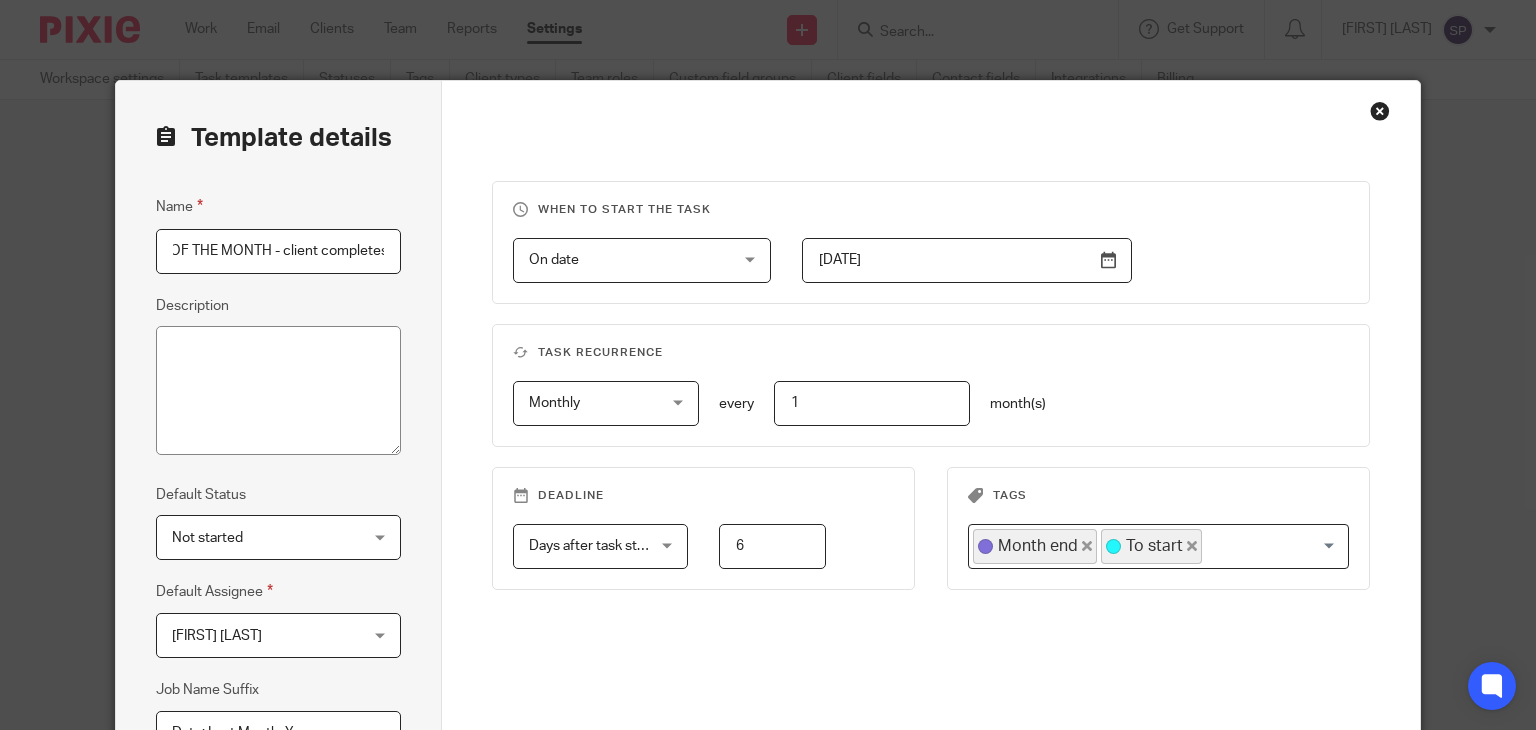 drag, startPoint x: 240, startPoint y: 252, endPoint x: 261, endPoint y: 249, distance: 21.213203 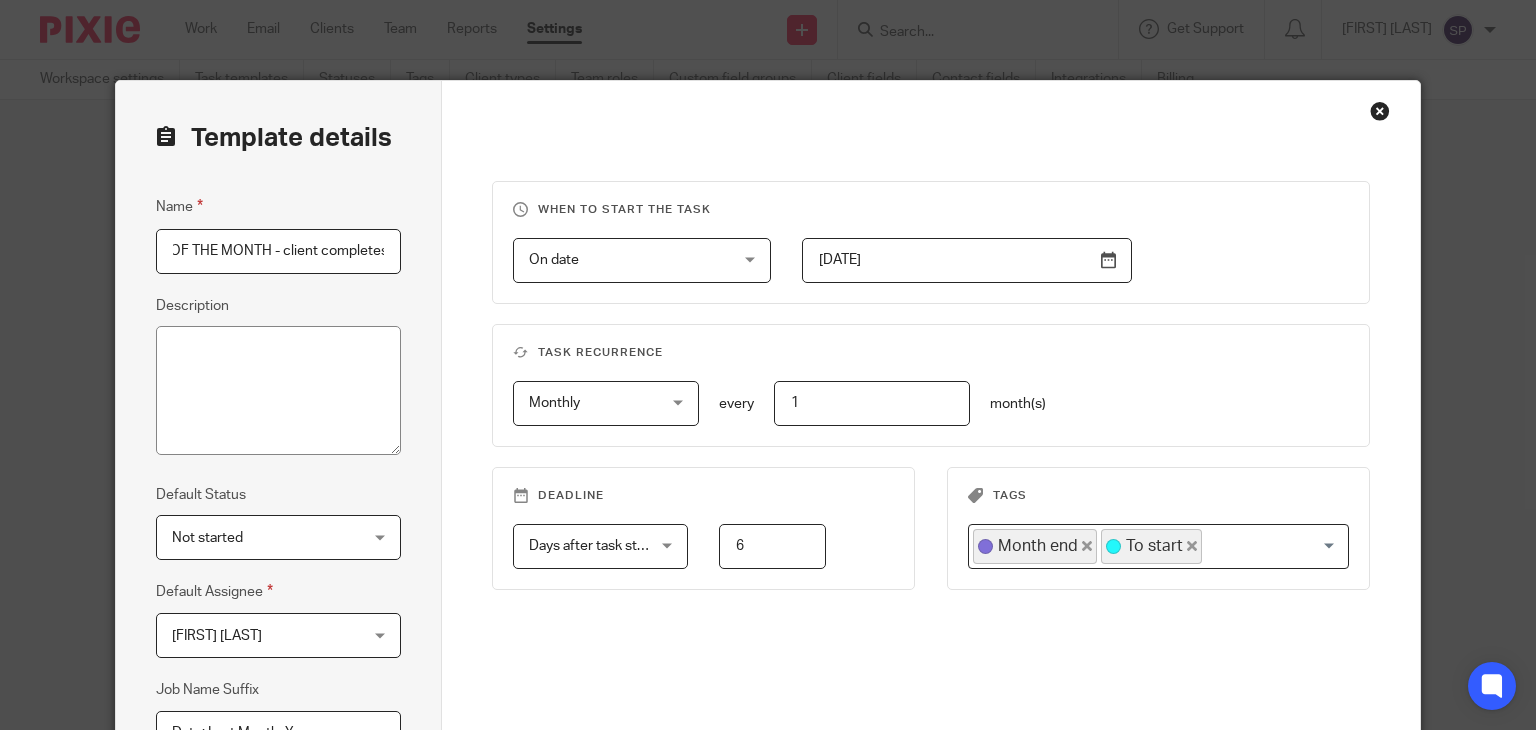 click on "Month end TO BE COMPLETED BY THE 10TH OF THE MONTH - client completes bookkeeping - Xero - The Pc Support Group Ltd" at bounding box center (278, 251) 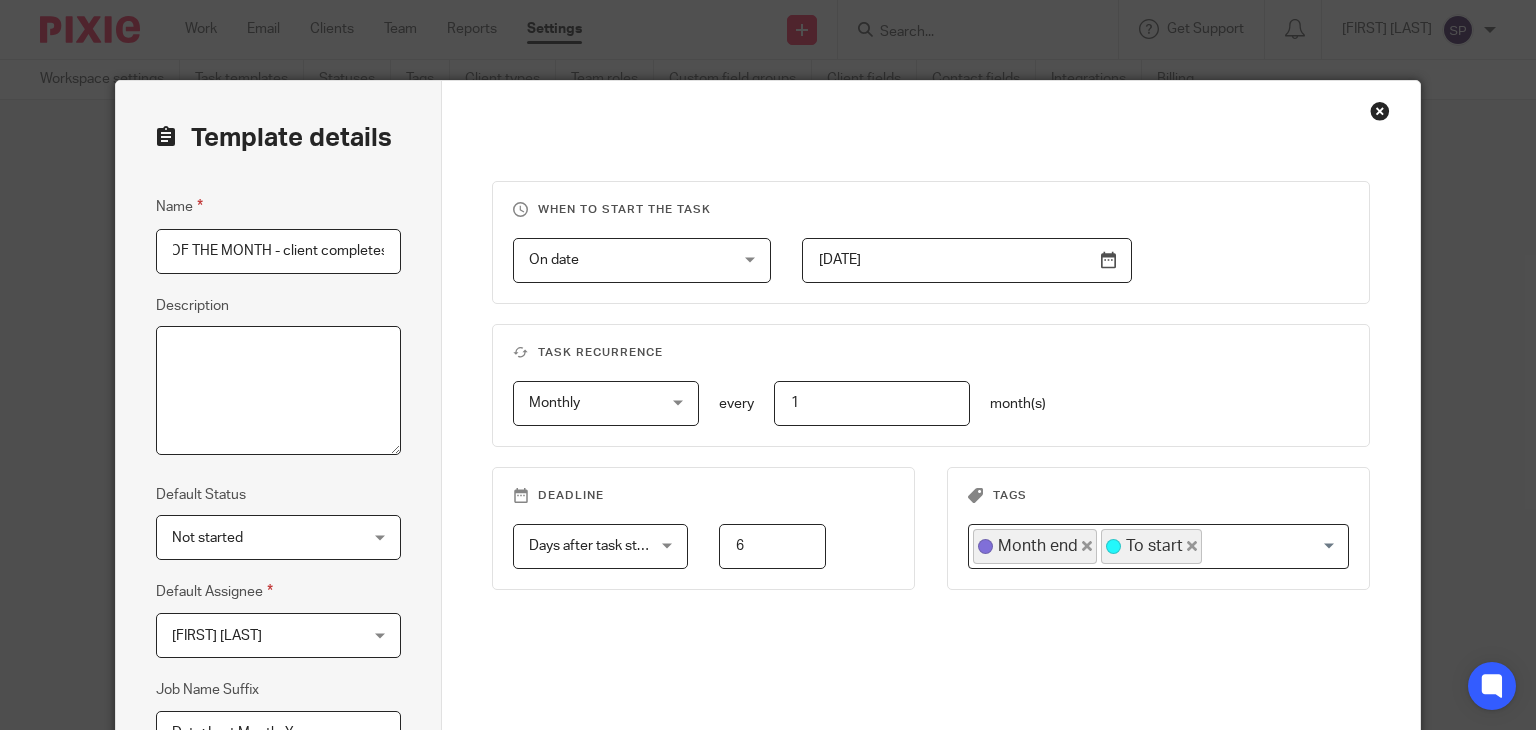scroll, scrollTop: 0, scrollLeft: 0, axis: both 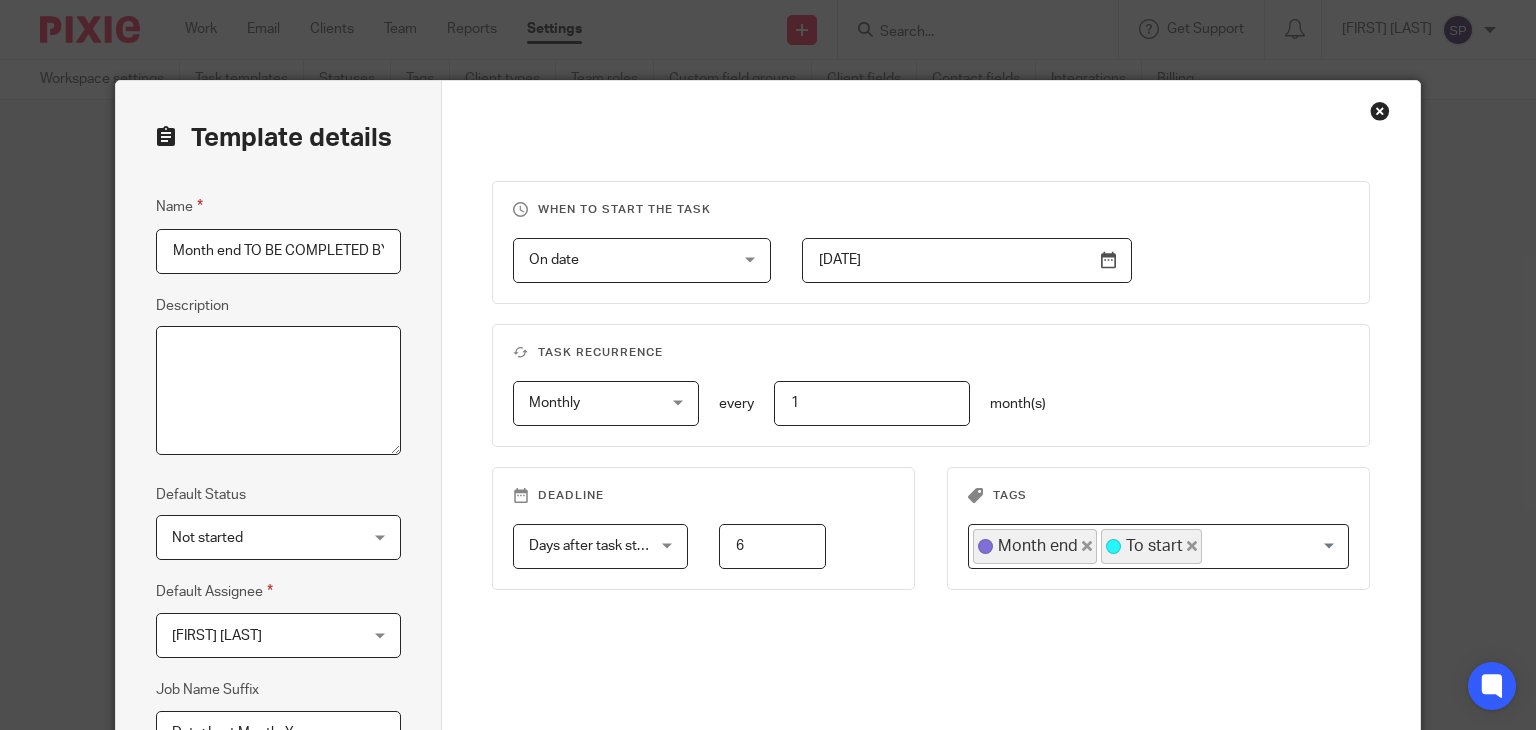 click on "Description" at bounding box center (278, 391) 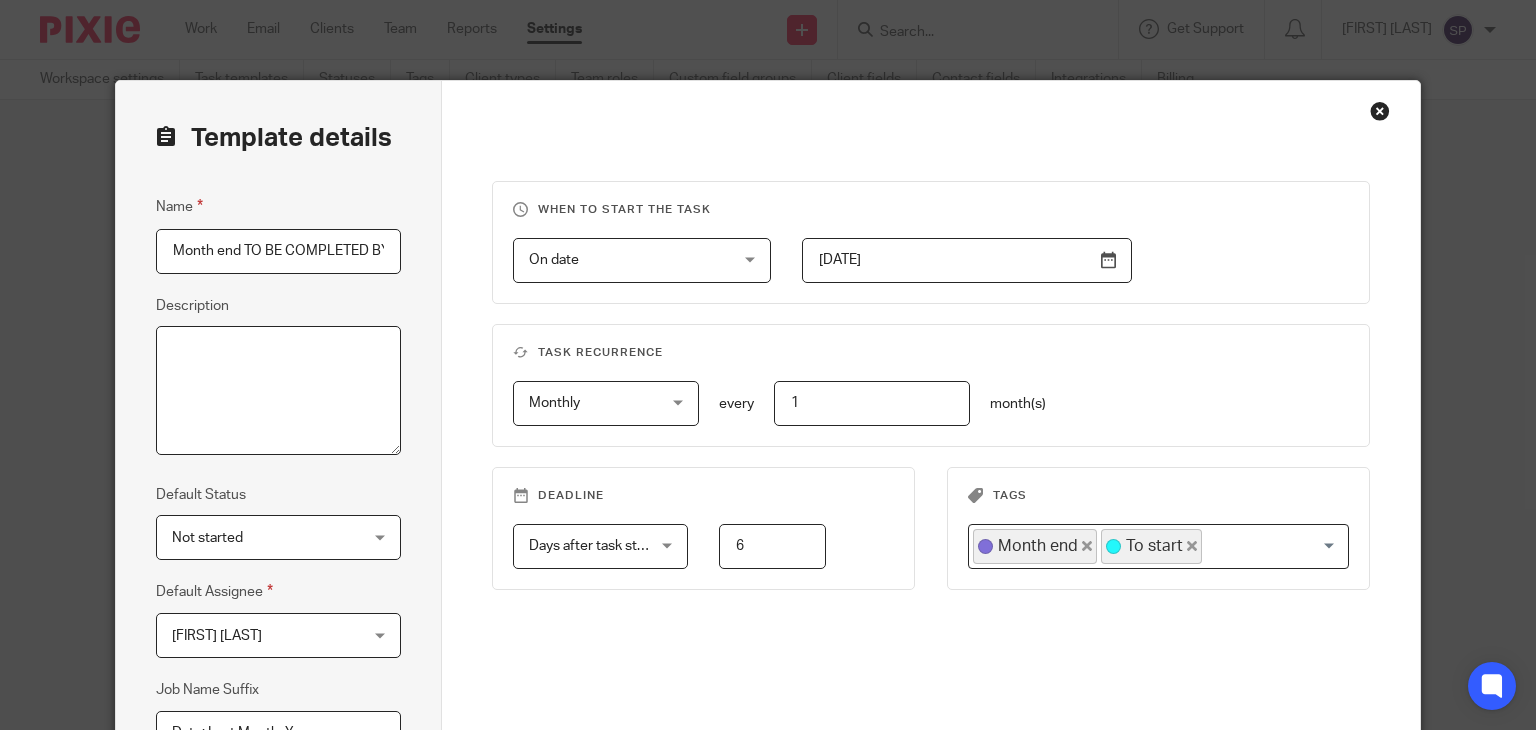 paste on "TO BE COMPLETED BY THE 10TH OF THE MONTH" 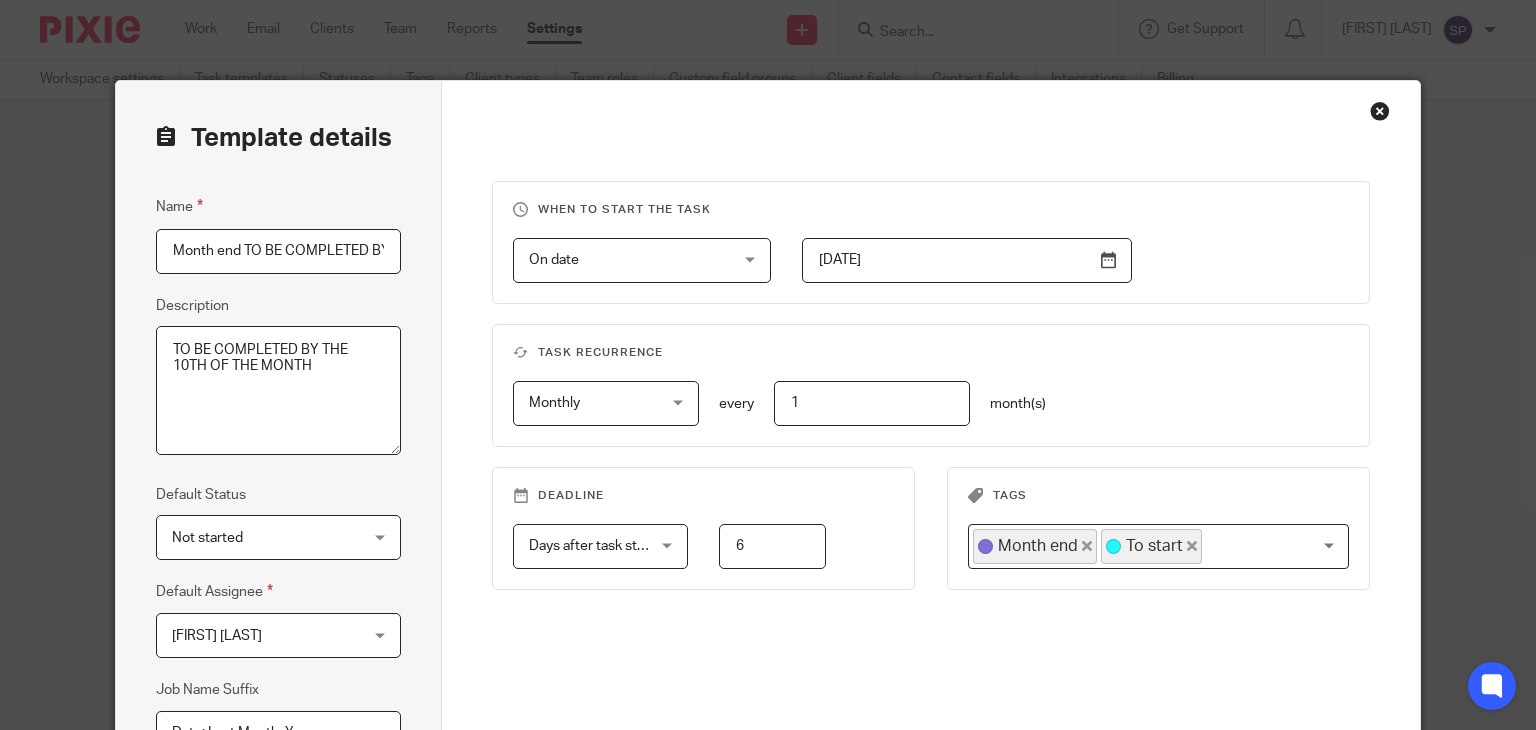 type on "TO BE COMPLETED BY THE 10TH OF THE MONTH" 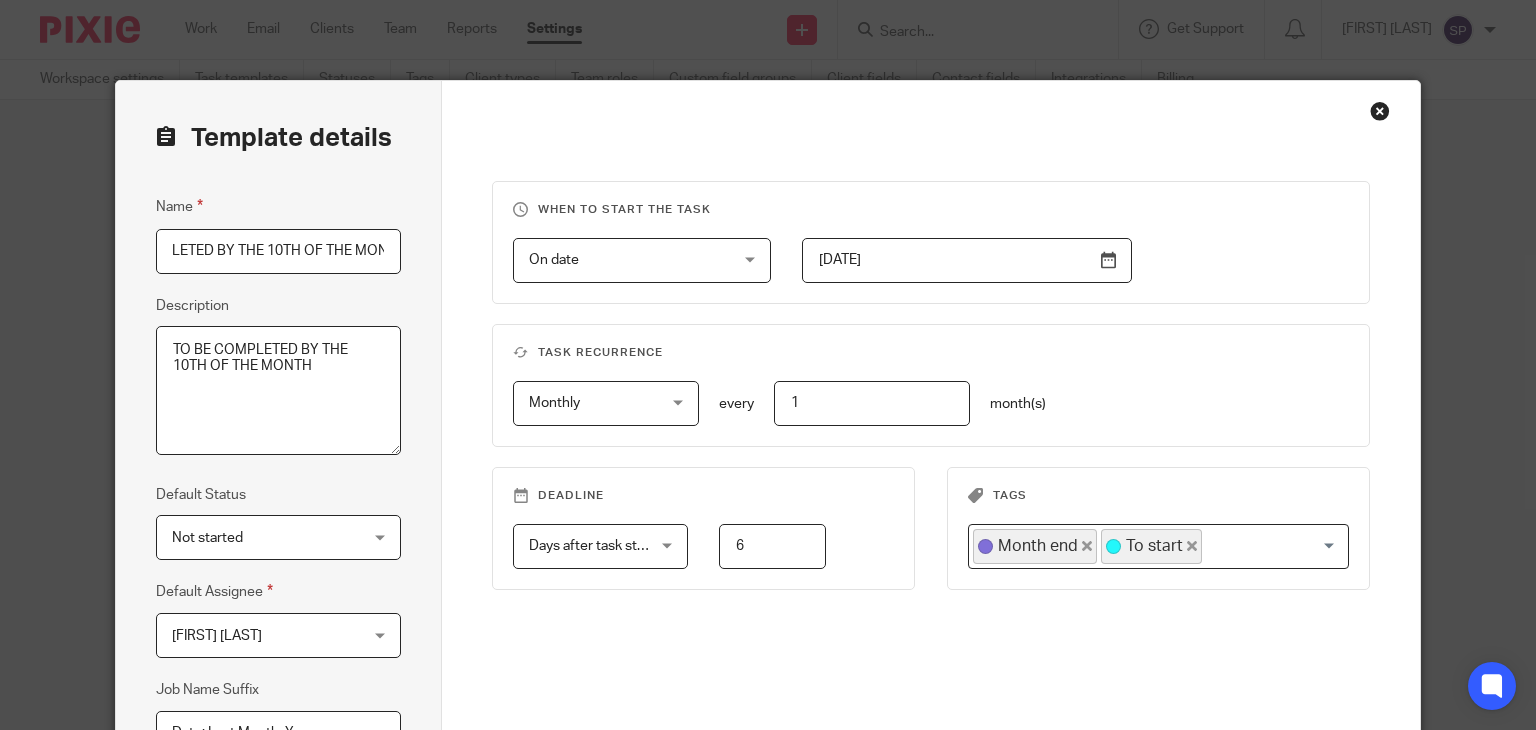 scroll, scrollTop: 0, scrollLeft: 279, axis: horizontal 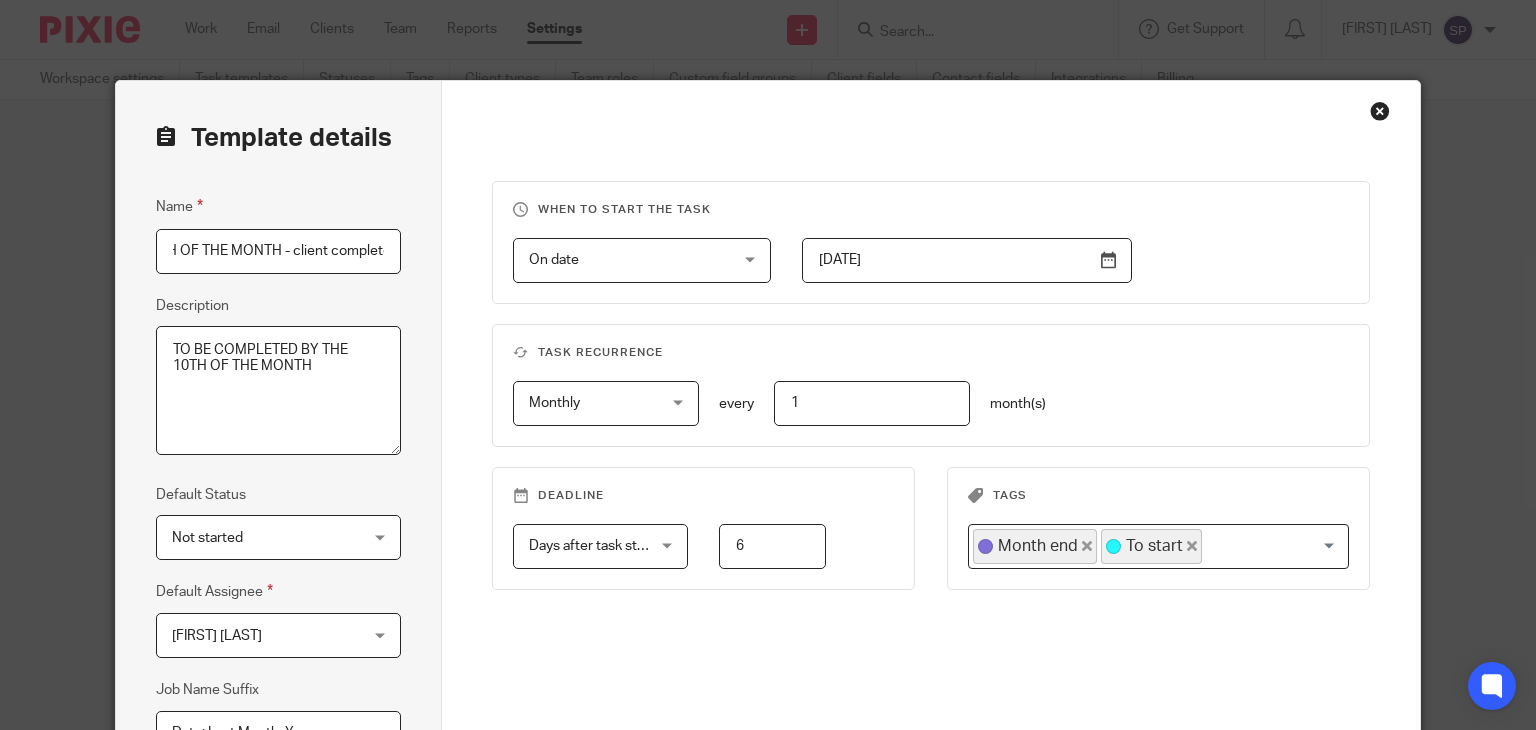 drag, startPoint x: 239, startPoint y: 250, endPoint x: 274, endPoint y: 253, distance: 35.128338 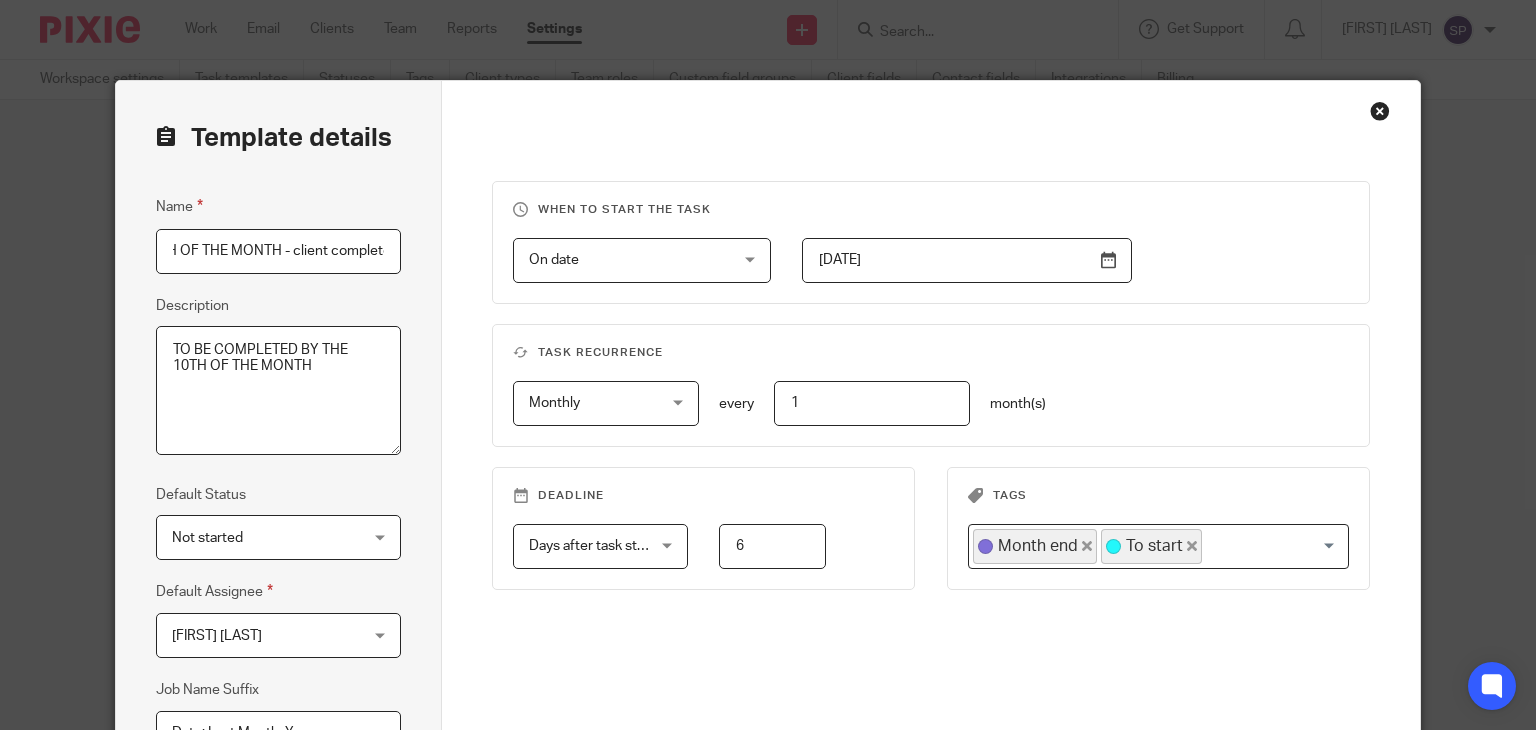 click on "Month end TO BE COMPLETED BY THE 10TH OF THE MONTH - client completes bookkeeping - Xero - The Pc Support Group Ltd" at bounding box center [278, 251] 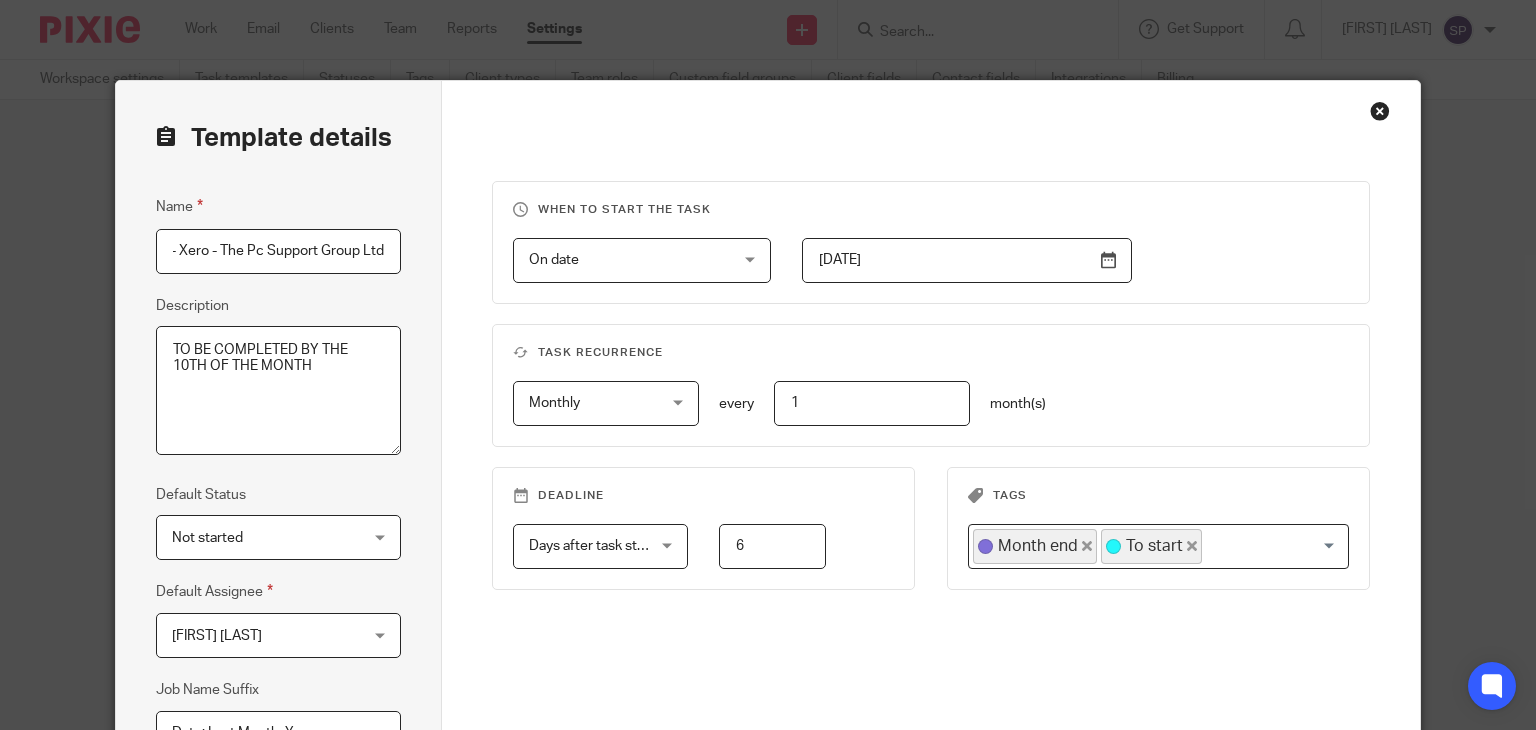 scroll, scrollTop: 0, scrollLeft: 0, axis: both 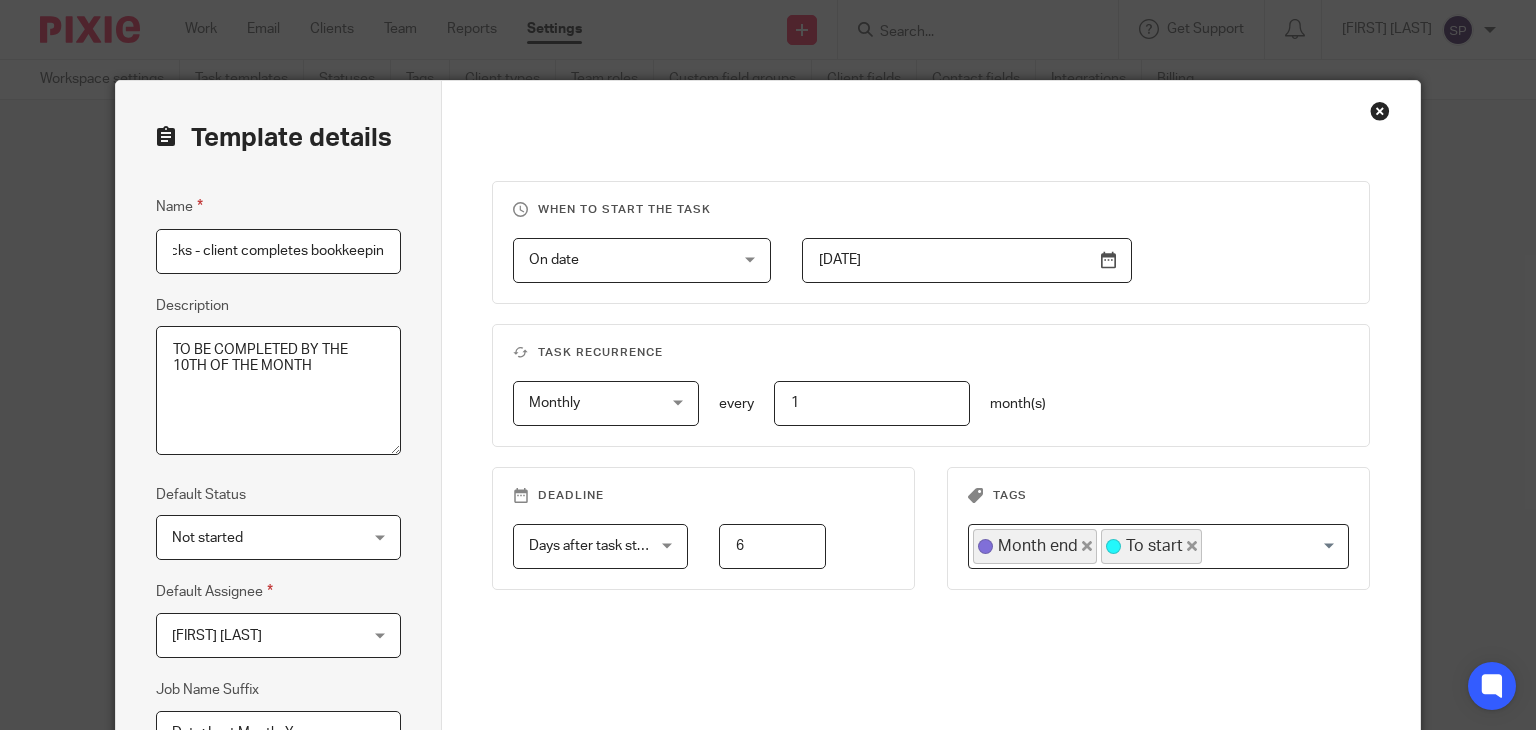 drag, startPoint x: 322, startPoint y: 241, endPoint x: 276, endPoint y: 265, distance: 51.884487 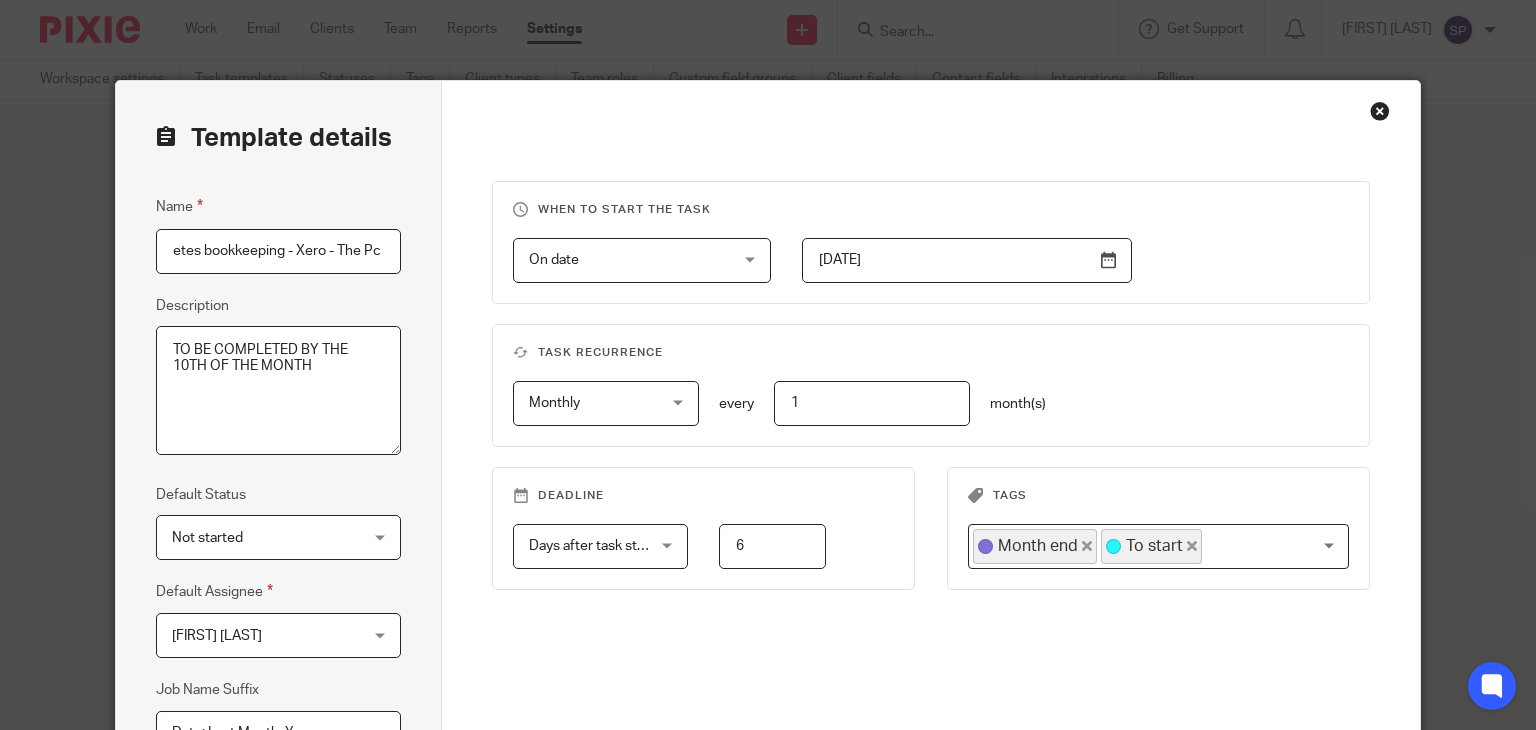 scroll, scrollTop: 0, scrollLeft: 255, axis: horizontal 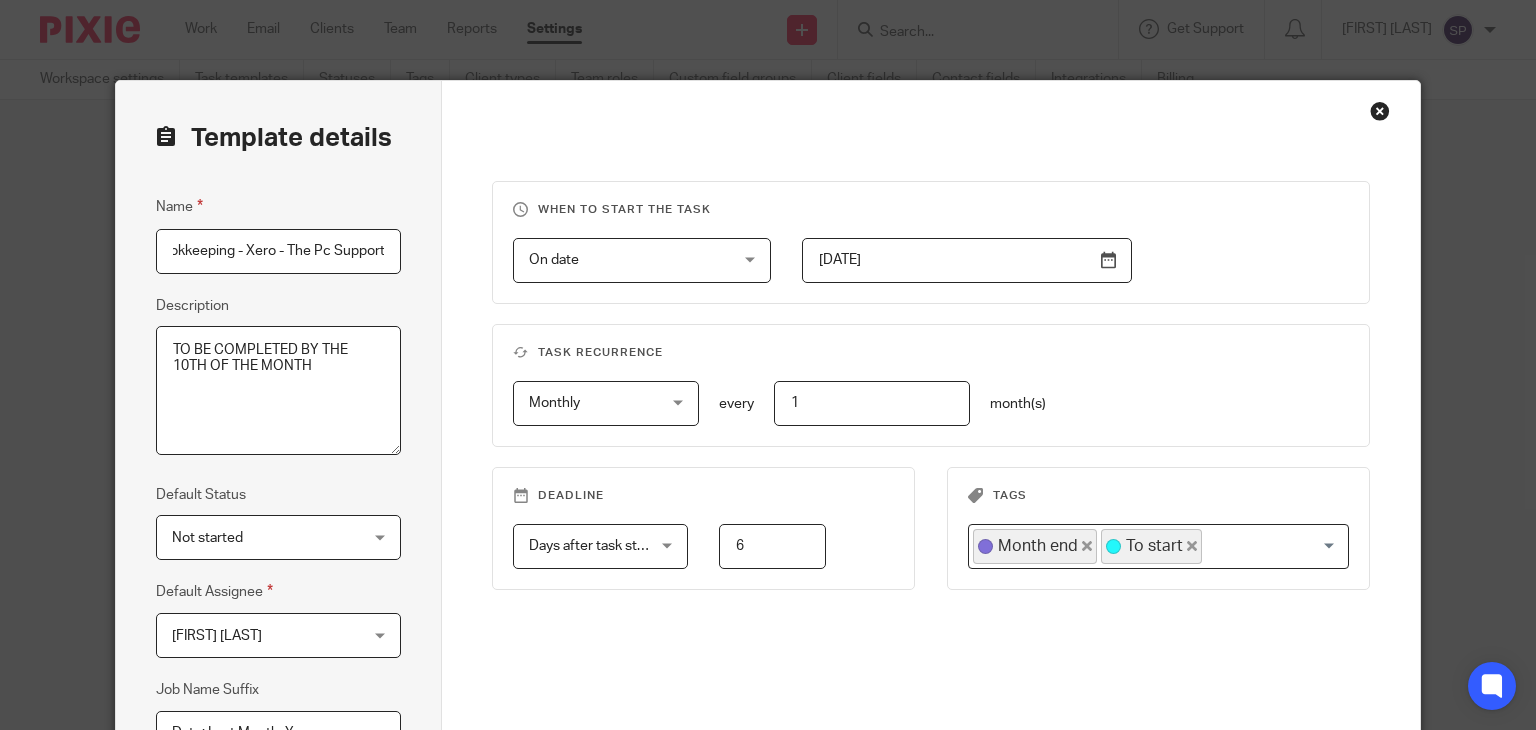 drag, startPoint x: 193, startPoint y: 254, endPoint x: 229, endPoint y: 257, distance: 36.124783 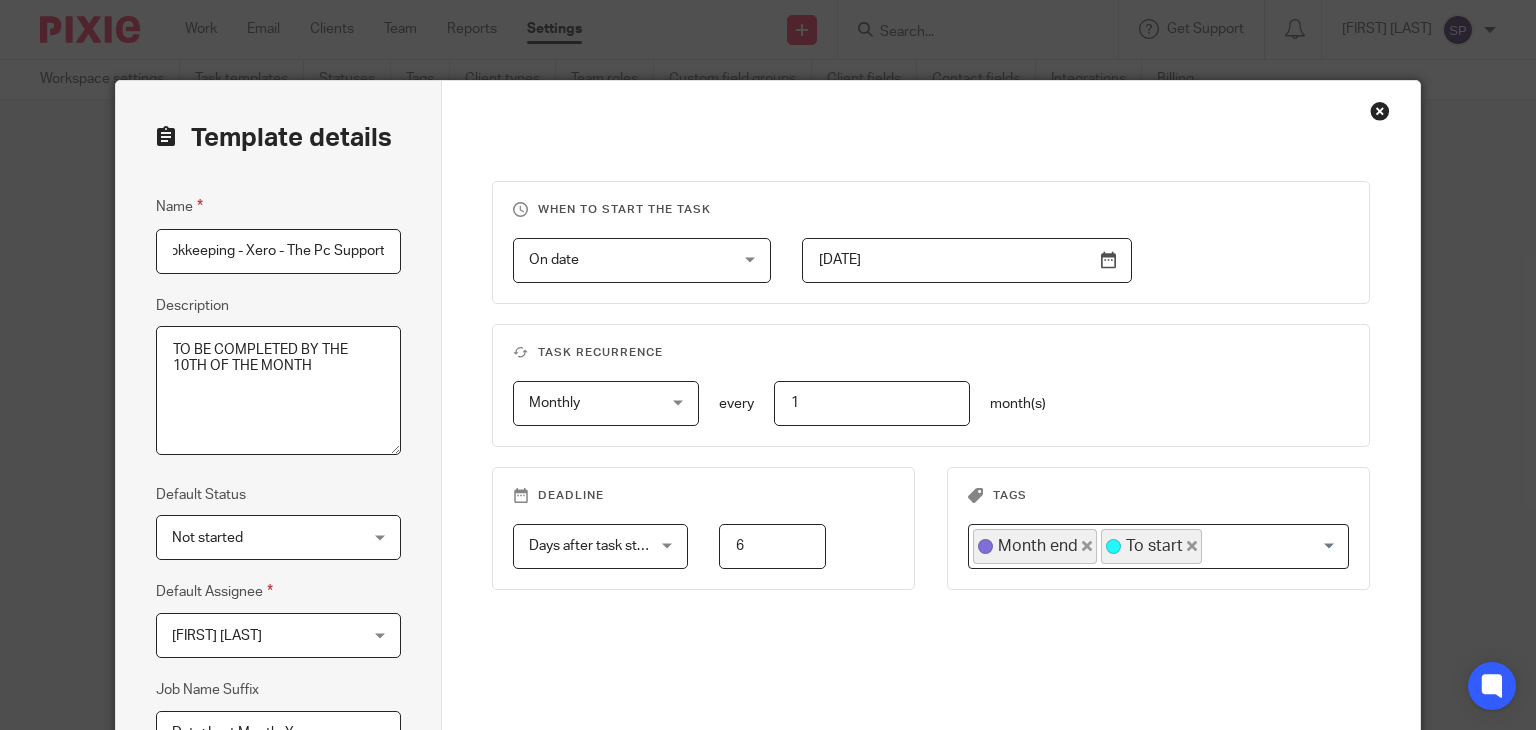 click on "Month end checks - client completes bookkeeping - Xero - The Pc Support Group Ltd" at bounding box center (278, 251) 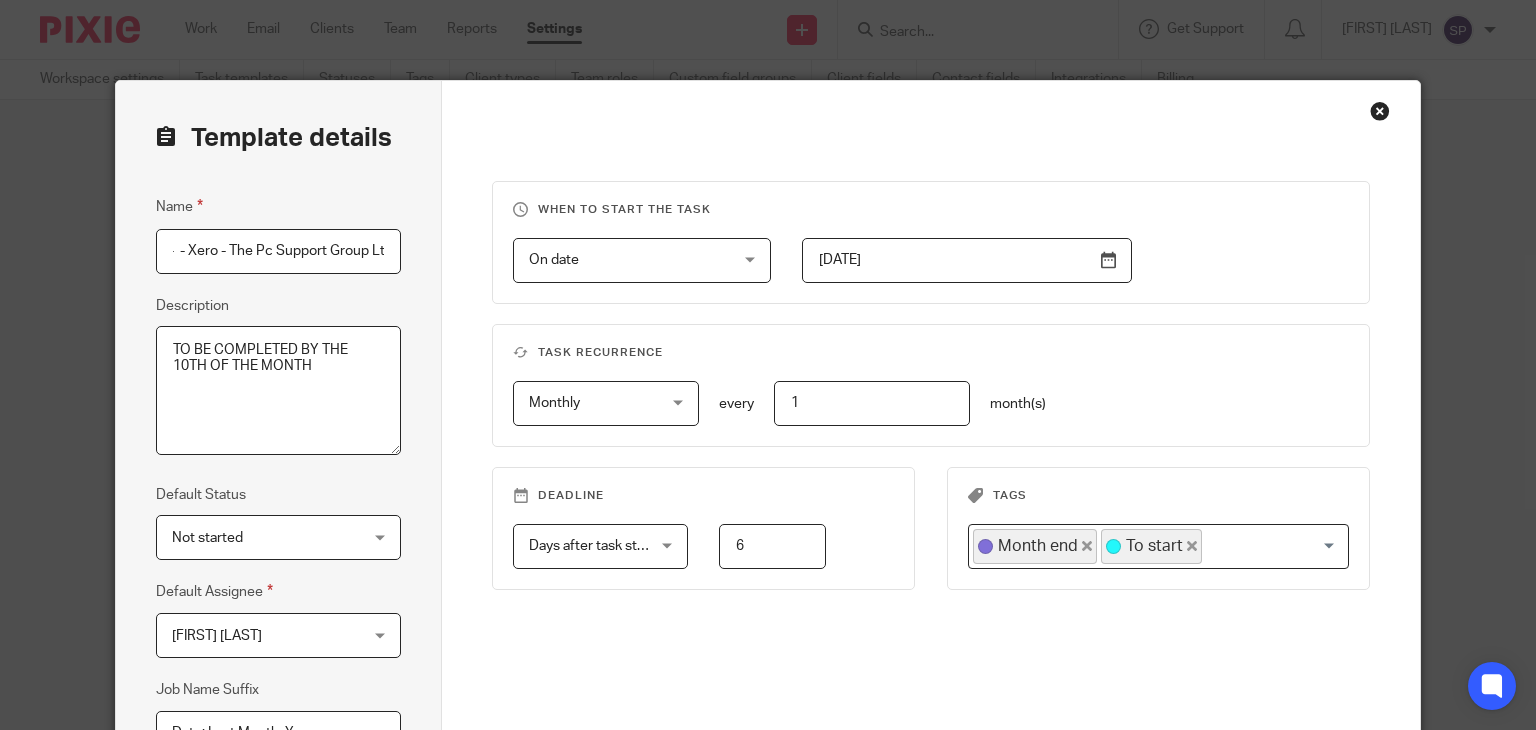 scroll, scrollTop: 0, scrollLeft: 70, axis: horizontal 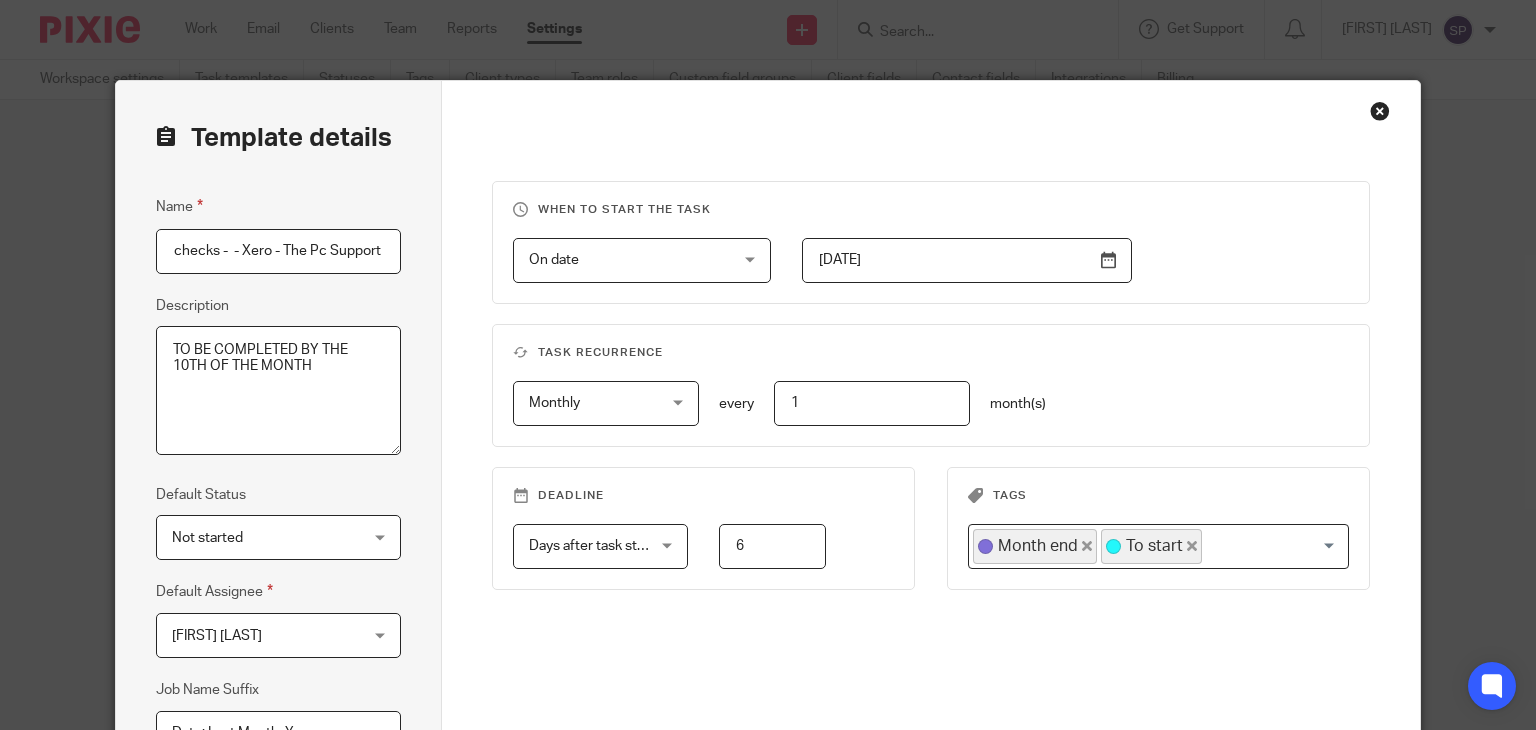 click on "Month end checks -  - Xero - The Pc Support Group Ltd" at bounding box center (278, 251) 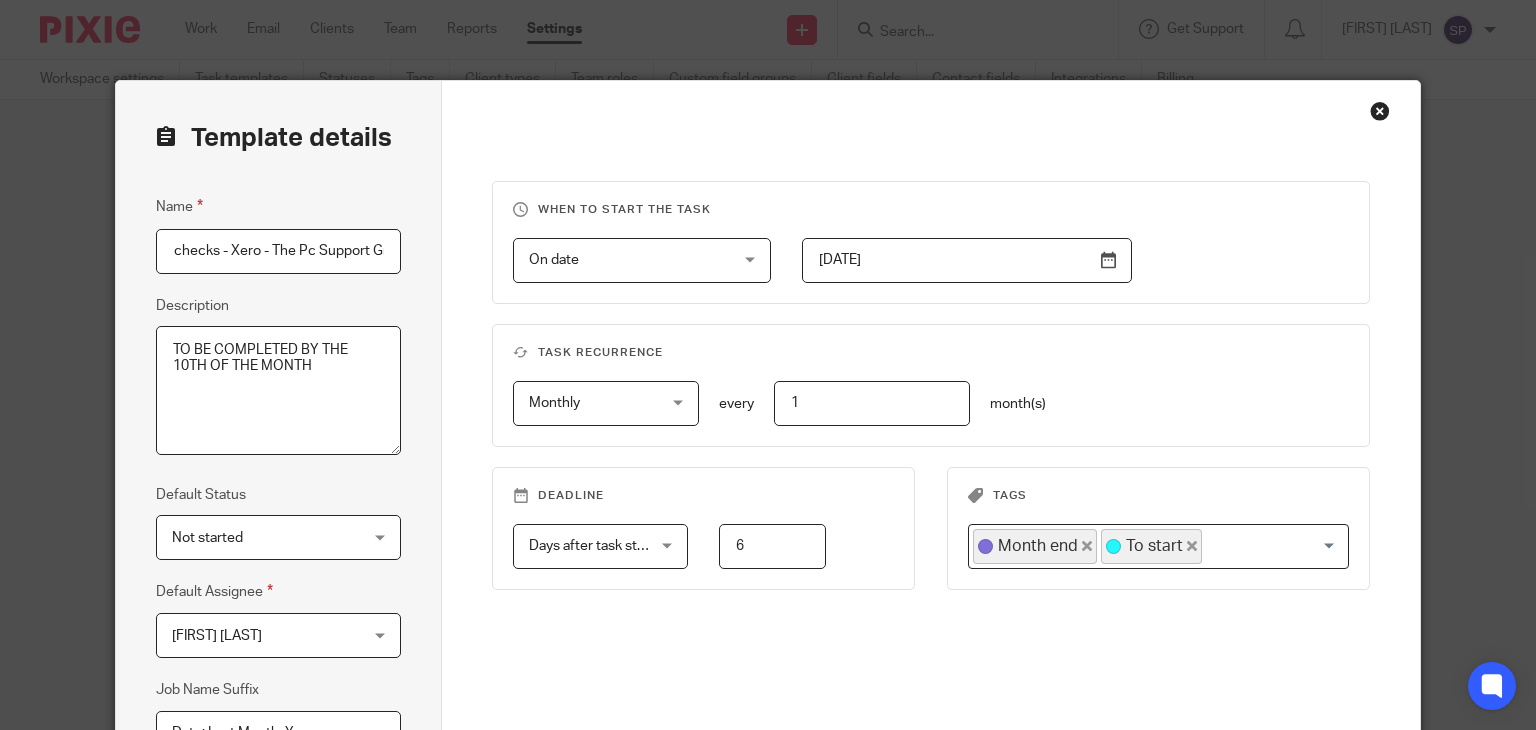 scroll, scrollTop: 0, scrollLeft: 120, axis: horizontal 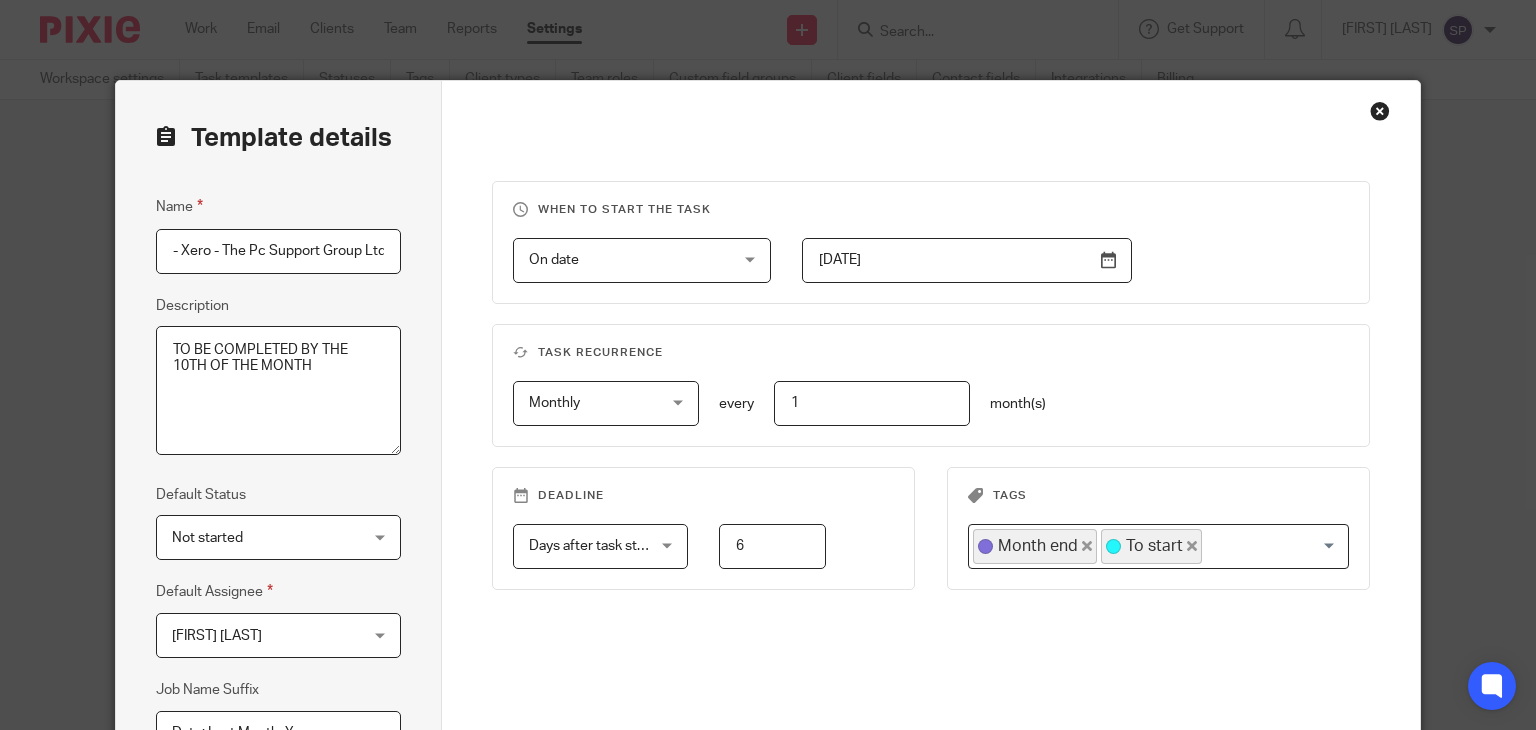 drag, startPoint x: 375, startPoint y: 252, endPoint x: 438, endPoint y: 241, distance: 63.953106 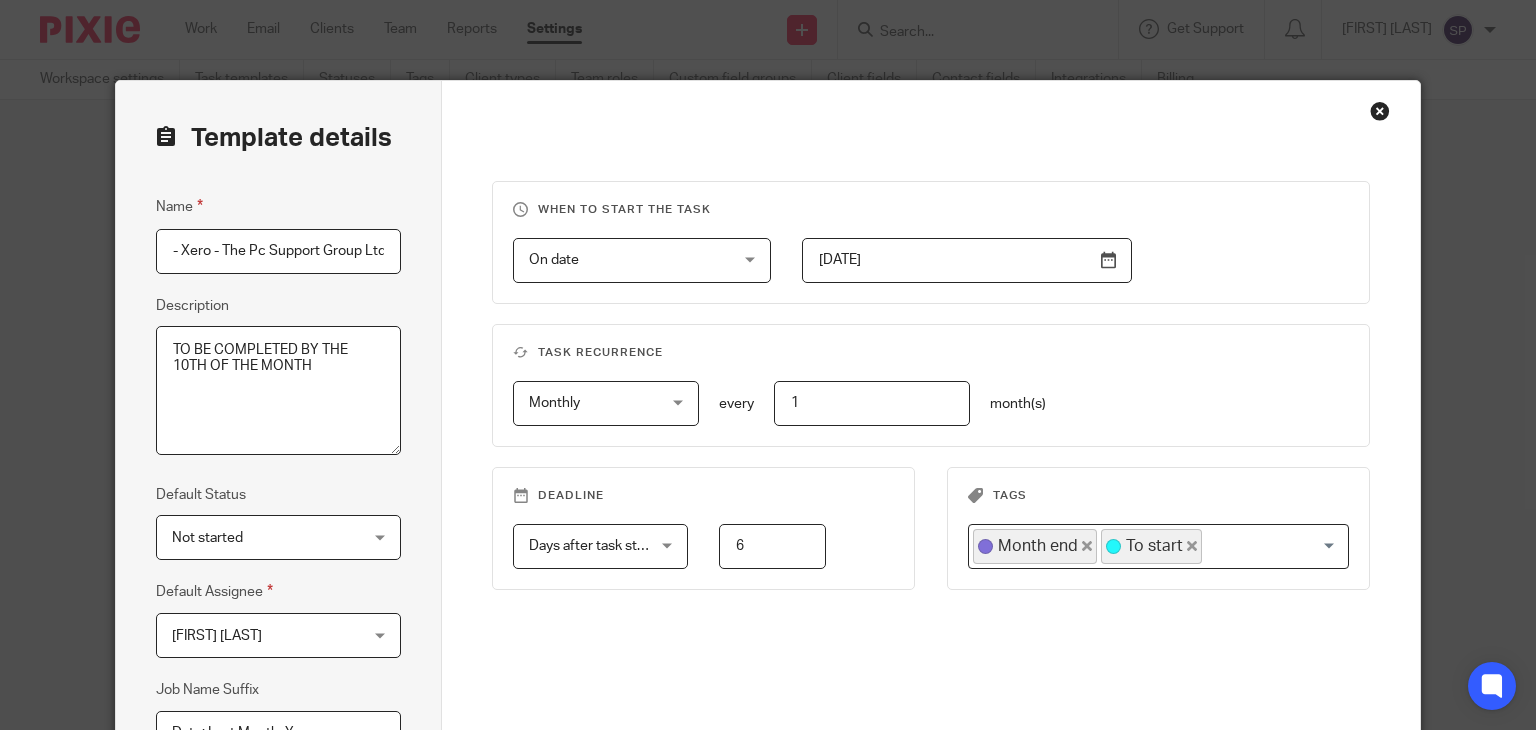 click on "Template details       Name   Month end checks - Xero - The Pc Support Group Ltd   Description   TO BE COMPLETED BY THE 10TH OF THE MONTH   Default Status
Not started
Not started
Not started
In progress
1   Default Assignee
Ann Lavelle
Ann Lavelle
Client manager
Payroll
Bookkeeper
Month End
VAT return
Reviewer
Tax return
Aisha Ghaffur
Amy Figg
Ann Lavelle
Becky Vanden
Bekah Murray
Ben Godfrey
Caterina Avanzi
COS Payroll Team
Diane Middleton
Emma Jackson" at bounding box center [768, 511] 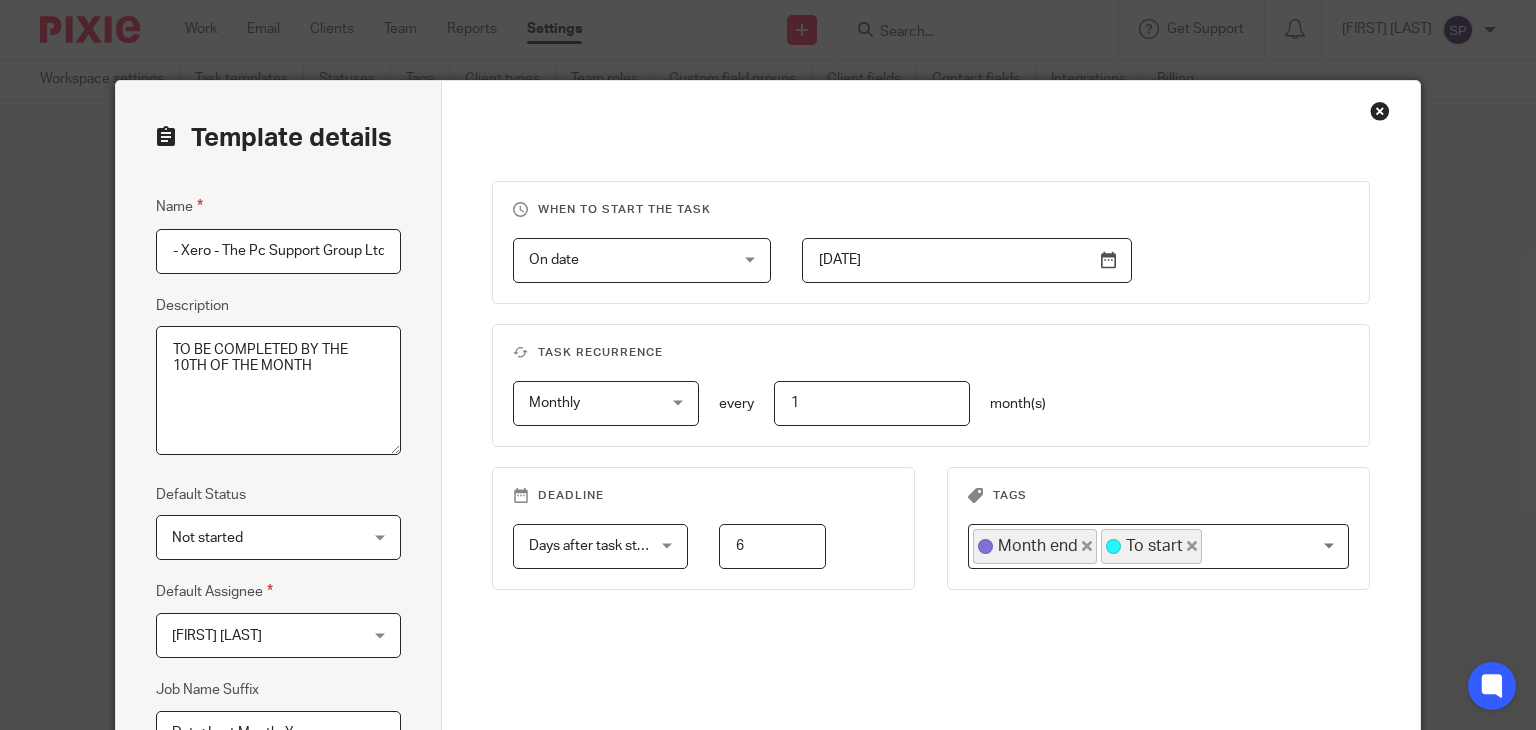 click on "Month end checks - Xero - The Pc Support Group Ltd" at bounding box center (278, 251) 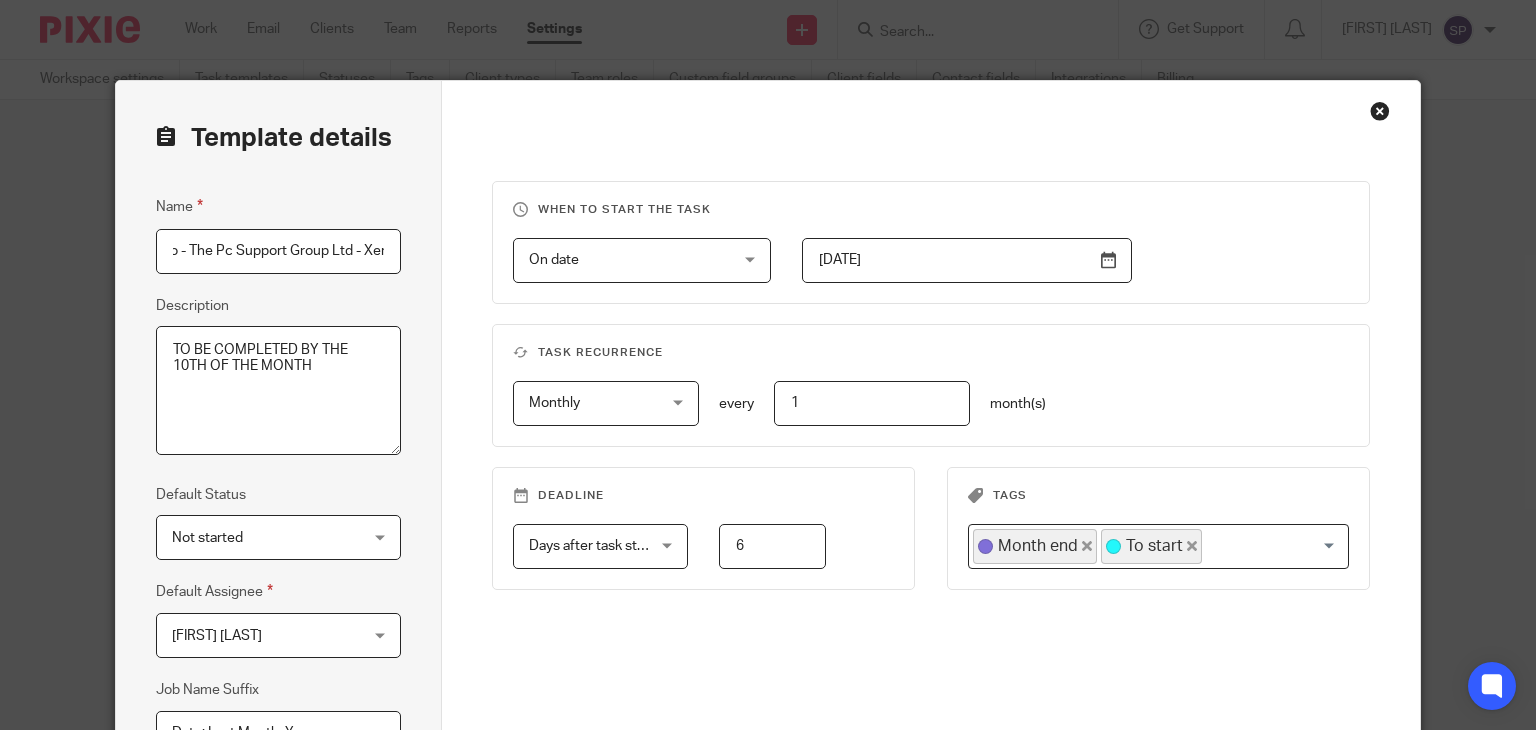 scroll, scrollTop: 0, scrollLeft: 161, axis: horizontal 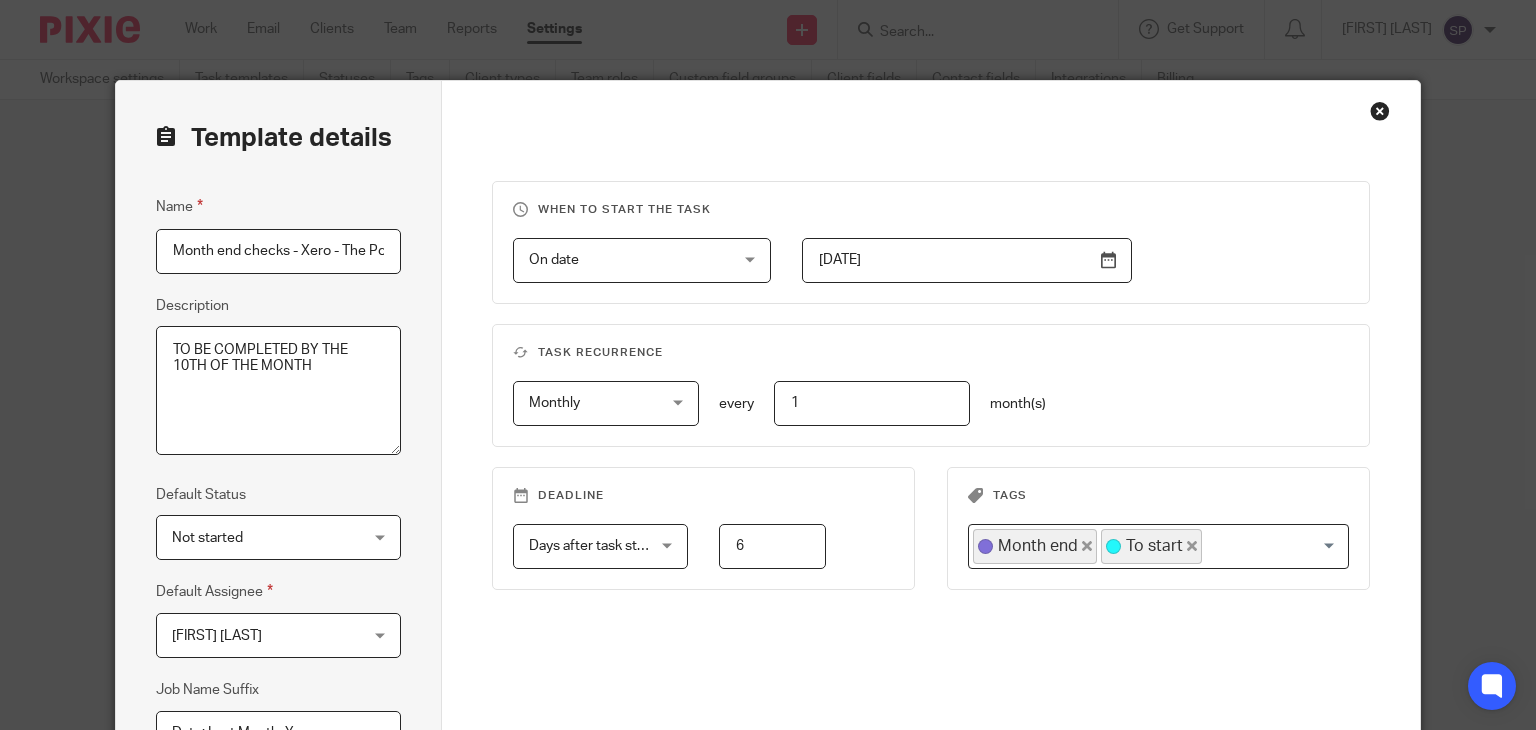 drag, startPoint x: 239, startPoint y: 253, endPoint x: 217, endPoint y: 240, distance: 25.553865 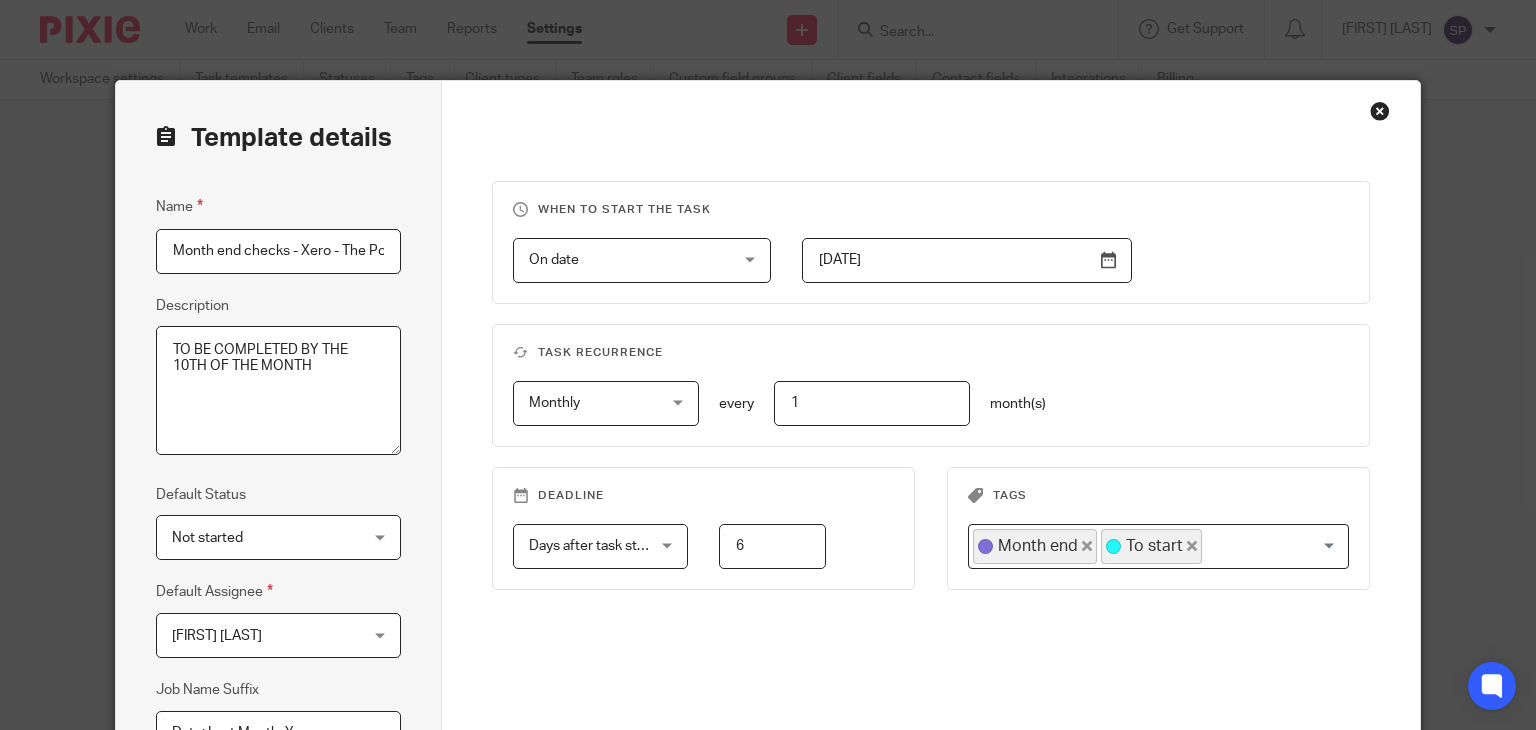 click on "Month end checks - Xero - The Pc Support Group Ltd - Xero" at bounding box center [278, 251] 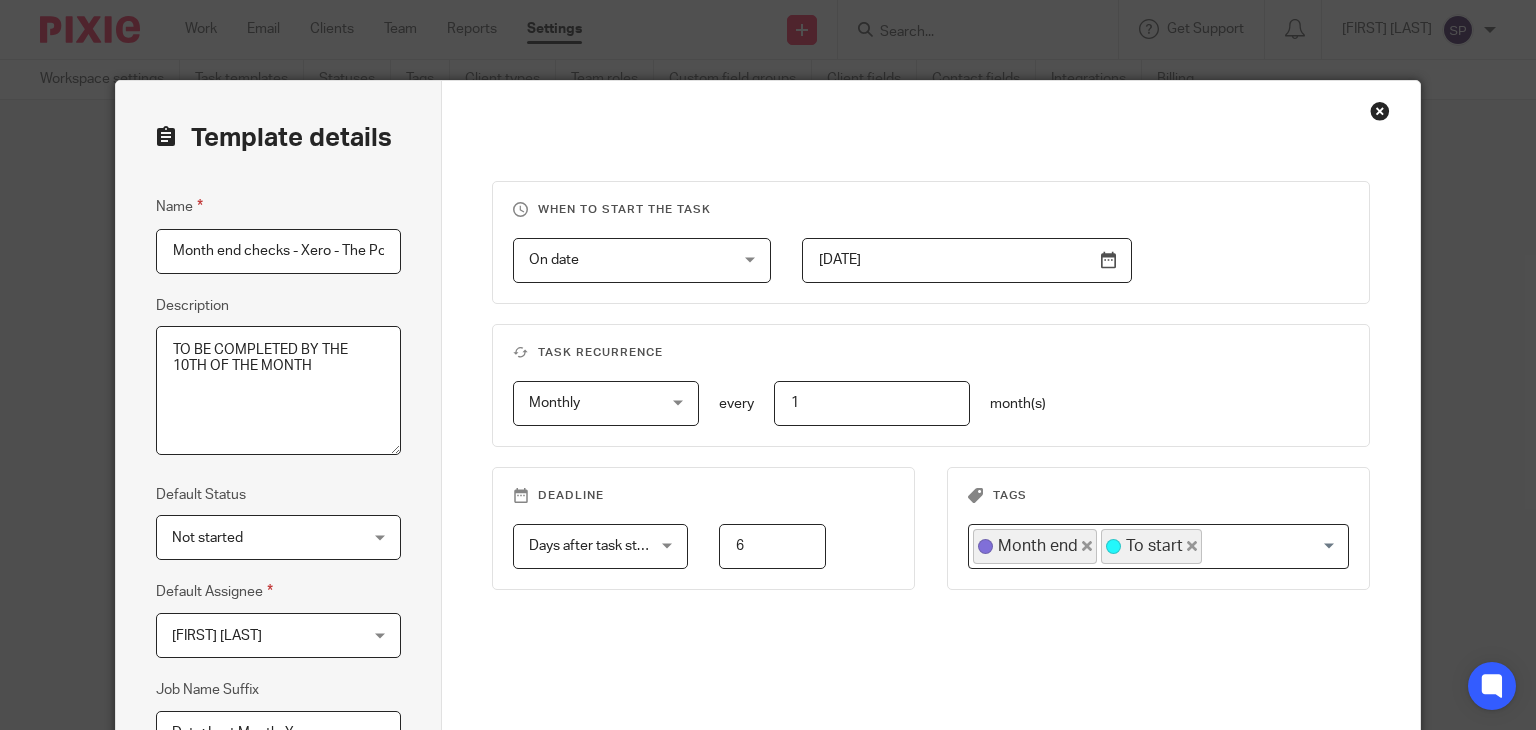 click on "Month end checks - Xero - The Pc Support Group Ltd - Xero" at bounding box center [278, 251] 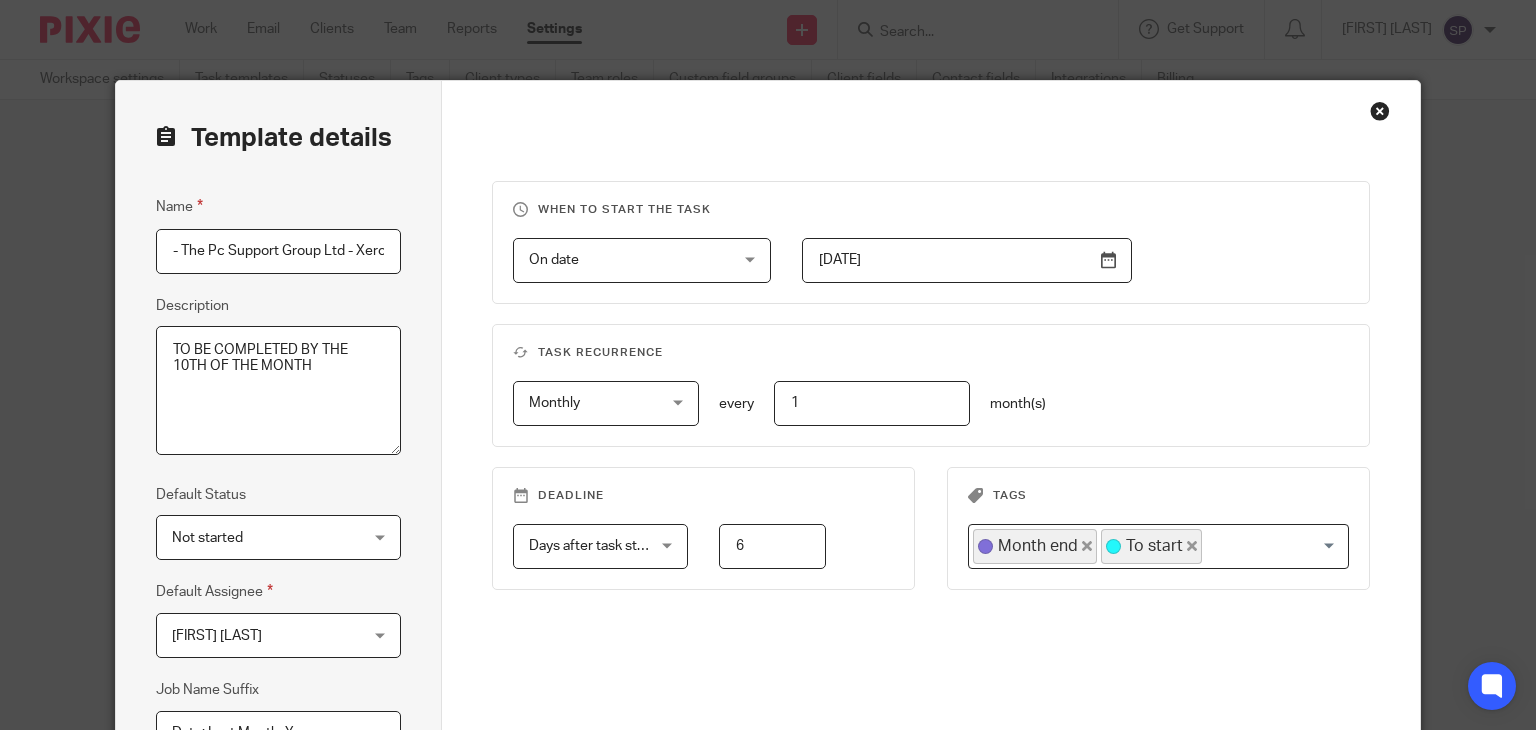 scroll, scrollTop: 0, scrollLeft: 0, axis: both 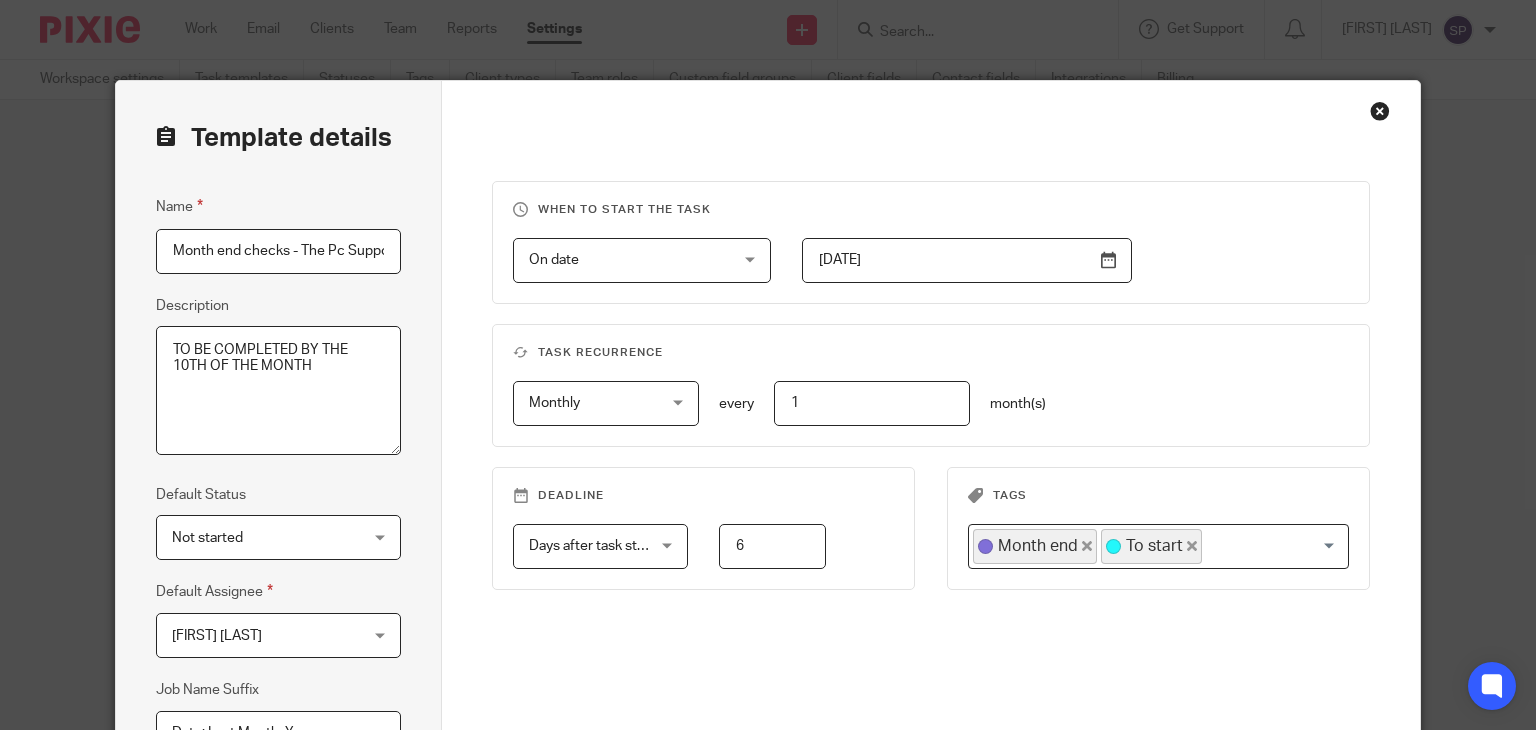 drag, startPoint x: 236, startPoint y: 253, endPoint x: 44, endPoint y: 249, distance: 192.04166 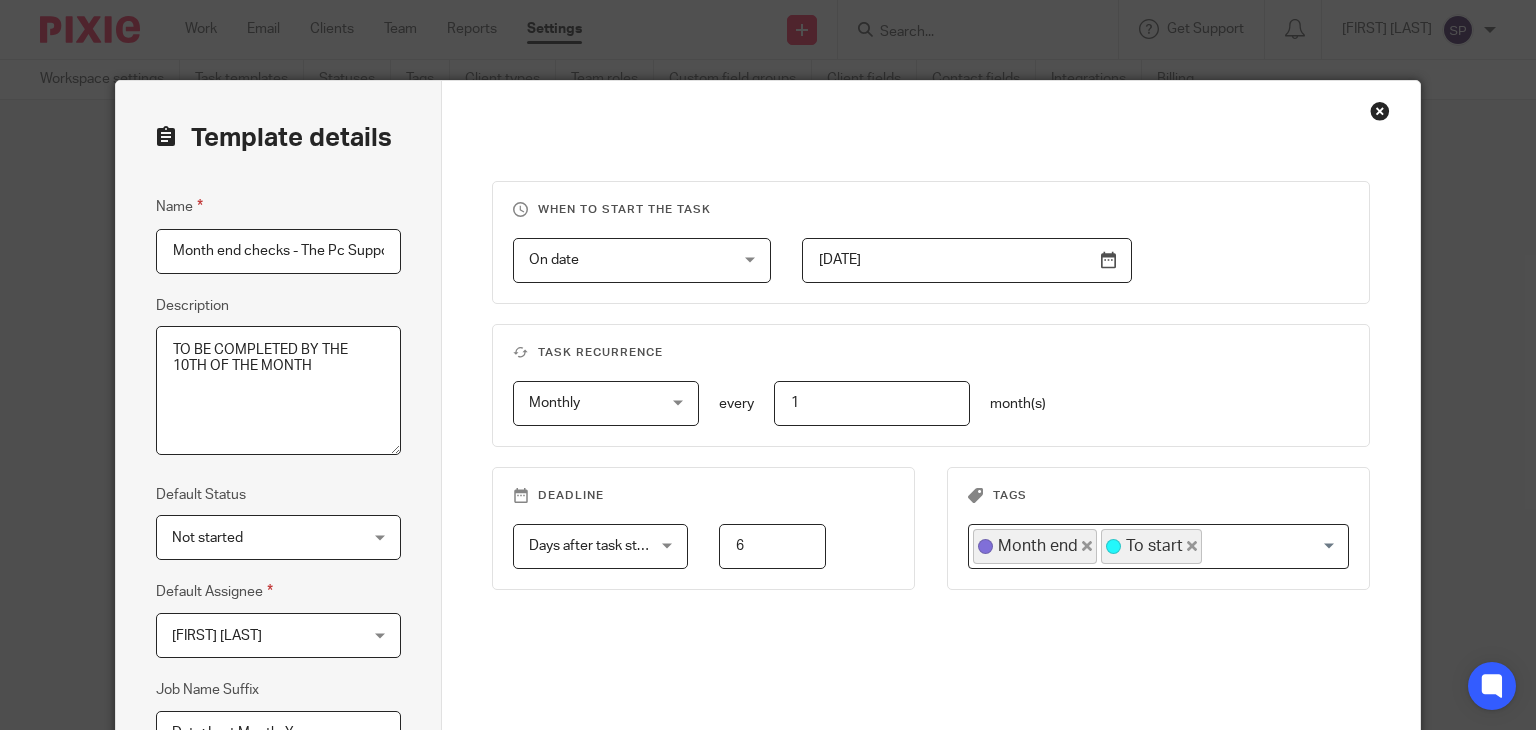 click on "Template details       Name   Month end checks - The Pc Support Group Ltd - Xero   Description   TO BE COMPLETED BY THE 10TH OF THE MONTH   Default Status
Not started
Not started
Not started
In progress
1   Default Assignee
Ann Lavelle
Ann Lavelle
Client manager
Payroll
Bookkeeper
Month End
VAT return
Reviewer
Tax return
Aisha Ghaffur
Amy Figg
Ann Lavelle
Becky Vanden
Bekah Murray
Ben Godfrey
Caterina Avanzi
COS Payroll Team
Diane Middleton" at bounding box center (768, 365) 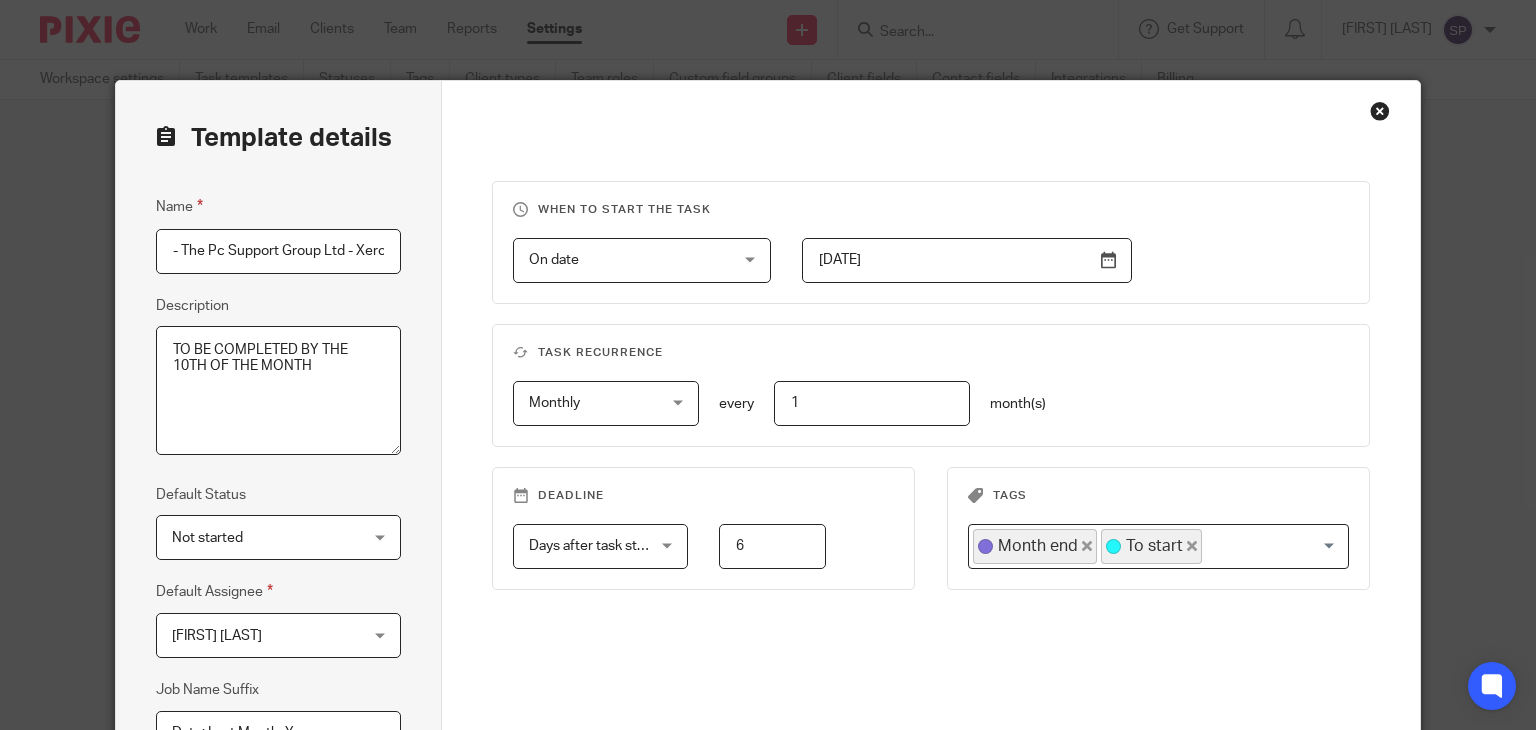 scroll, scrollTop: 0, scrollLeft: 0, axis: both 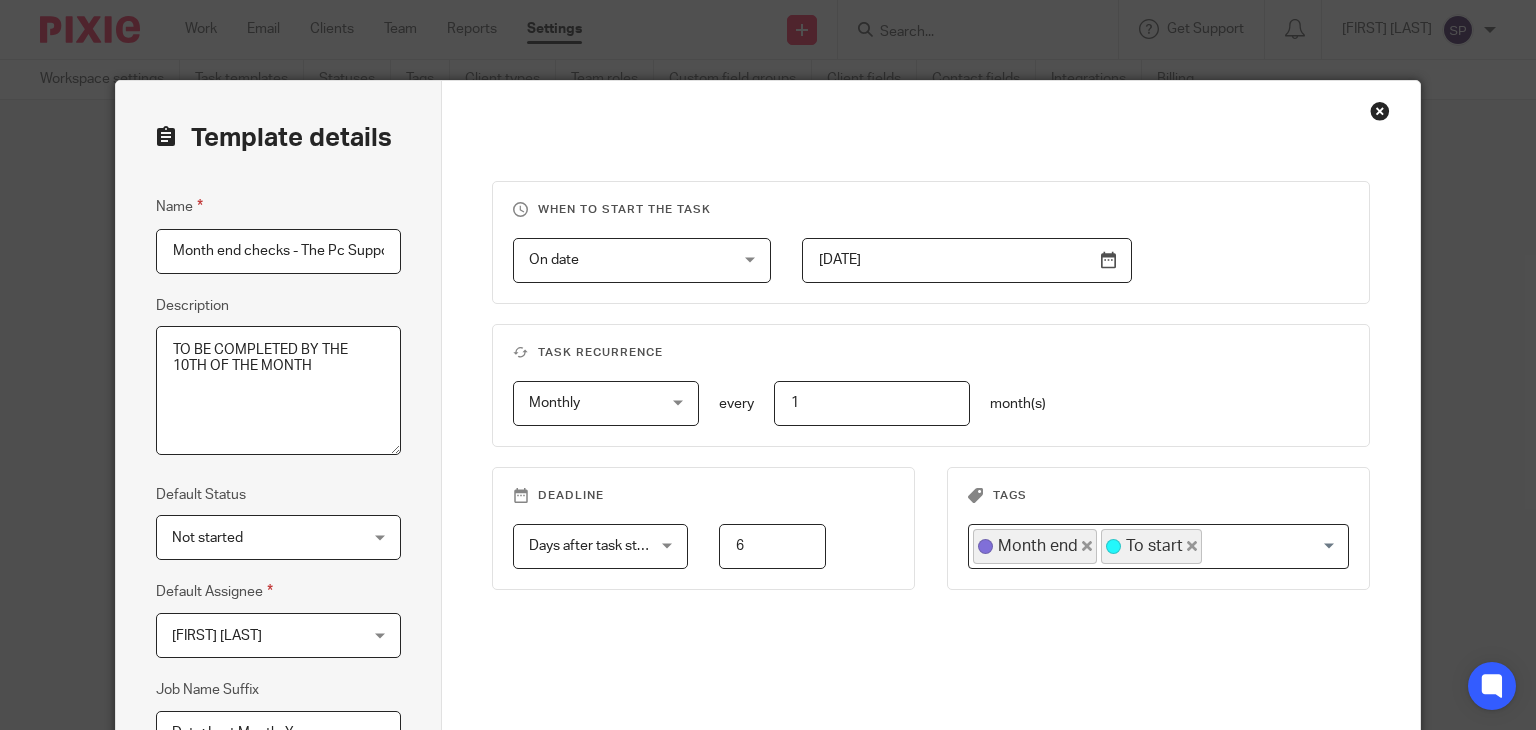 drag, startPoint x: 263, startPoint y: 242, endPoint x: 75, endPoint y: 205, distance: 191.60637 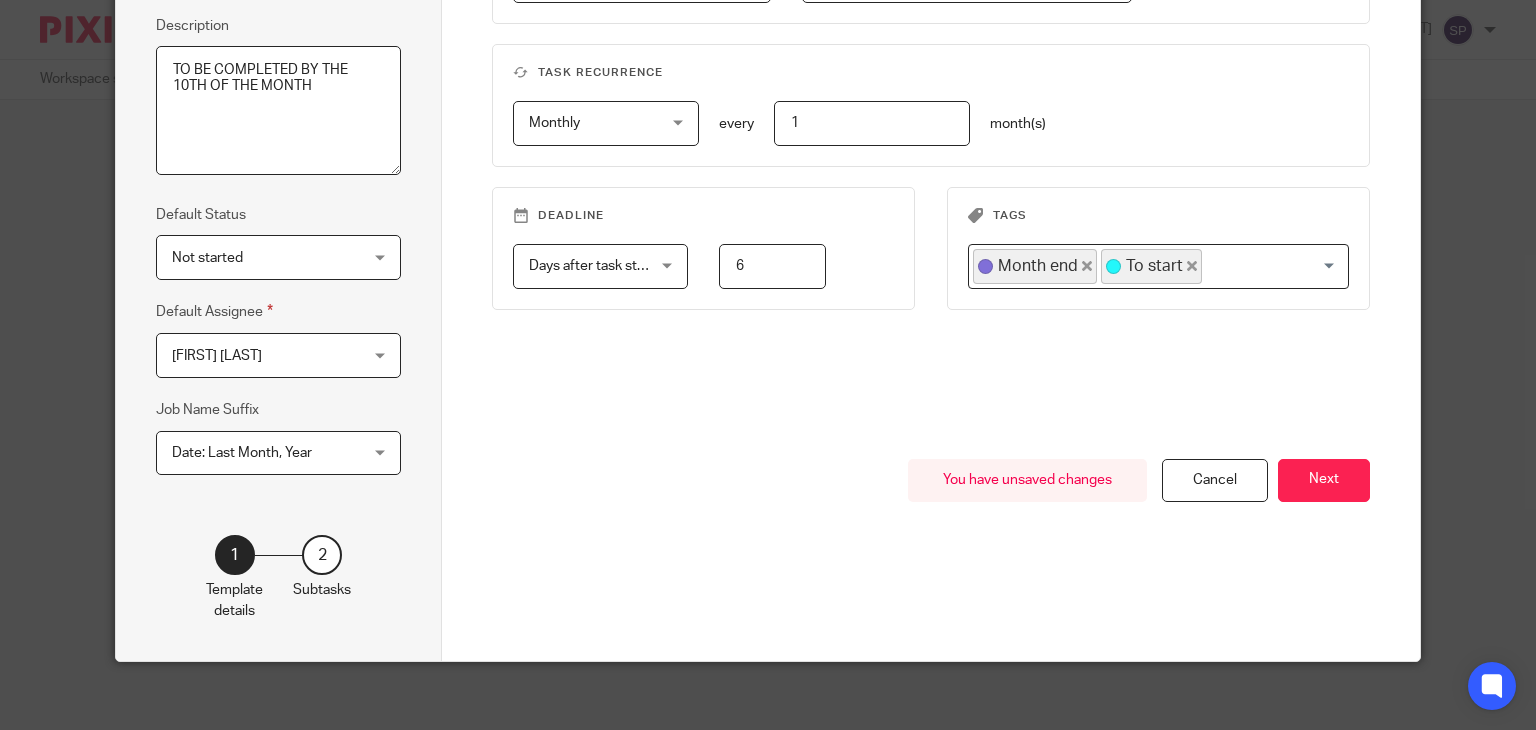 scroll, scrollTop: 290, scrollLeft: 0, axis: vertical 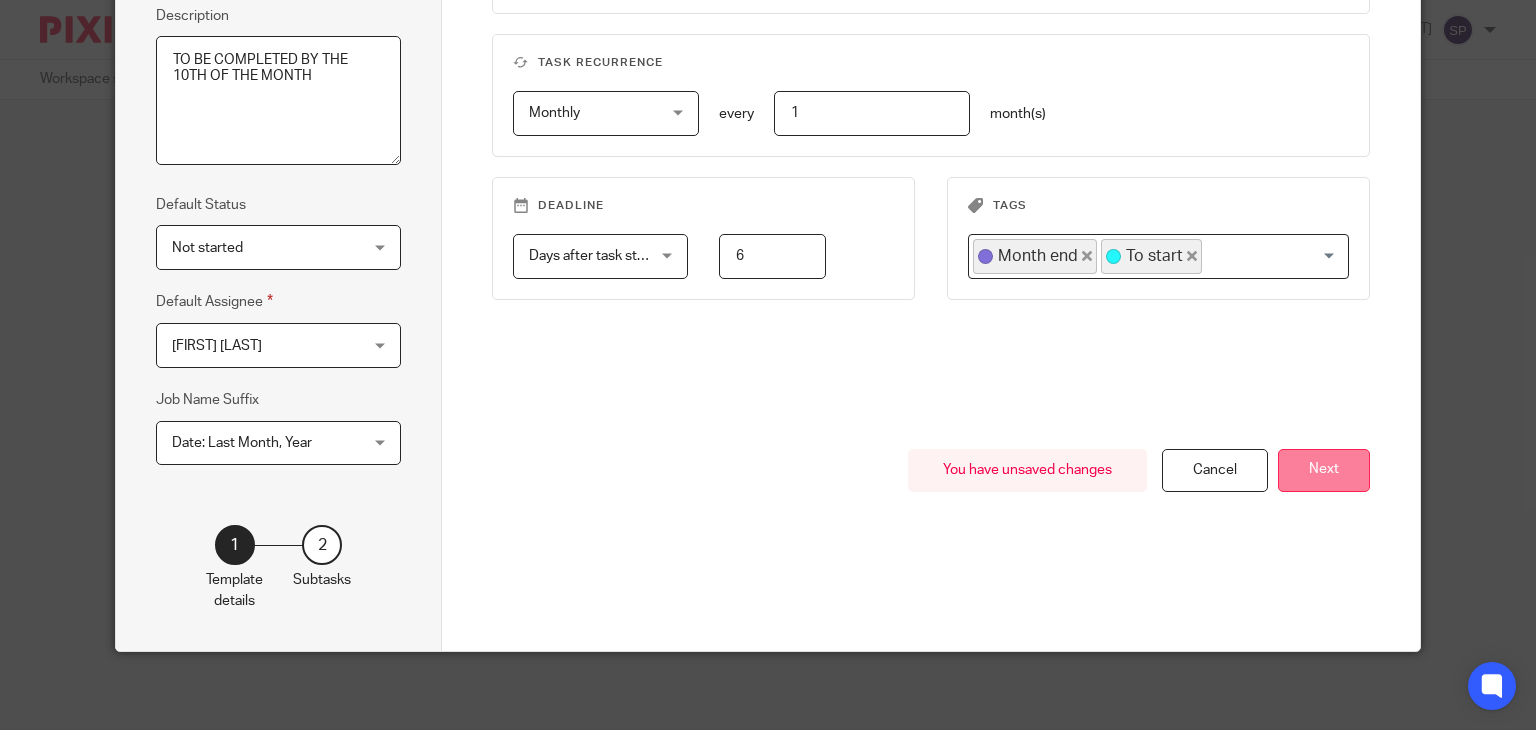 click on "Next" at bounding box center [1324, 470] 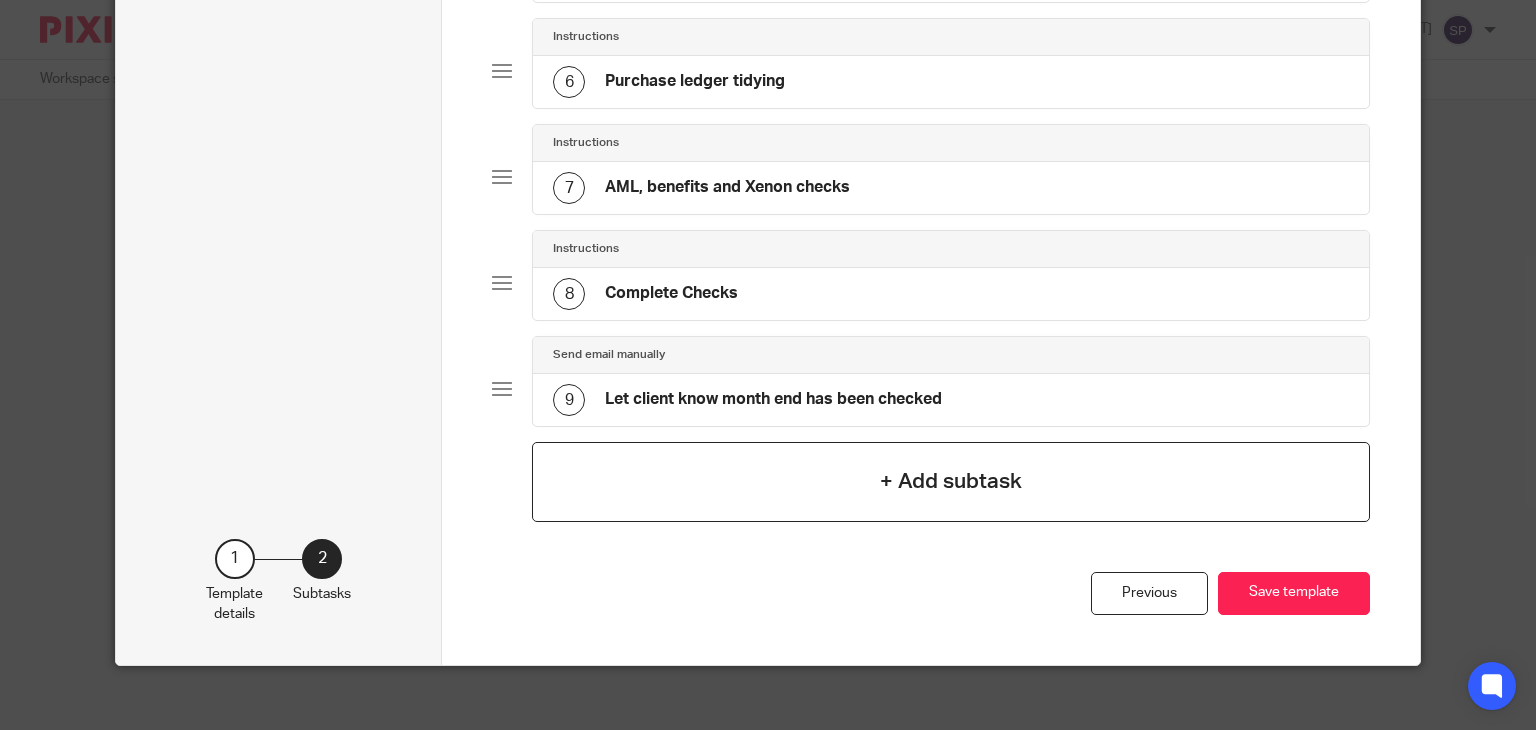 scroll, scrollTop: 690, scrollLeft: 0, axis: vertical 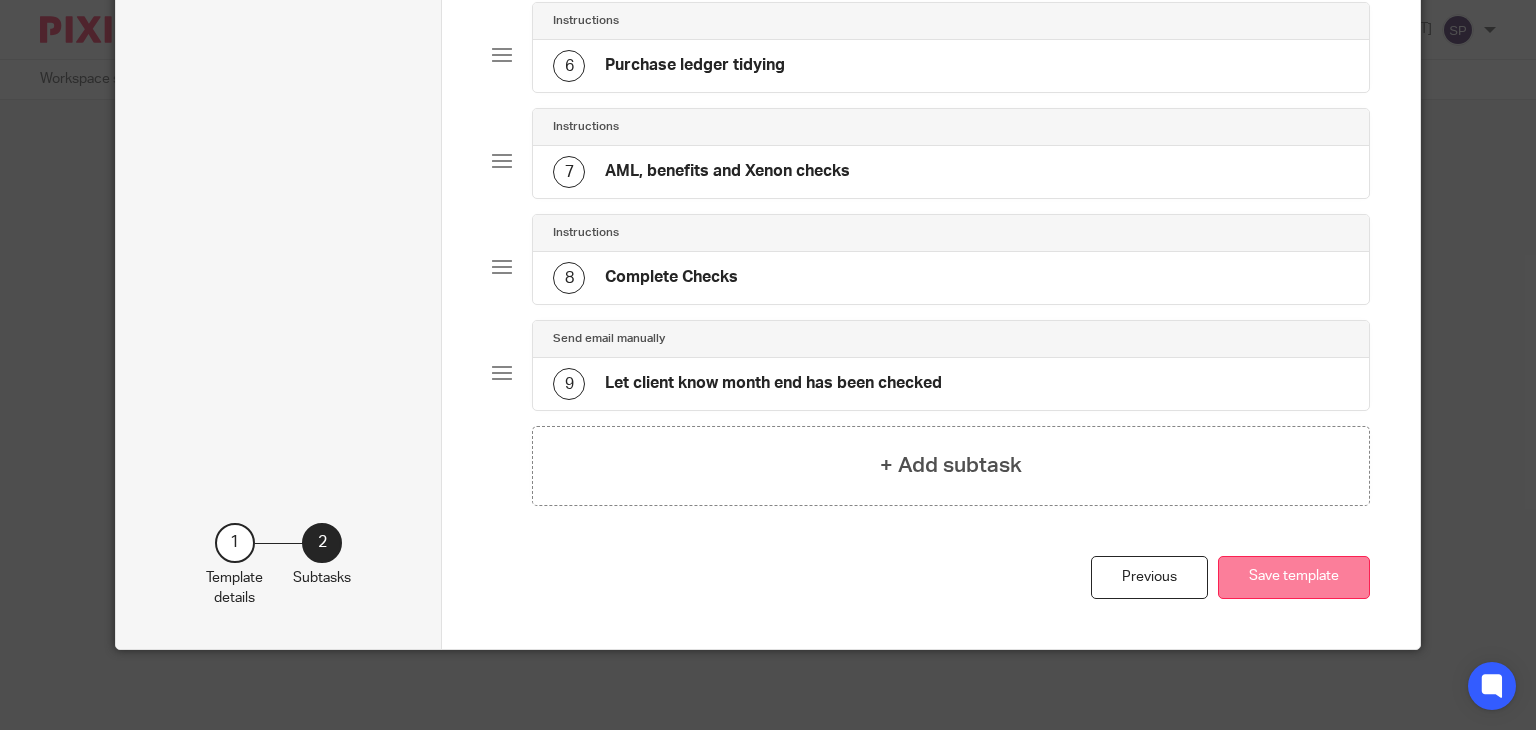 drag, startPoint x: 1322, startPoint y: 584, endPoint x: 1314, endPoint y: 557, distance: 28.160255 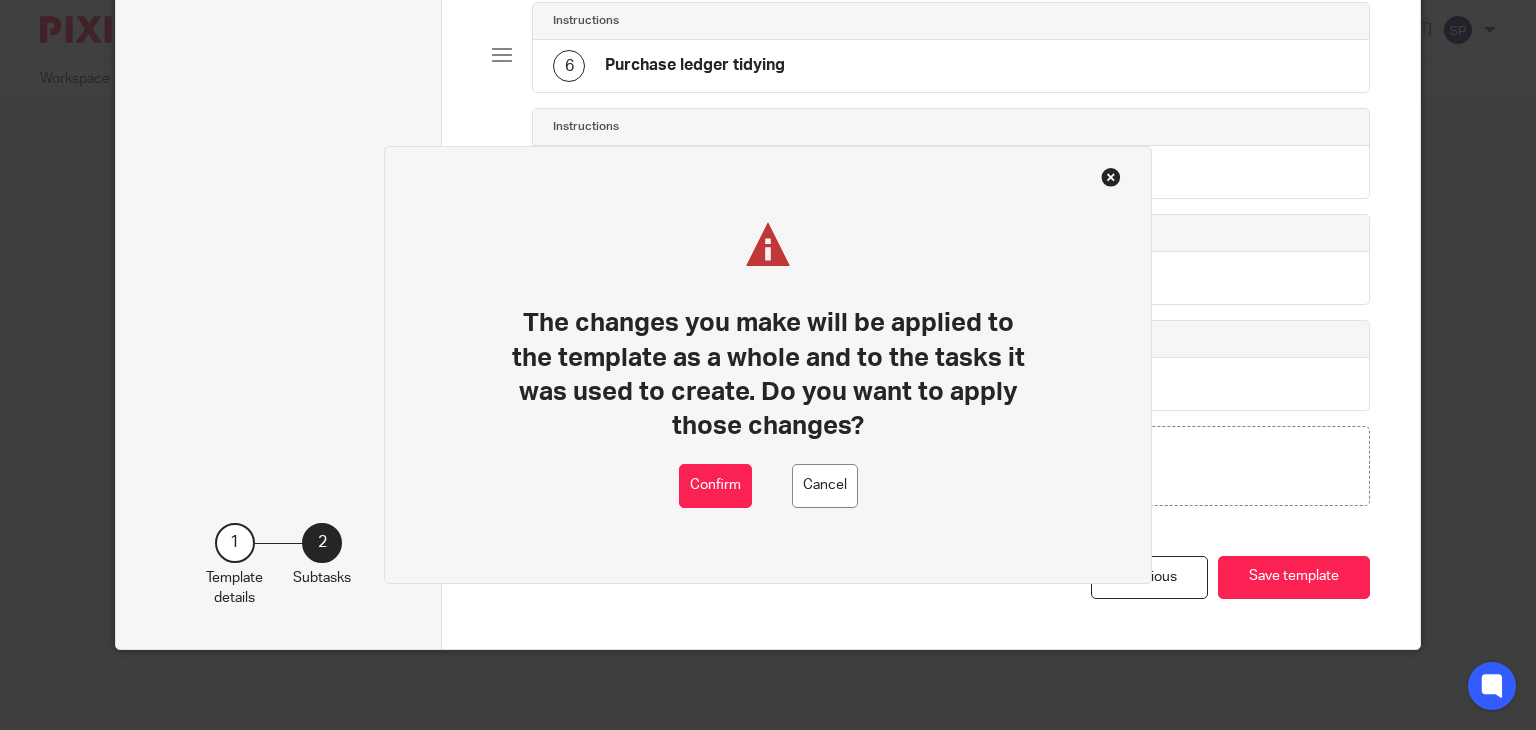 click on "The changes you make will be applied to the template as a whole and to the tasks it was used to create. Do you want to apply those changes? Confirm Cancel" at bounding box center (768, 365) 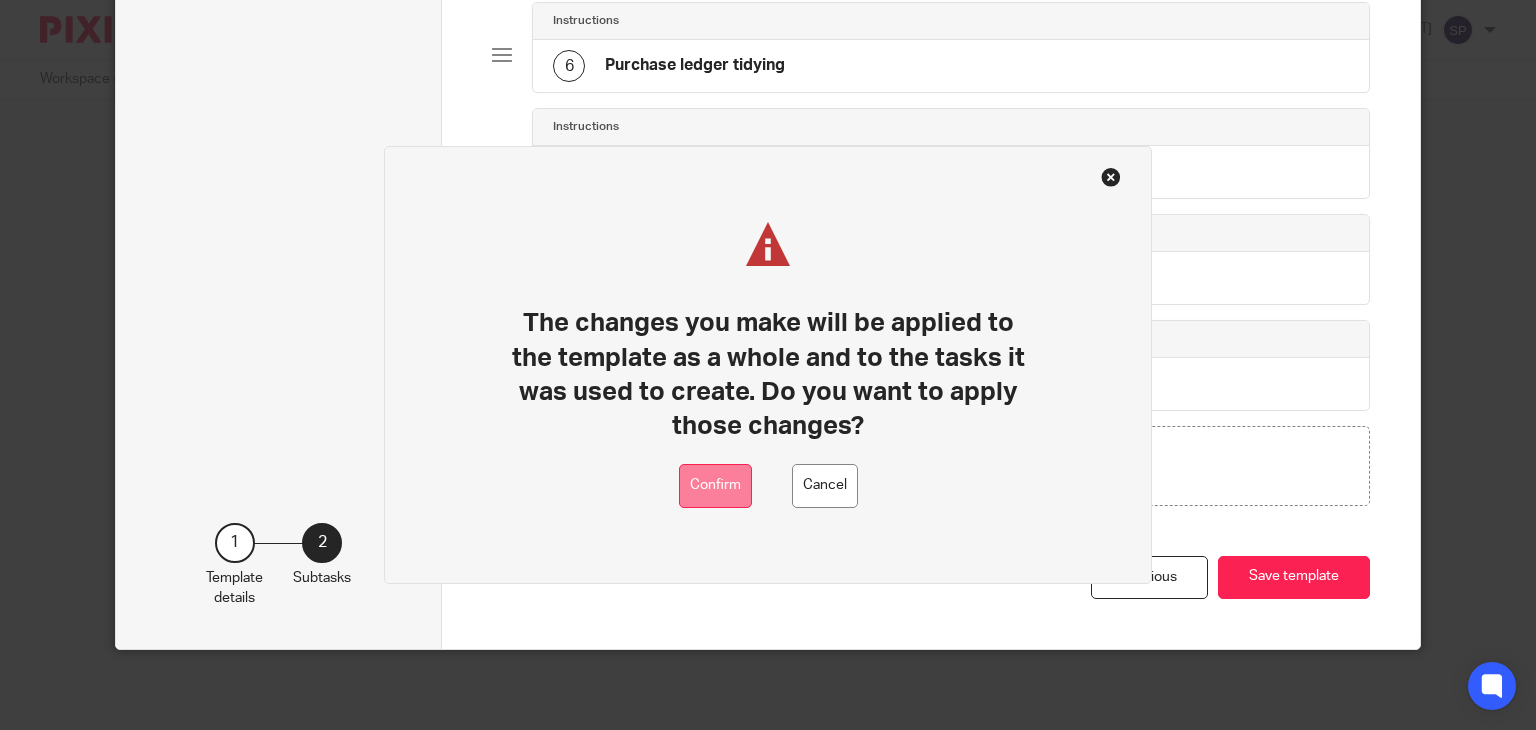 click on "Confirm" at bounding box center (715, 486) 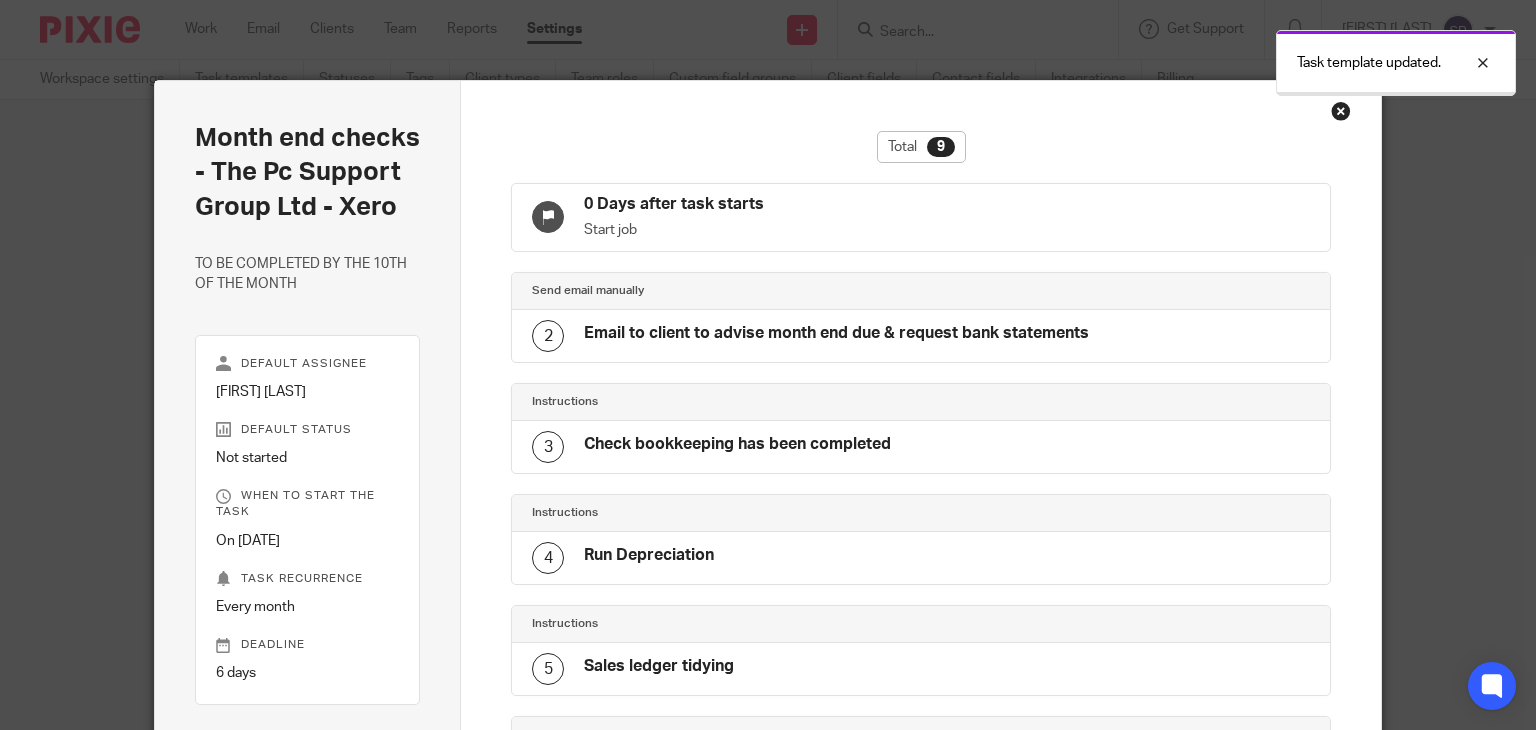 scroll, scrollTop: 0, scrollLeft: 0, axis: both 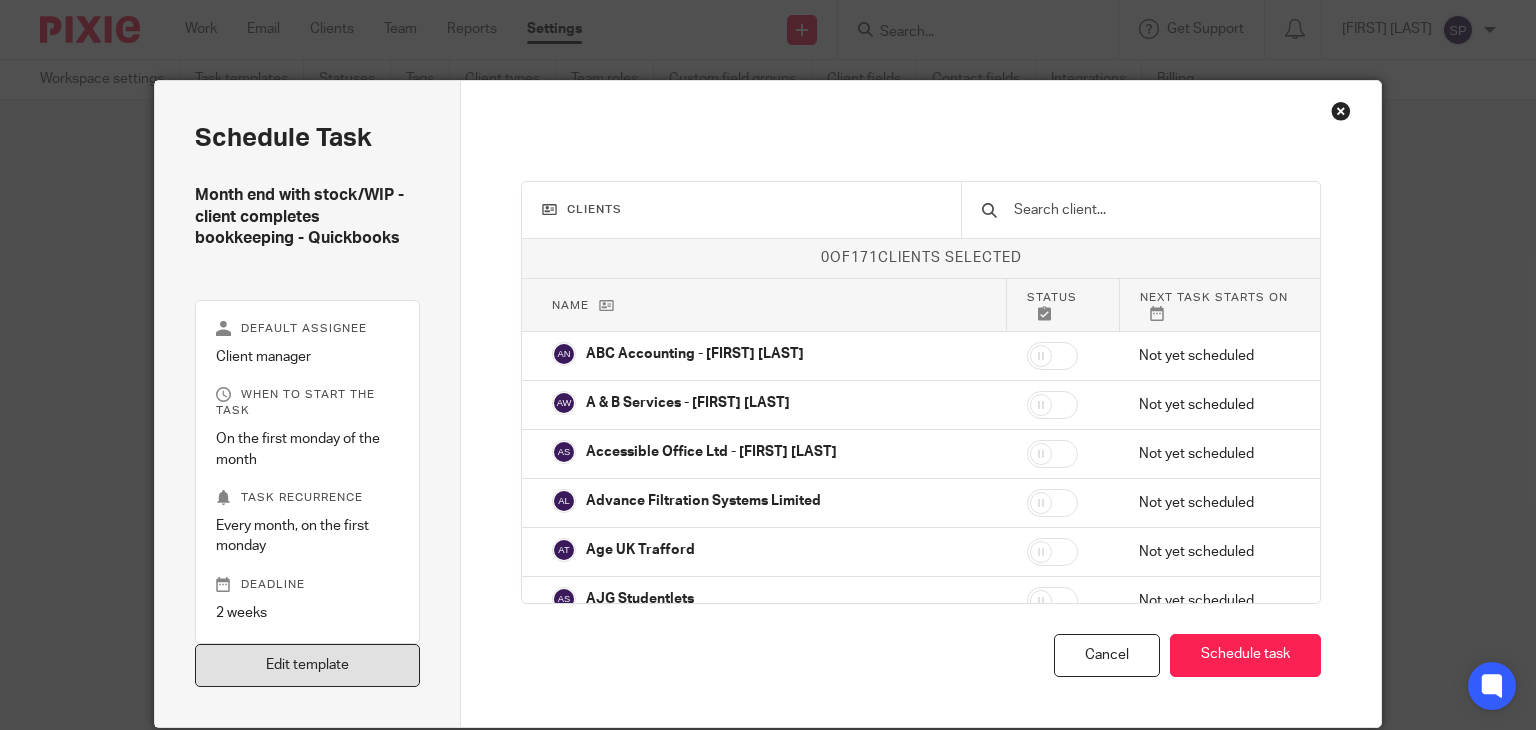 click on "Edit template" at bounding box center [308, 665] 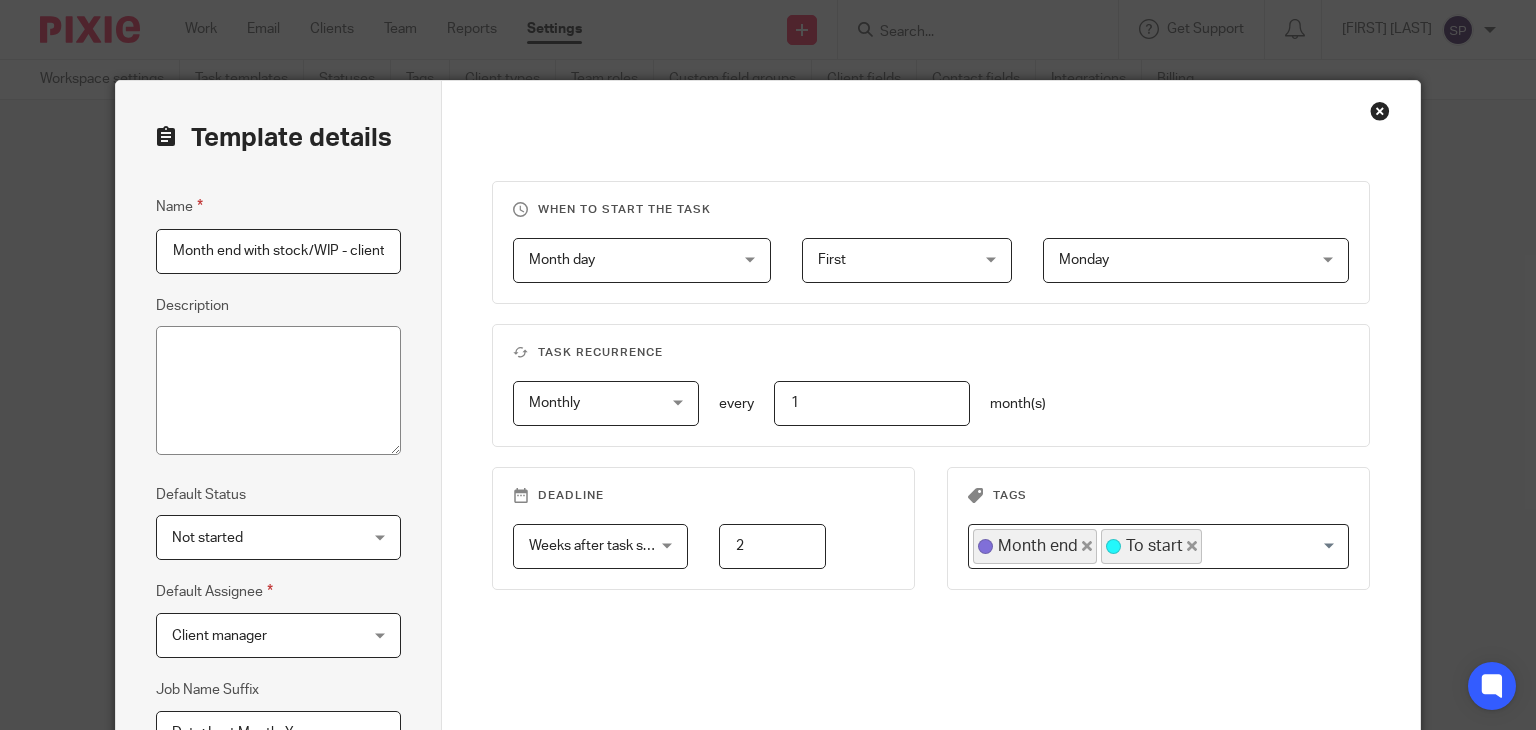scroll, scrollTop: 0, scrollLeft: 0, axis: both 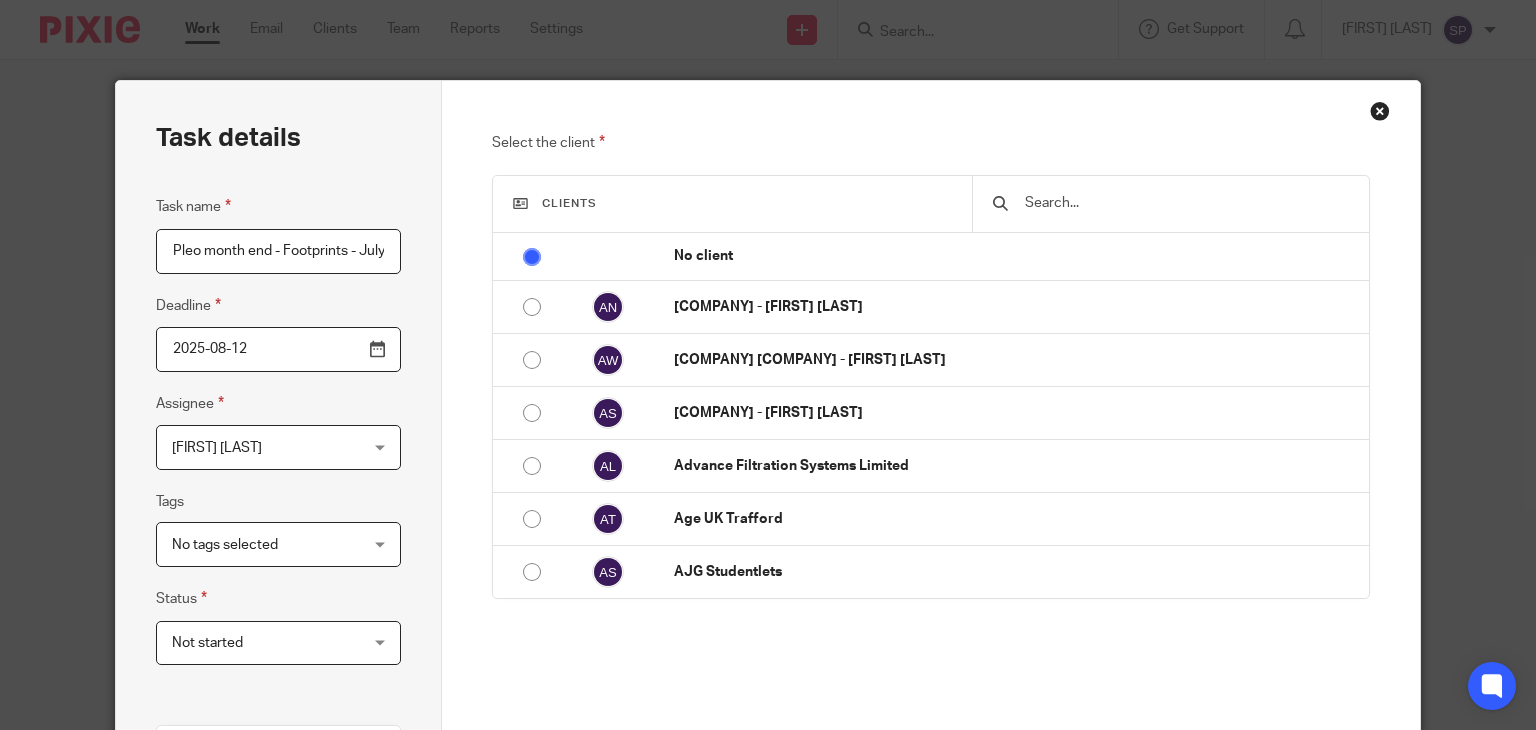 click at bounding box center [1380, 111] 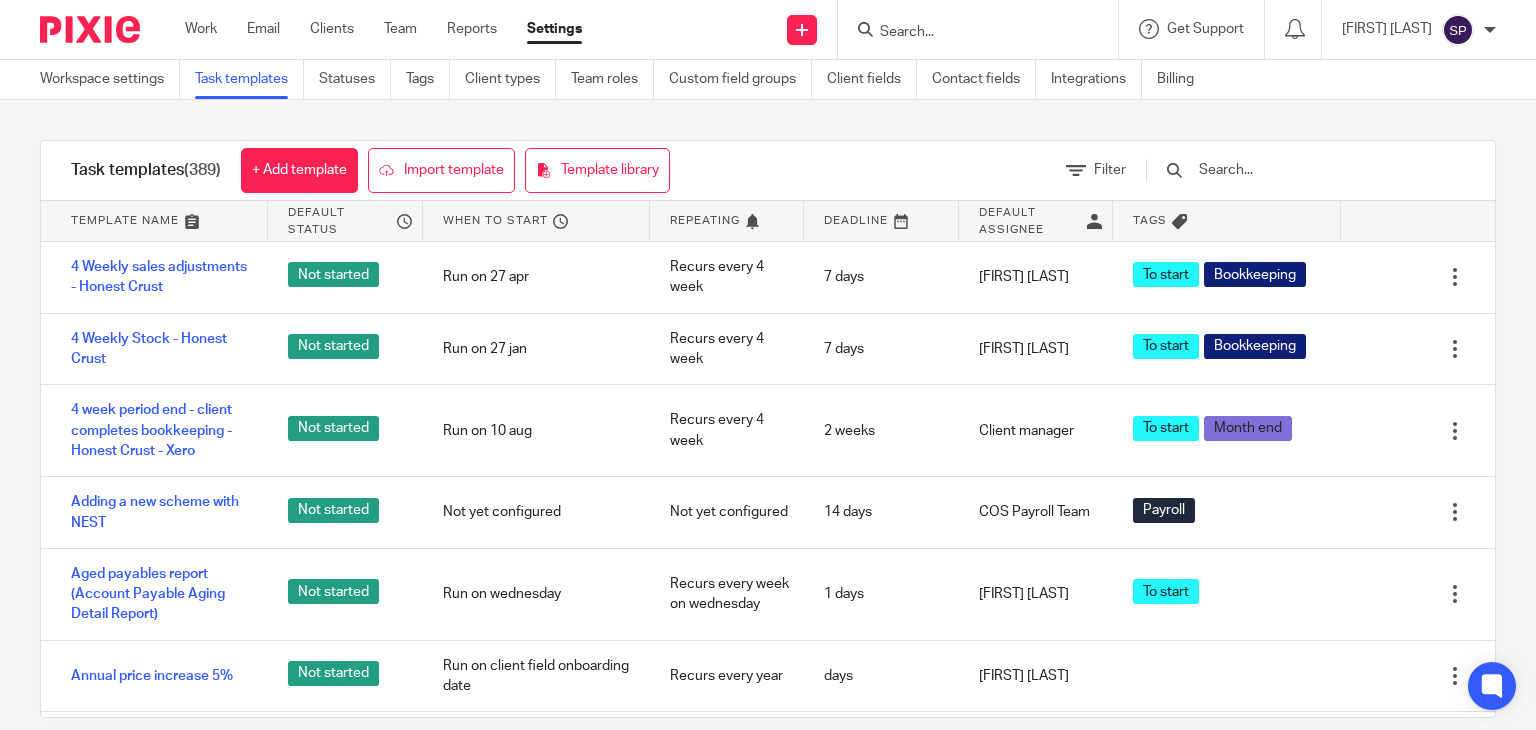 scroll, scrollTop: 0, scrollLeft: 0, axis: both 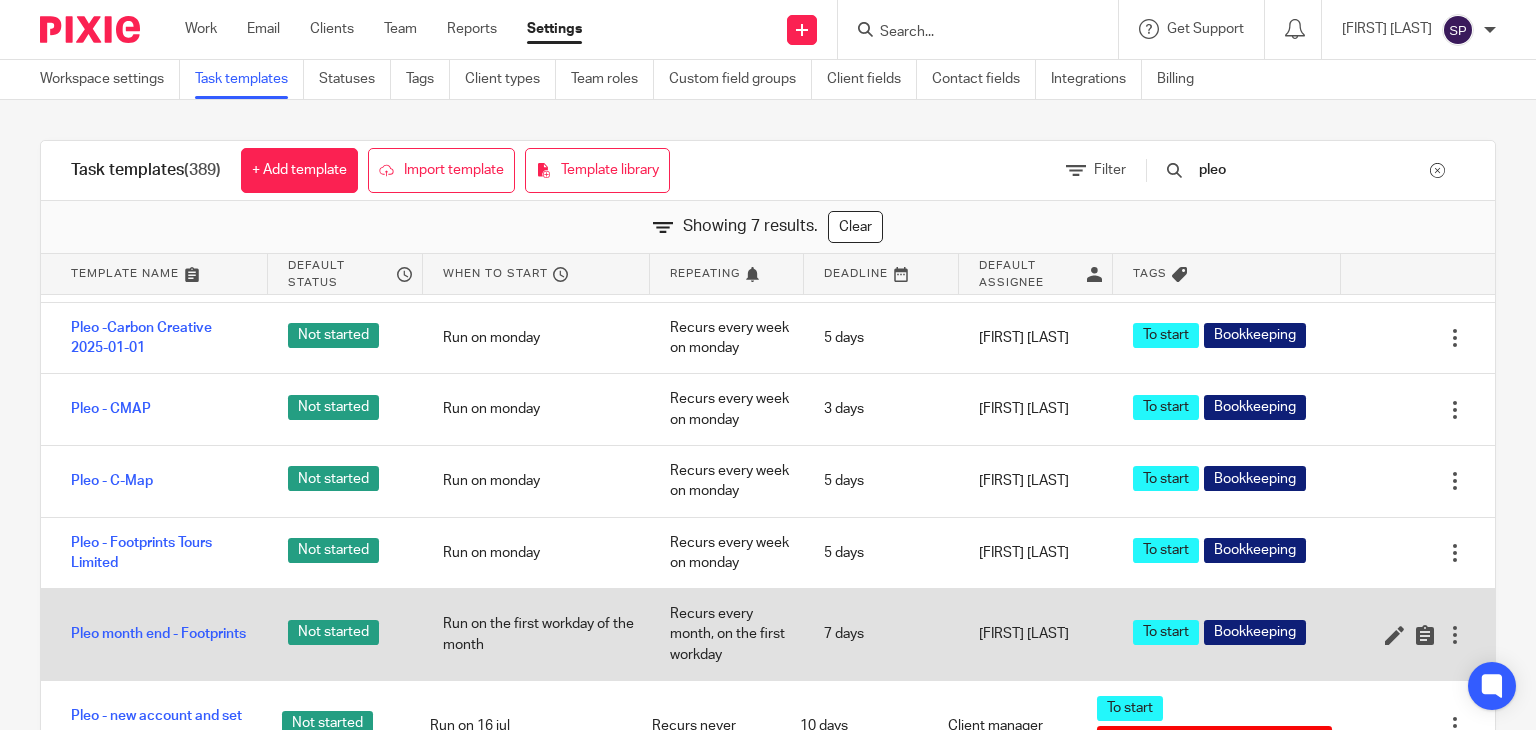 type on "pleo" 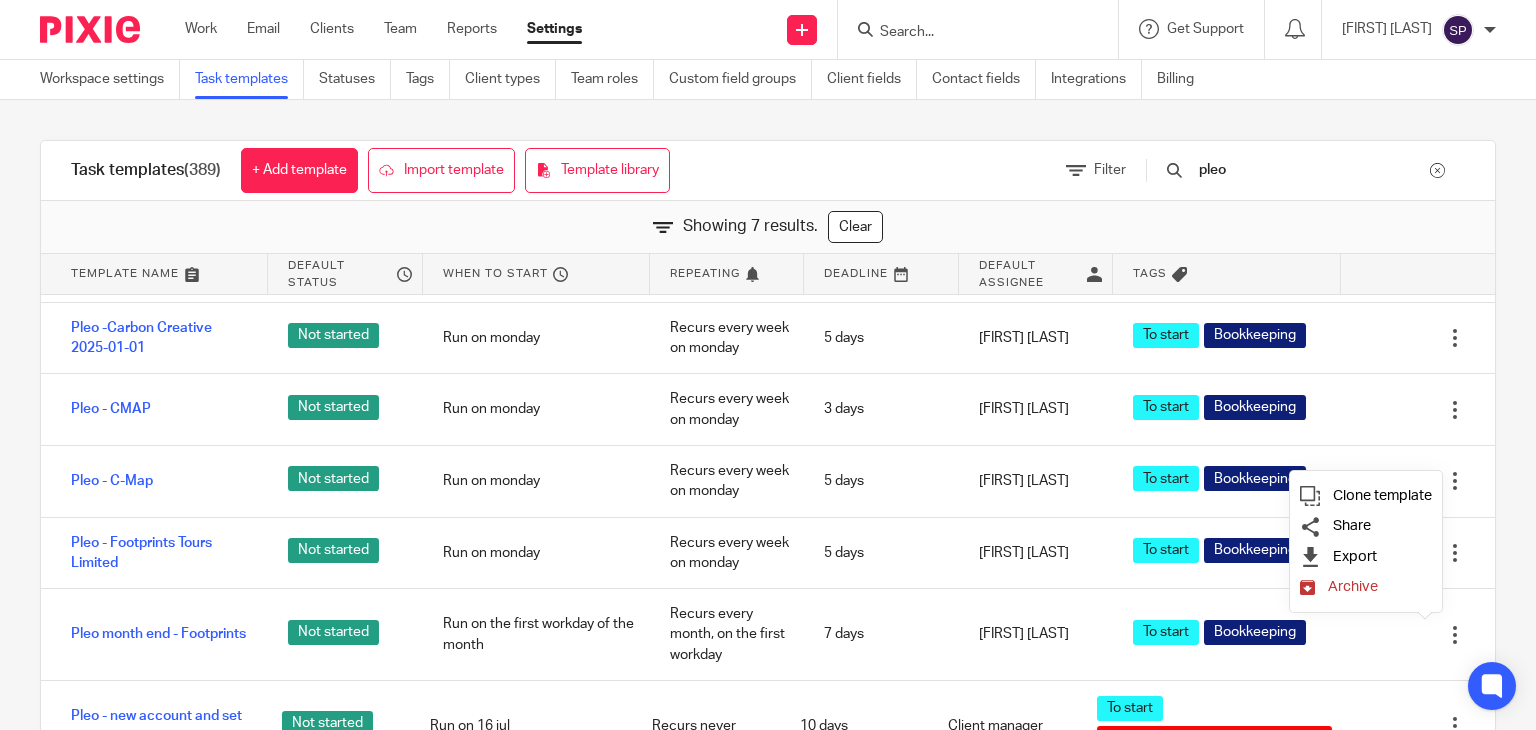 click on "Archive" at bounding box center (1366, 587) 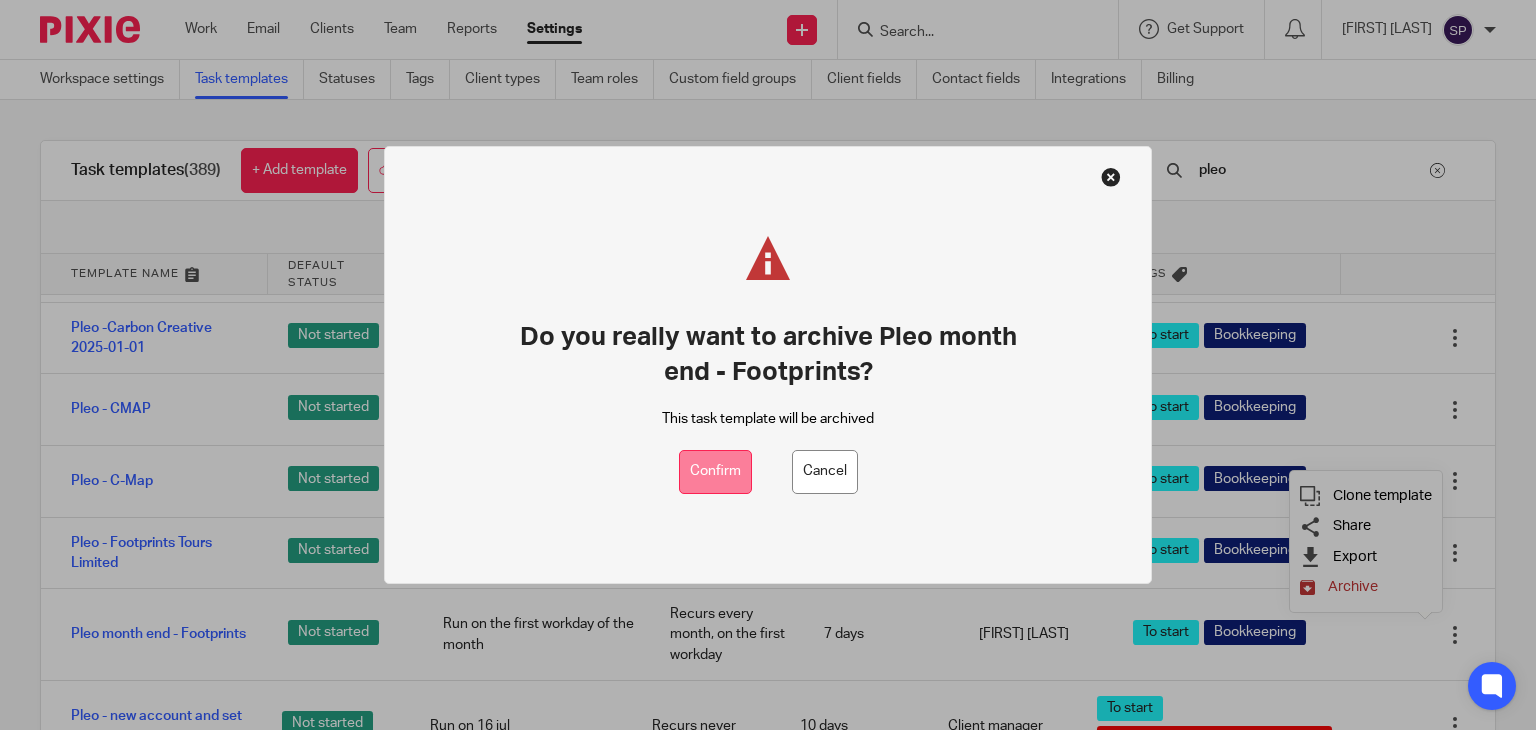 click on "Confirm" at bounding box center (715, 472) 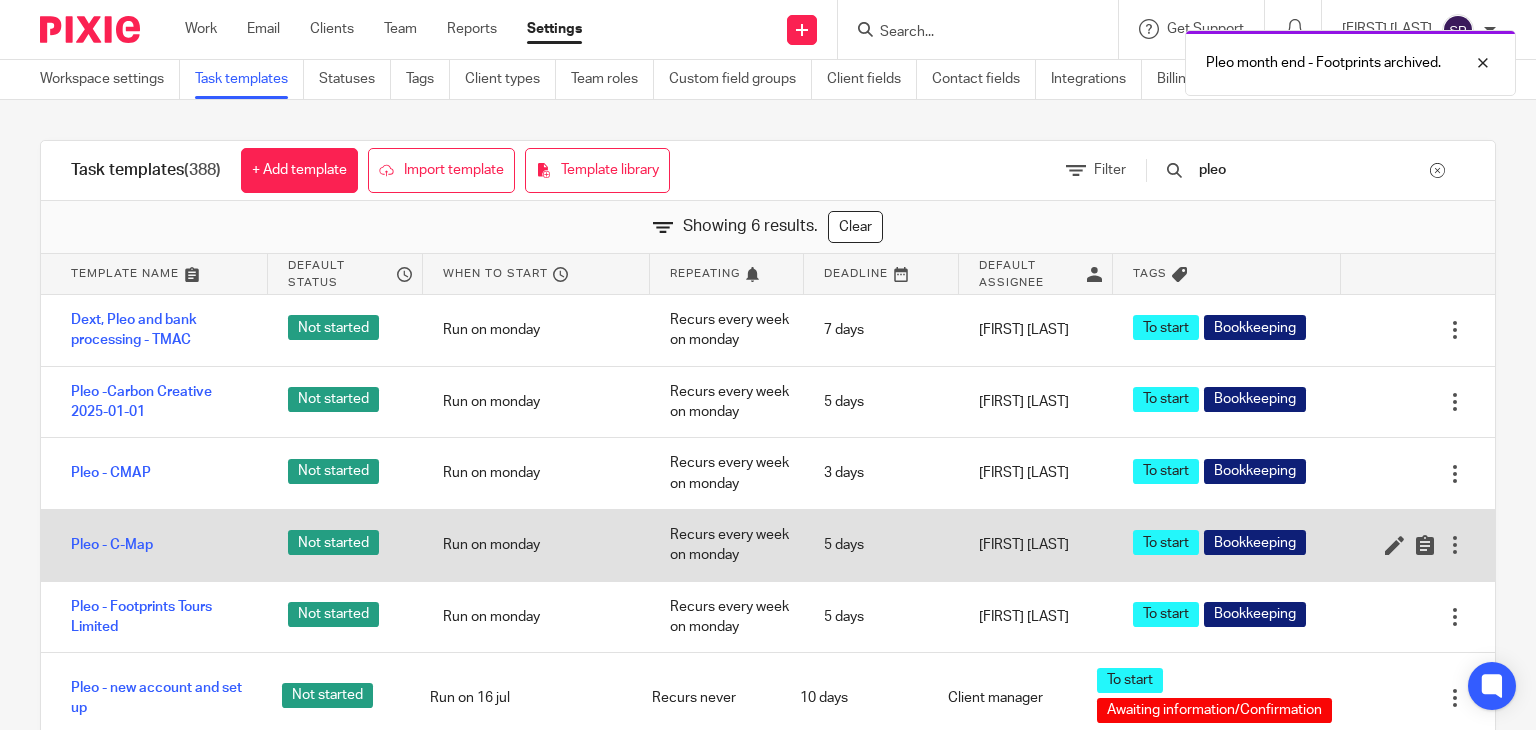 scroll, scrollTop: 0, scrollLeft: 0, axis: both 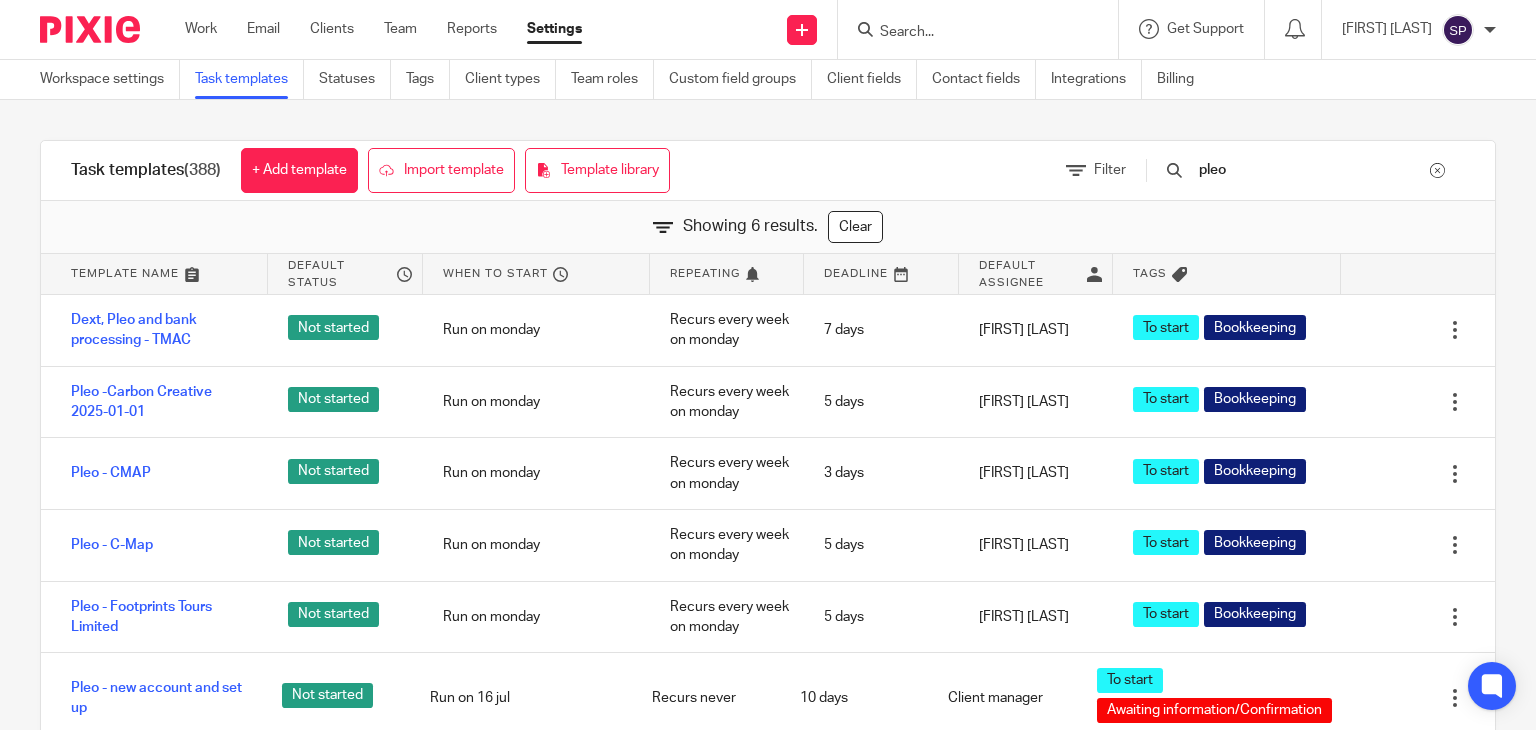 click at bounding box center [1437, 170] 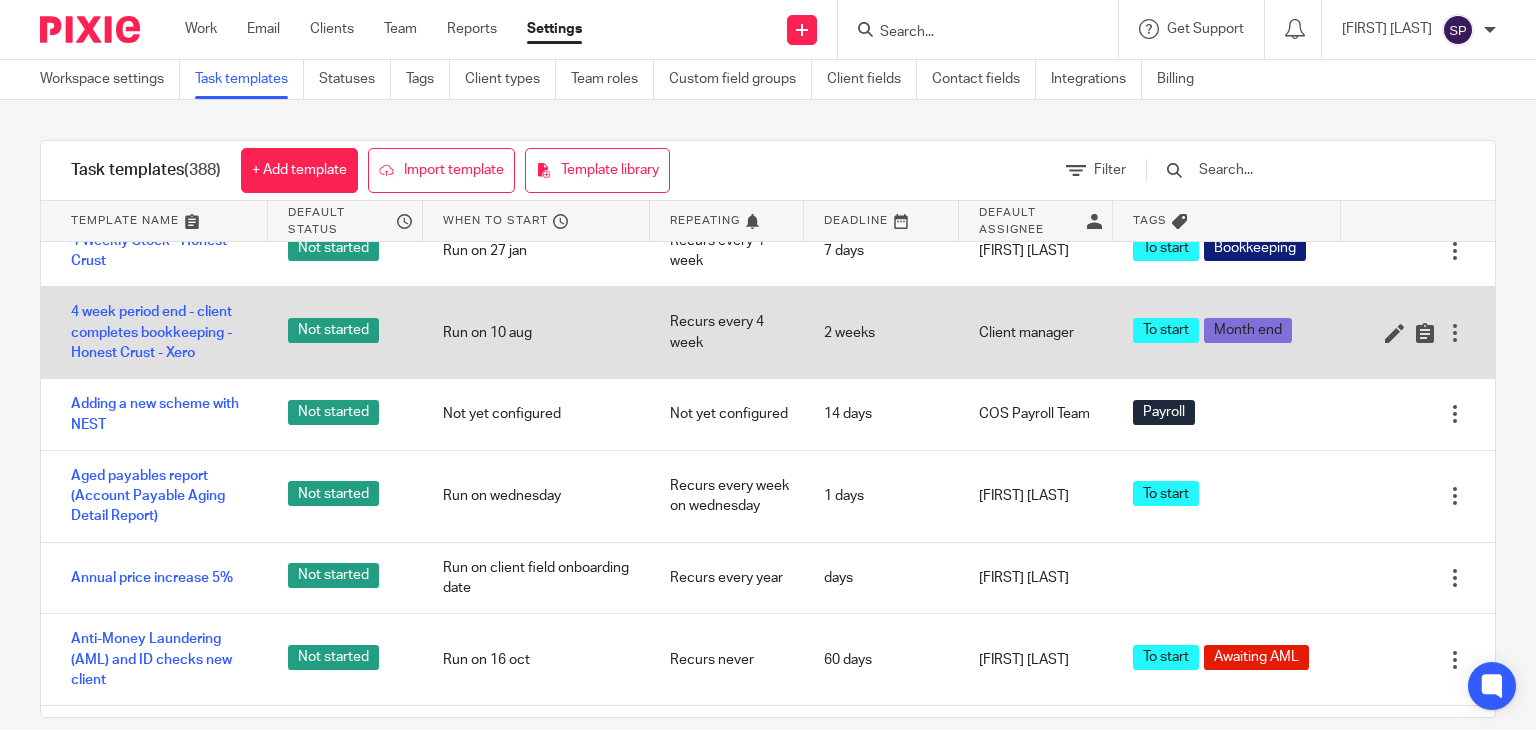 scroll, scrollTop: 0, scrollLeft: 0, axis: both 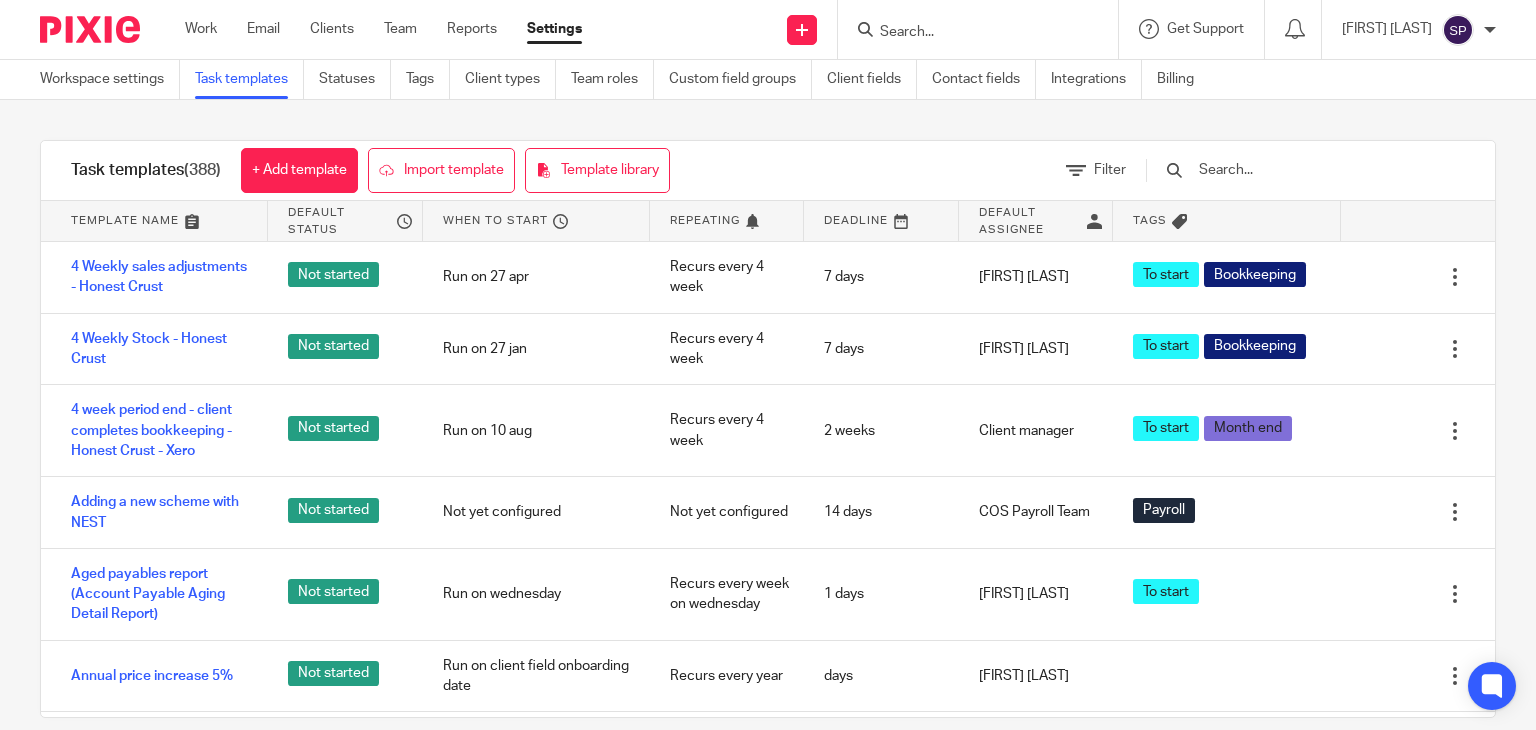 click at bounding box center [1295, 170] 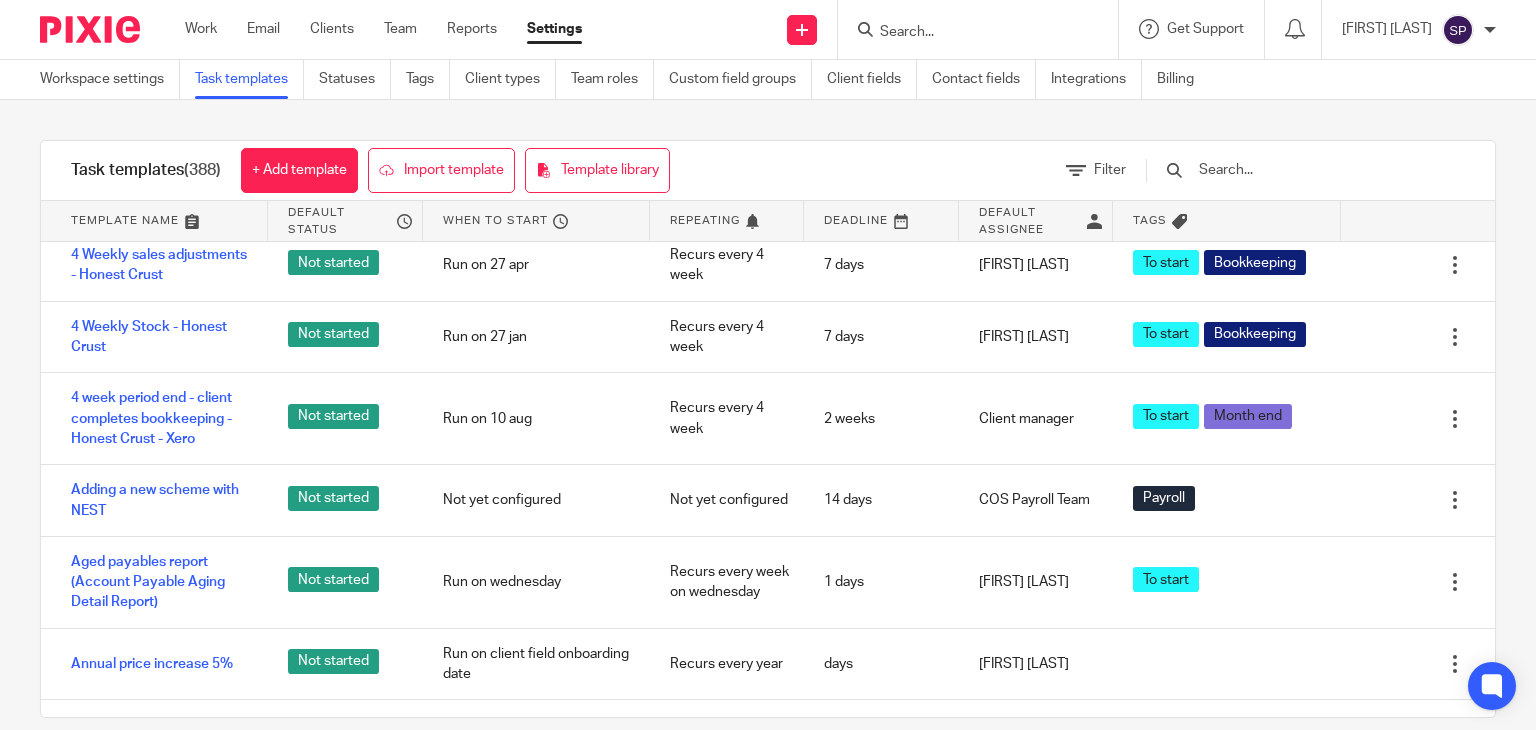 scroll, scrollTop: 0, scrollLeft: 0, axis: both 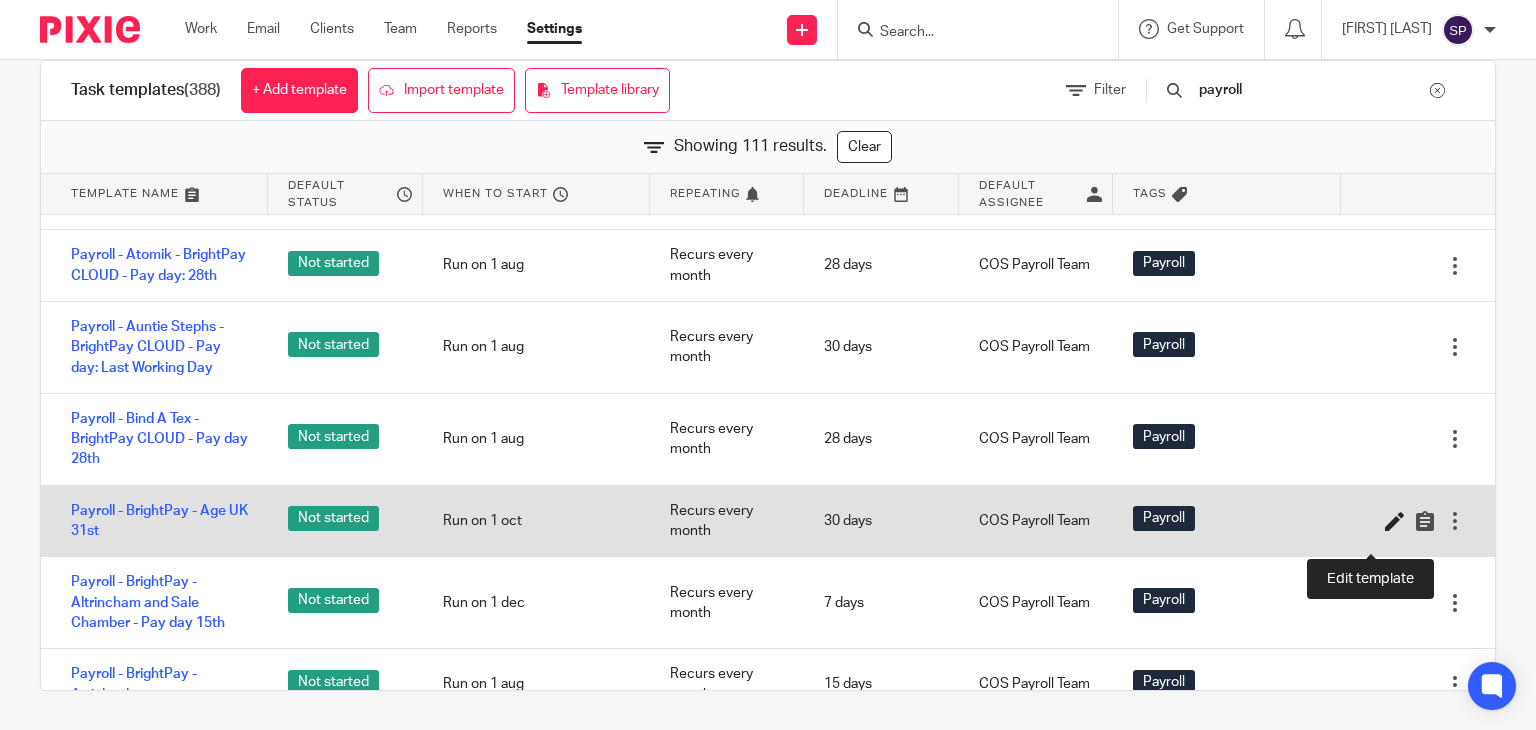 type on "payroll" 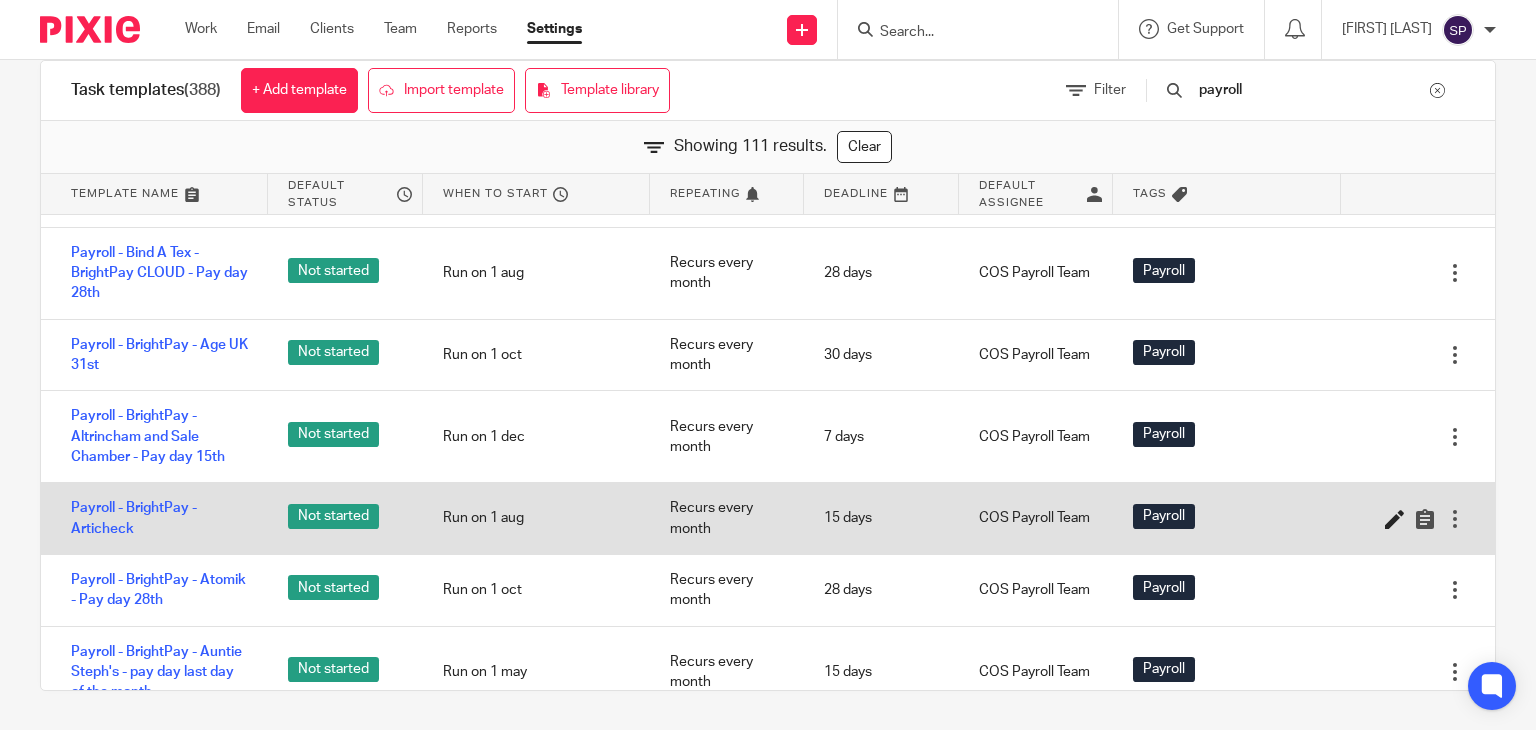 scroll, scrollTop: 900, scrollLeft: 0, axis: vertical 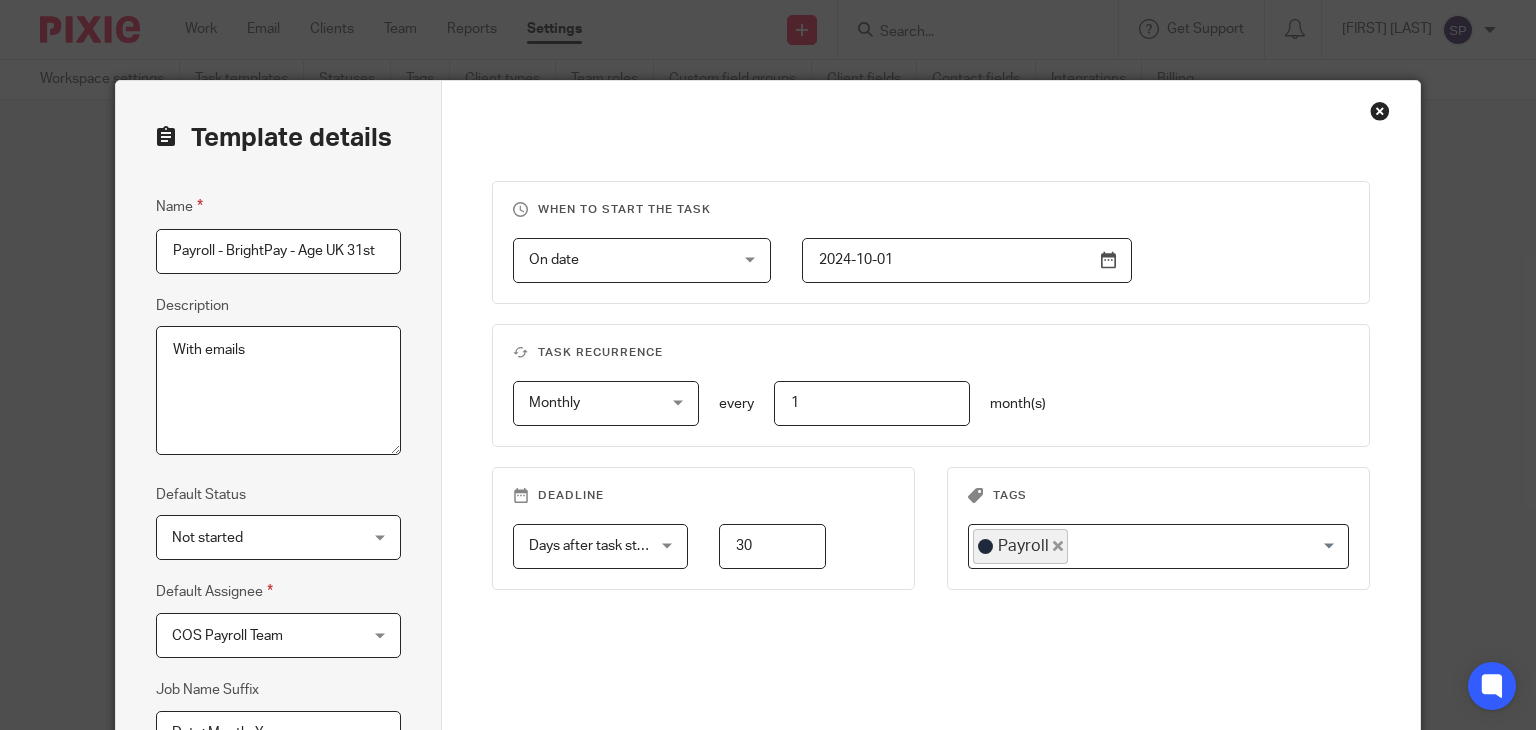 click on "Payroll - BrightPay - Age UK 31st" at bounding box center [278, 251] 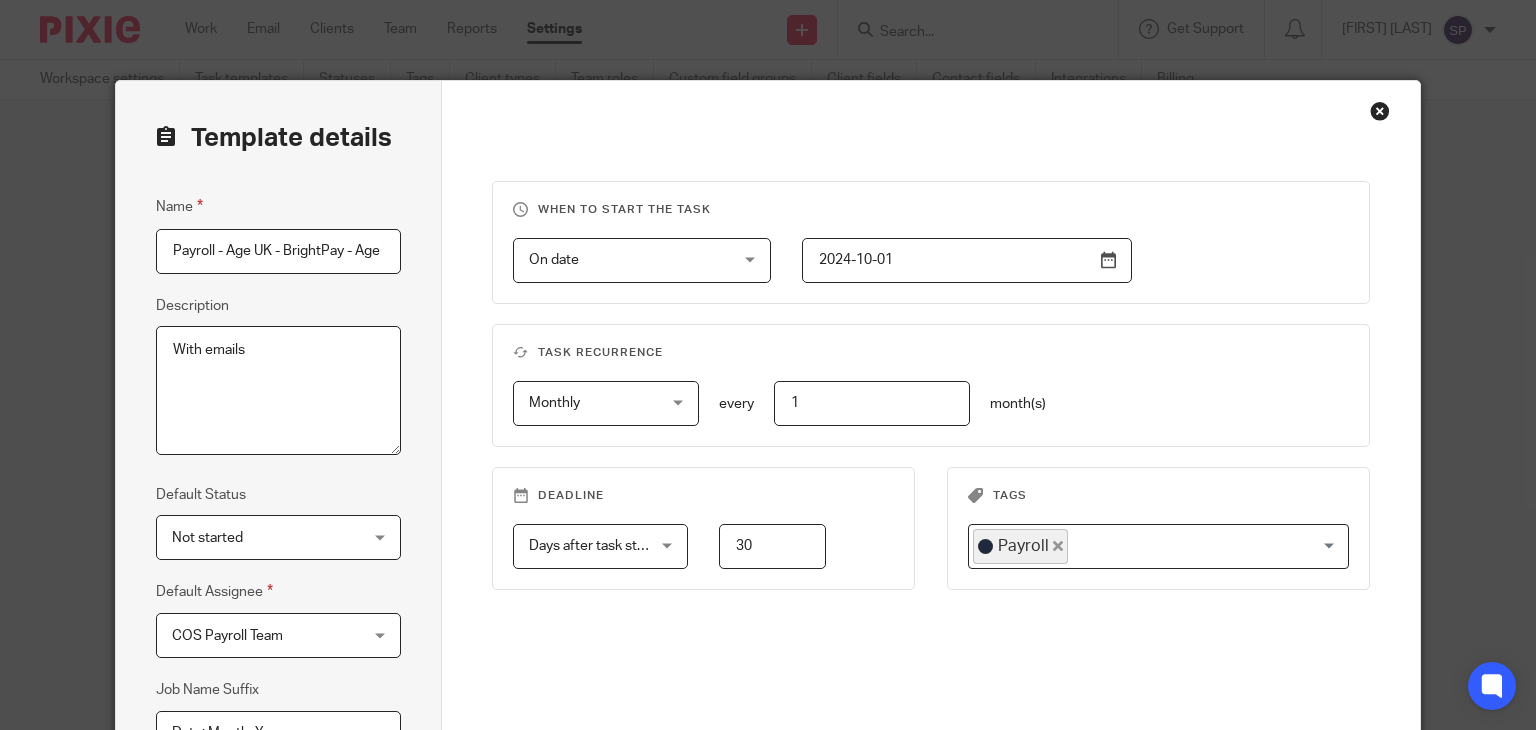 scroll, scrollTop: 0, scrollLeft: 50, axis: horizontal 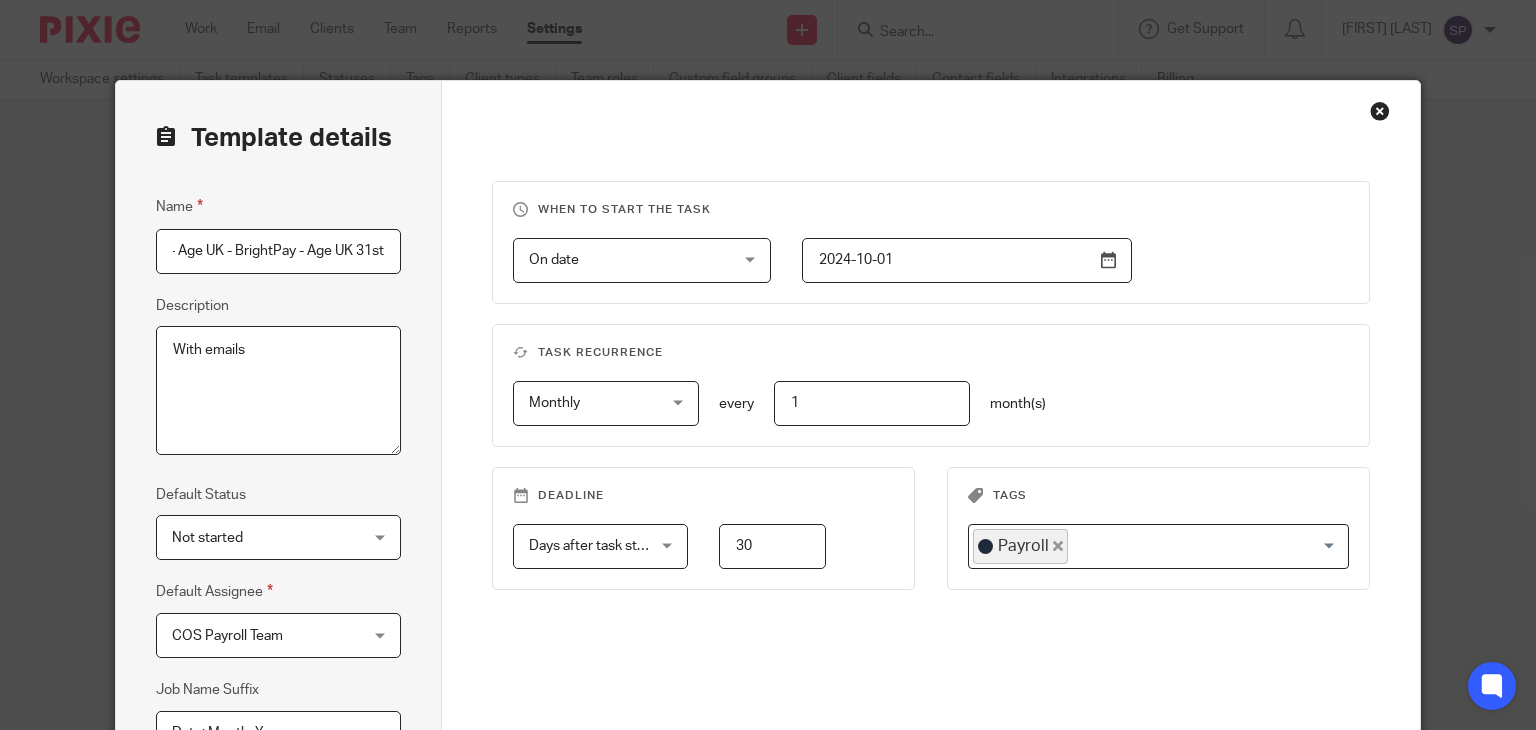drag, startPoint x: 338, startPoint y: 246, endPoint x: 389, endPoint y: 260, distance: 52.886673 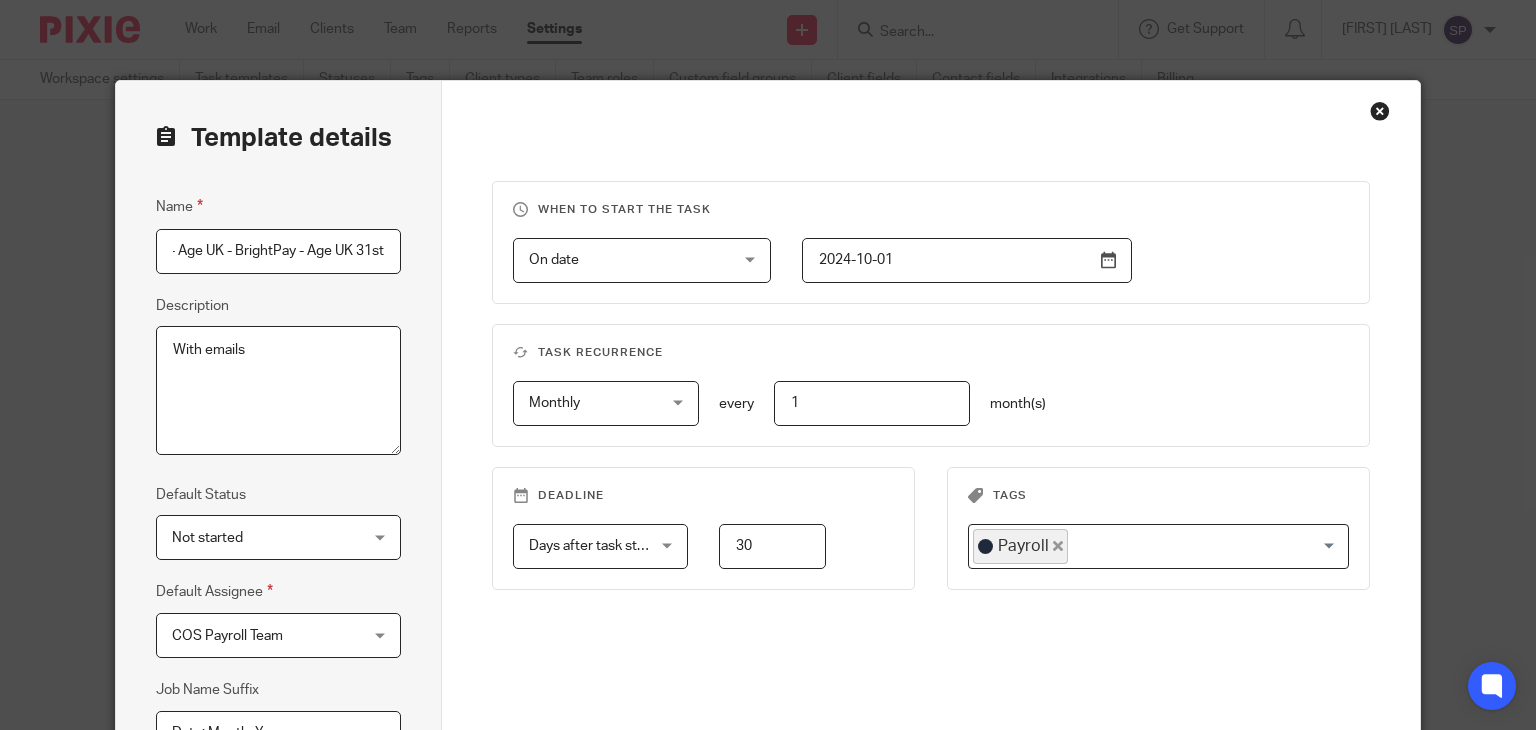 click on "Payroll - Age UK - BrightPay - Age UK 31st" at bounding box center [278, 251] 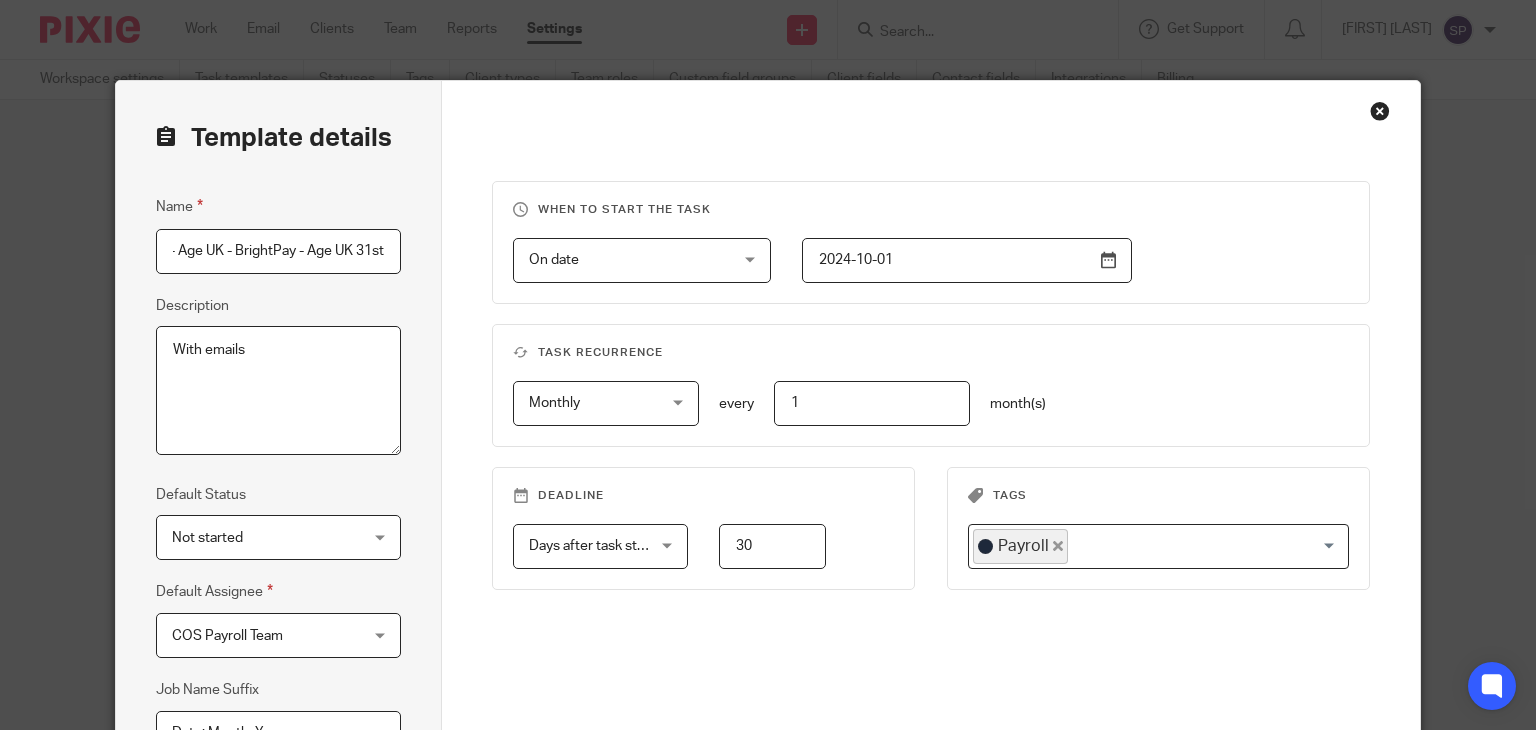 drag, startPoint x: 301, startPoint y: 252, endPoint x: 346, endPoint y: 262, distance: 46.09772 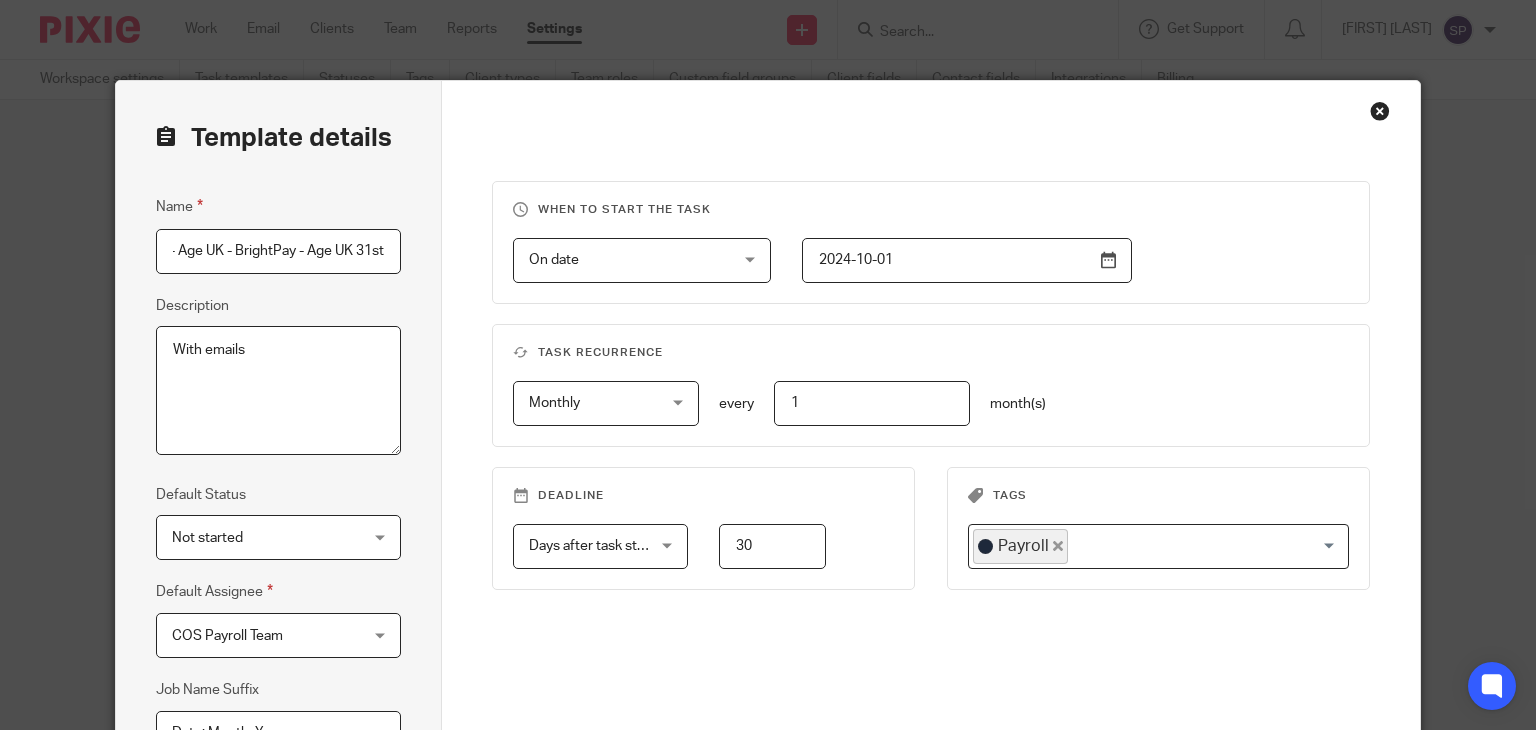 click on "Payroll - Age UK - BrightPay - Age UK 31st" at bounding box center (278, 251) 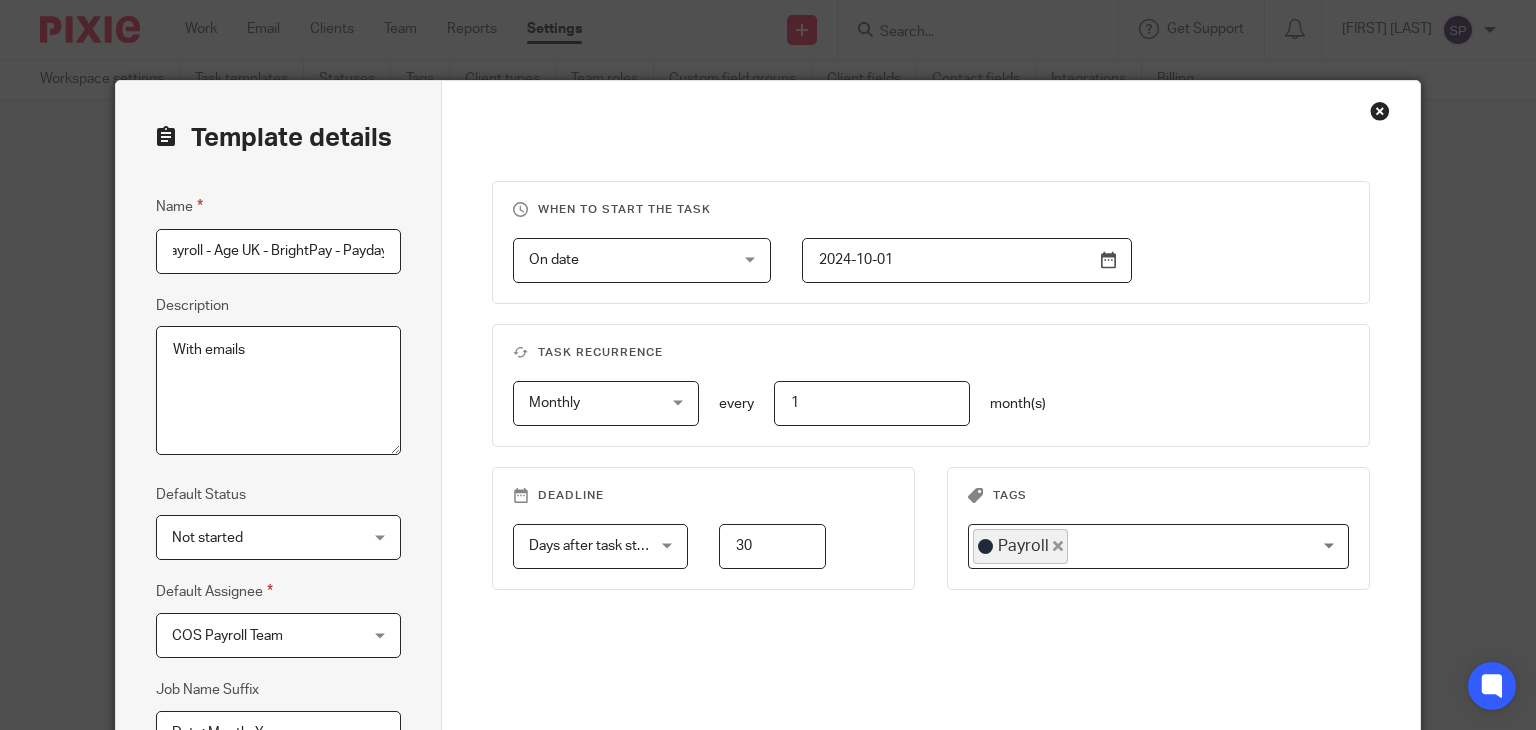 scroll, scrollTop: 0, scrollLeft: 19, axis: horizontal 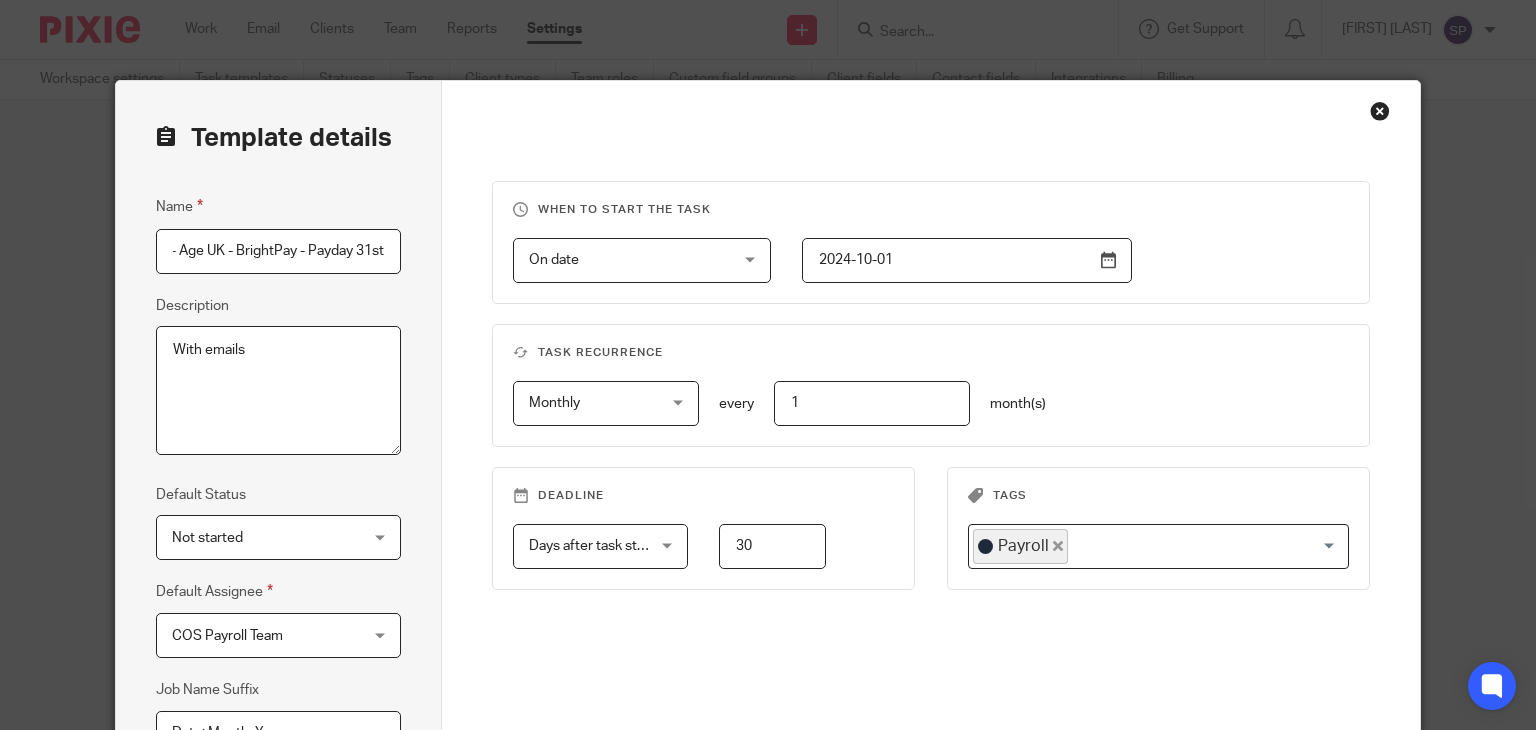 drag, startPoint x: 348, startPoint y: 253, endPoint x: 412, endPoint y: 231, distance: 67.6757 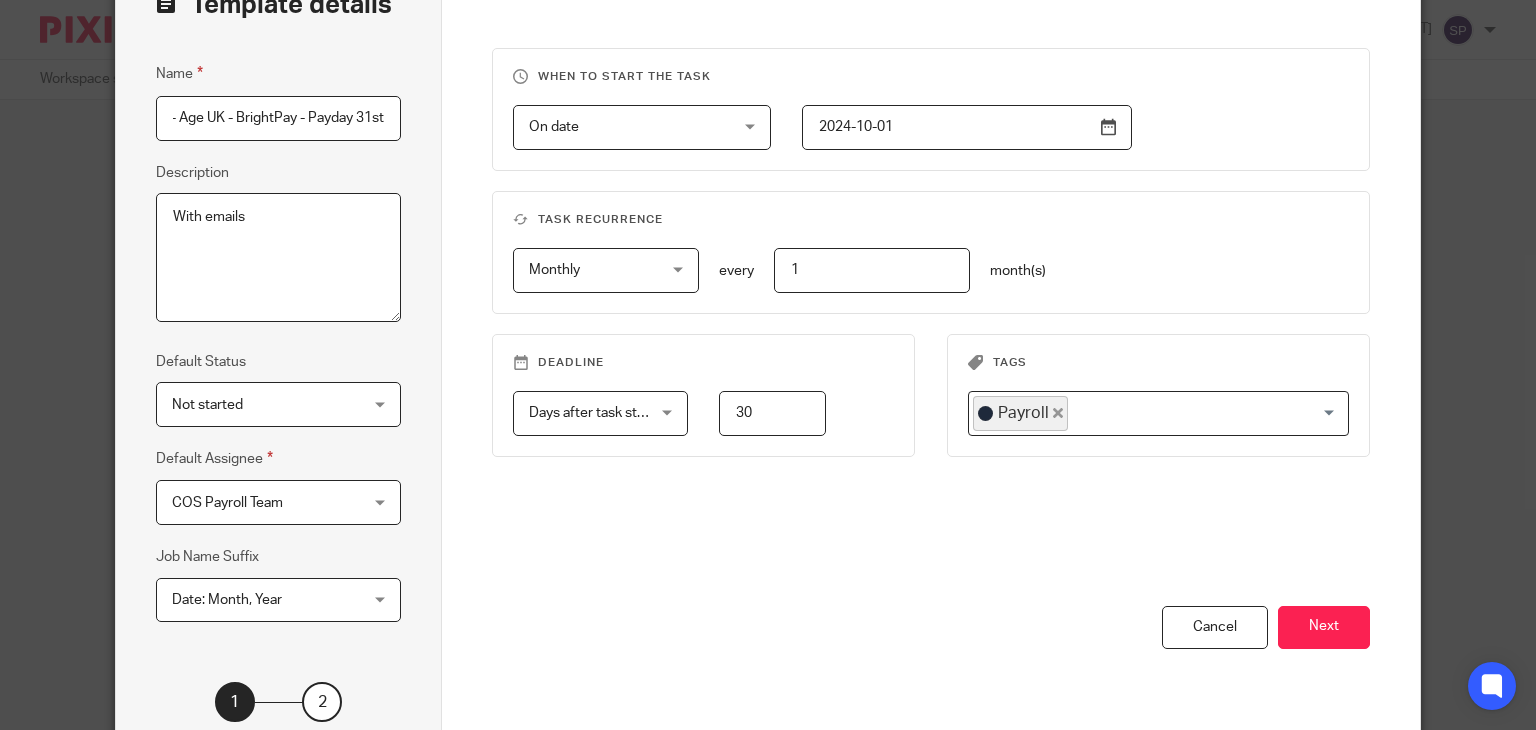 scroll, scrollTop: 100, scrollLeft: 0, axis: vertical 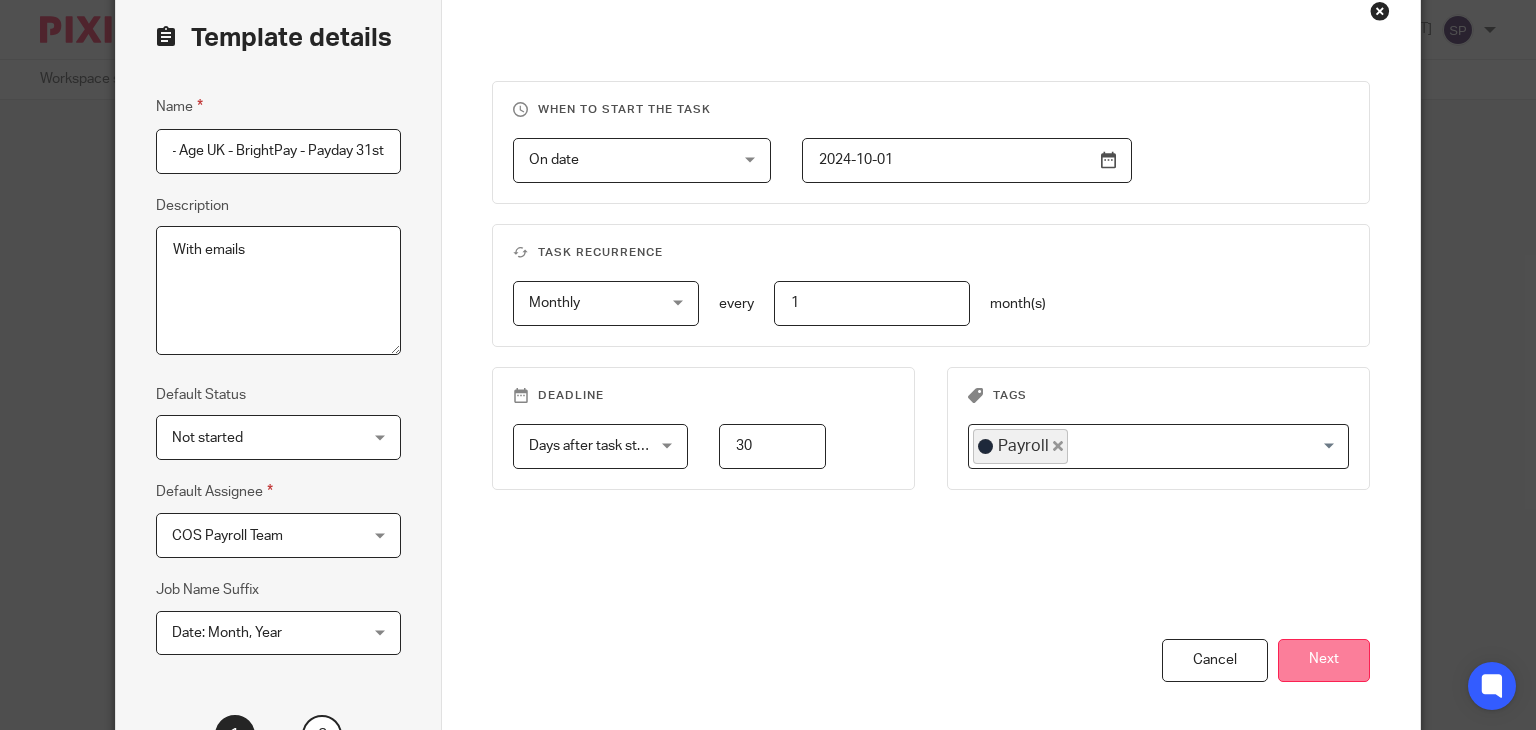 type on "Payroll - Age UK - BrightPay - Payday 31st" 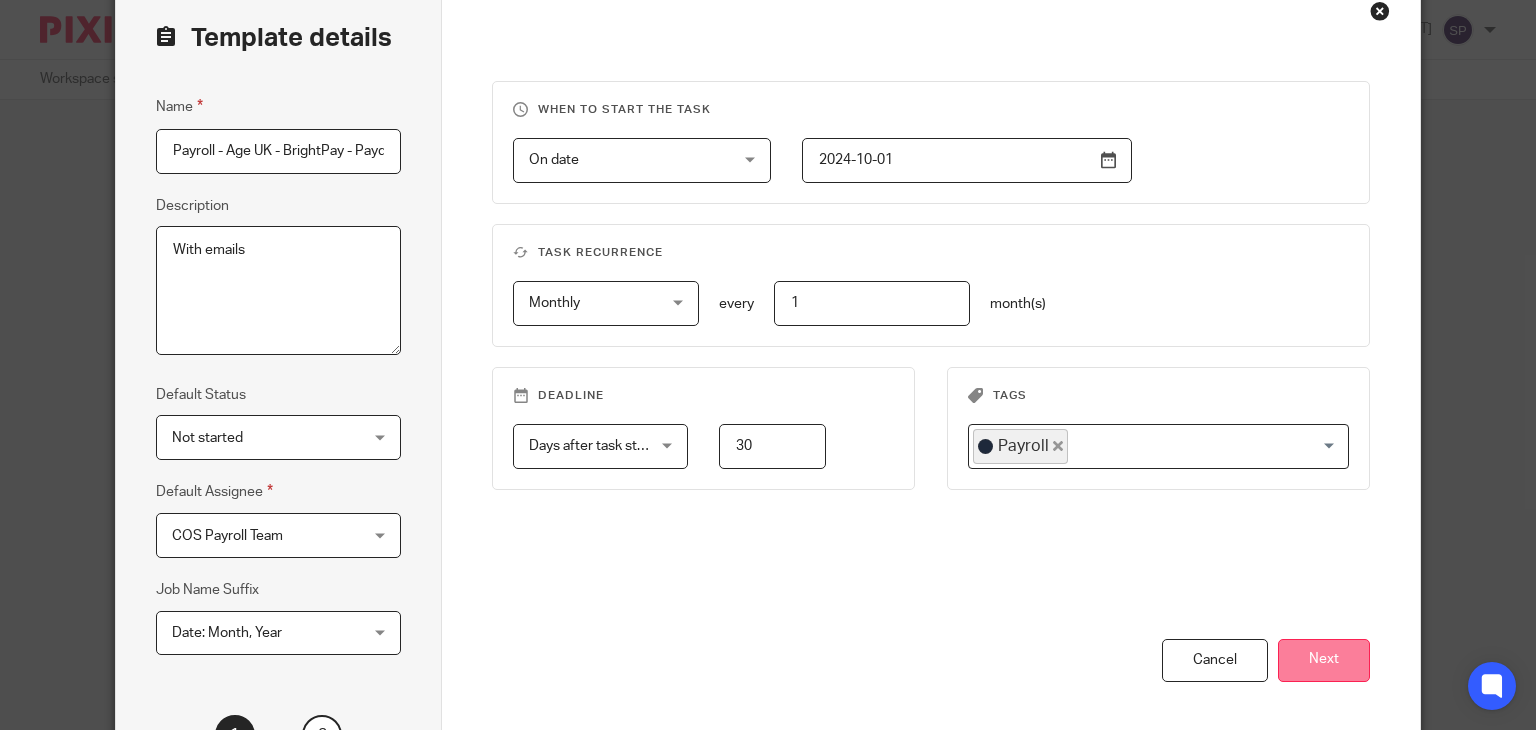 click on "Next" at bounding box center [1324, 660] 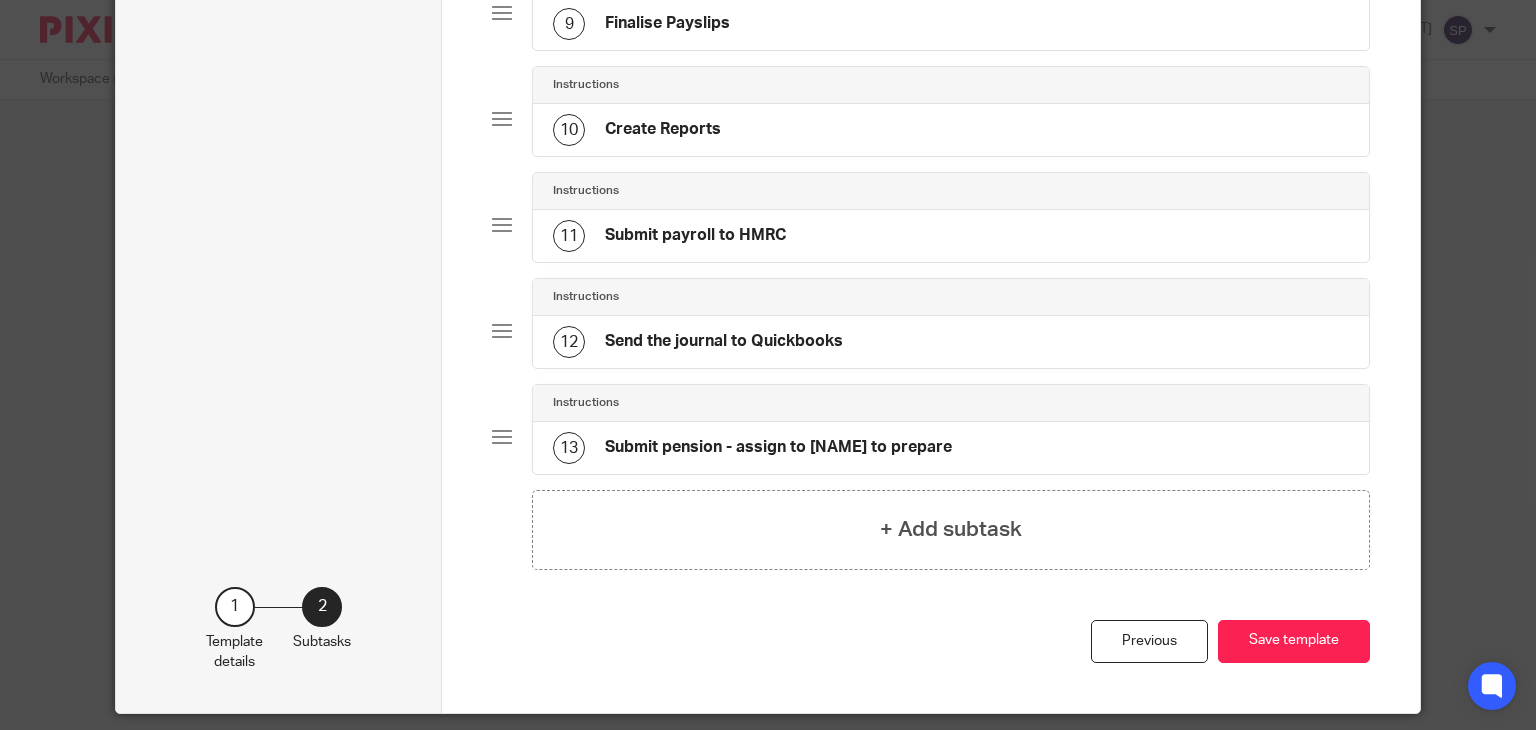 scroll, scrollTop: 1081, scrollLeft: 0, axis: vertical 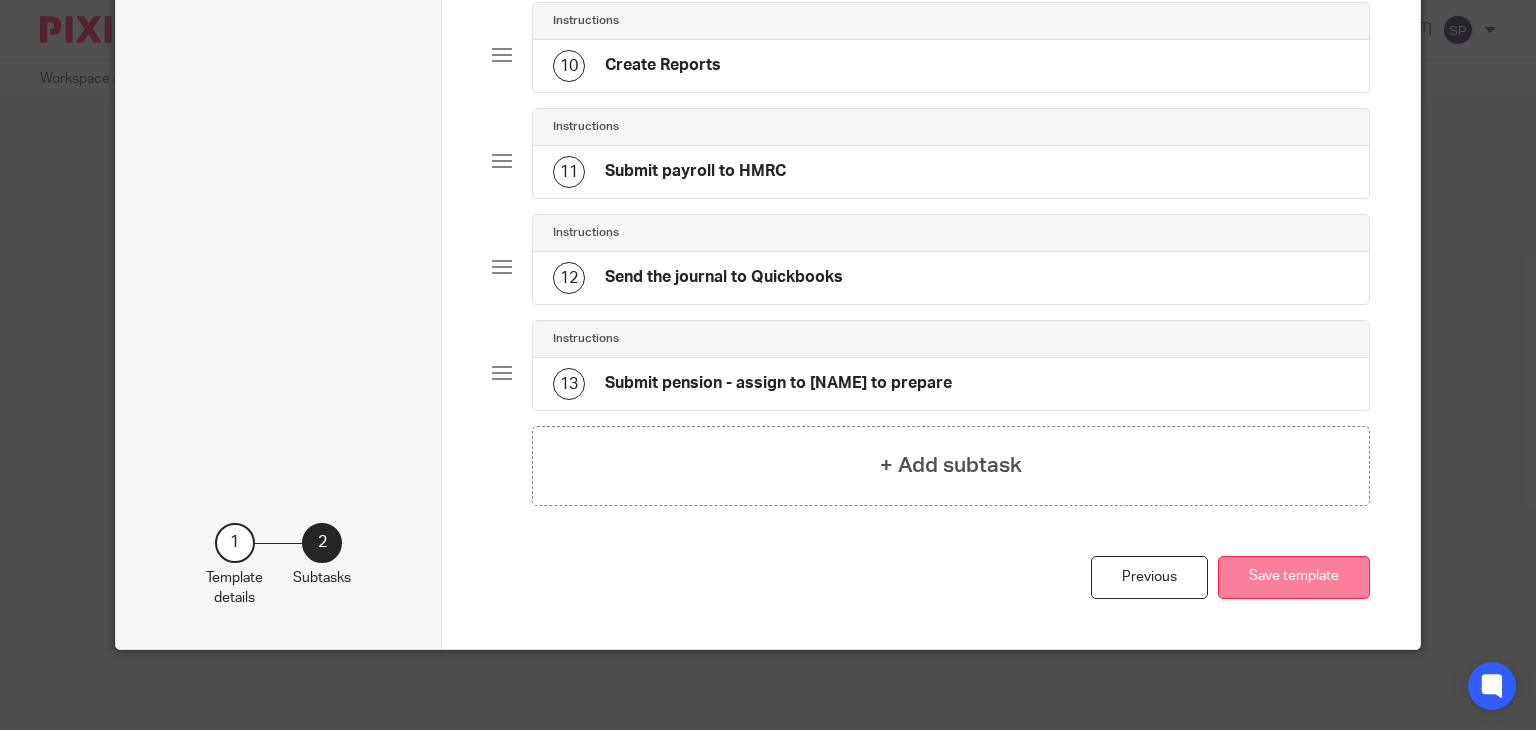 click on "Save template" at bounding box center (1294, 577) 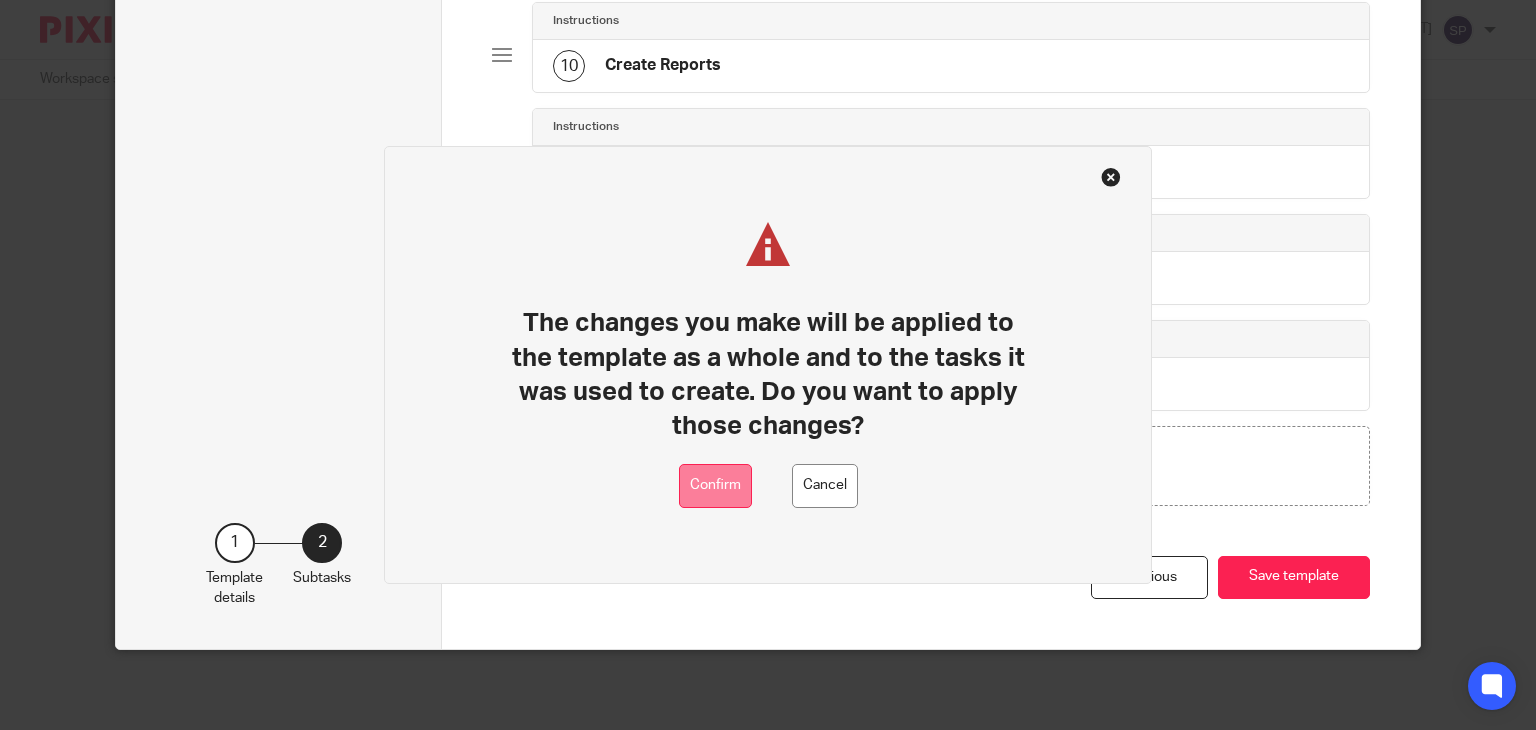 click on "Confirm" at bounding box center (715, 486) 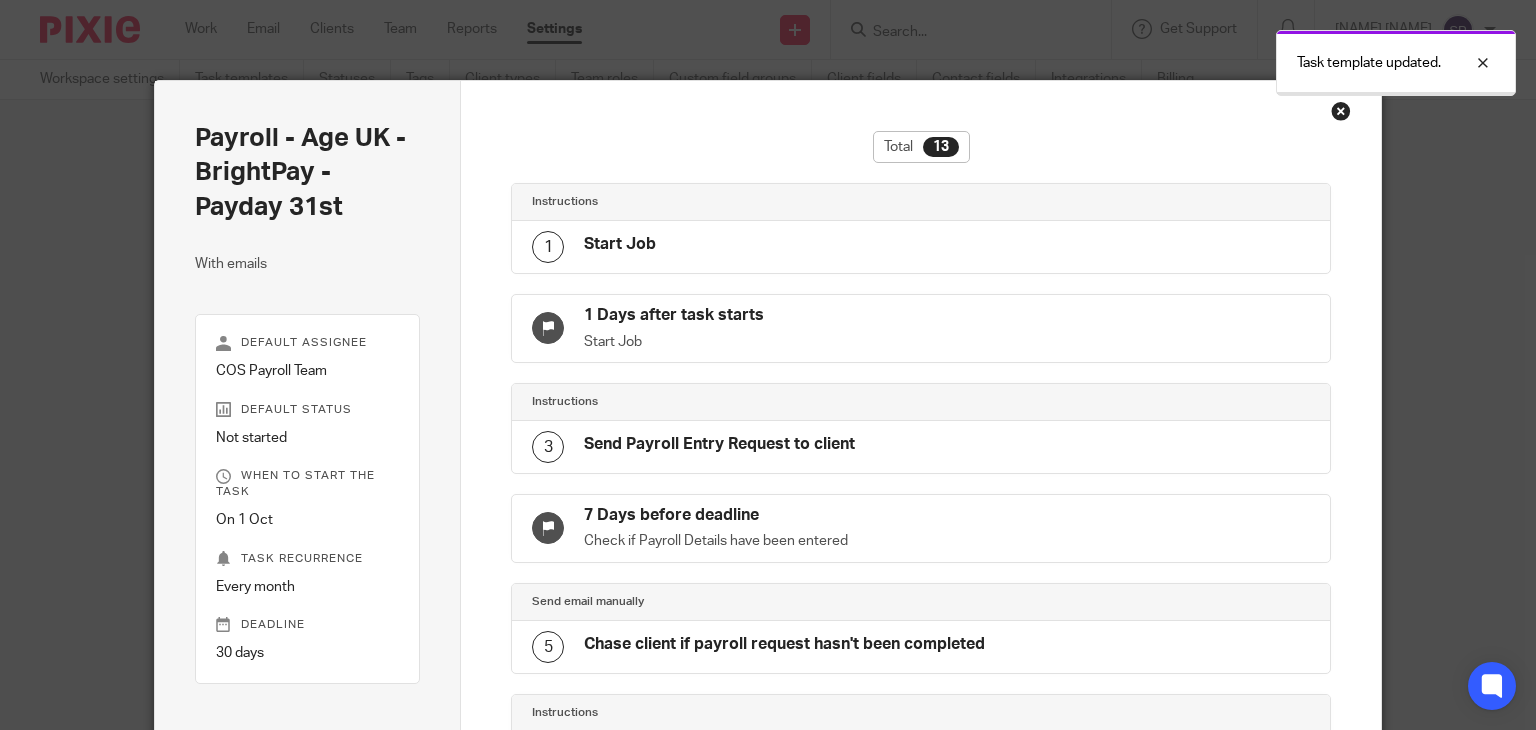scroll, scrollTop: 0, scrollLeft: 0, axis: both 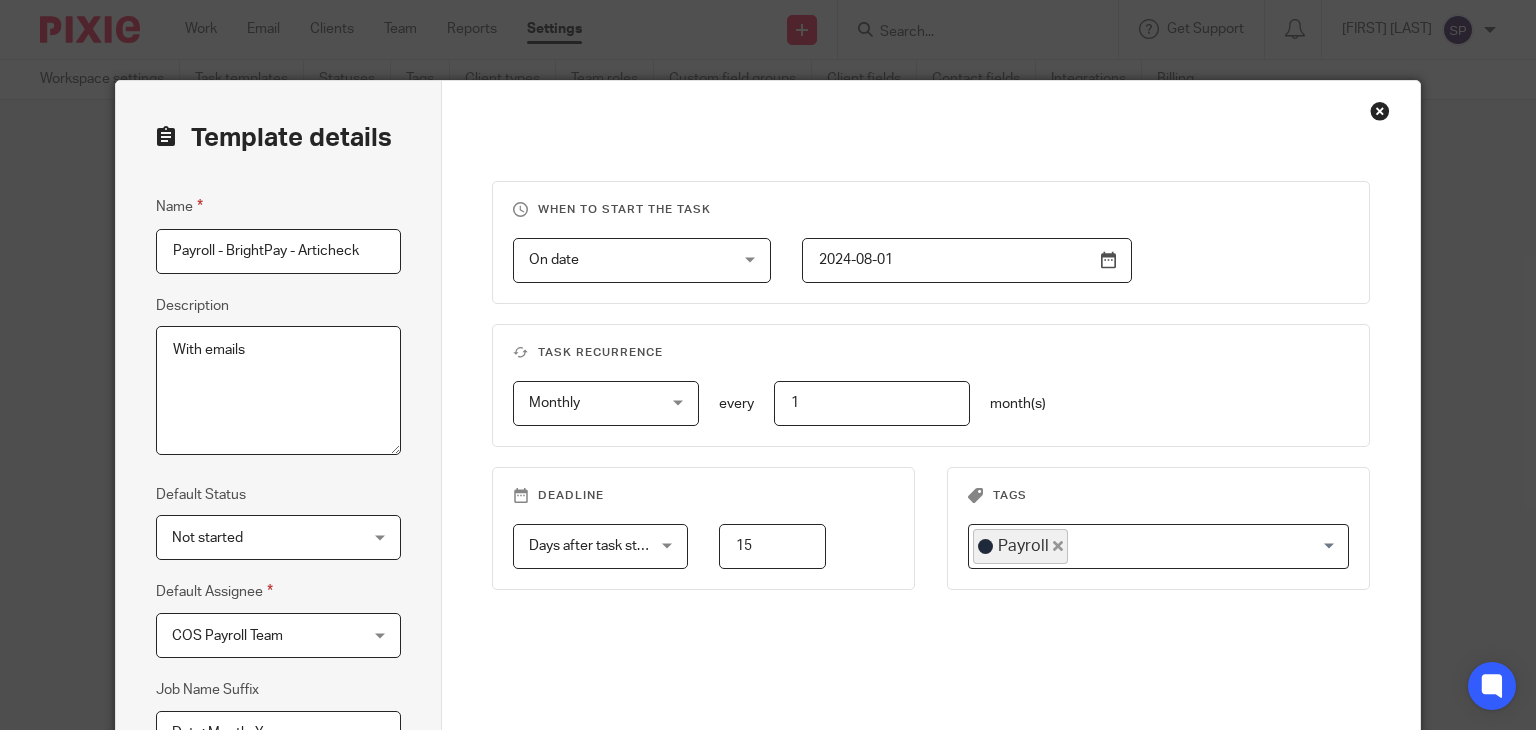 drag, startPoint x: 374, startPoint y: 250, endPoint x: 293, endPoint y: 252, distance: 81.02469 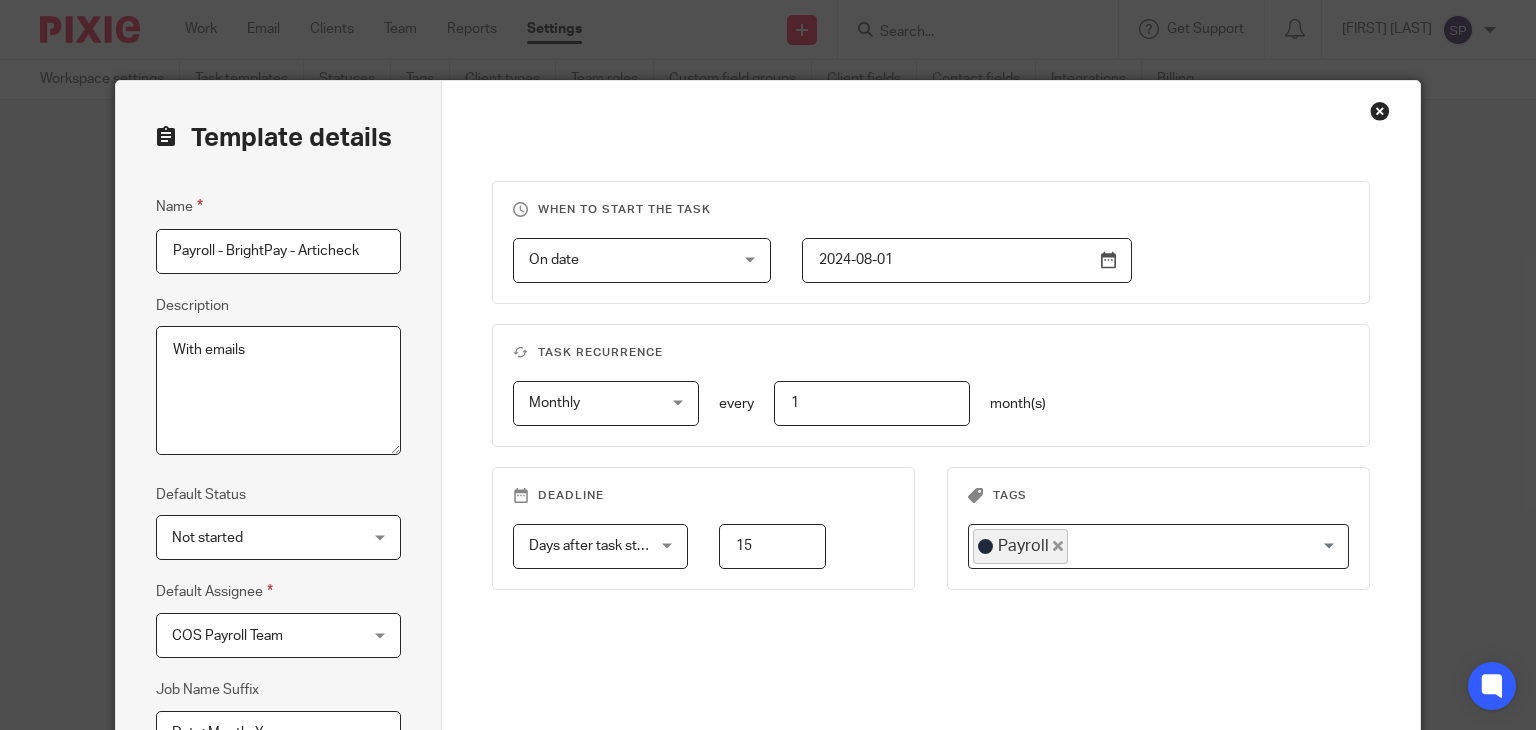 click on "Payroll - BrightPay - Articheck" at bounding box center [278, 251] 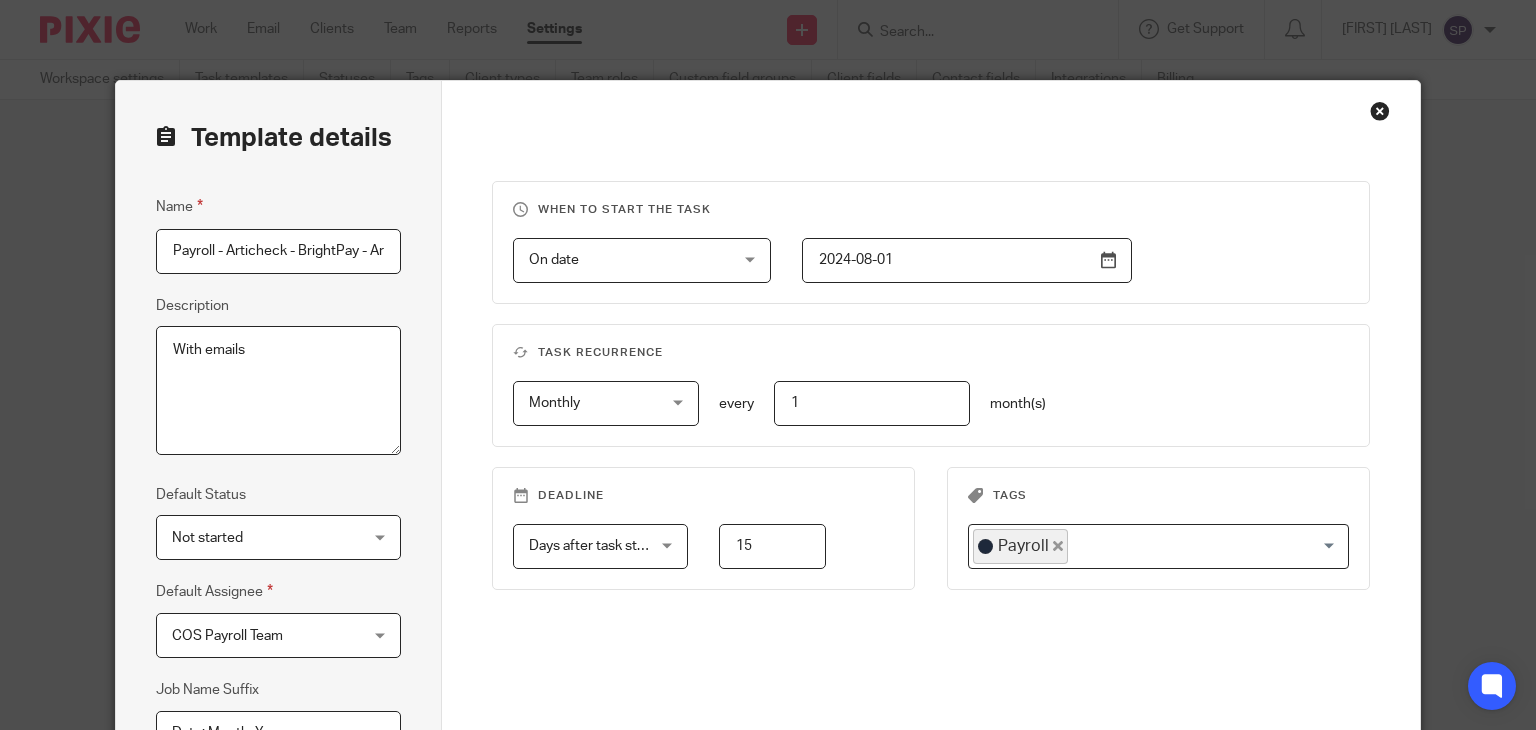scroll, scrollTop: 0, scrollLeft: 48, axis: horizontal 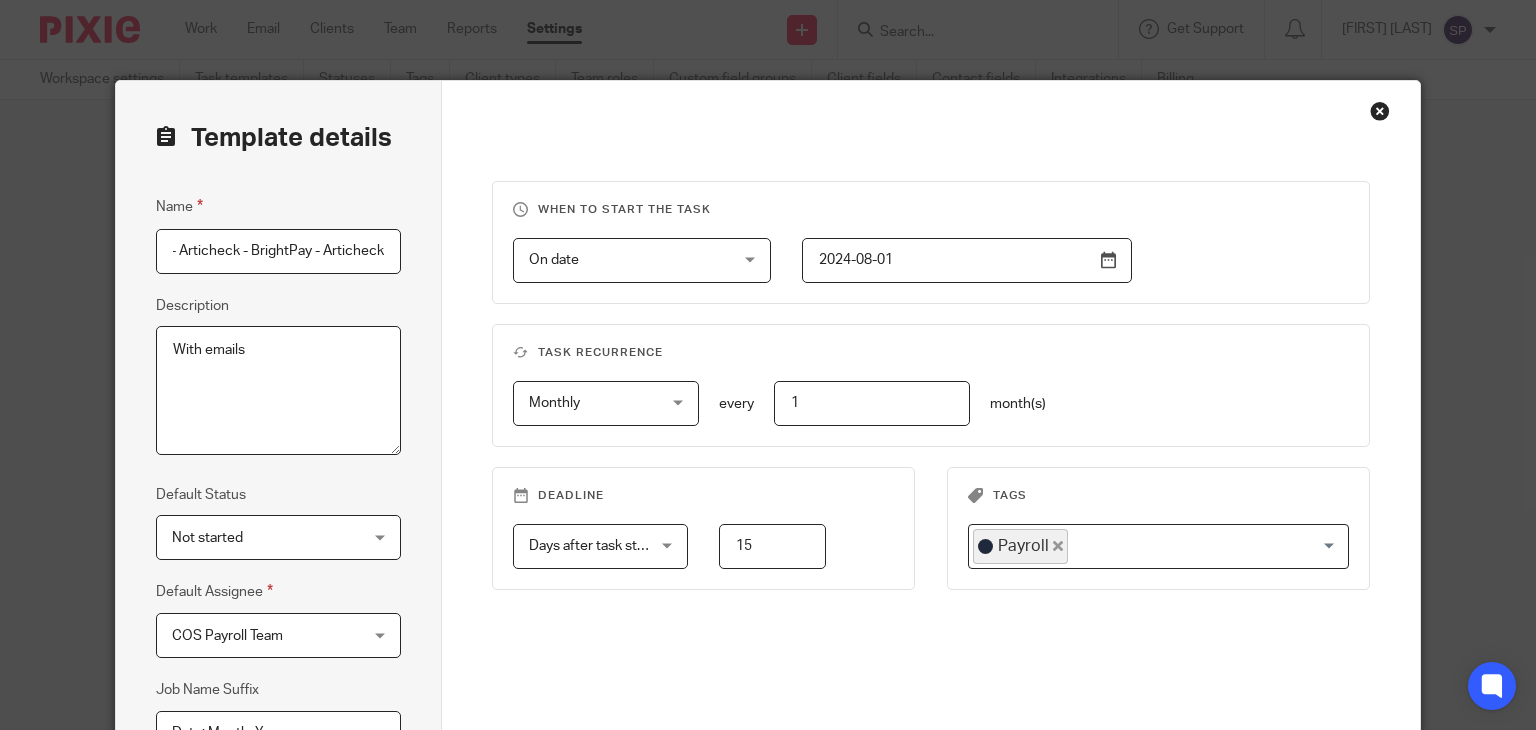 drag, startPoint x: 367, startPoint y: 253, endPoint x: 483, endPoint y: 283, distance: 119.81653 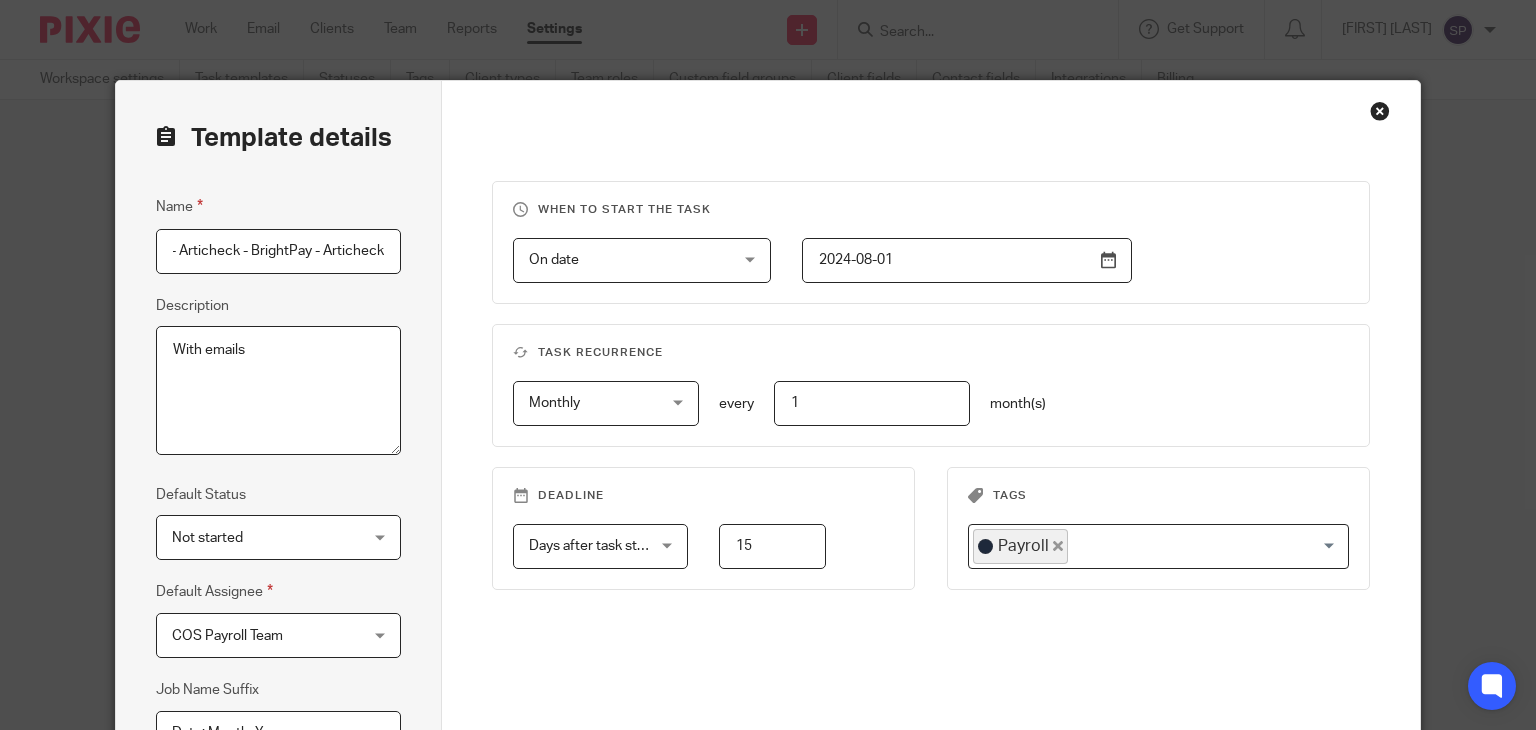 click on "Template details       Name   Payroll - Articheck - BrightPay - Articheck   Description   With emails   Default Status
Not started
Not started
Not started
In progress
1   Default Assignee
COS Payroll Team
COS Payroll Team
Client manager
Payroll
Bookkeeper
Month End
VAT return
Reviewer
Tax return
Aisha Ghaffur
Amy Figg
Ann Lavelle
Becky Vanden
Bekah Murray
Ben Godfrey
Caterina Avanzi
COS Payroll Team
Diane Middleton
Emma Jackson
User:16" at bounding box center [768, 511] 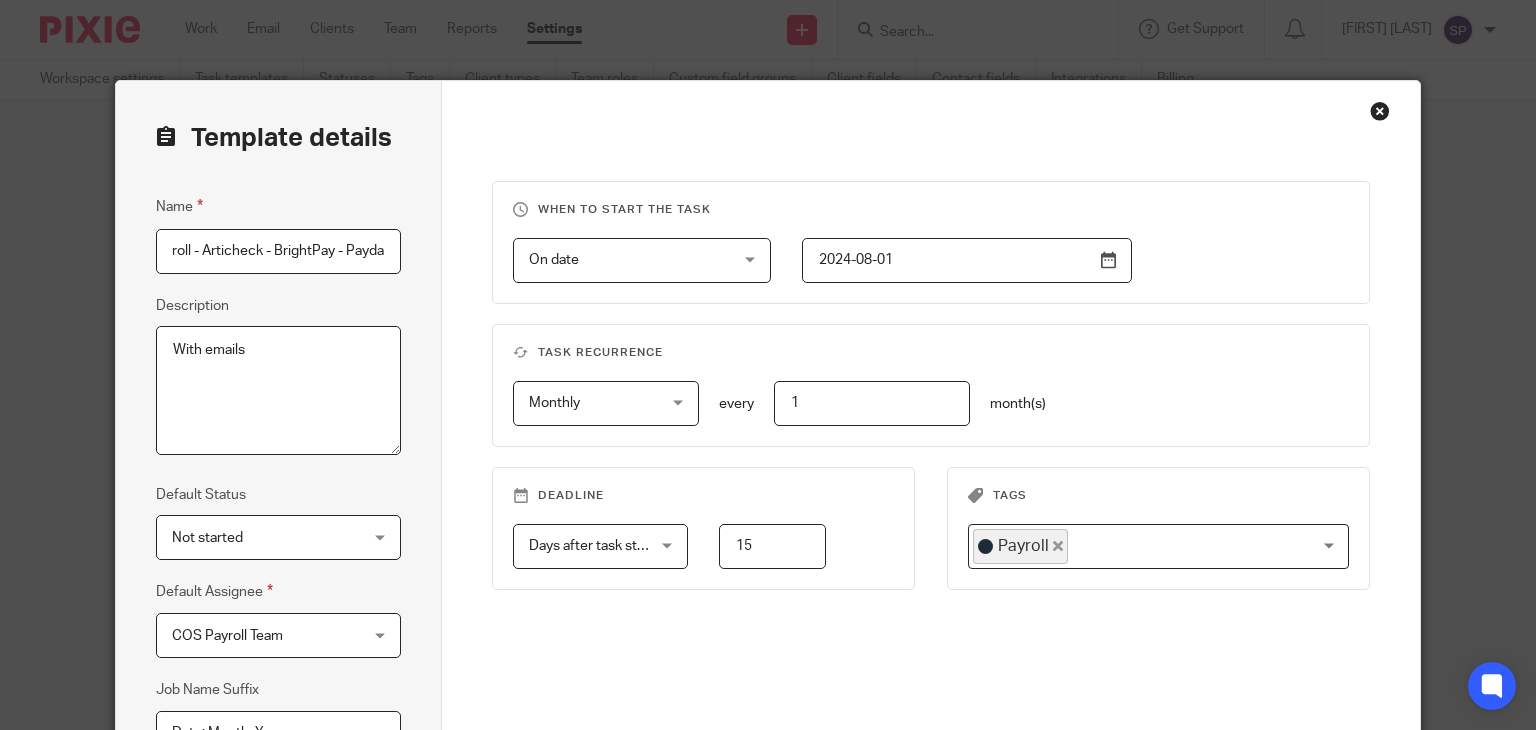 scroll, scrollTop: 0, scrollLeft: 32, axis: horizontal 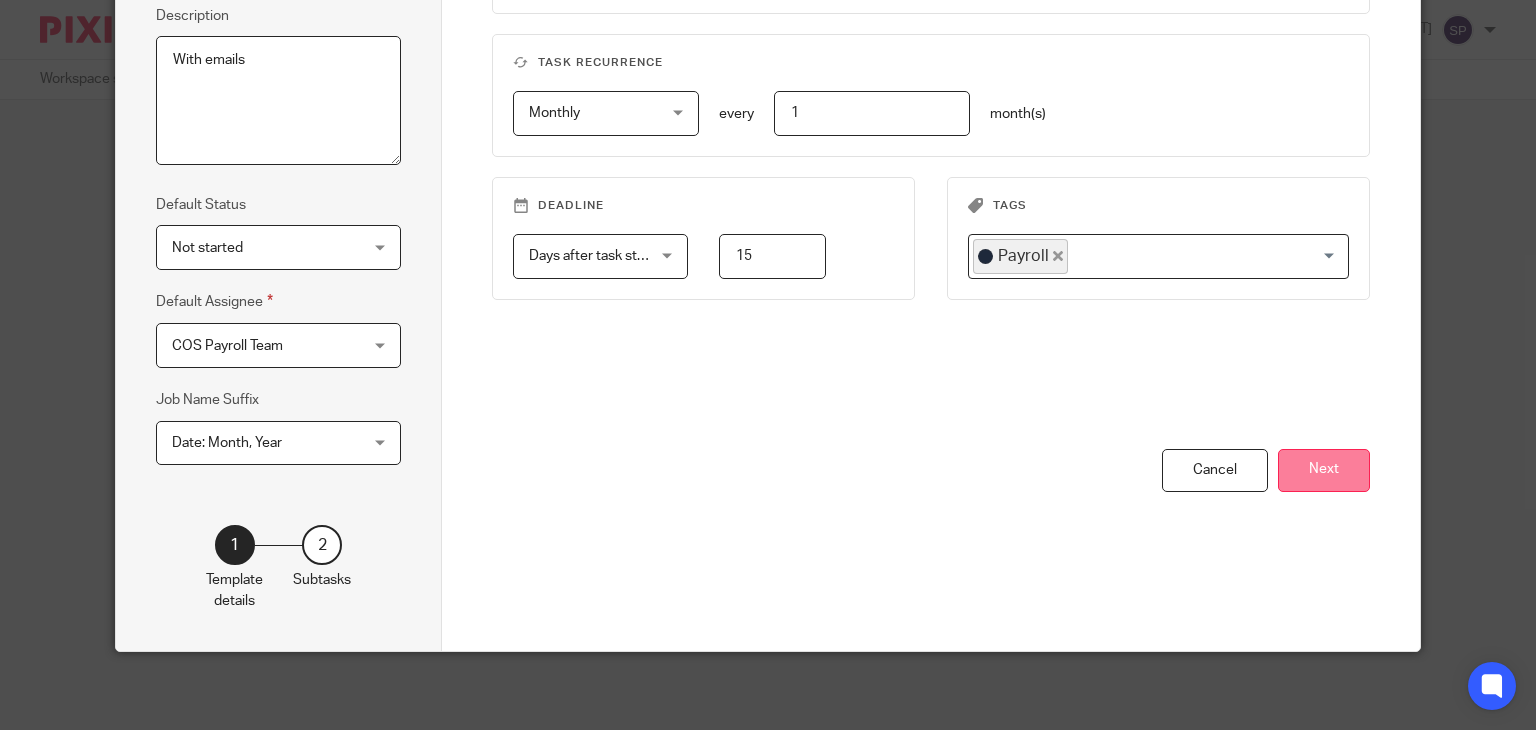 type on "Payroll - Articheck - BrightPay - Payday" 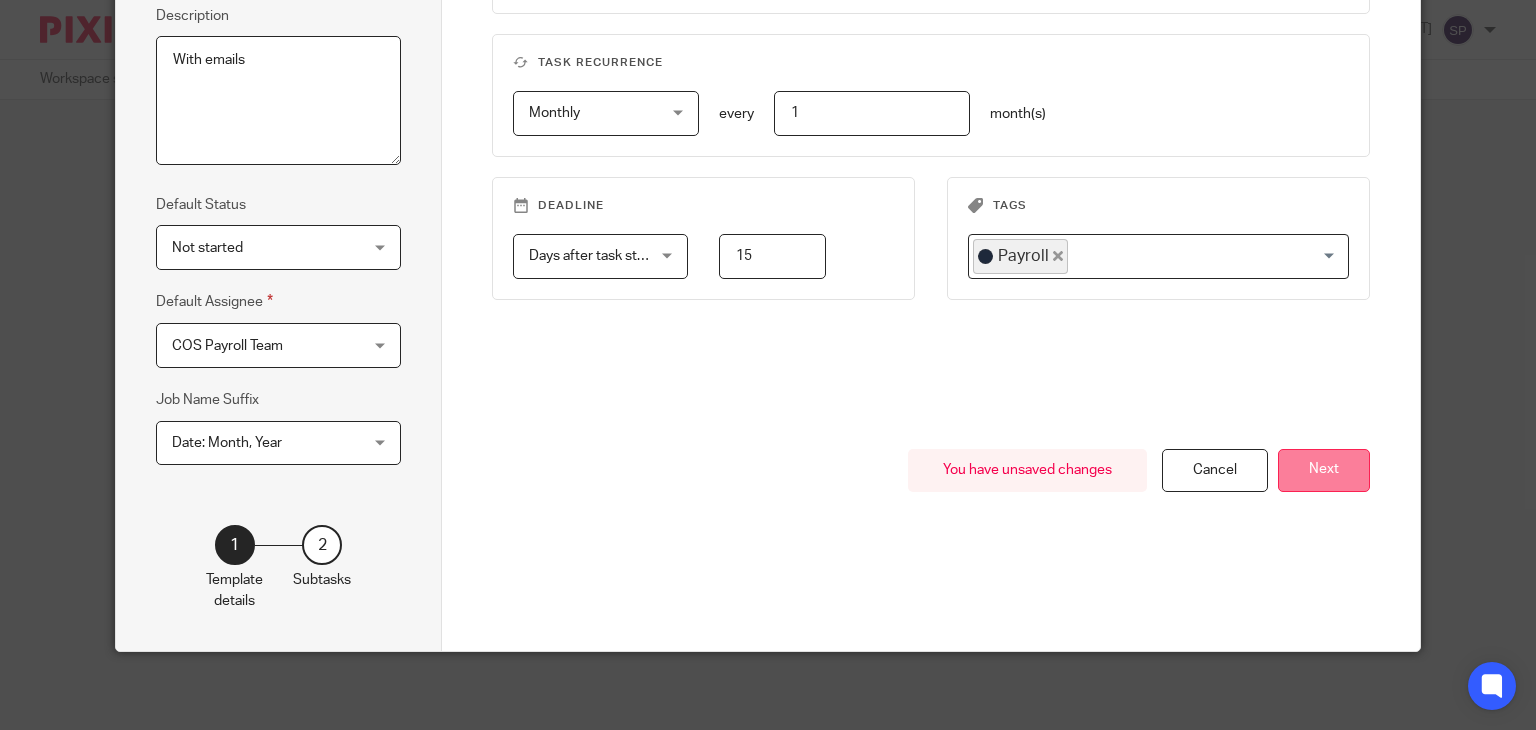 scroll, scrollTop: 0, scrollLeft: 0, axis: both 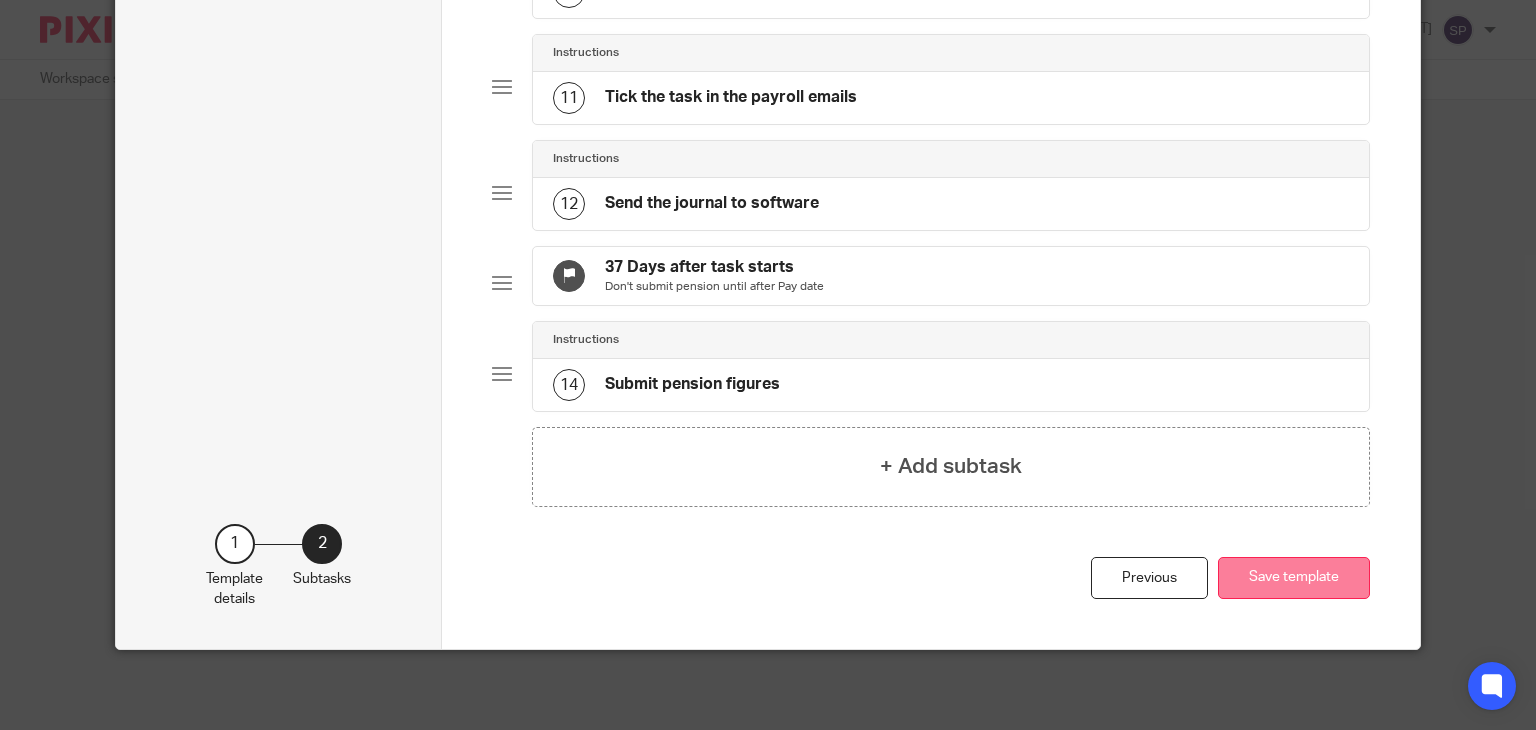 click on "Save template" at bounding box center (1294, 578) 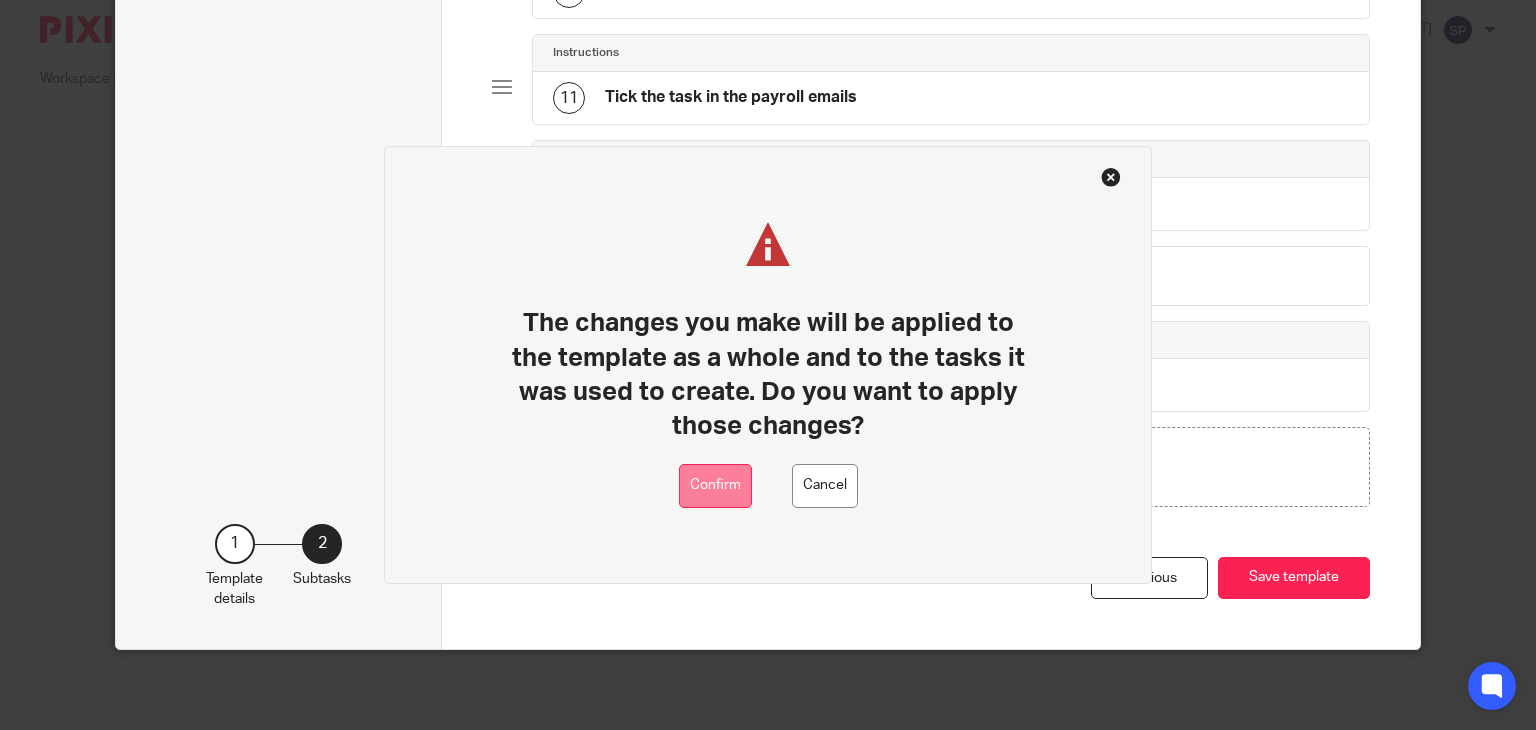 click on "Confirm" at bounding box center [715, 486] 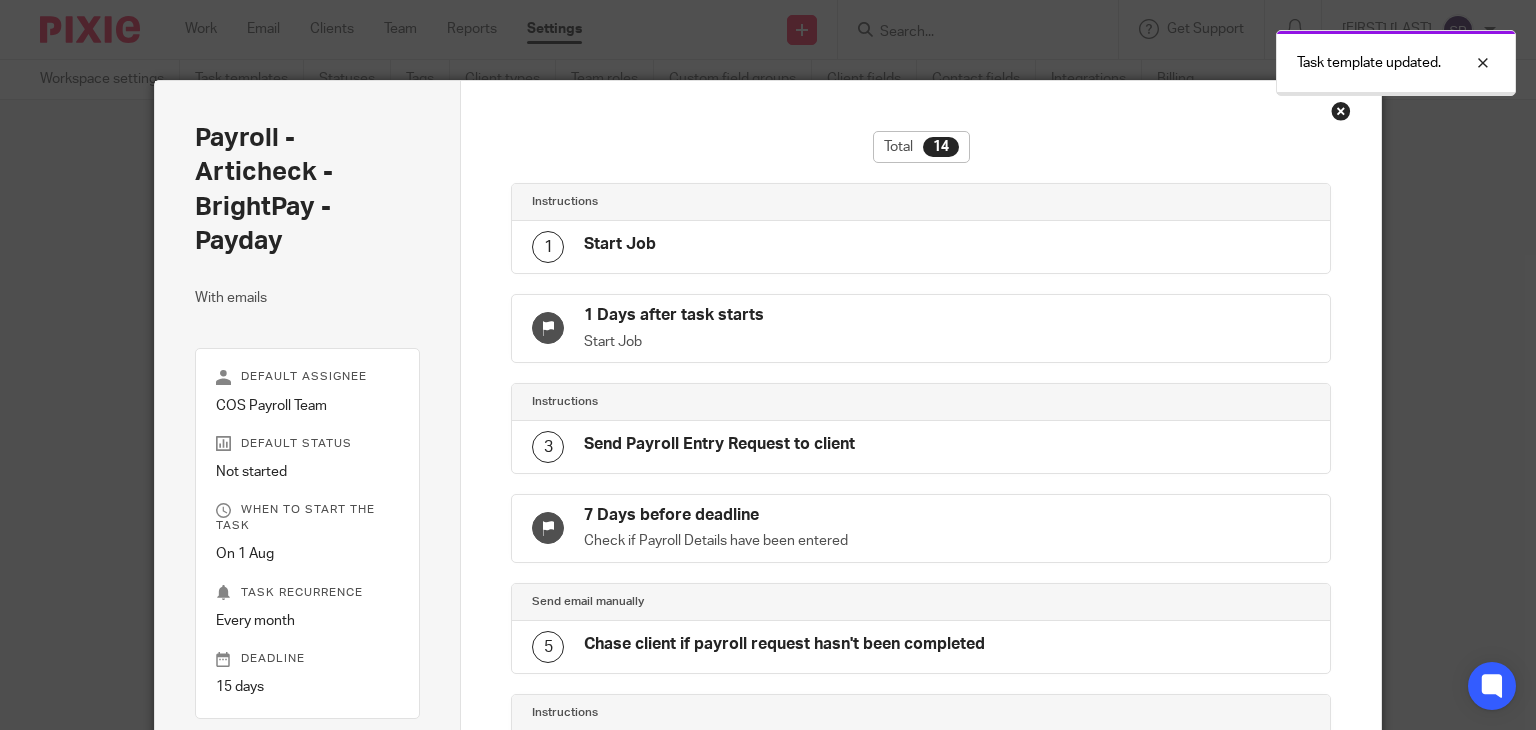 scroll, scrollTop: 0, scrollLeft: 0, axis: both 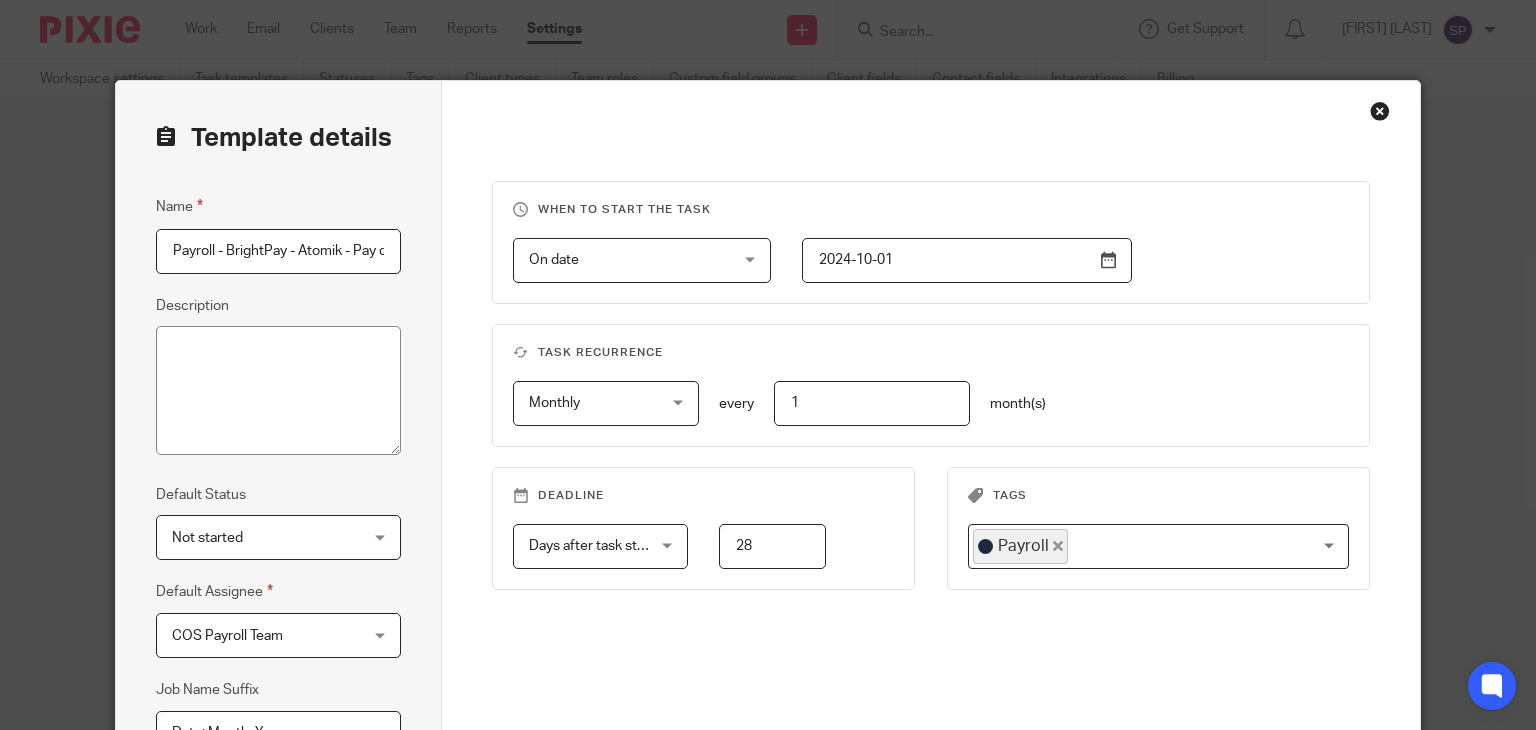 drag, startPoint x: 233, startPoint y: 259, endPoint x: 65, endPoint y: 267, distance: 168.19037 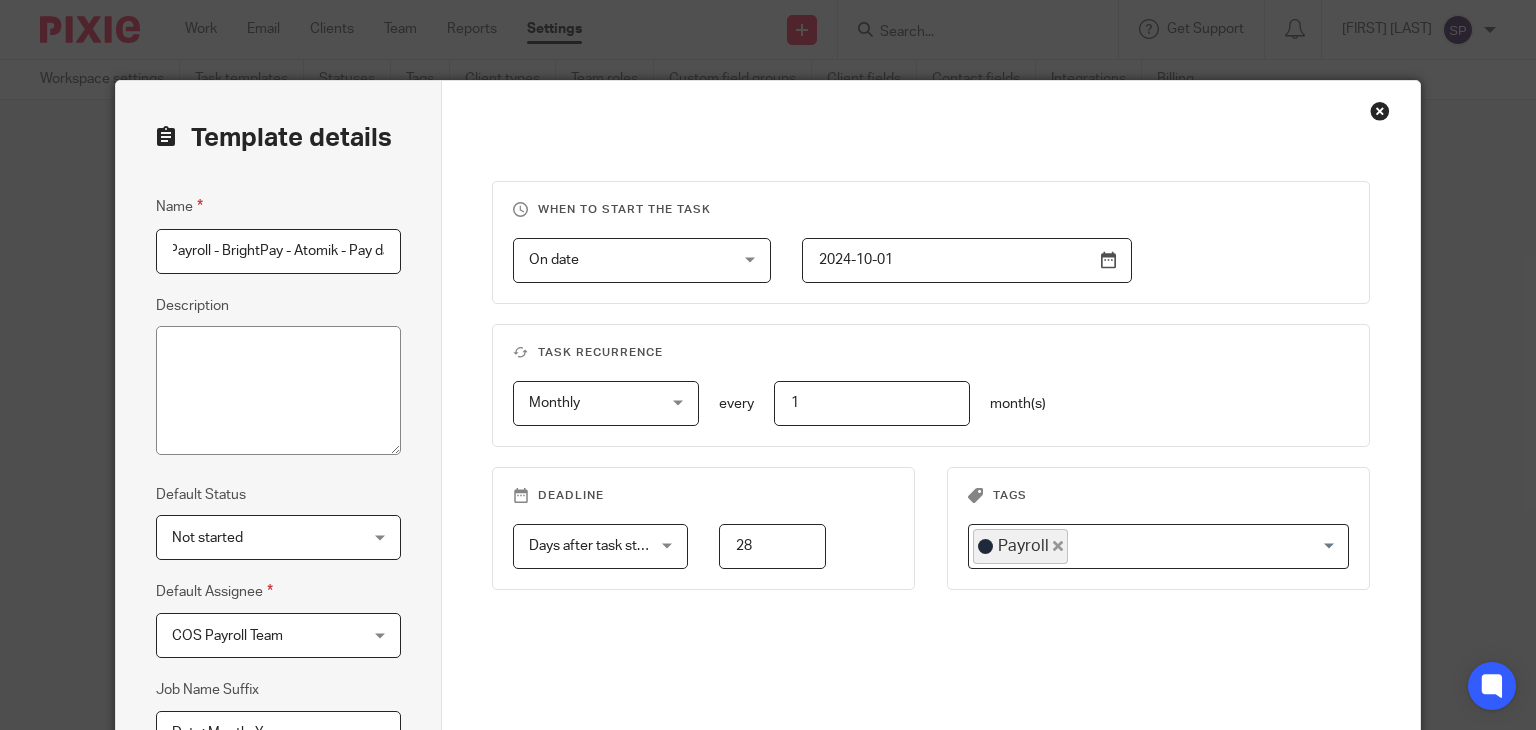 click on "Payroll - BrightPay - Atomik - Pay day 28th" at bounding box center (278, 251) 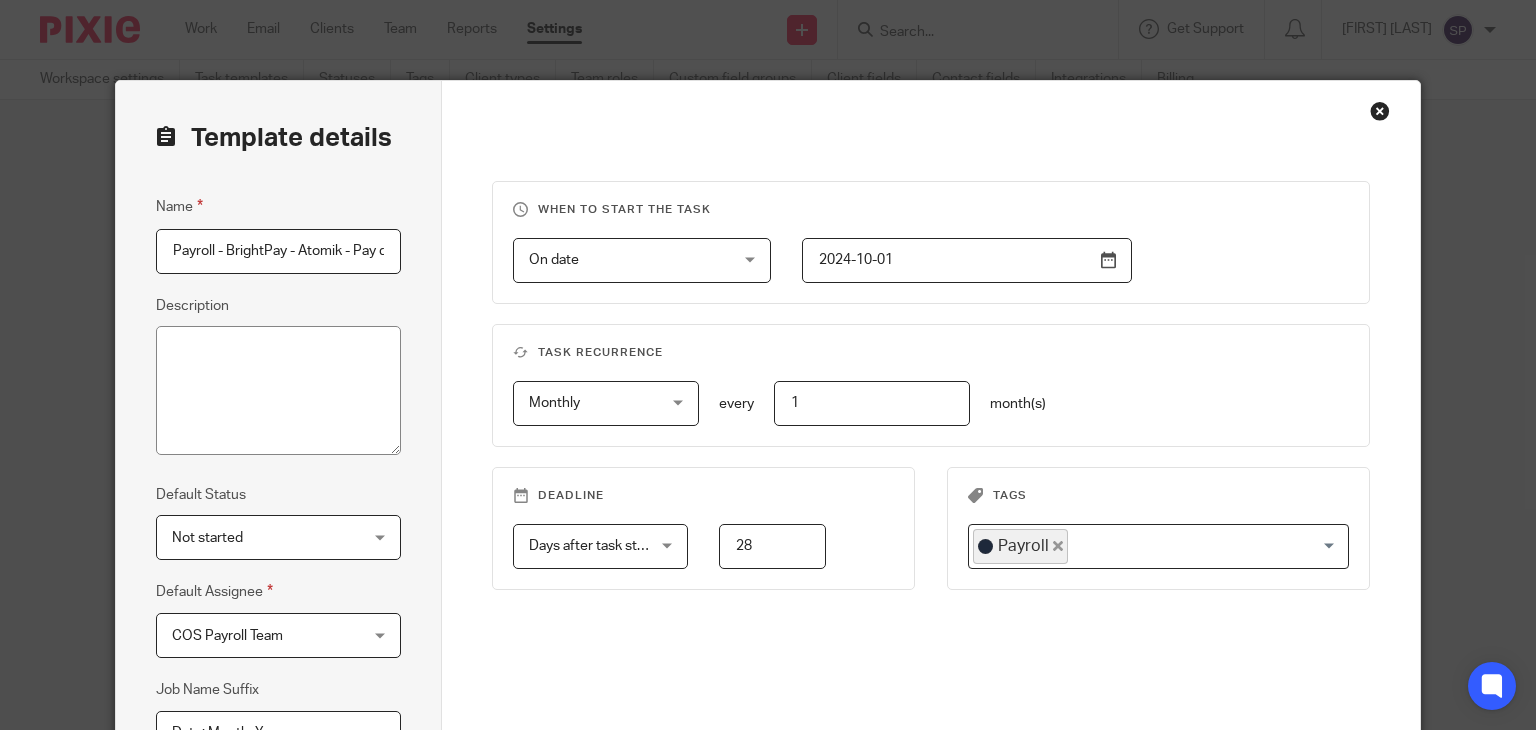 drag, startPoint x: 208, startPoint y: 242, endPoint x: 187, endPoint y: 263, distance: 29.698484 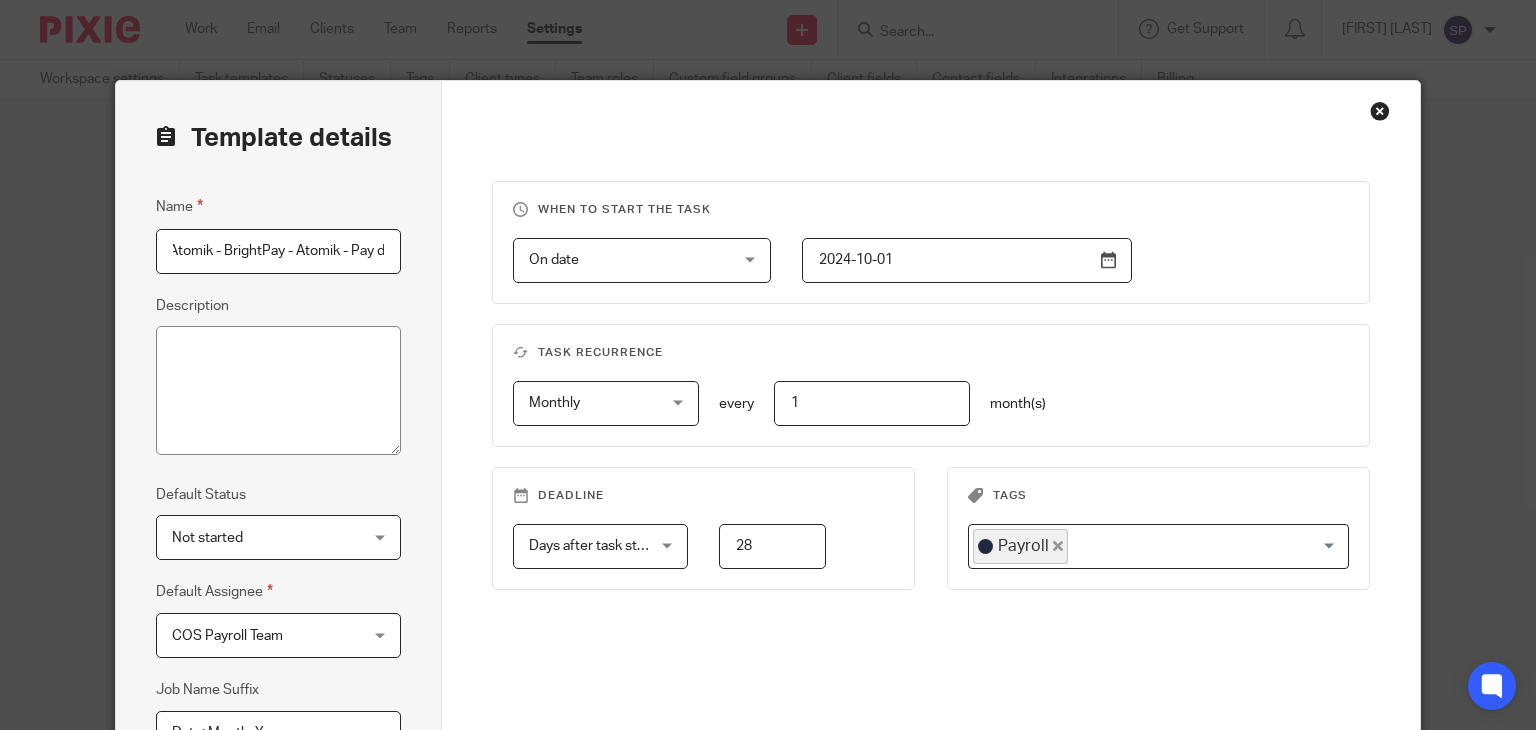 scroll, scrollTop: 0, scrollLeft: 106, axis: horizontal 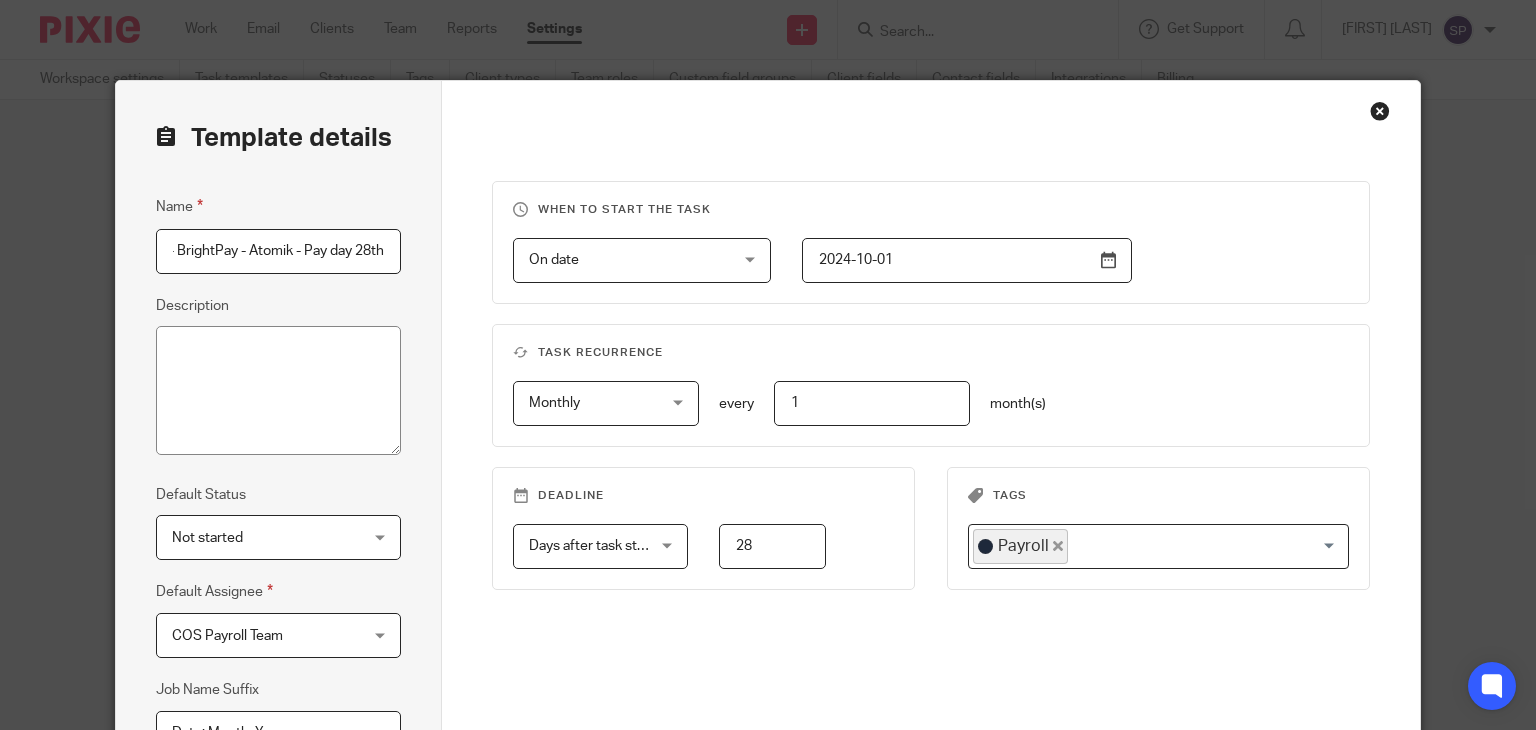 drag, startPoint x: 339, startPoint y: 261, endPoint x: 309, endPoint y: 281, distance: 36.05551 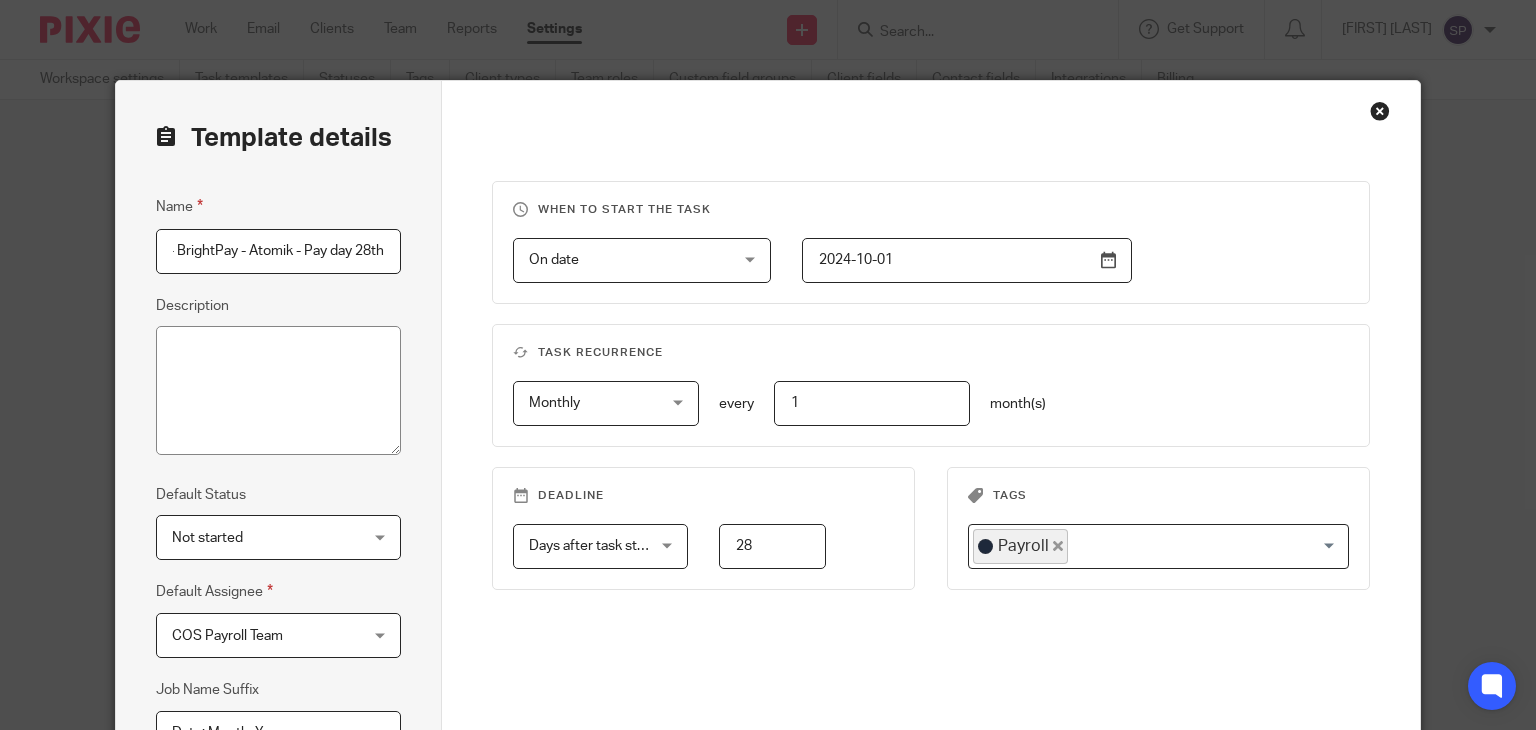 click on "Payroll - Atomik - BrightPay - Atomik - Pay day 28th" at bounding box center [278, 251] 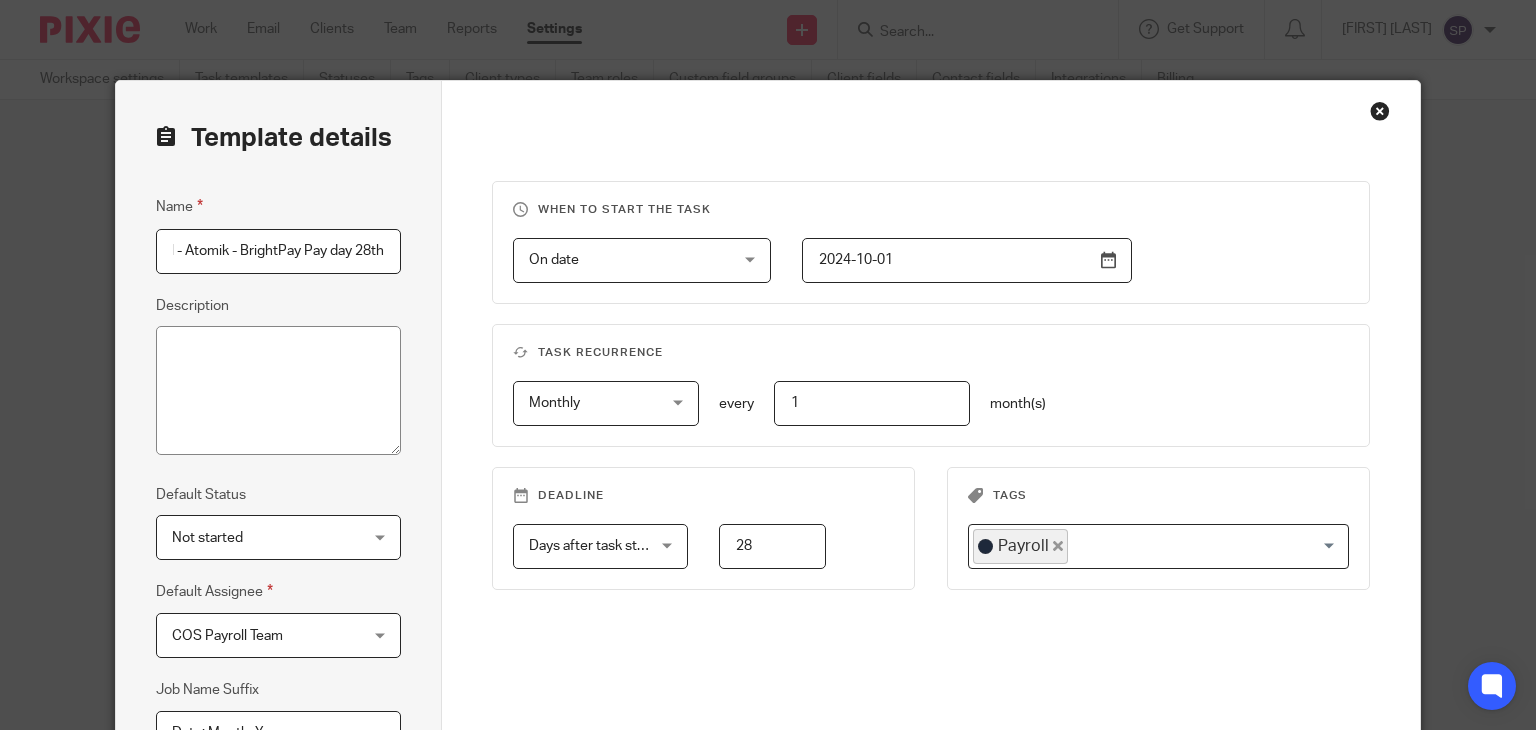 scroll, scrollTop: 0, scrollLeft: 42, axis: horizontal 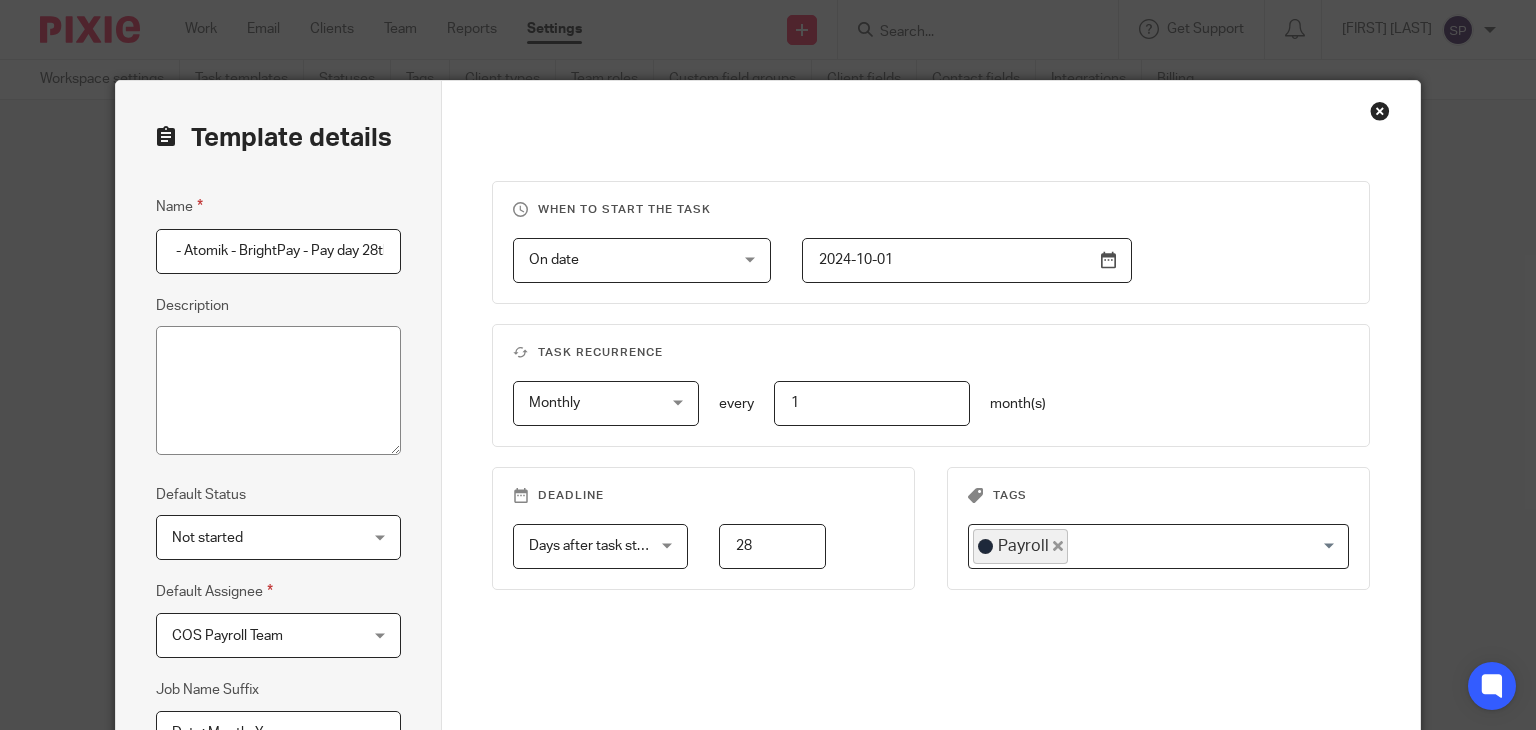 click on "Payroll - Atomik - BrightPay - Pay day 28th" at bounding box center [278, 251] 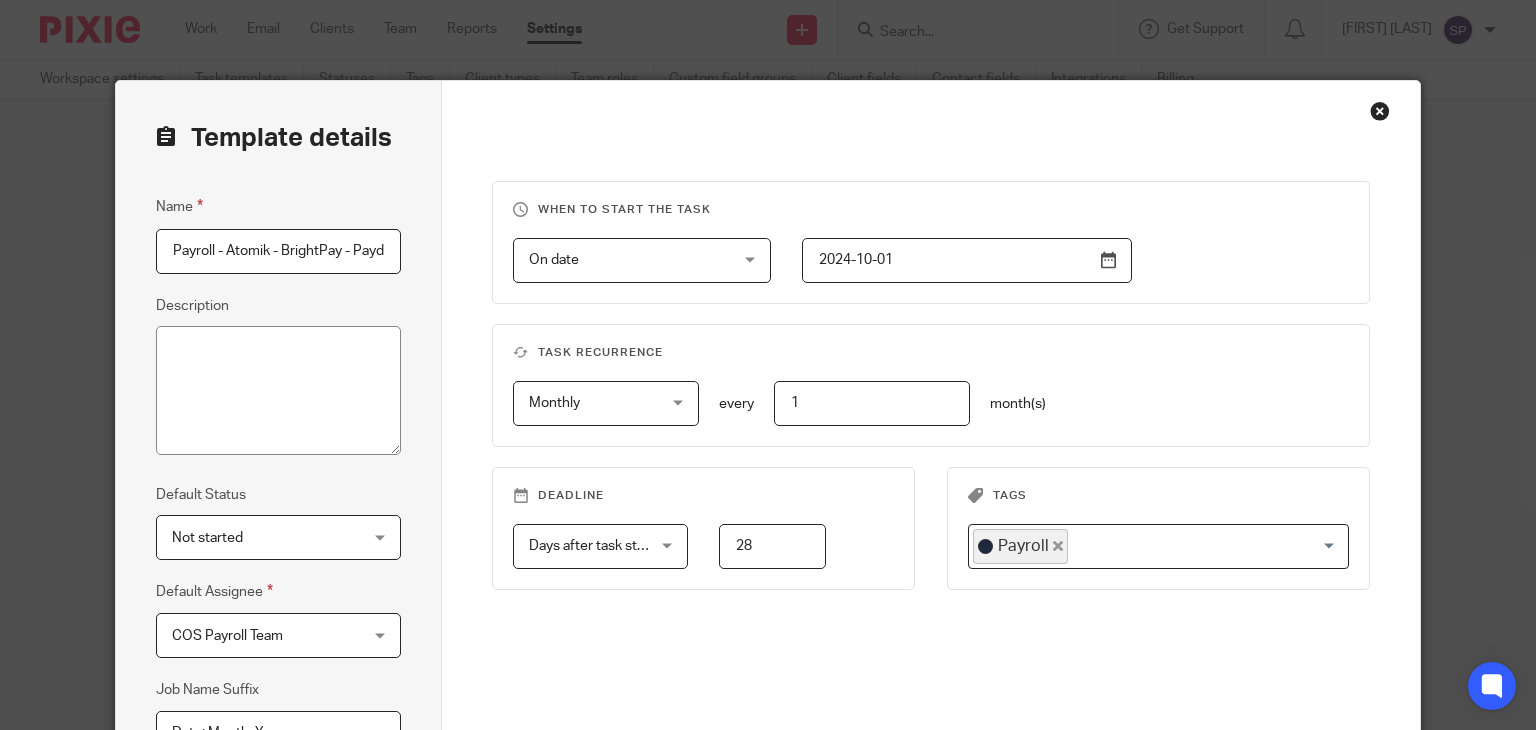 scroll, scrollTop: 0, scrollLeft: 47, axis: horizontal 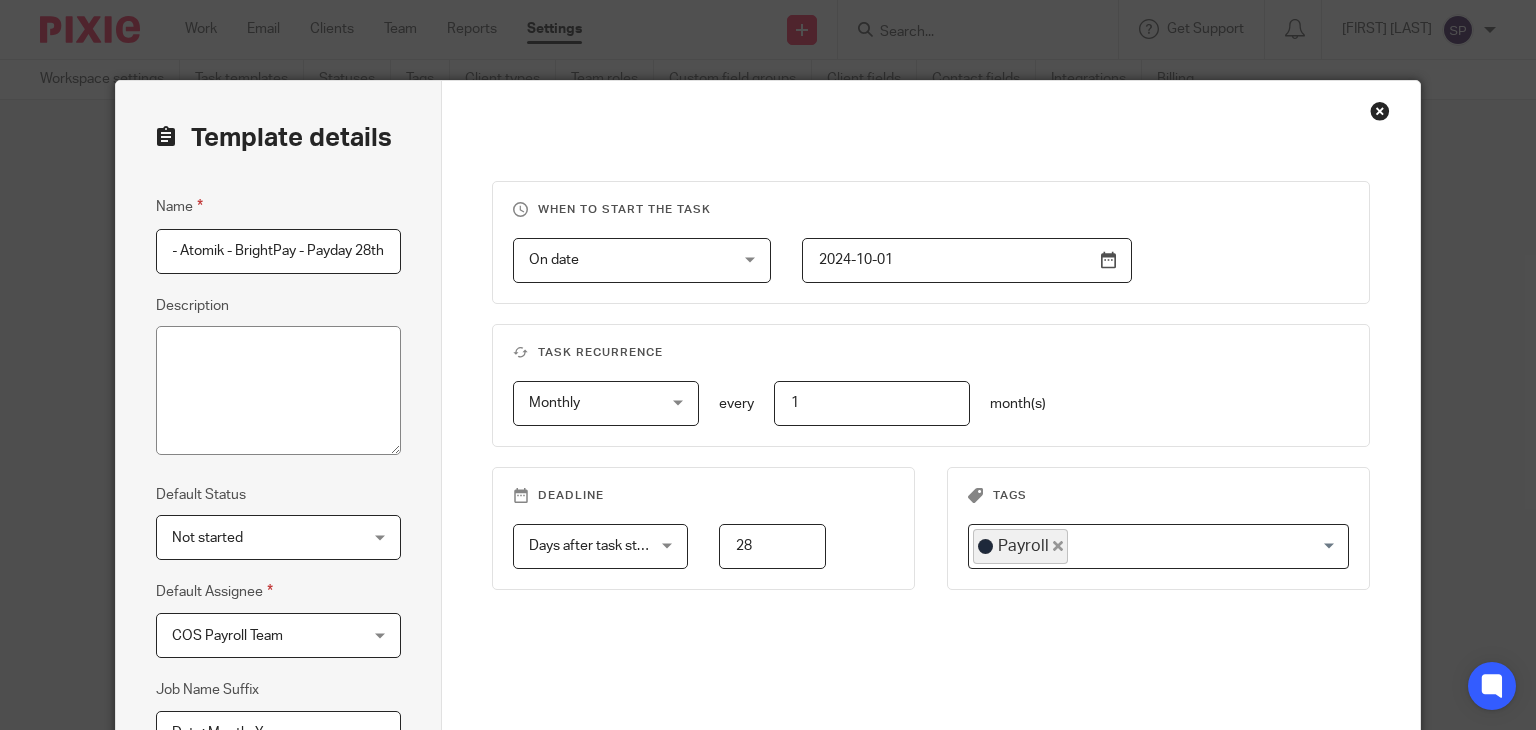 drag, startPoint x: 340, startPoint y: 260, endPoint x: 407, endPoint y: 291, distance: 73.82411 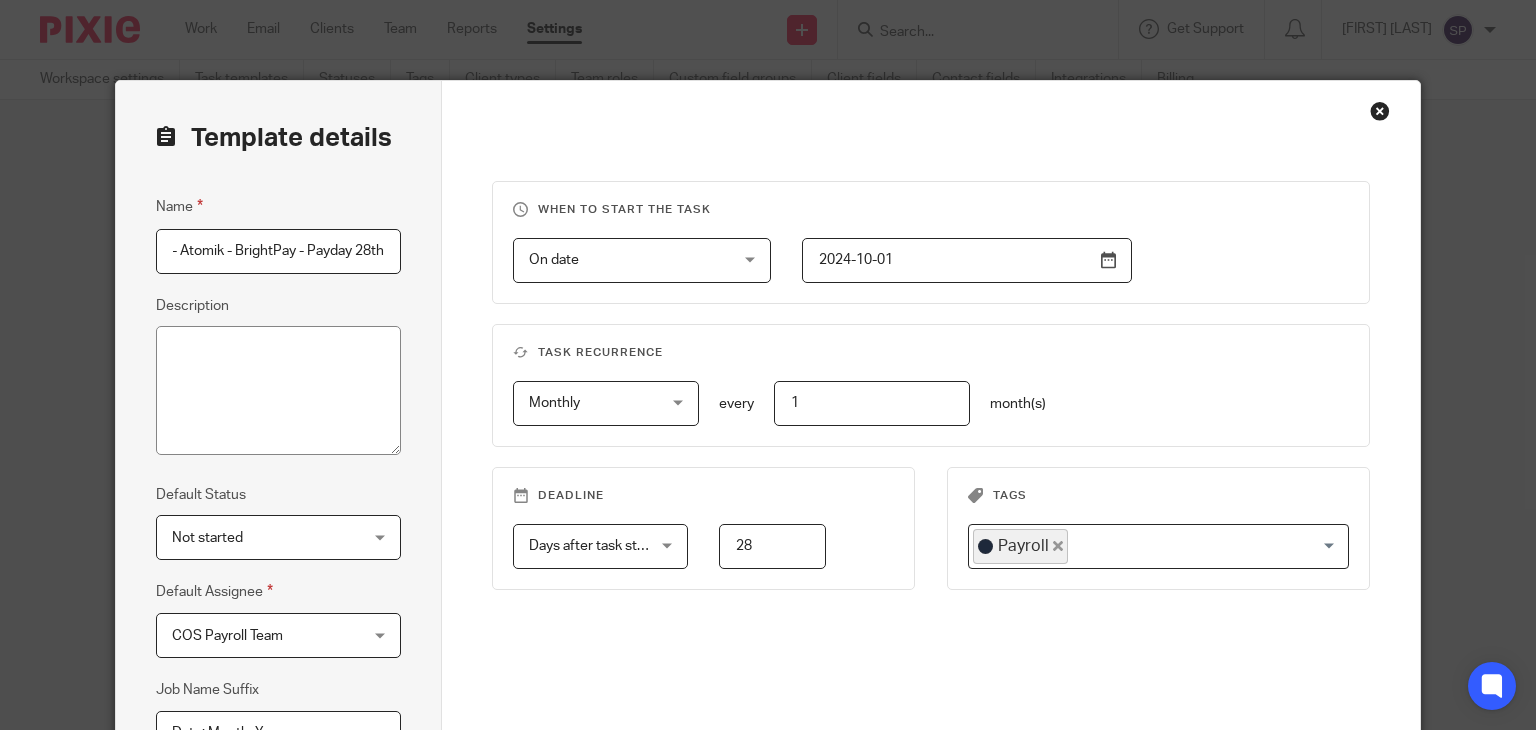 click on "Name   Payroll - Atomik - BrightPay - Payday 28th   Description     Default Status
Not started
Not started
Not started
In progress
1   Default Assignee
COS Payroll Team
COS Payroll Team
Client manager
Payroll
Bookkeeper
Month End
VAT return
Reviewer
Tax return
[NAME]
[NAME]
[NAME]
[NAME]
[NAME]
[NAME]
[NAME]
COS Payroll Team
[NAME]
[NAME]
[NAME]
User:16" at bounding box center [278, 485] 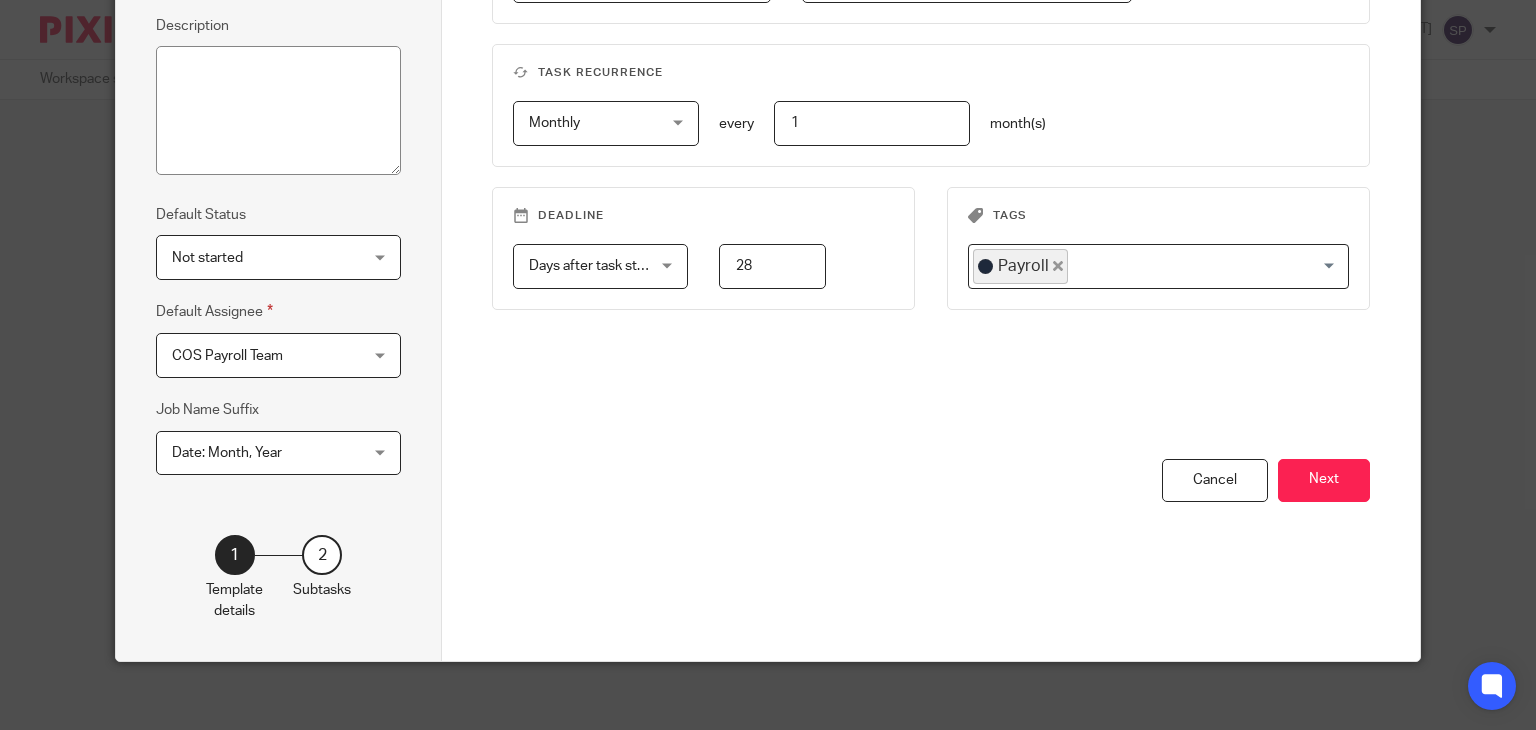 scroll, scrollTop: 290, scrollLeft: 0, axis: vertical 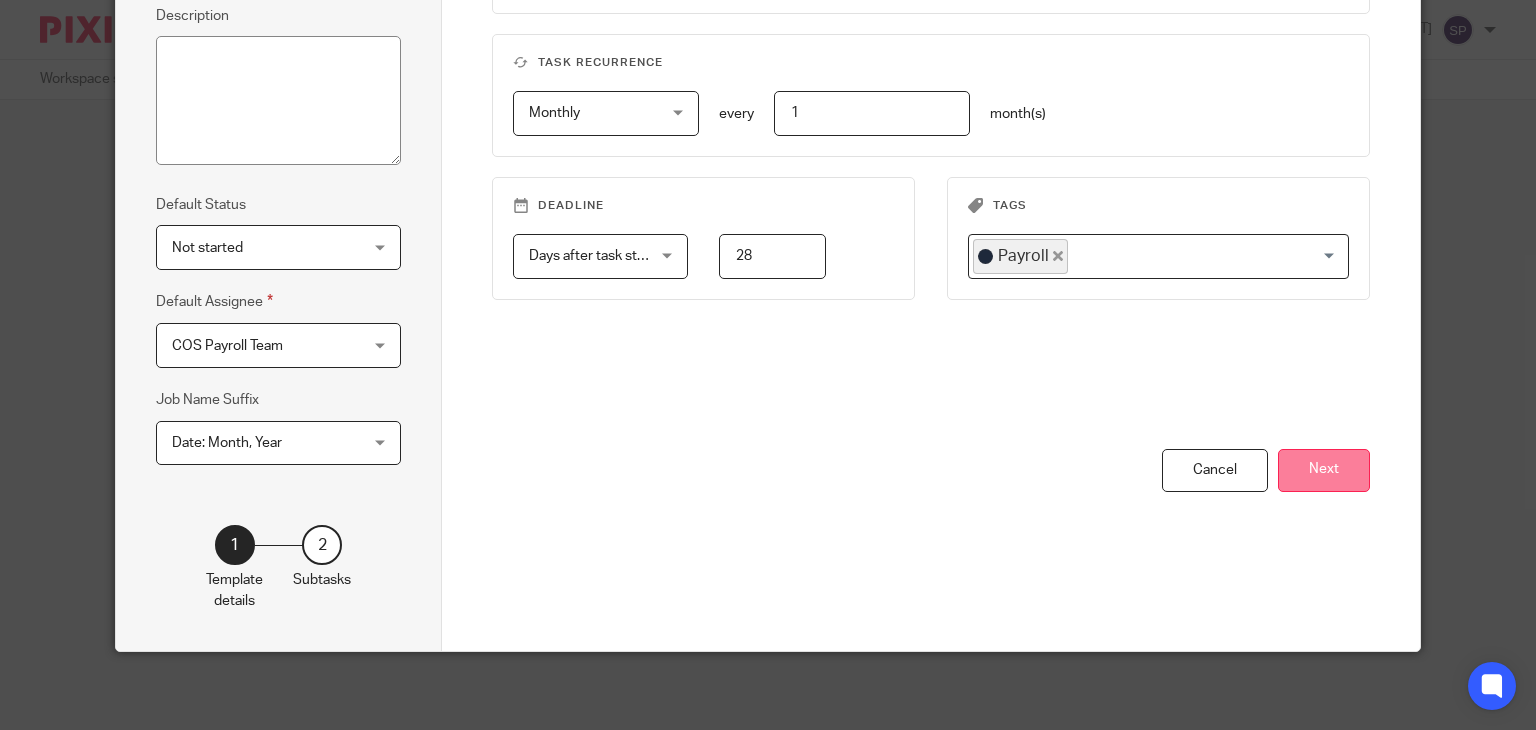 type on "Payroll - Atomik - BrightPay - Payday 28th" 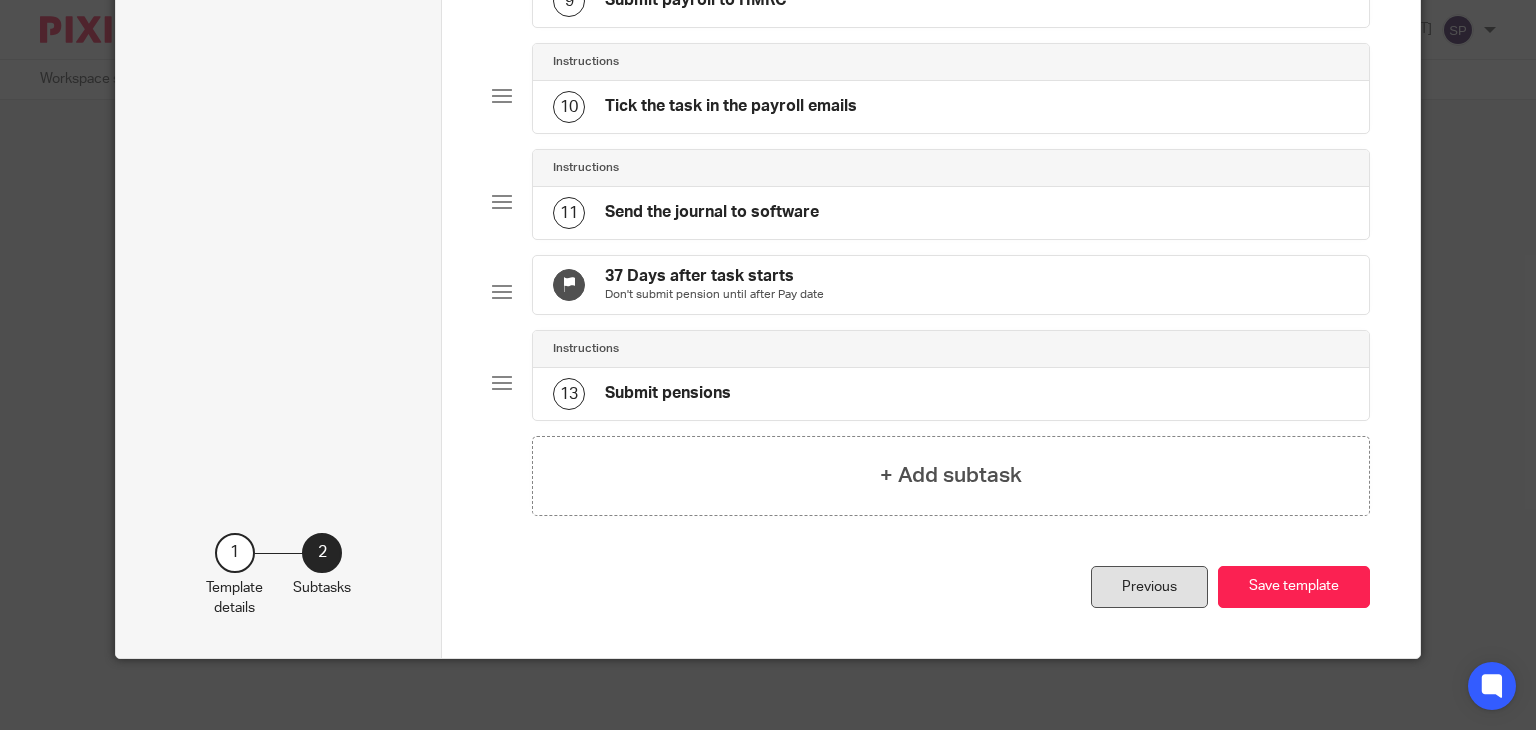 scroll, scrollTop: 1066, scrollLeft: 0, axis: vertical 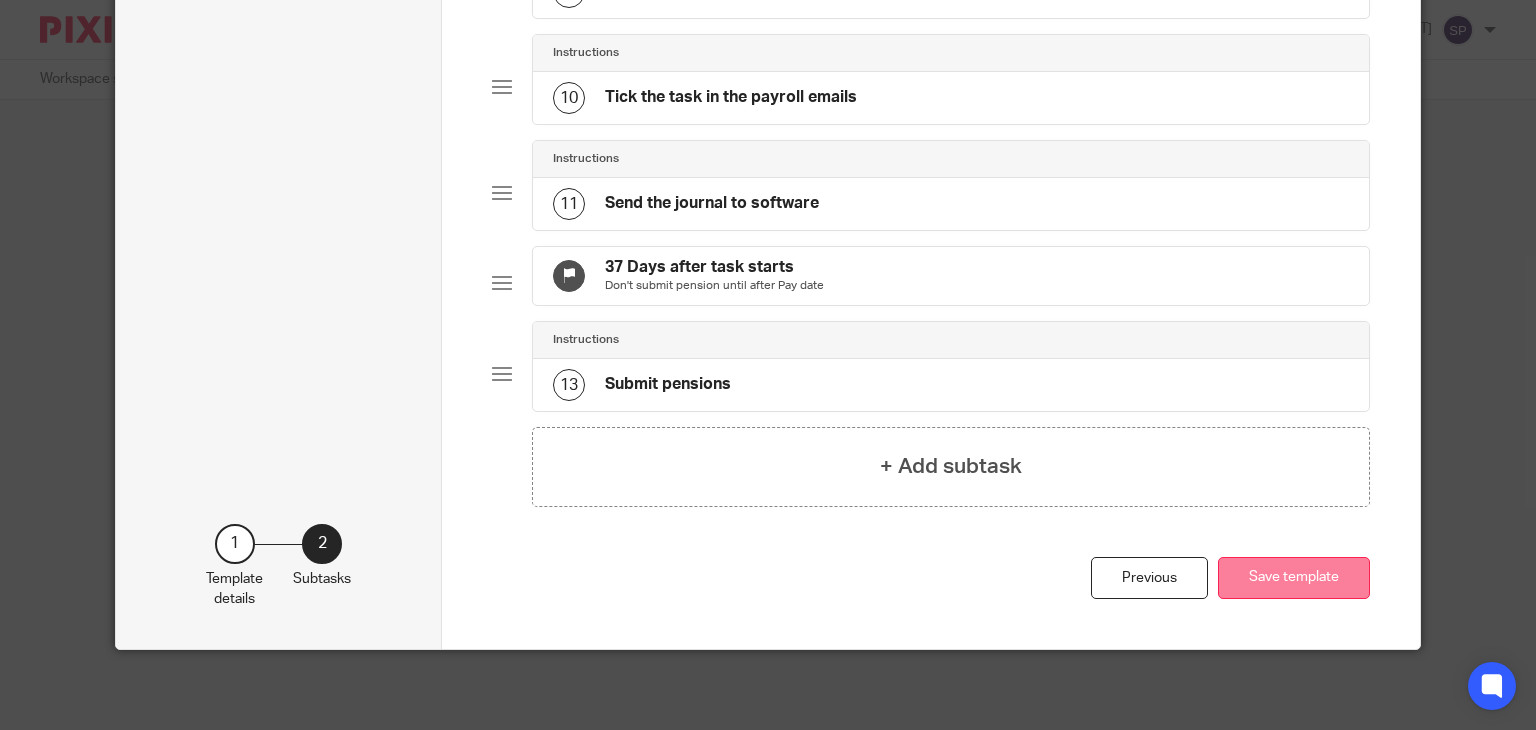 click on "Save template" at bounding box center (1294, 578) 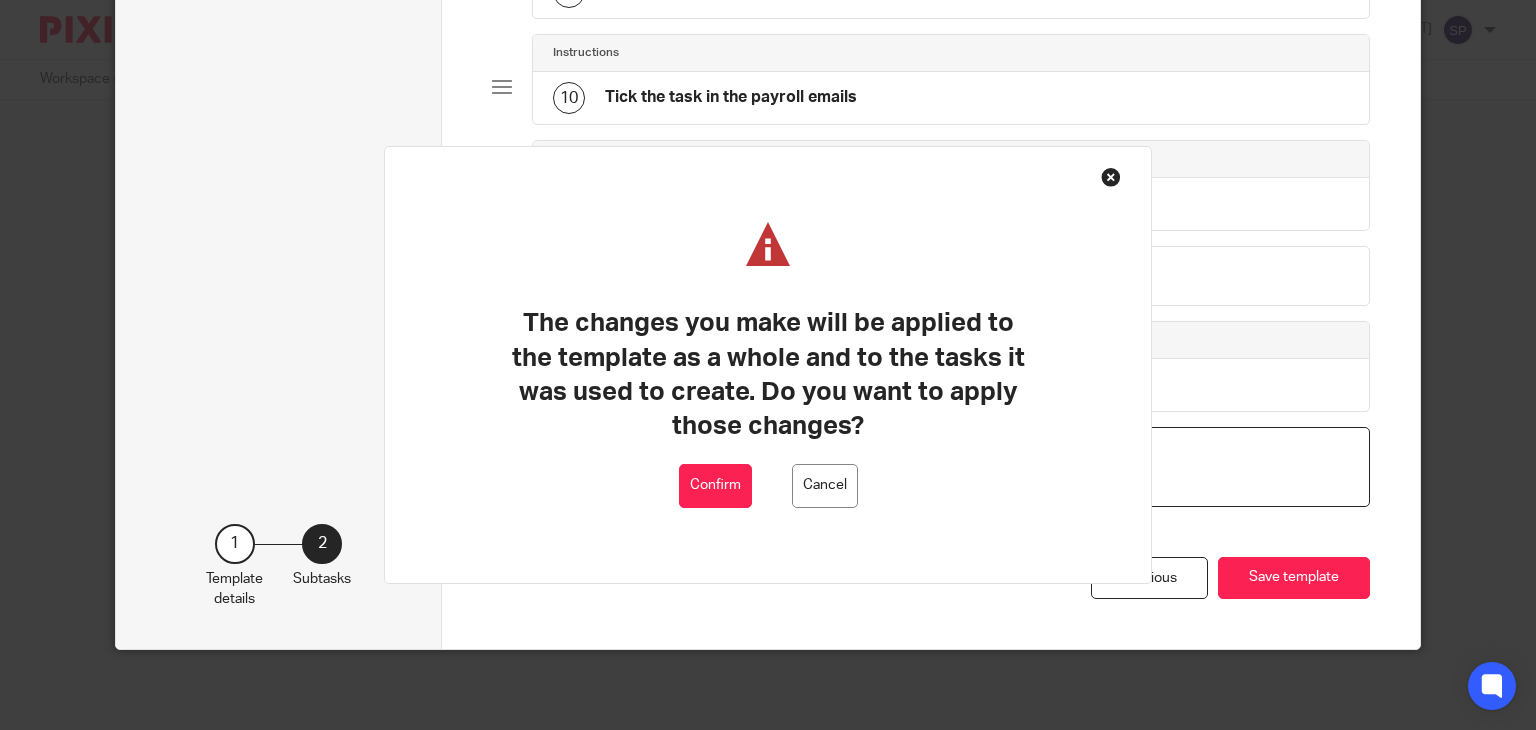 click on "Confirm" at bounding box center (715, 486) 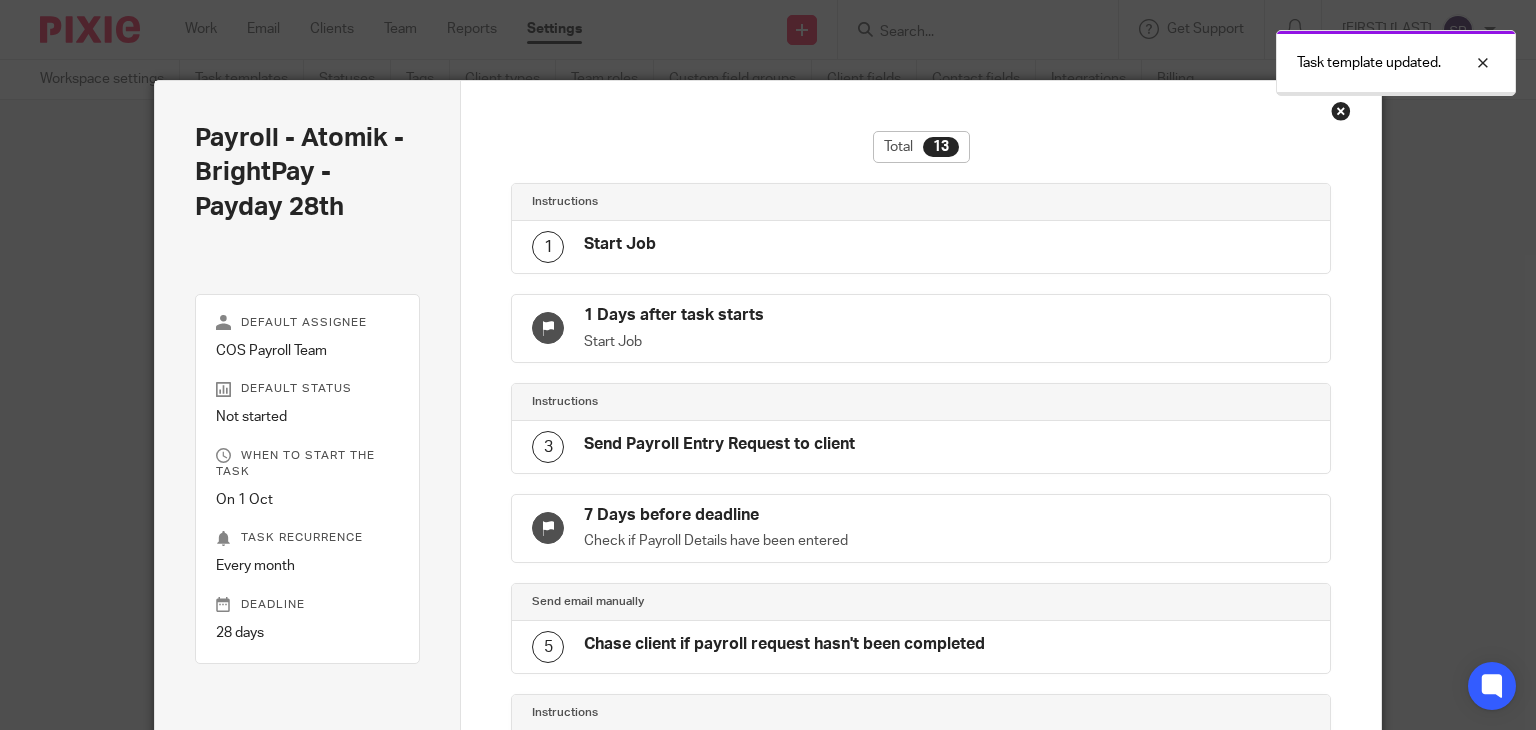 scroll, scrollTop: 0, scrollLeft: 0, axis: both 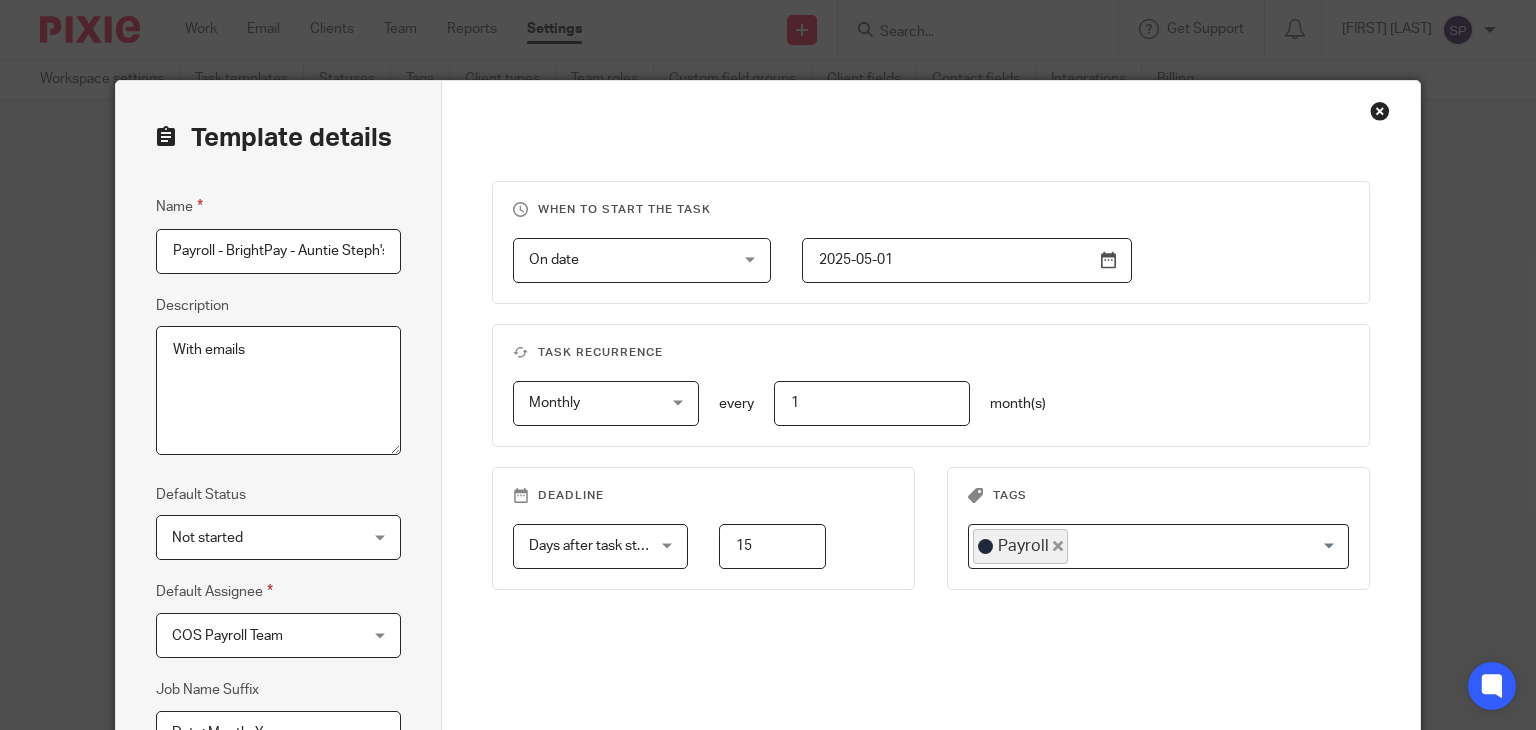 drag, startPoint x: 252, startPoint y: 261, endPoint x: 228, endPoint y: 250, distance: 26.400757 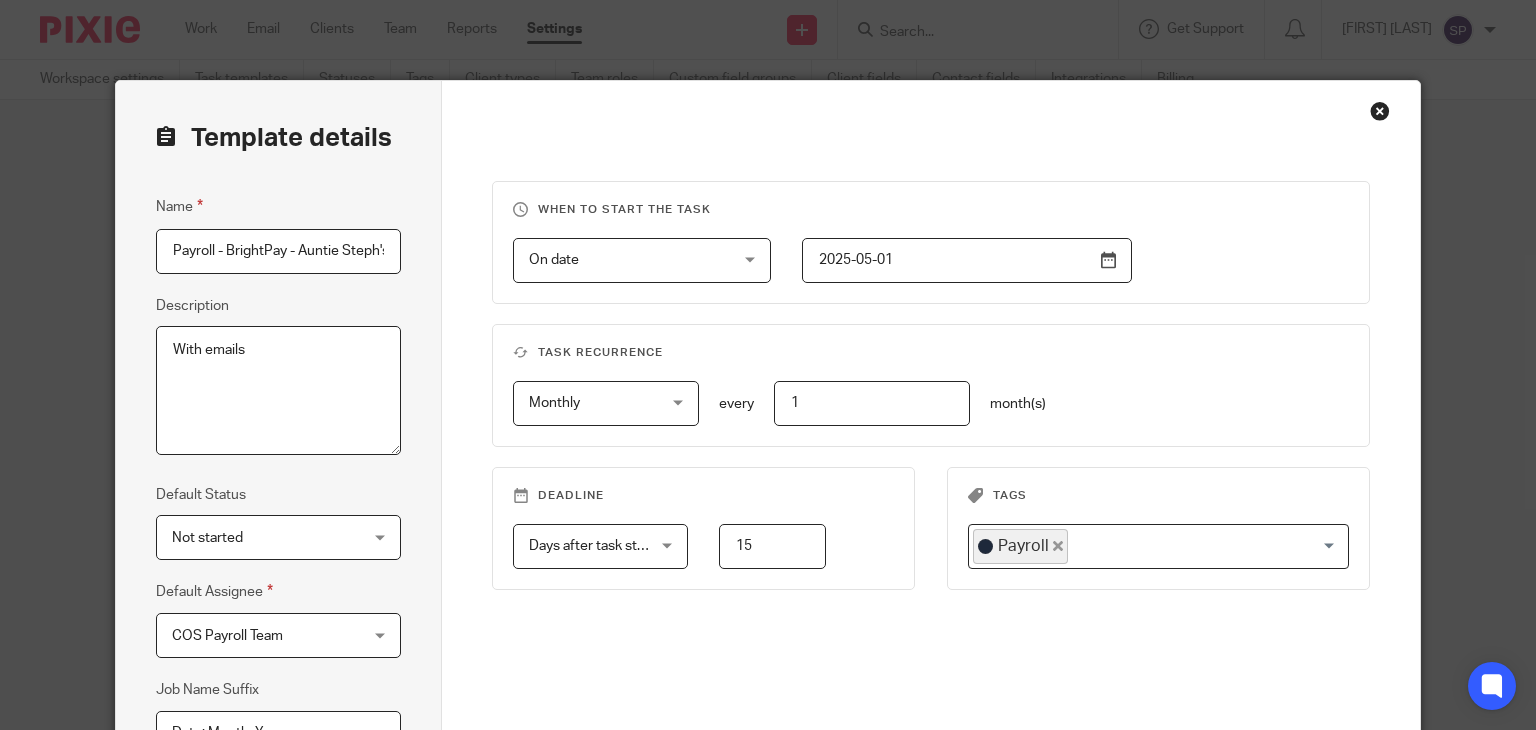 drag, startPoint x: 210, startPoint y: 251, endPoint x: 277, endPoint y: 255, distance: 67.11929 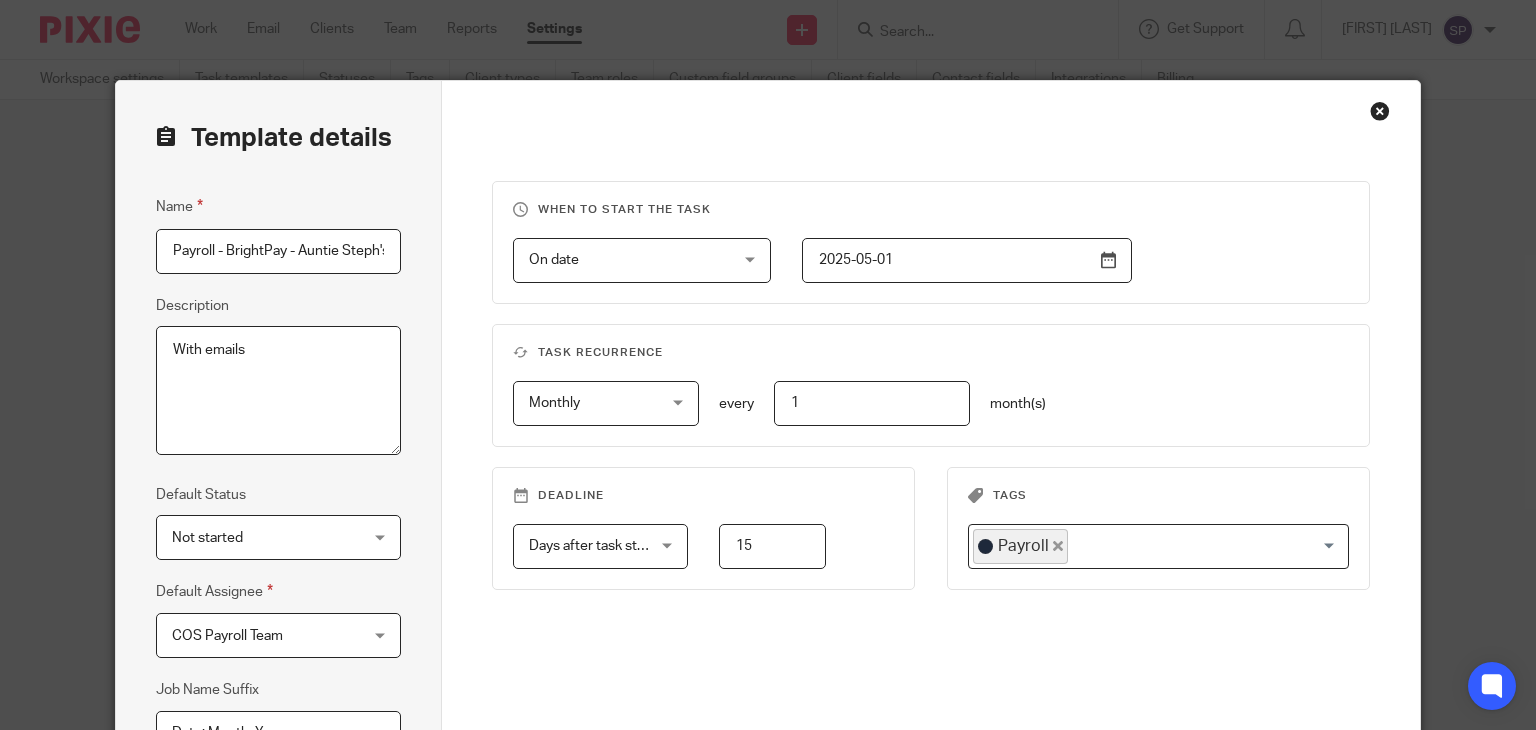 click on "Payroll - BrightPay - Auntie Steph's - pay day last day of the month" at bounding box center [278, 251] 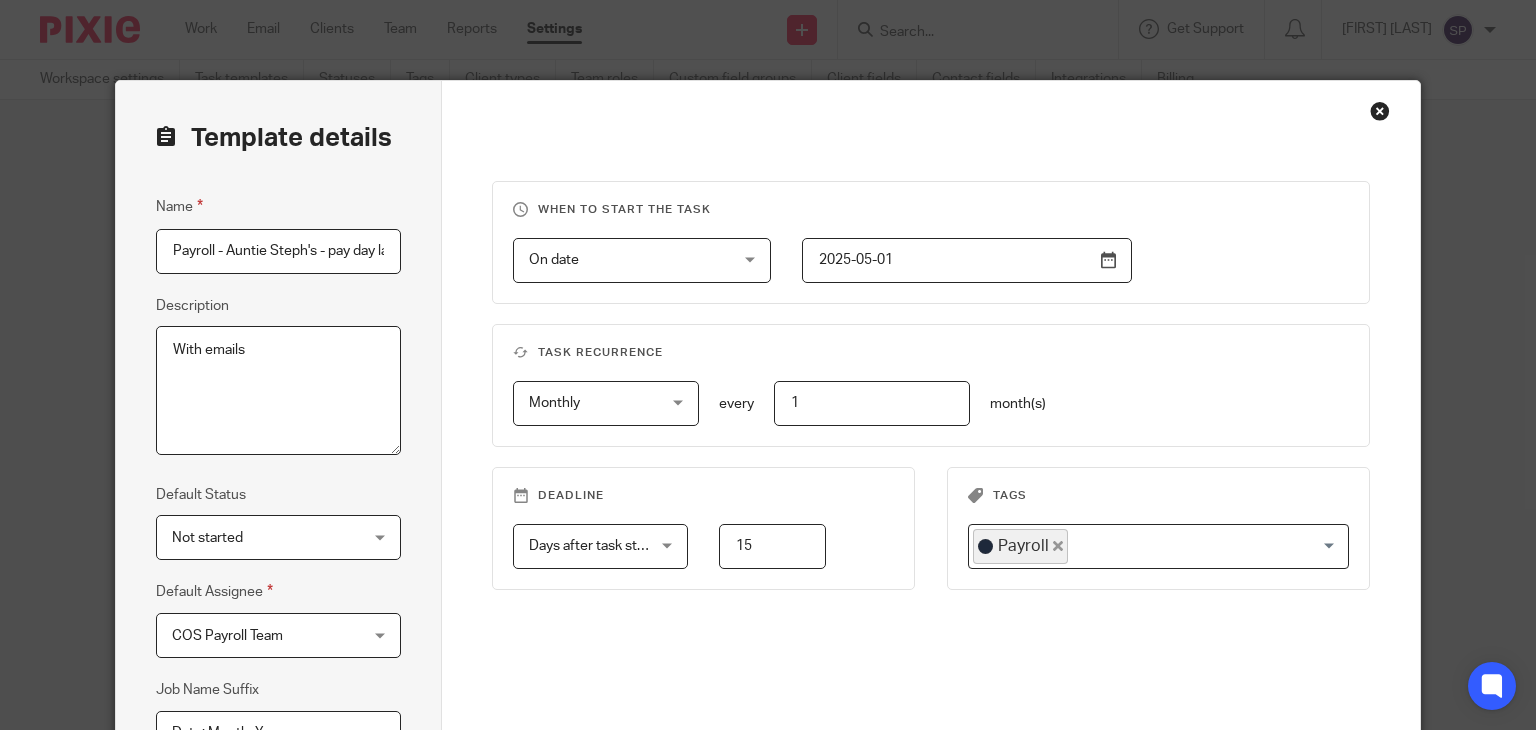 click on "Payroll - Auntie Steph's - pay day last day of the month" at bounding box center (278, 251) 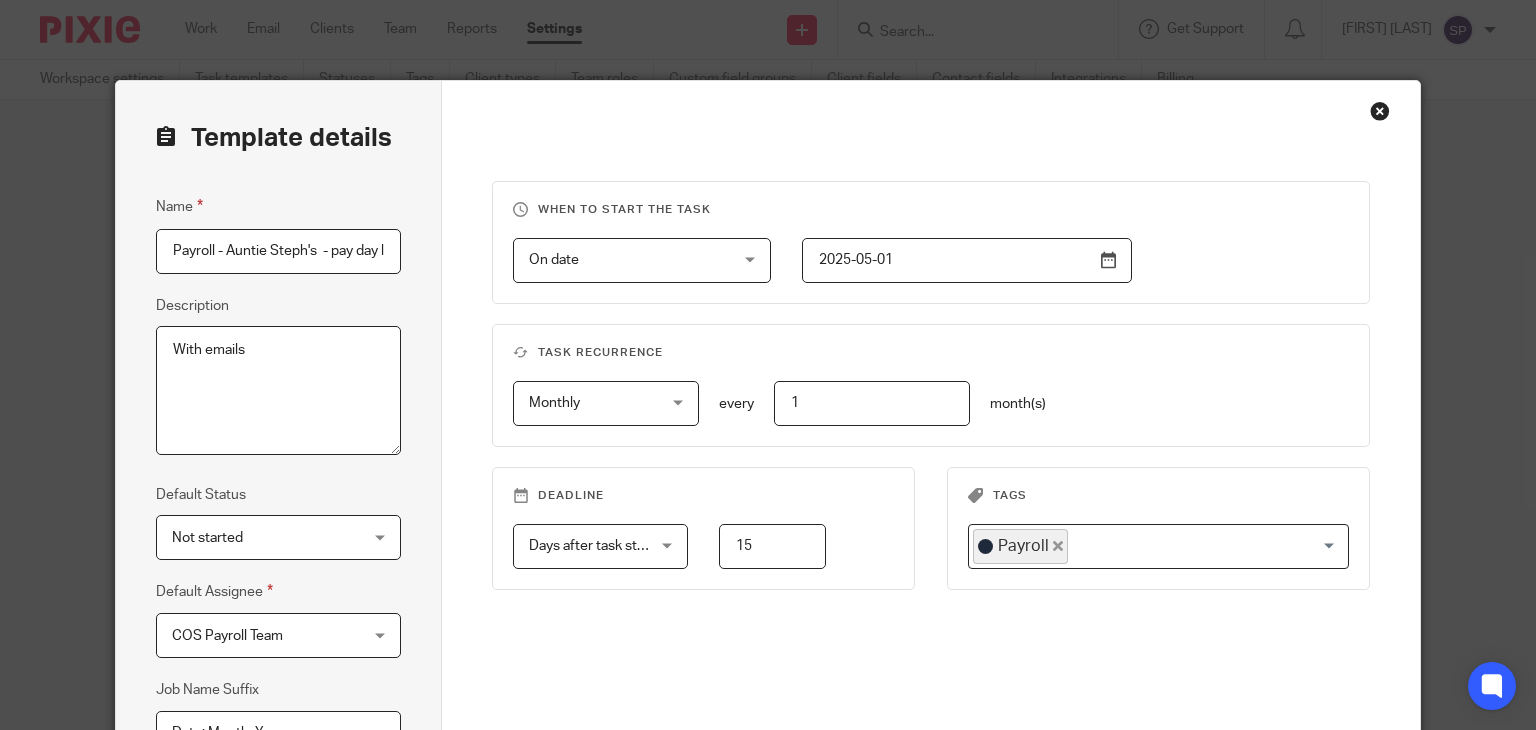 paste on "- BrightPay" 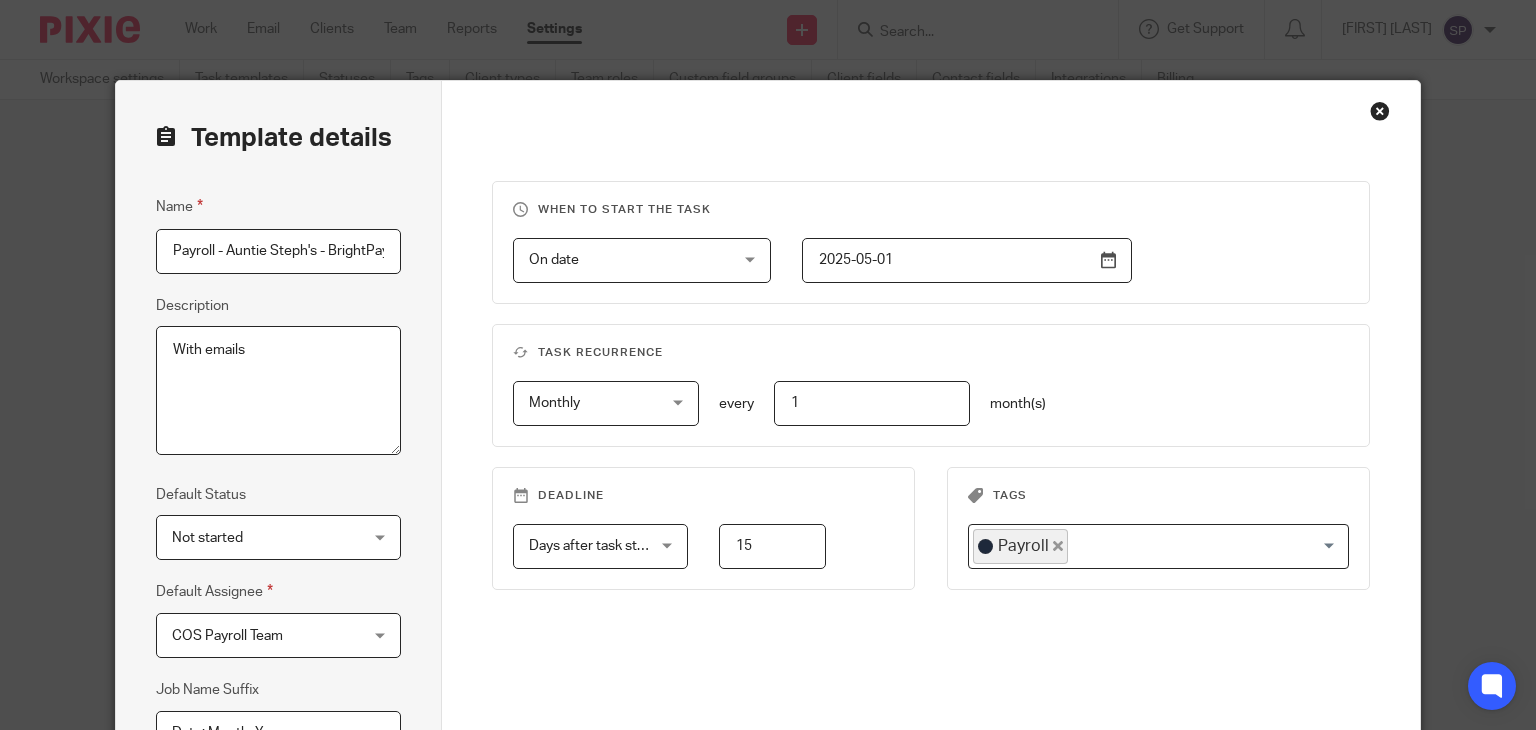 scroll, scrollTop: 0, scrollLeft: 5, axis: horizontal 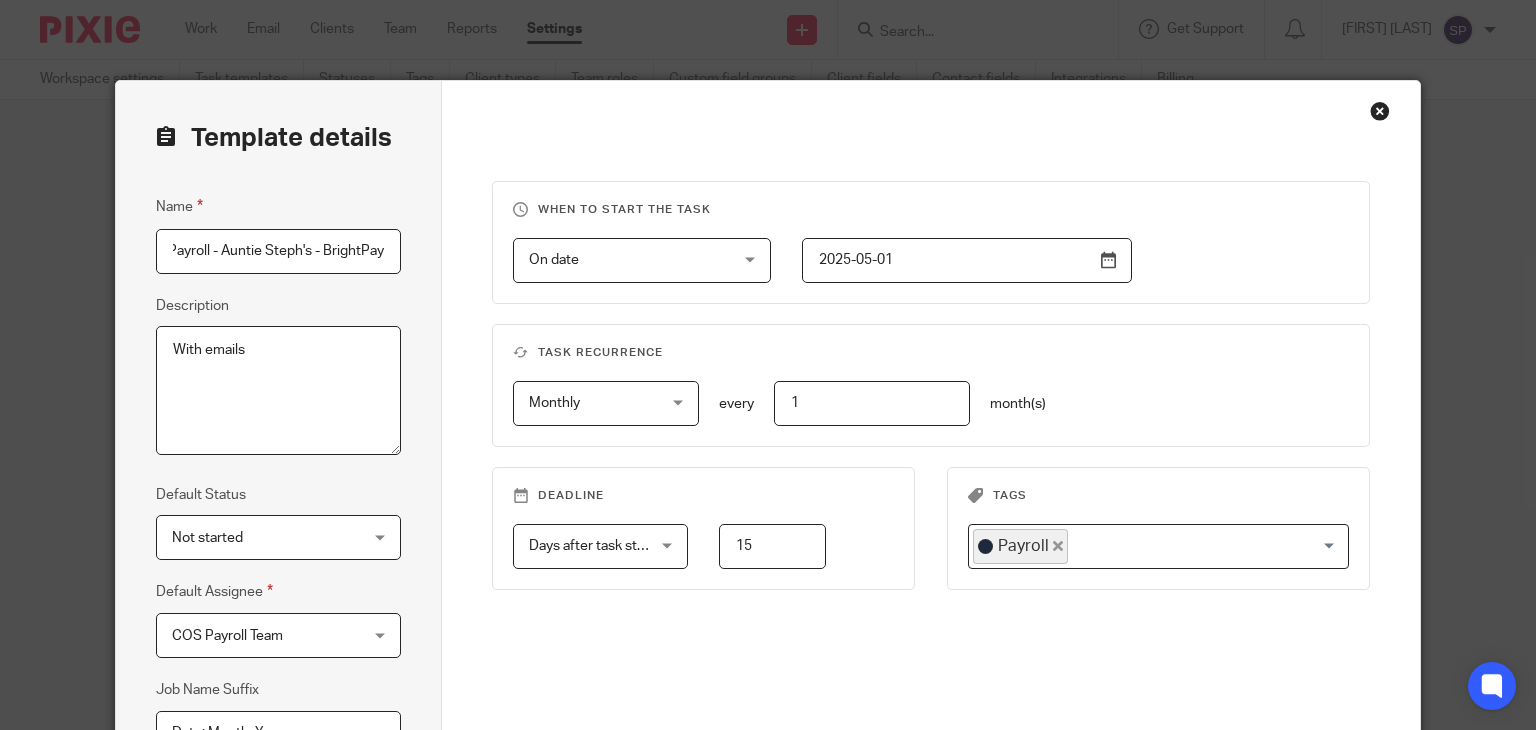 click on "Payroll - Auntie Steph's - BrightPay - pay day last day of the month" at bounding box center (278, 251) 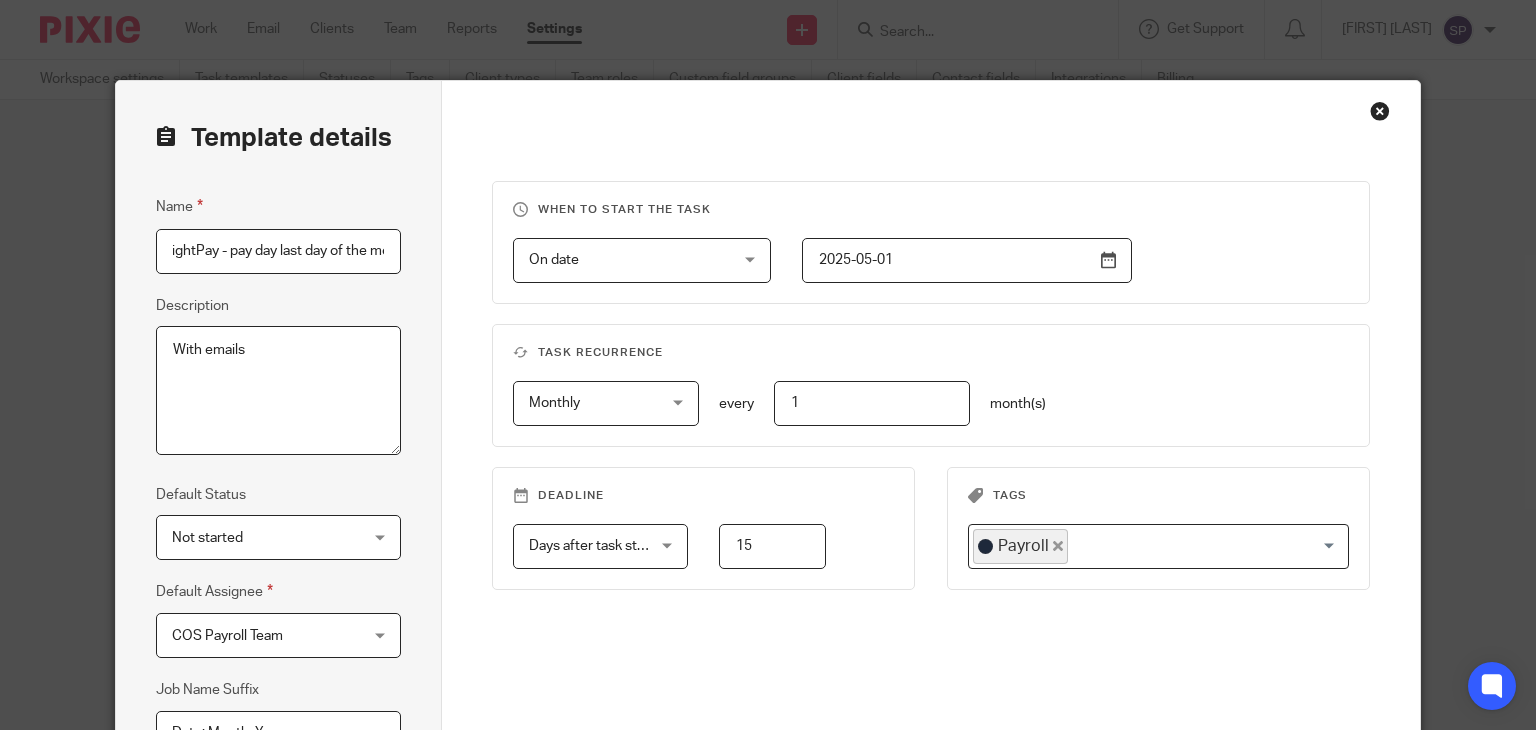 scroll, scrollTop: 0, scrollLeft: 116, axis: horizontal 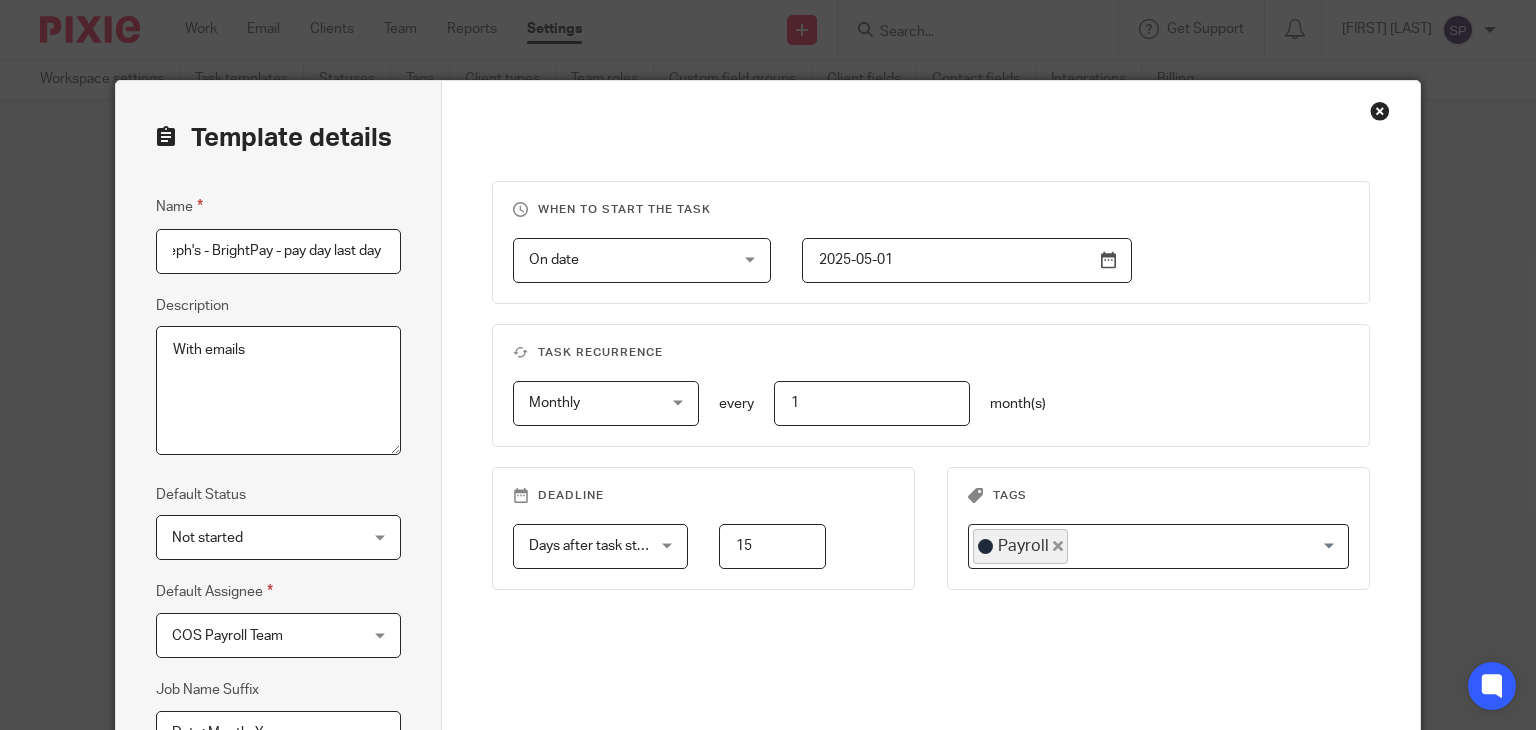 drag, startPoint x: 368, startPoint y: 251, endPoint x: 244, endPoint y: 249, distance: 124.01613 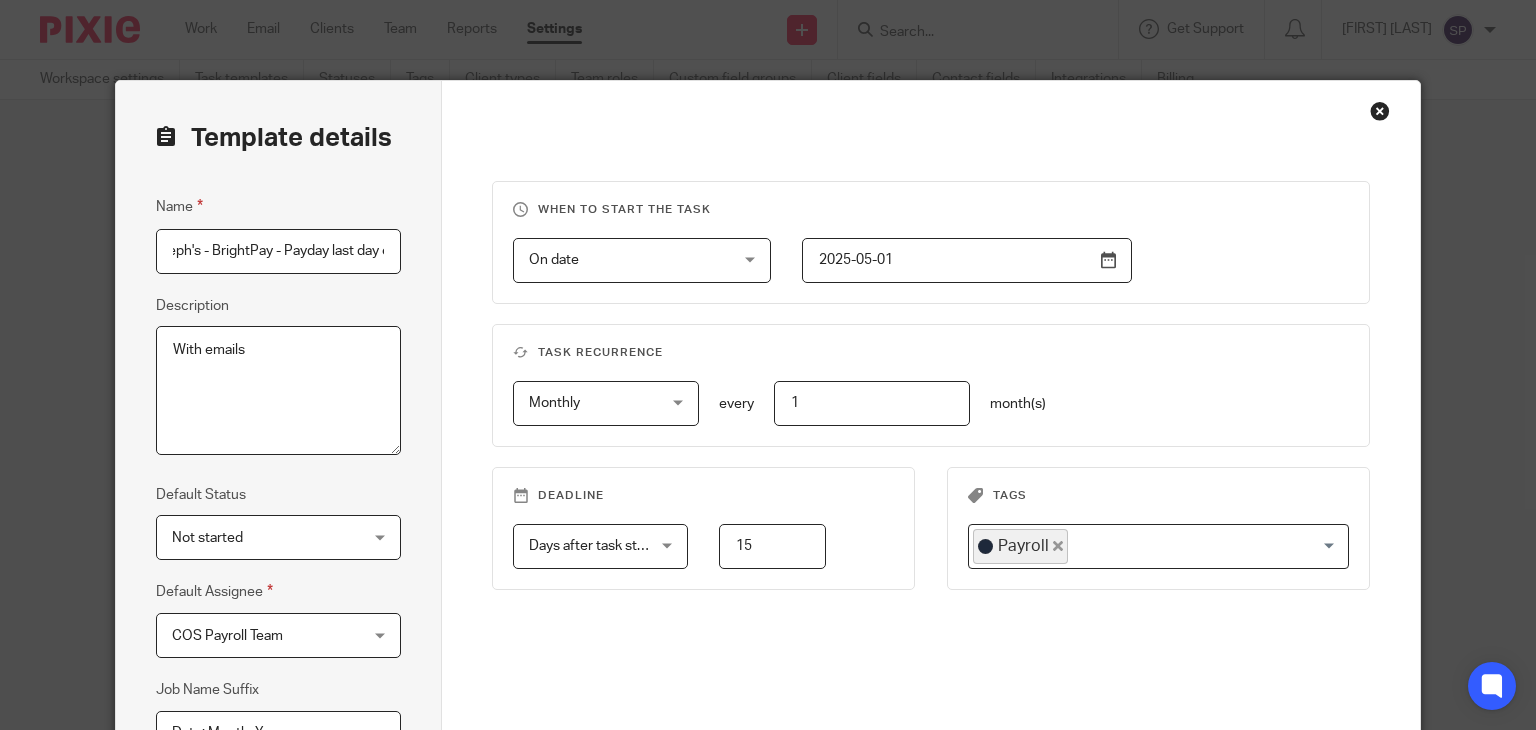 scroll, scrollTop: 0, scrollLeft: 0, axis: both 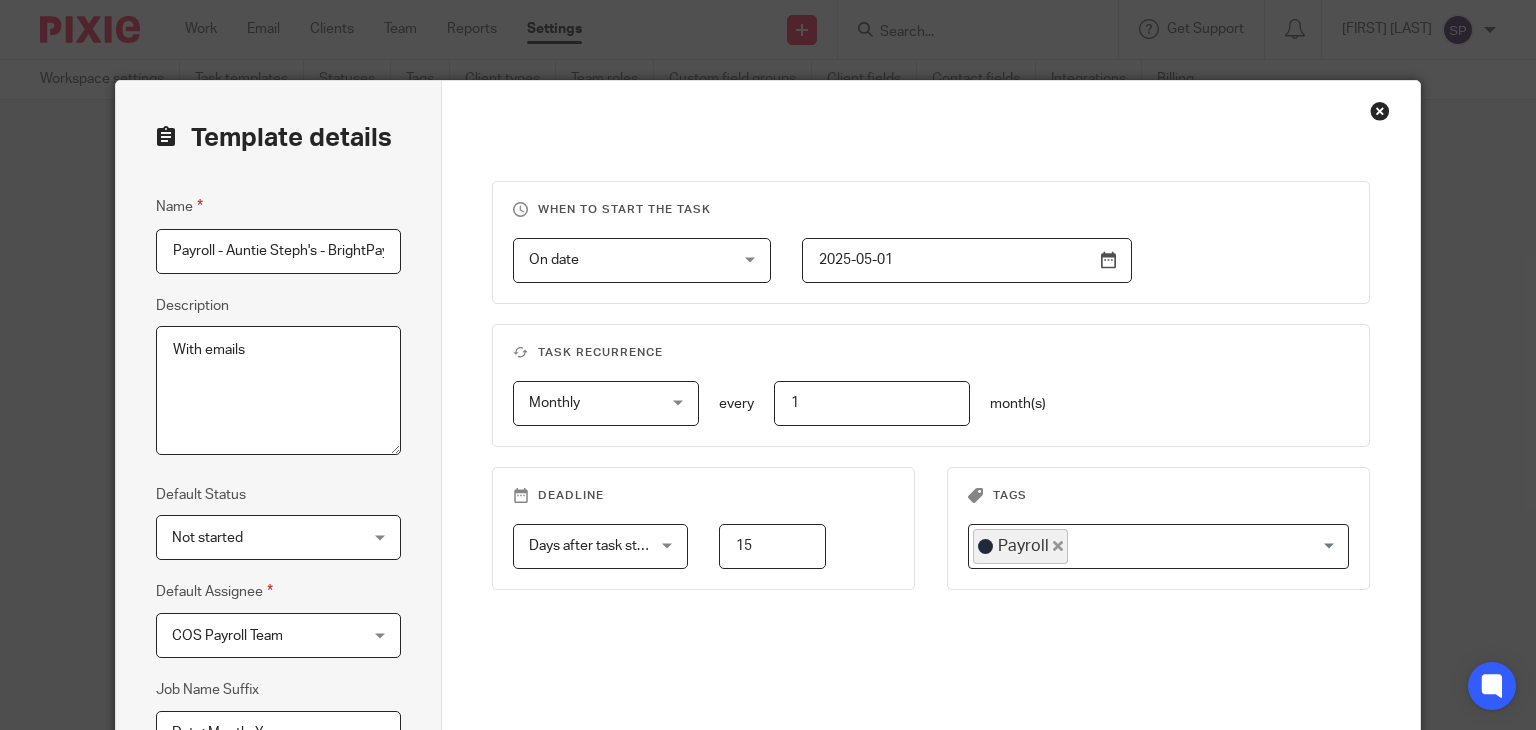 drag, startPoint x: 268, startPoint y: 255, endPoint x: 108, endPoint y: 282, distance: 162.26213 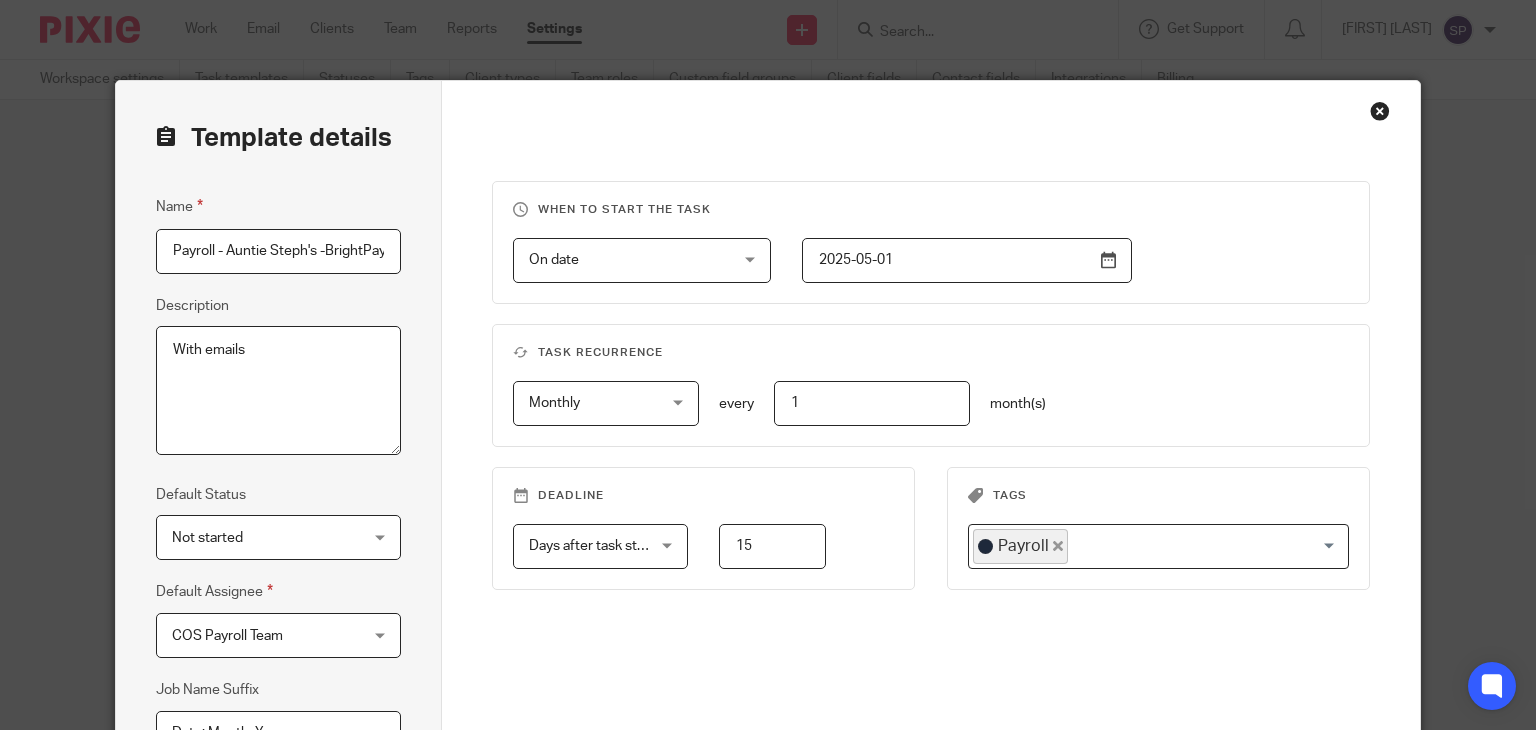 type on "Payroll - Auntie Steph's - BrightPay - Payday last day of the month" 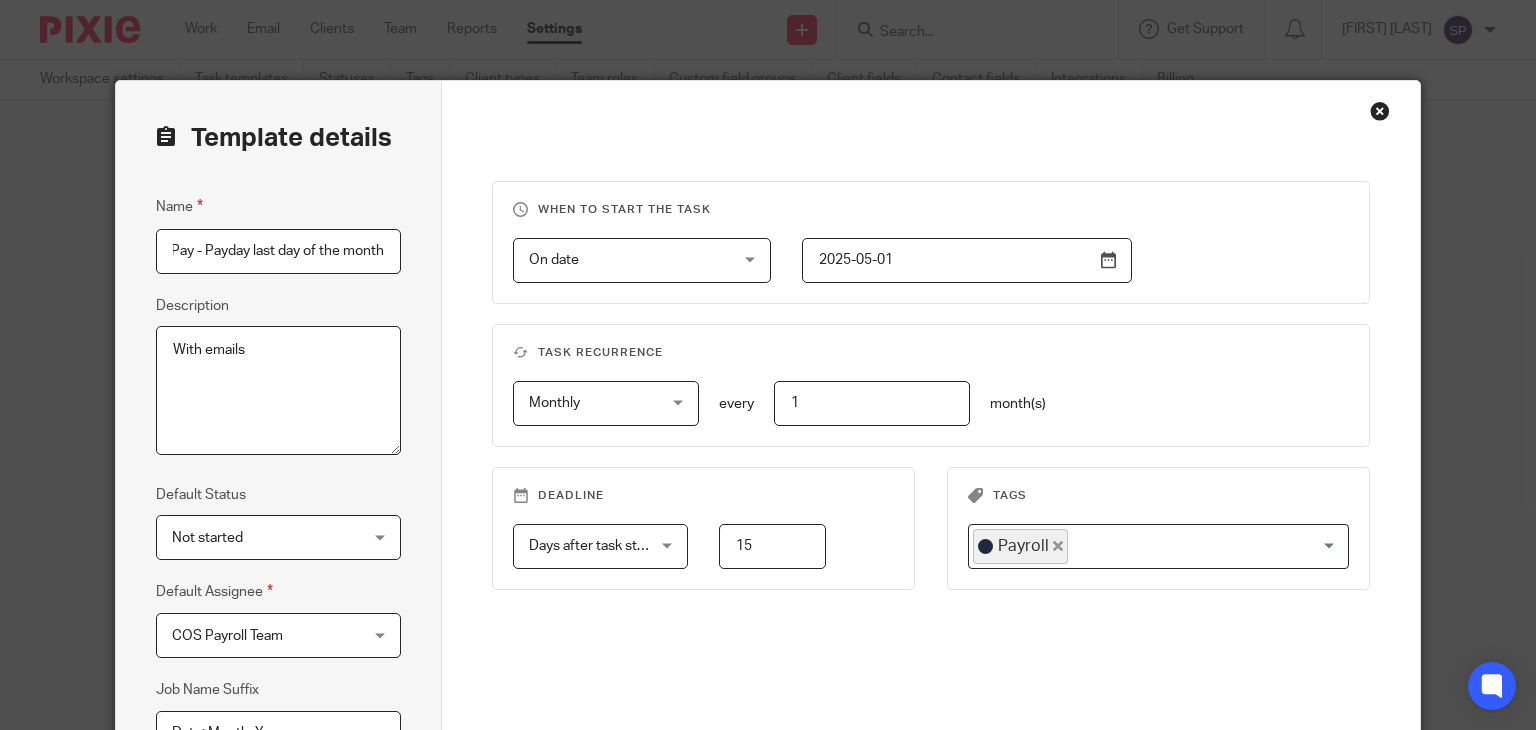 scroll, scrollTop: 0, scrollLeft: 0, axis: both 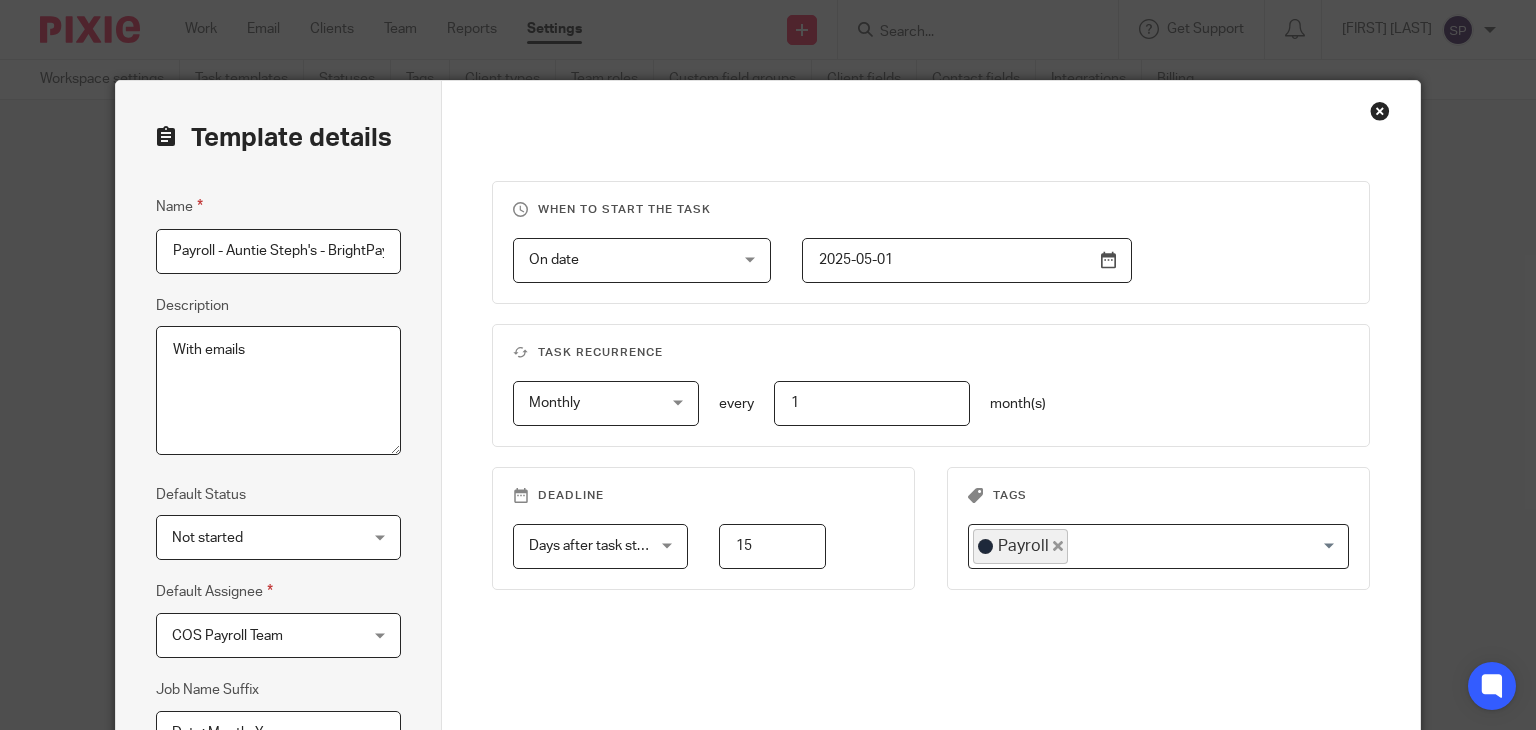 drag, startPoint x: 337, startPoint y: 265, endPoint x: 192, endPoint y: 193, distance: 161.89194 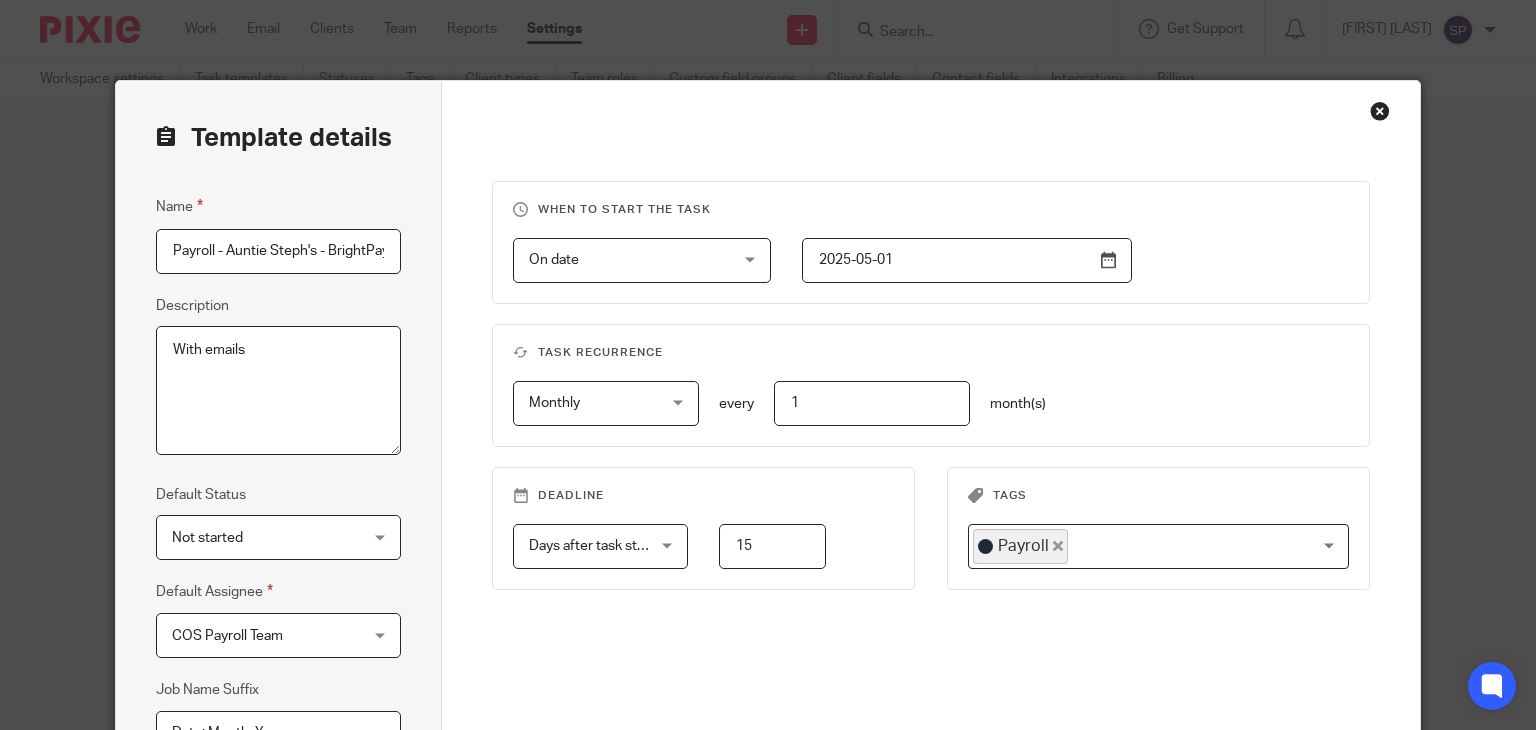 click on "Template details       Name   Payroll - Auntie Steph's - BrightPay - Payday last day of the month   Description   With emails   Default Status
Not started
Not started
Not started
In progress
1   Default Assignee
COS Payroll Team
COS Payroll Team
Client manager
Payroll
Bookkeeper
Month End
VAT return
Reviewer
Tax return
[FIRST] [LAST]
[FIRST] [LAST]
[FIRST] [LAST]
[FIRST] [LAST]
[FIRST] [LAST]
[FIRST] [LAST]
[FIRST] [LAST]
COS Payroll Team
[FIRST] [LAST]" at bounding box center [279, 511] 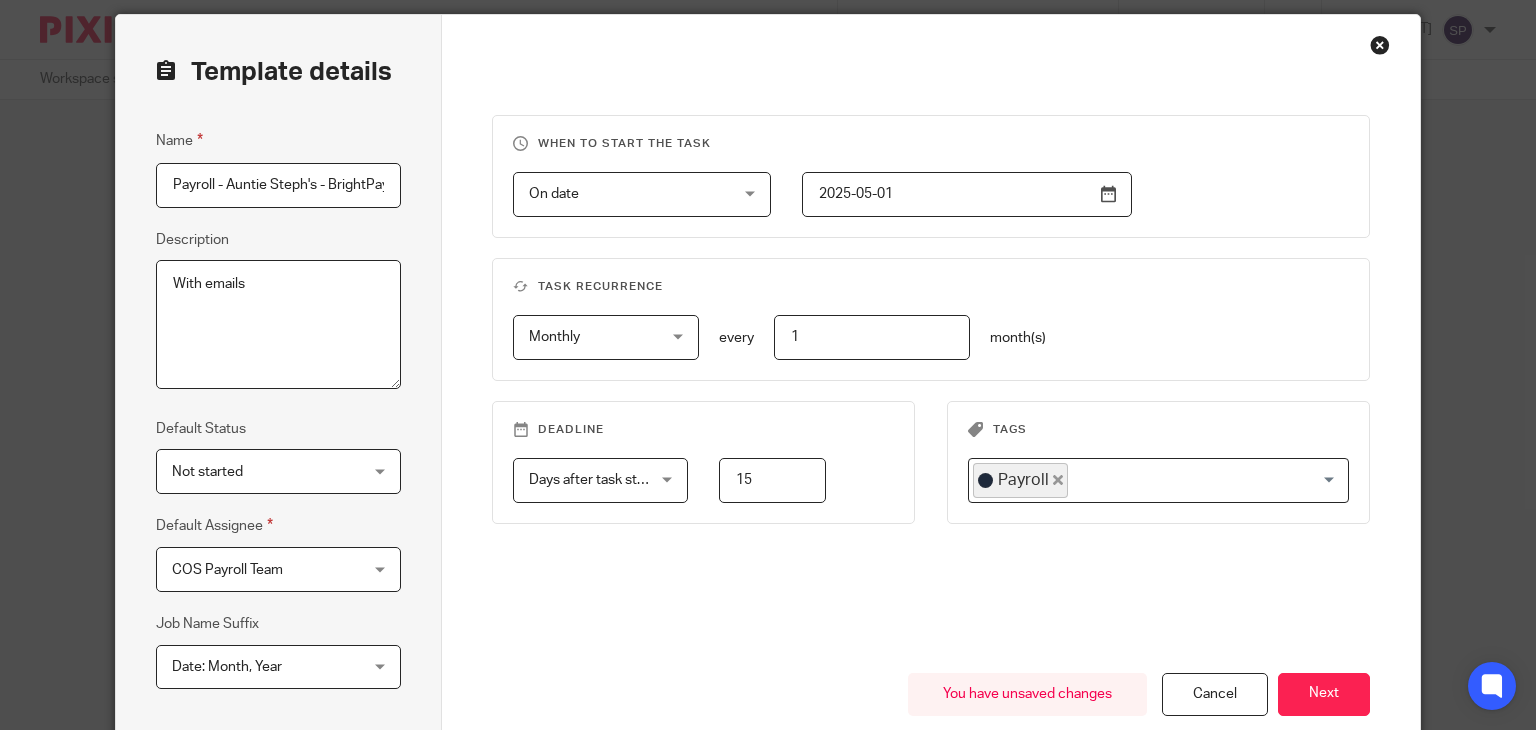 scroll, scrollTop: 200, scrollLeft: 0, axis: vertical 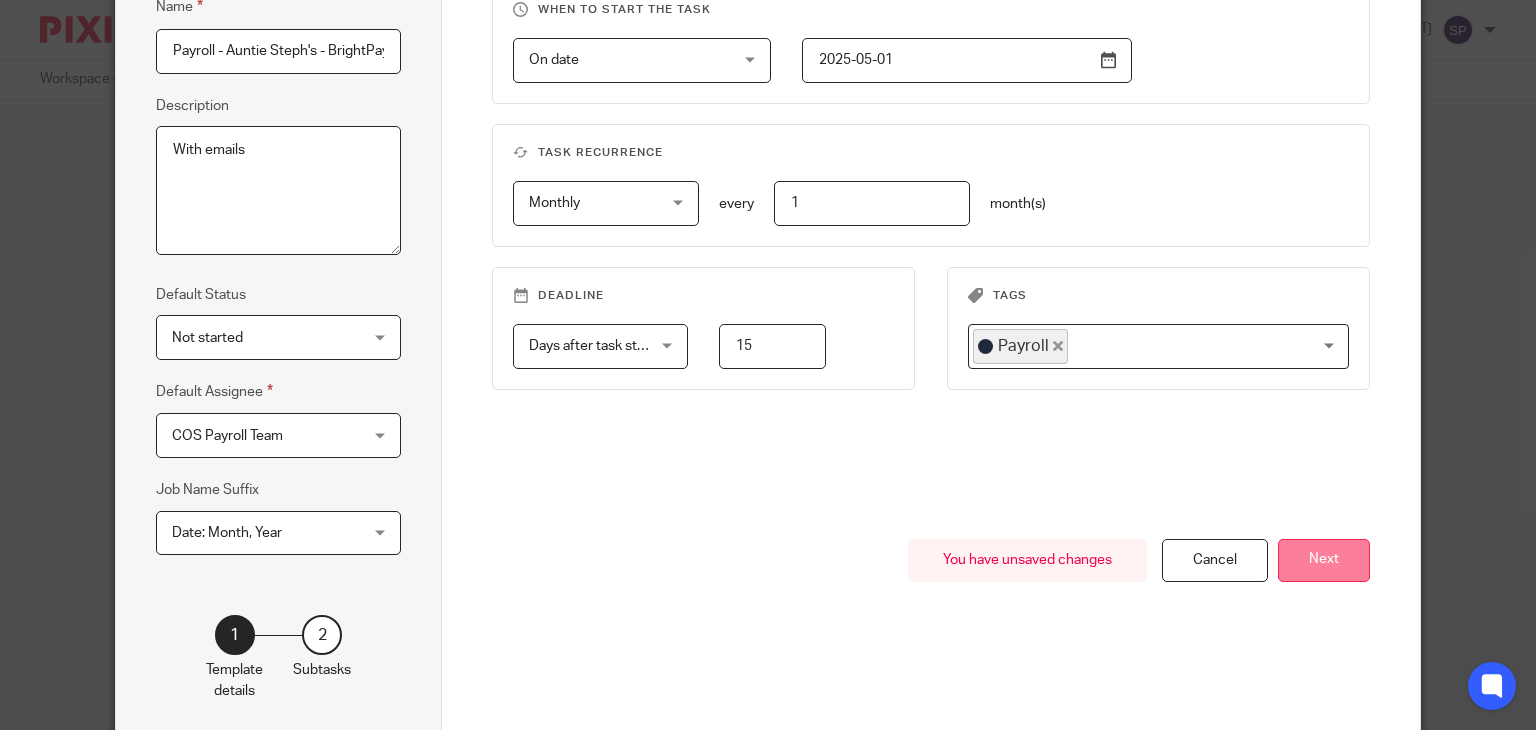 click on "Next" at bounding box center [1324, 560] 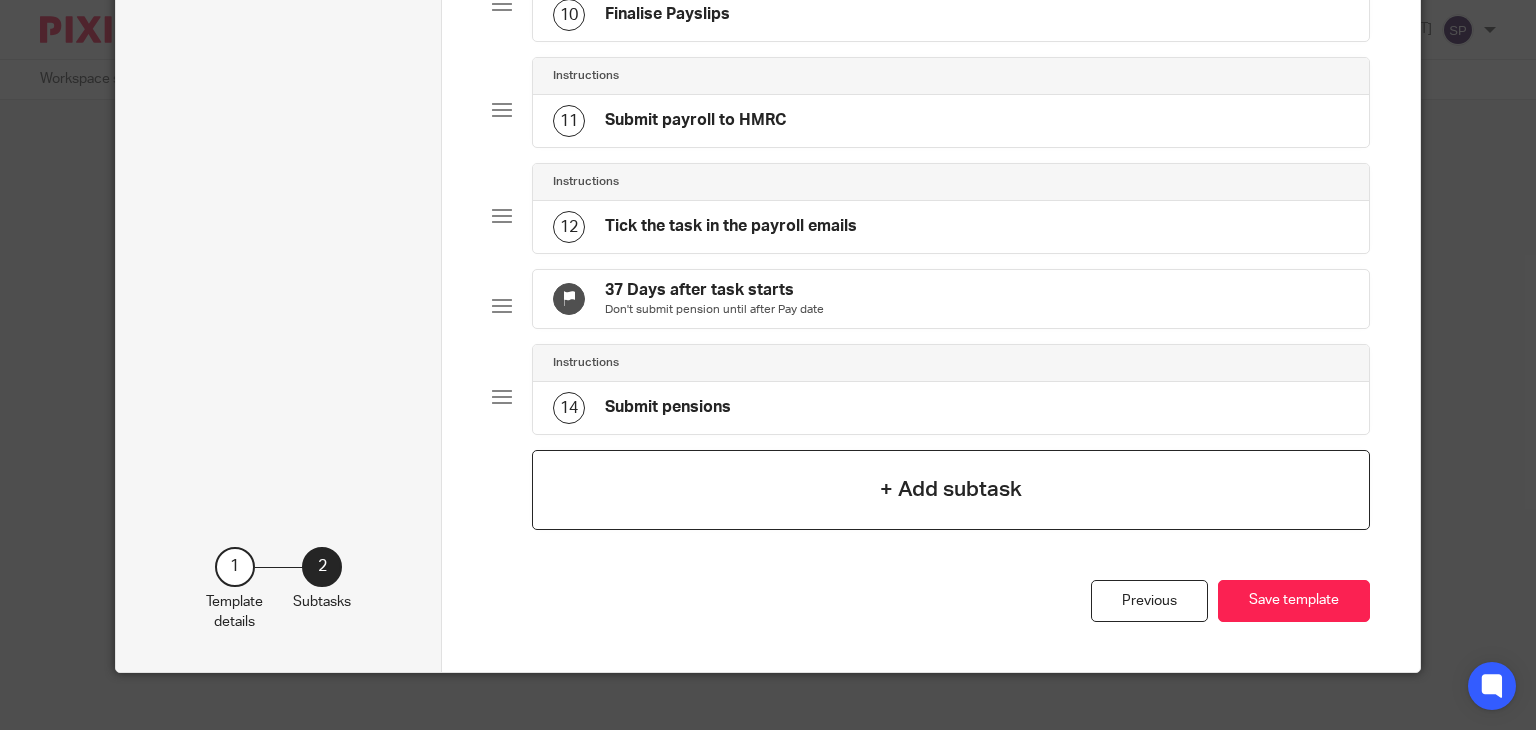 scroll, scrollTop: 1172, scrollLeft: 0, axis: vertical 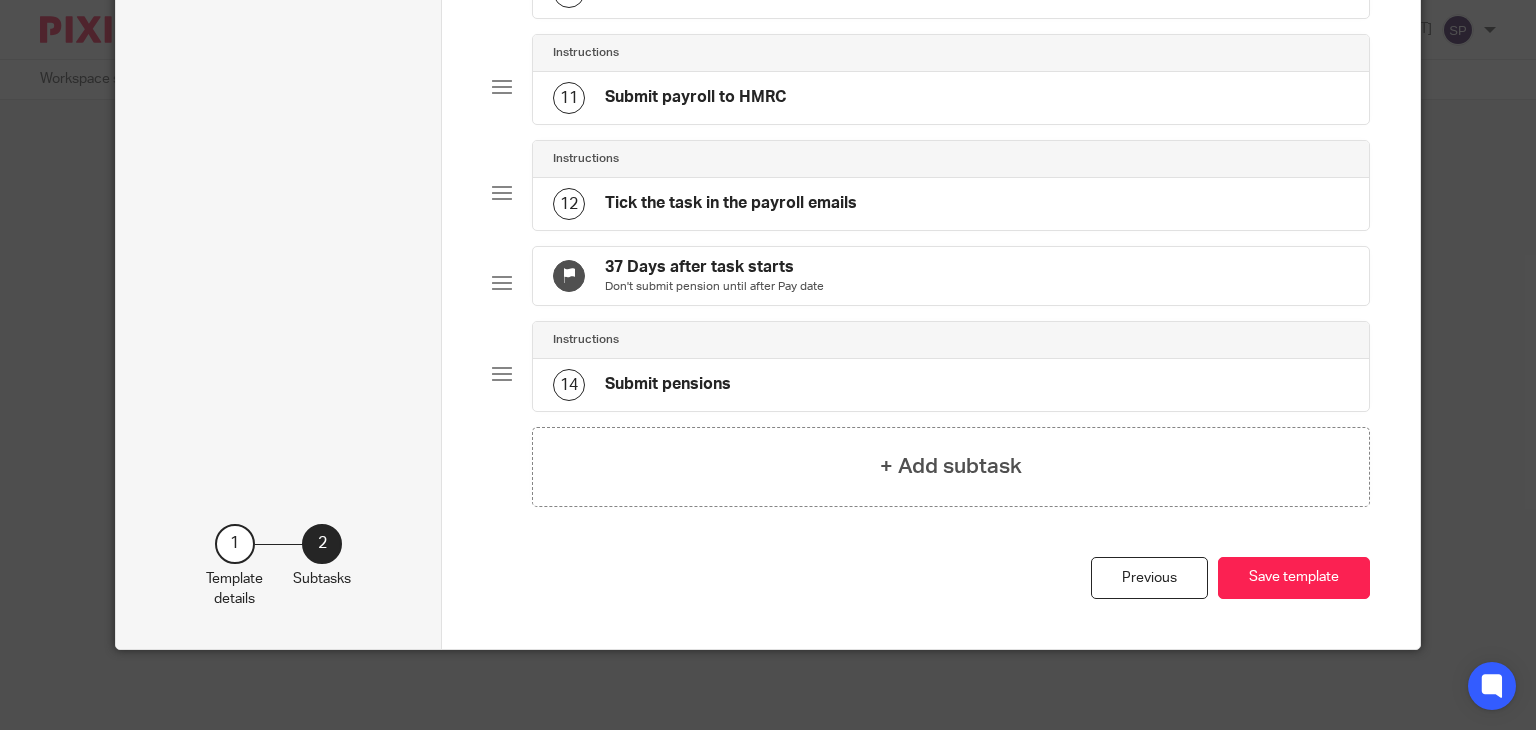 click on "Previous" at bounding box center (1149, 578) 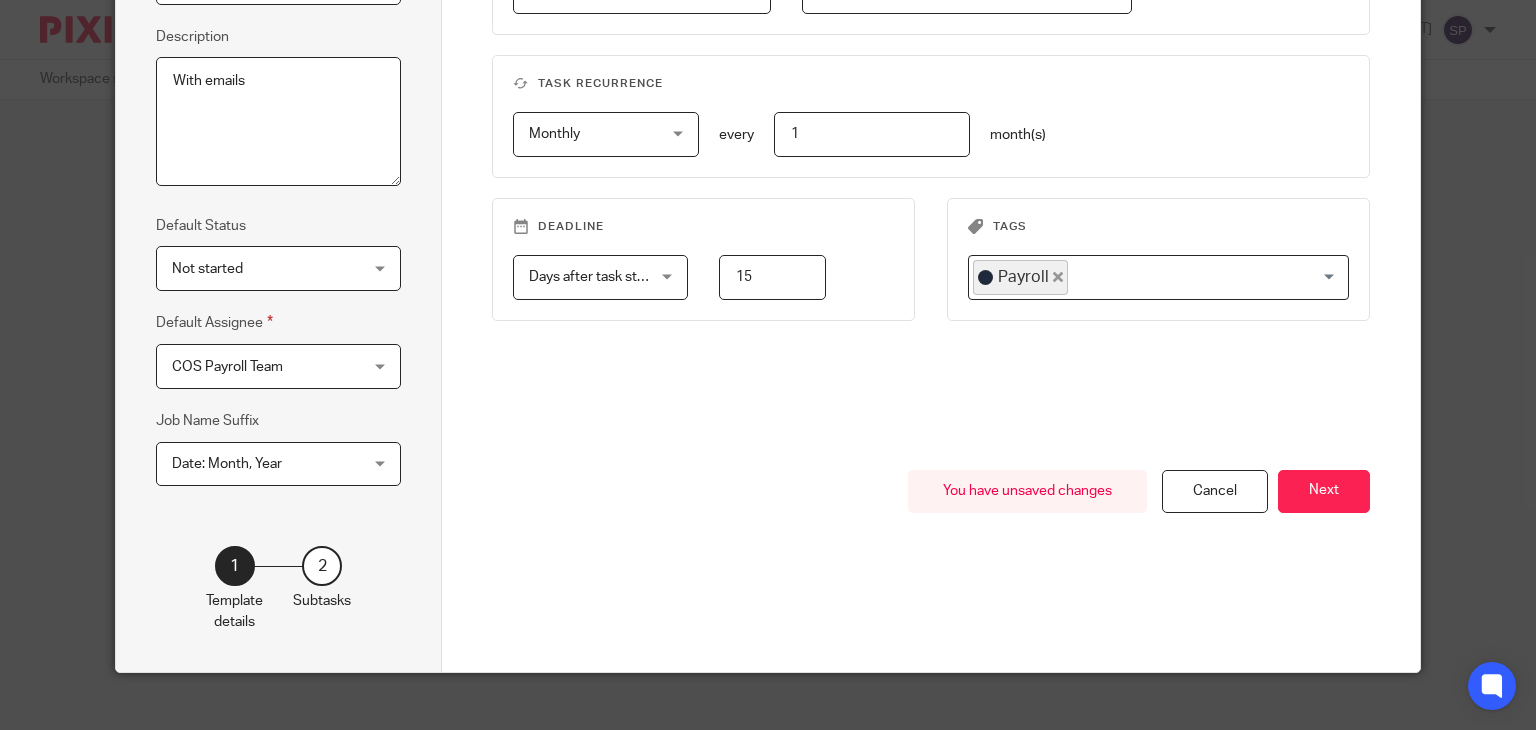 scroll, scrollTop: 290, scrollLeft: 0, axis: vertical 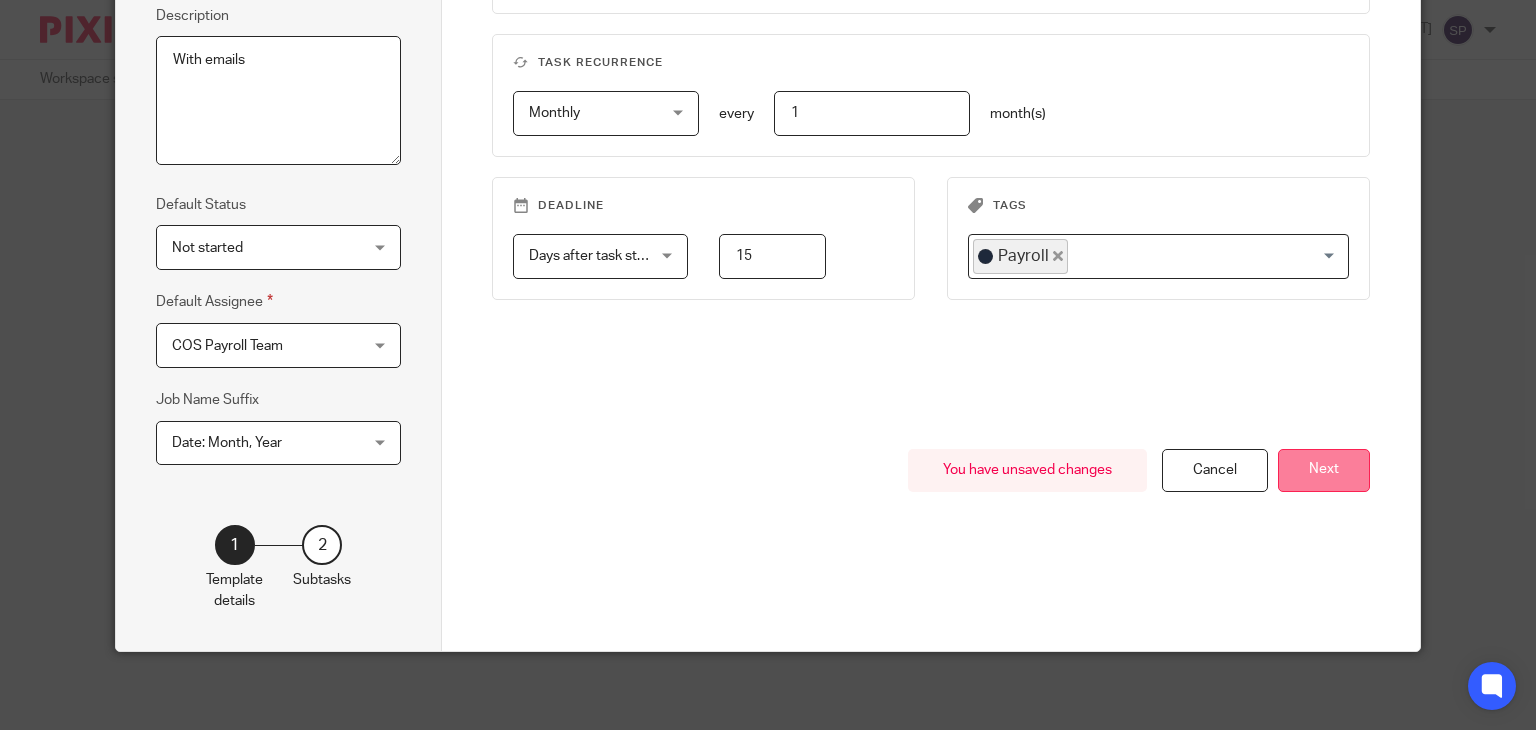 click on "Next" at bounding box center (1324, 470) 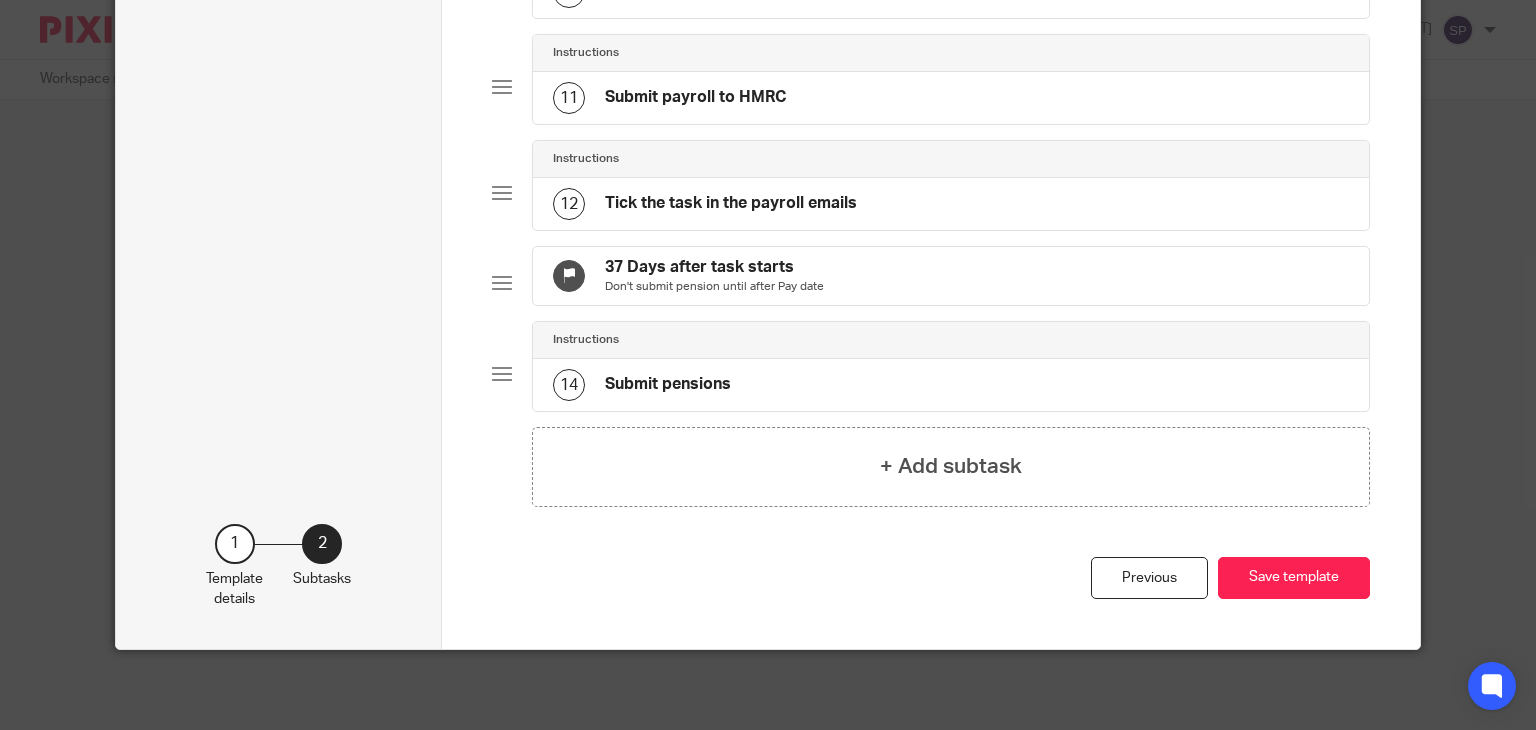 scroll, scrollTop: 1172, scrollLeft: 0, axis: vertical 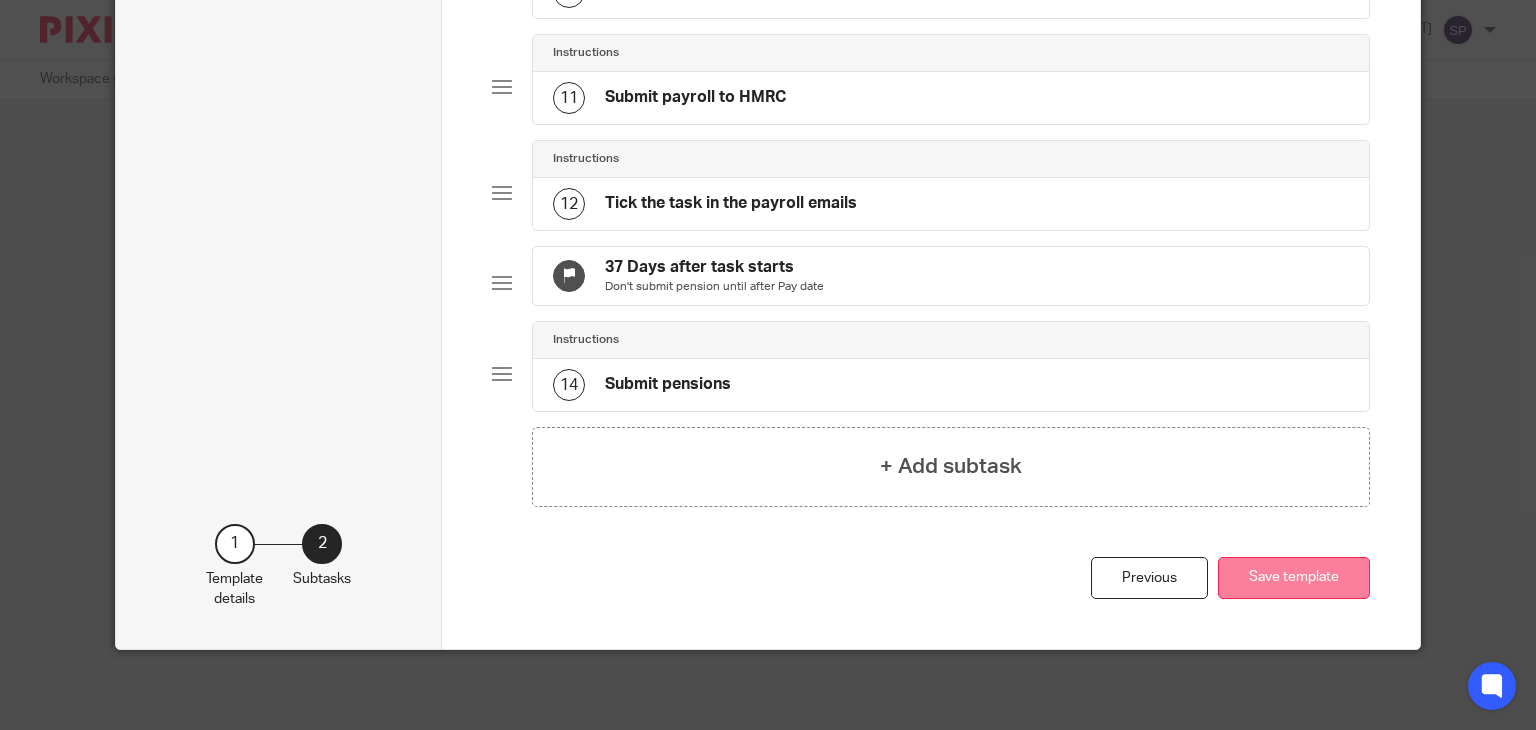 click on "Save template" at bounding box center [1294, 578] 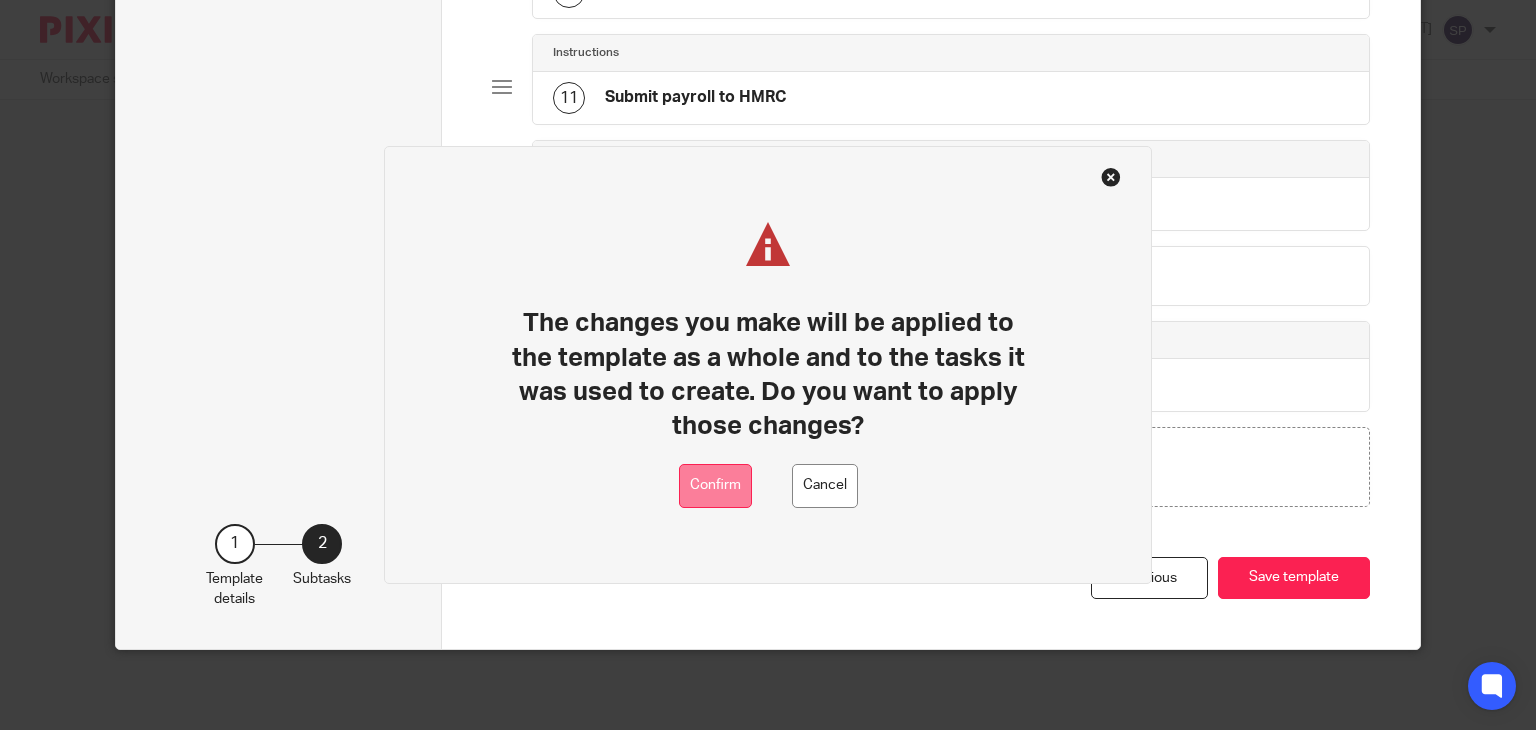 click on "Confirm" at bounding box center (715, 486) 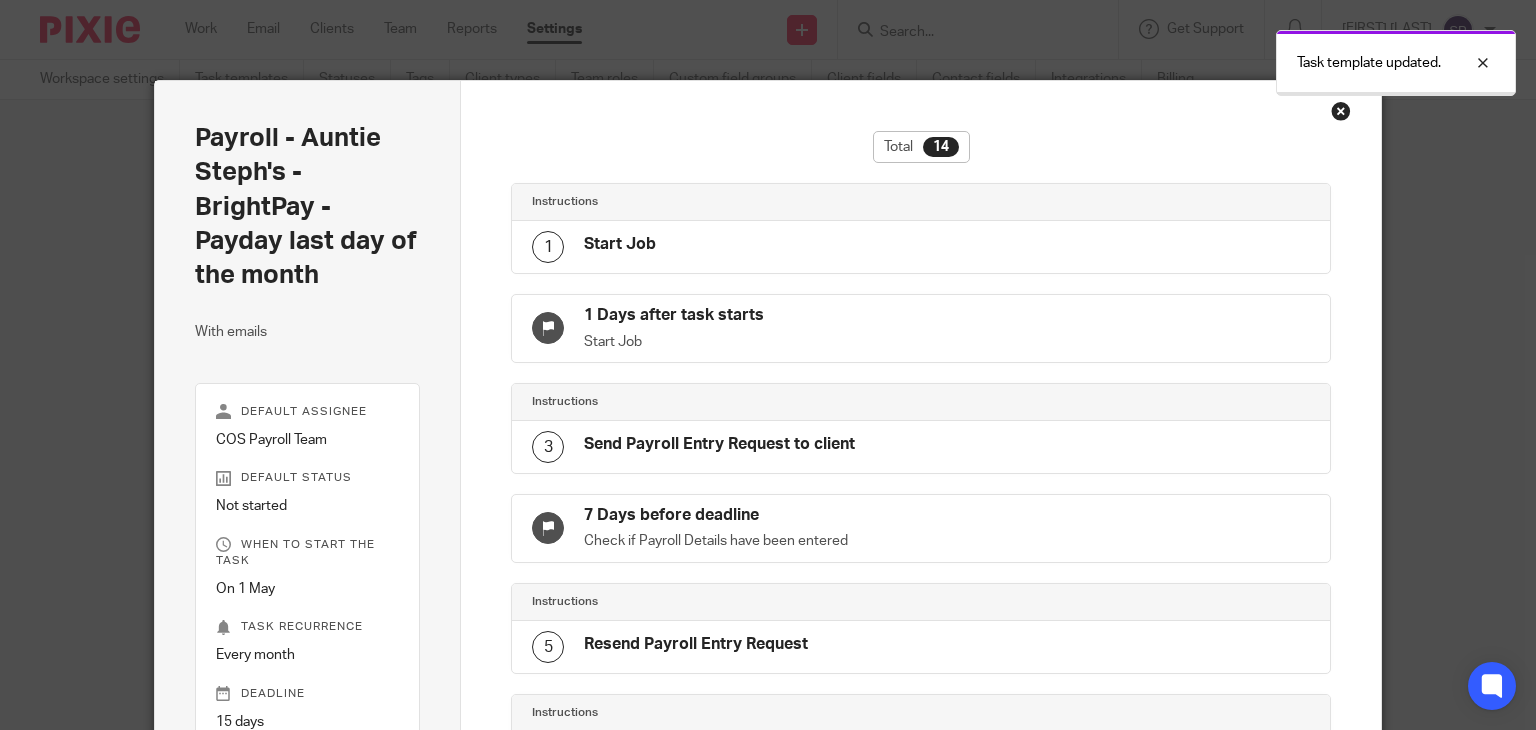 scroll, scrollTop: 0, scrollLeft: 0, axis: both 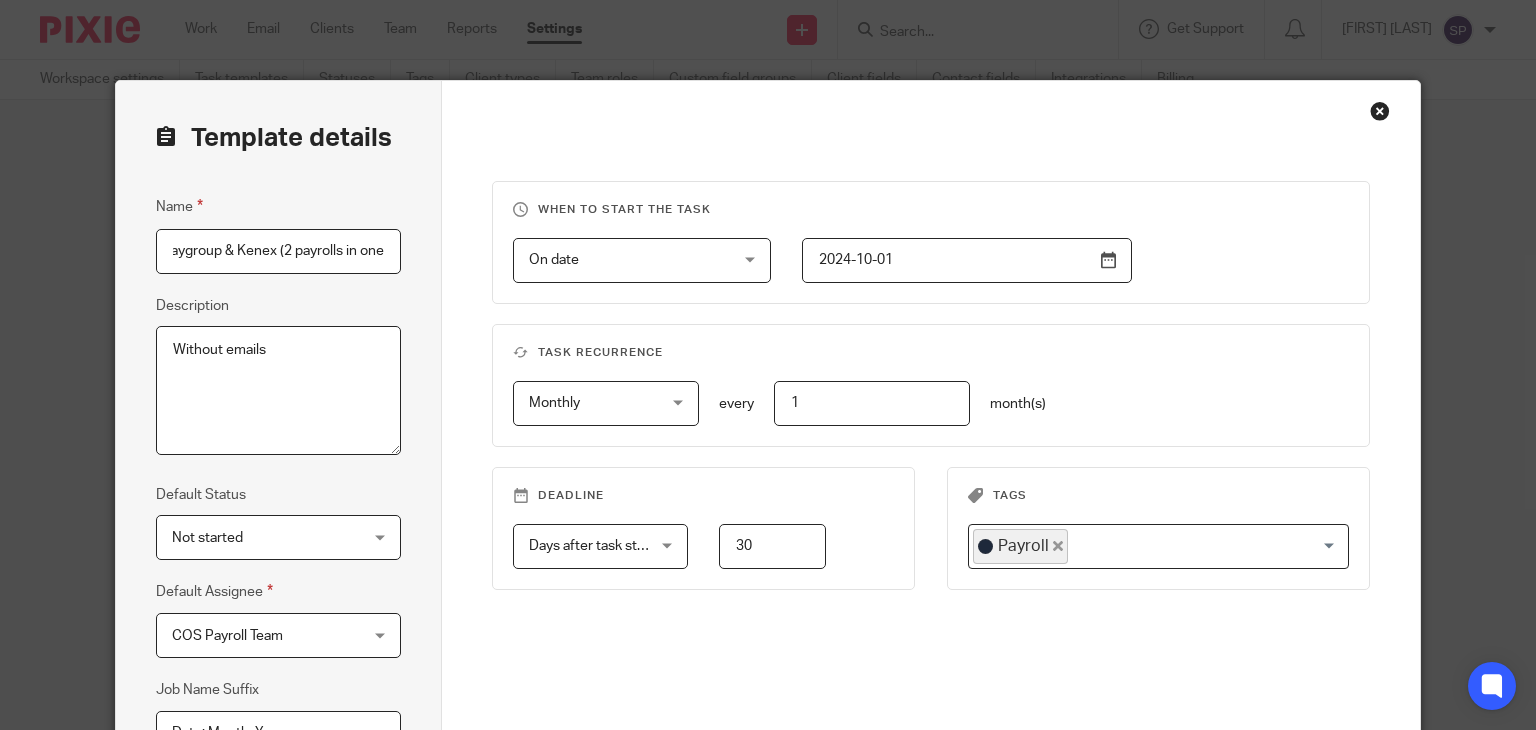 drag, startPoint x: 187, startPoint y: 245, endPoint x: 303, endPoint y: 241, distance: 116.06895 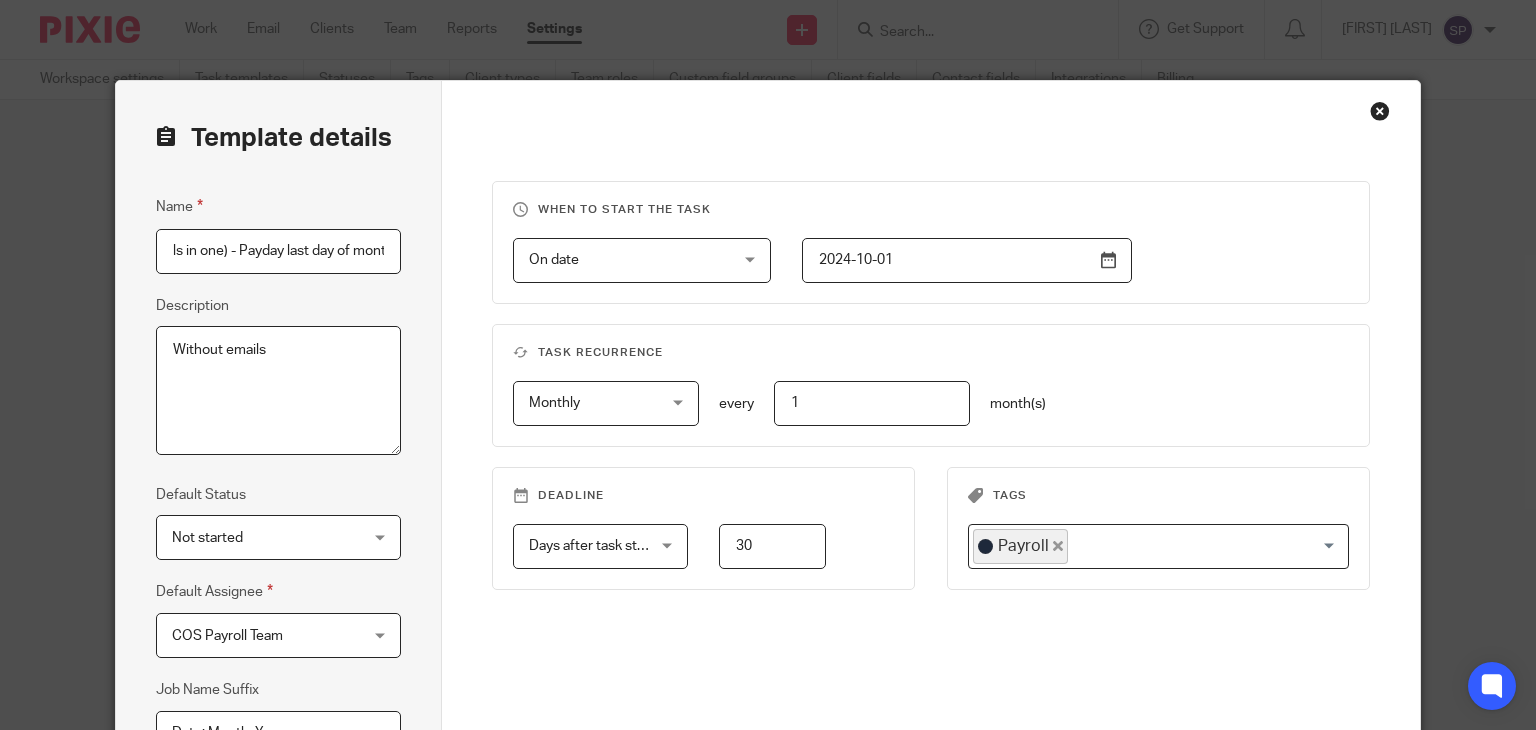scroll, scrollTop: 0, scrollLeft: 408, axis: horizontal 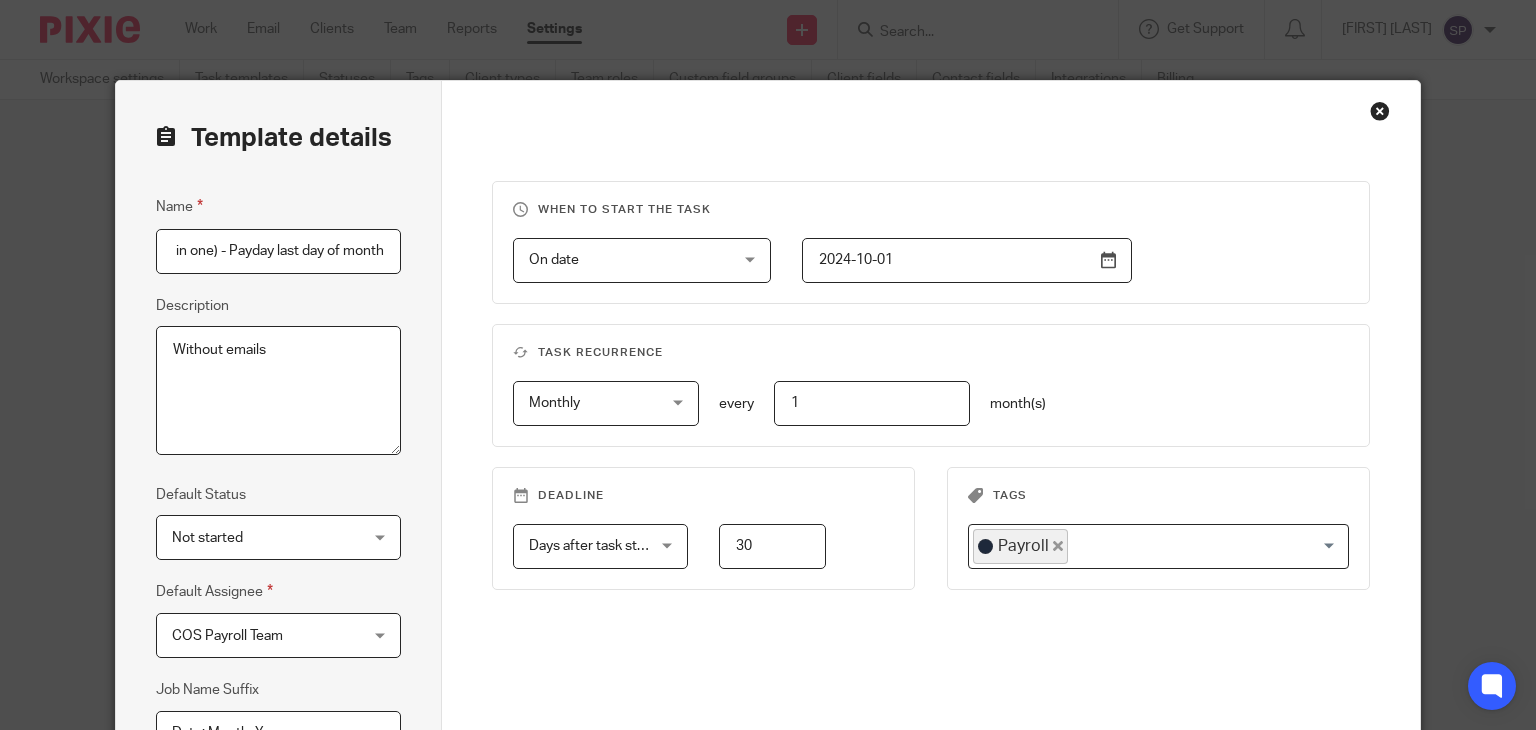 drag, startPoint x: 273, startPoint y: 249, endPoint x: 208, endPoint y: 253, distance: 65.12296 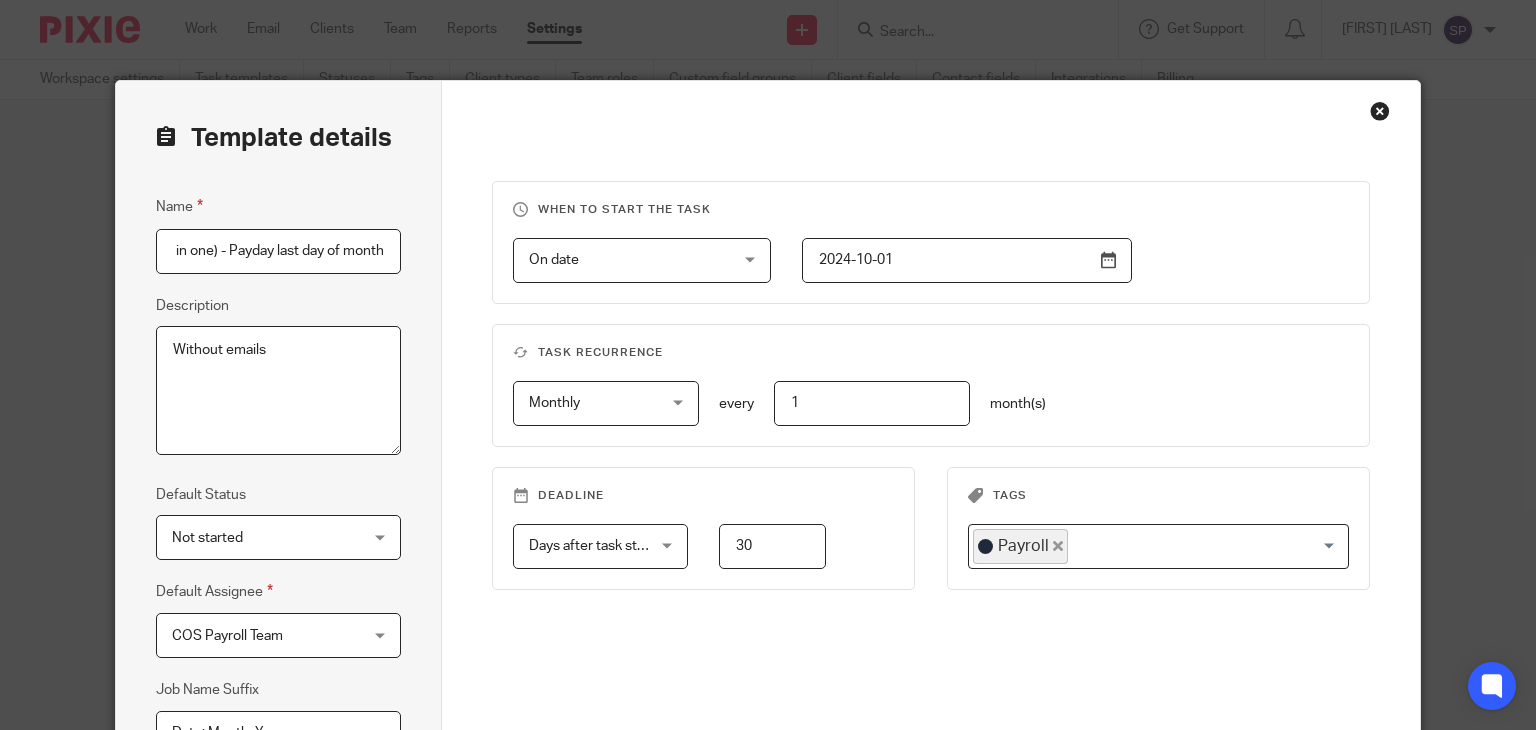 click on "Payroll -  BrightPay - Auntie Steph's Playgroup & Kenex (2 payrolls in one) - Payday last day of month" at bounding box center [278, 251] 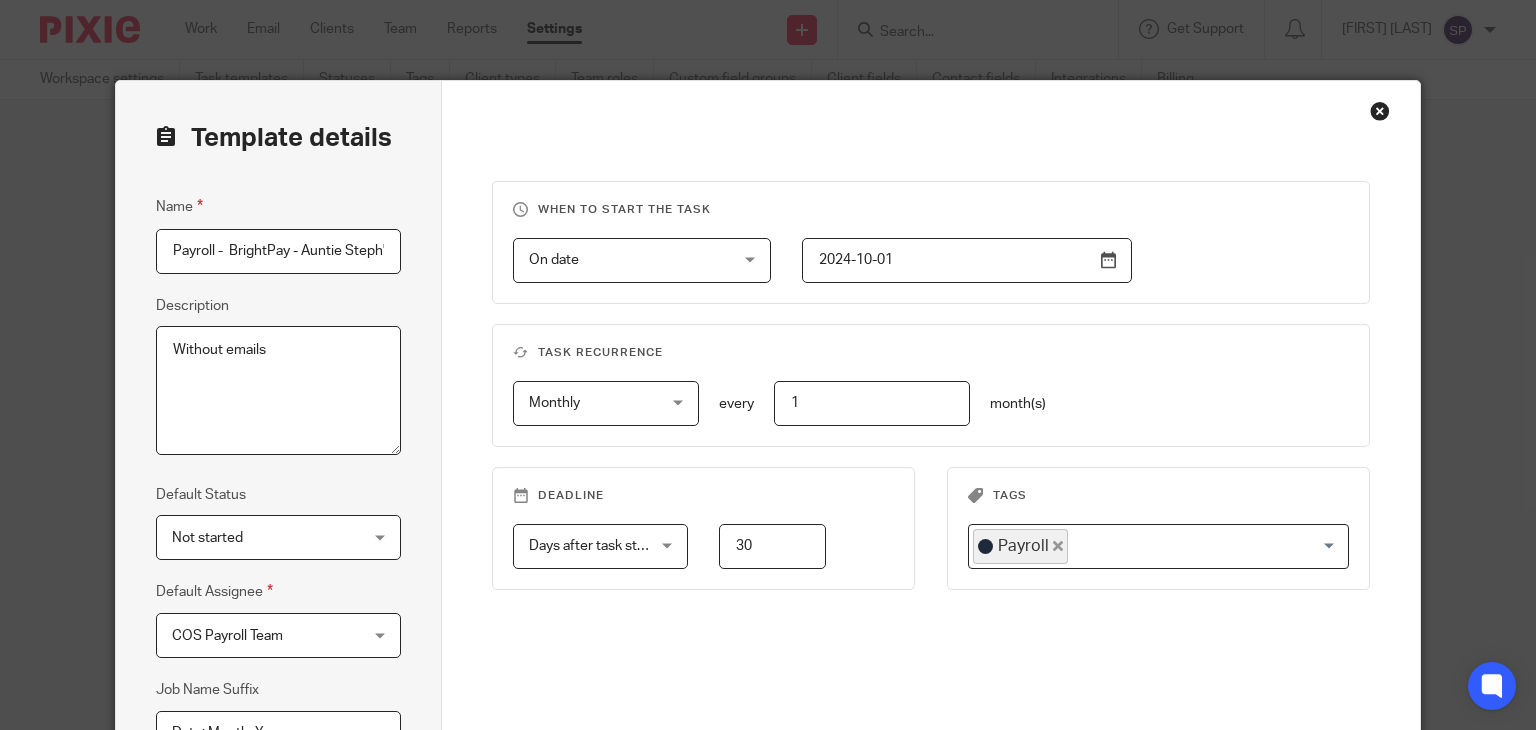 click on "Without emails" at bounding box center (278, 391) 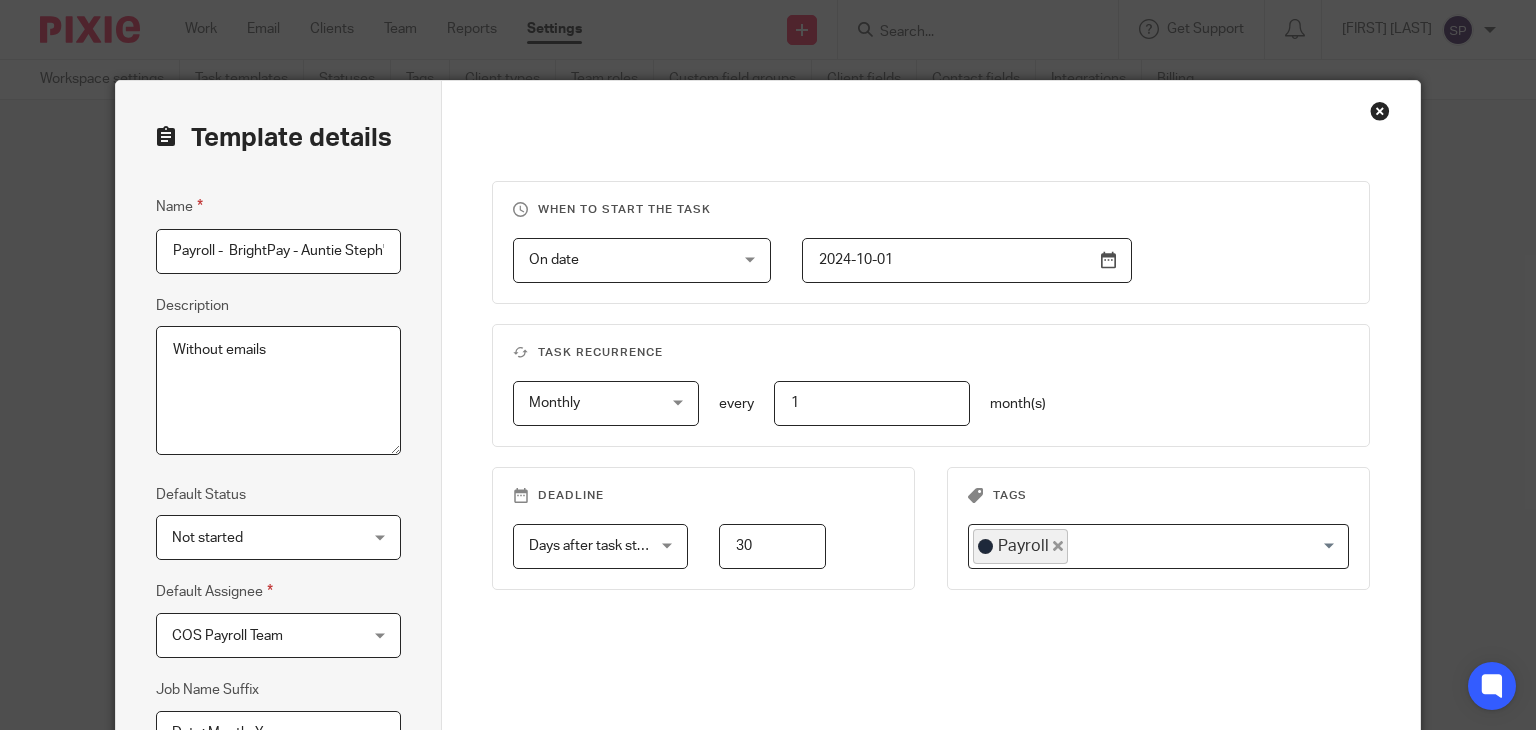 paste on "(2 payrolls in one)" 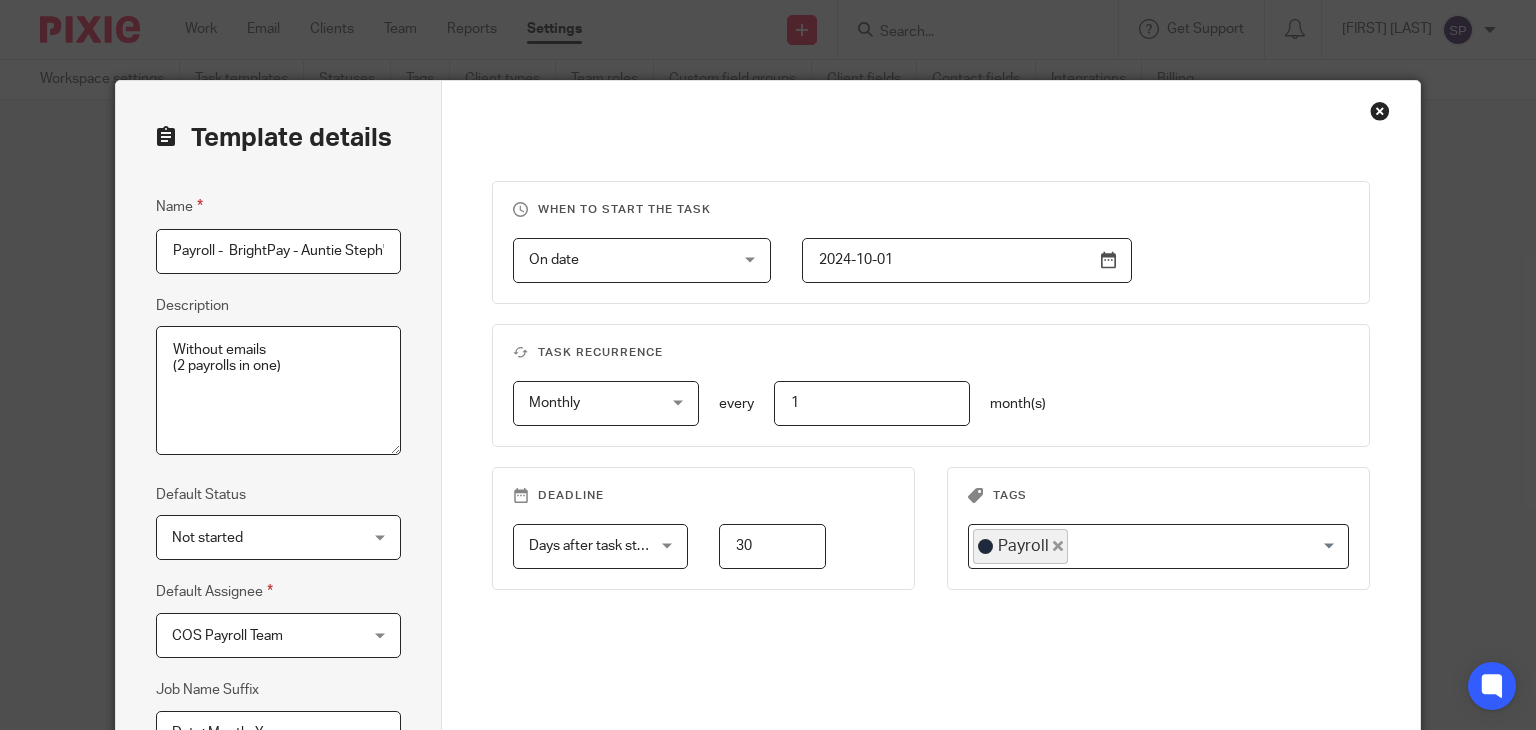 click on "Without emails" at bounding box center [278, 391] 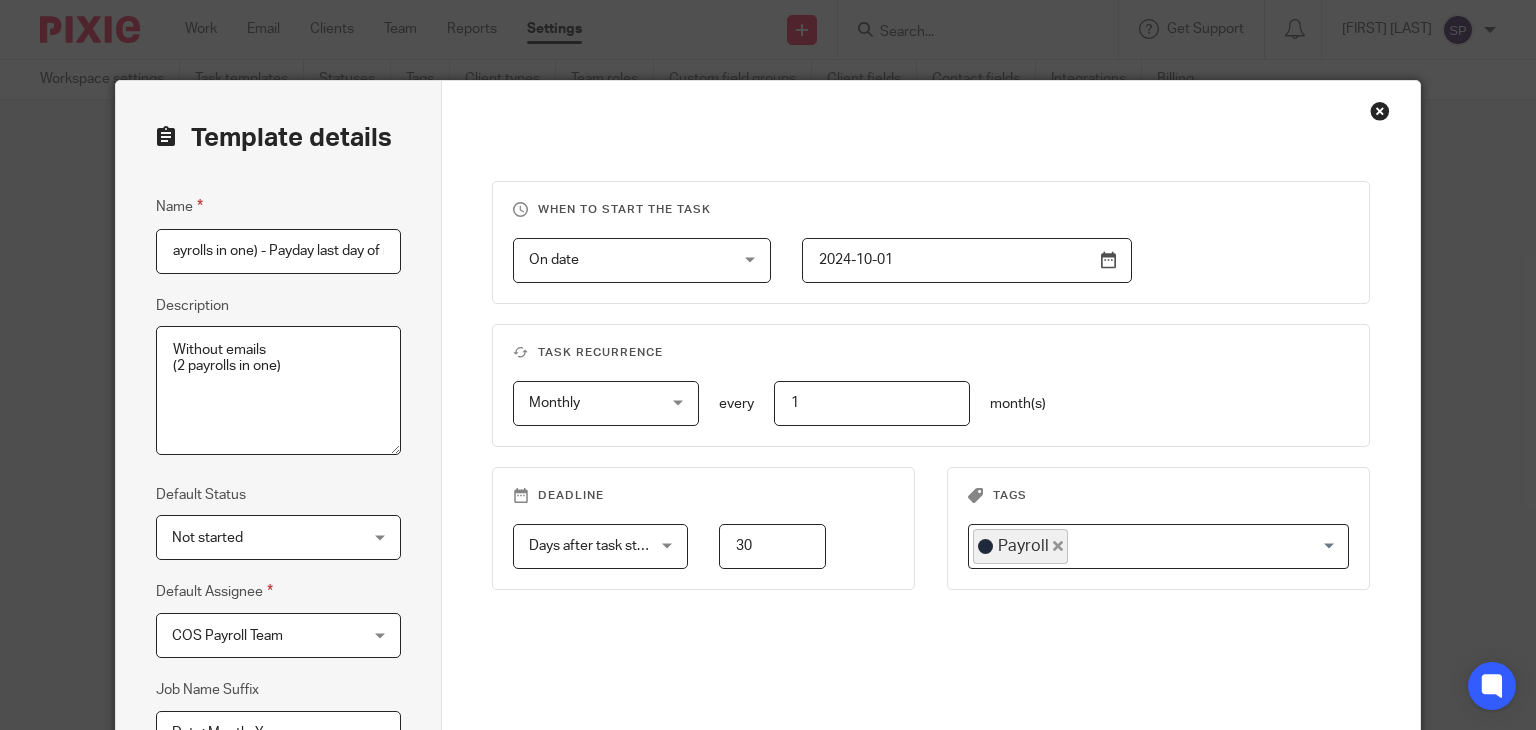 scroll, scrollTop: 0, scrollLeft: 278, axis: horizontal 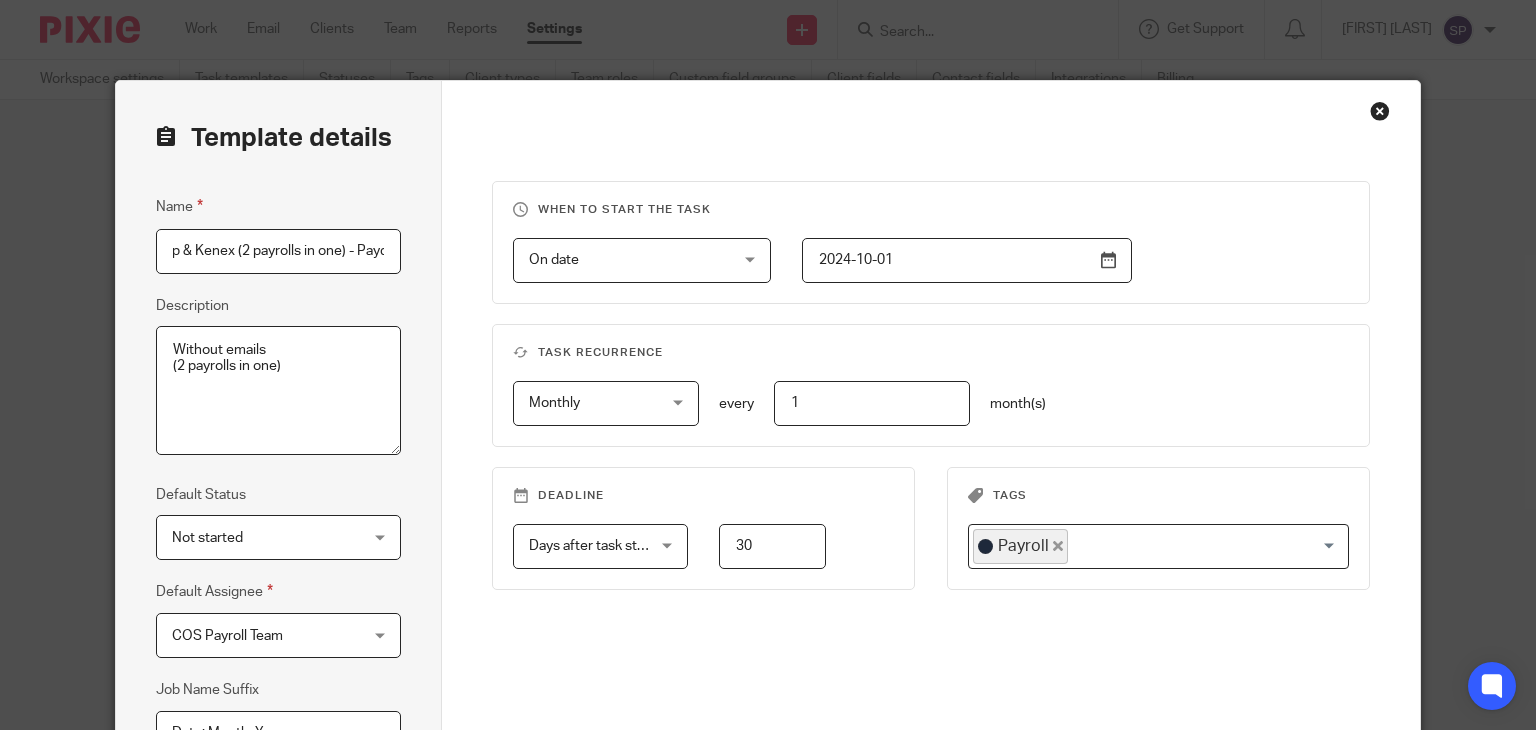 drag, startPoint x: 331, startPoint y: 257, endPoint x: 227, endPoint y: 261, distance: 104.0769 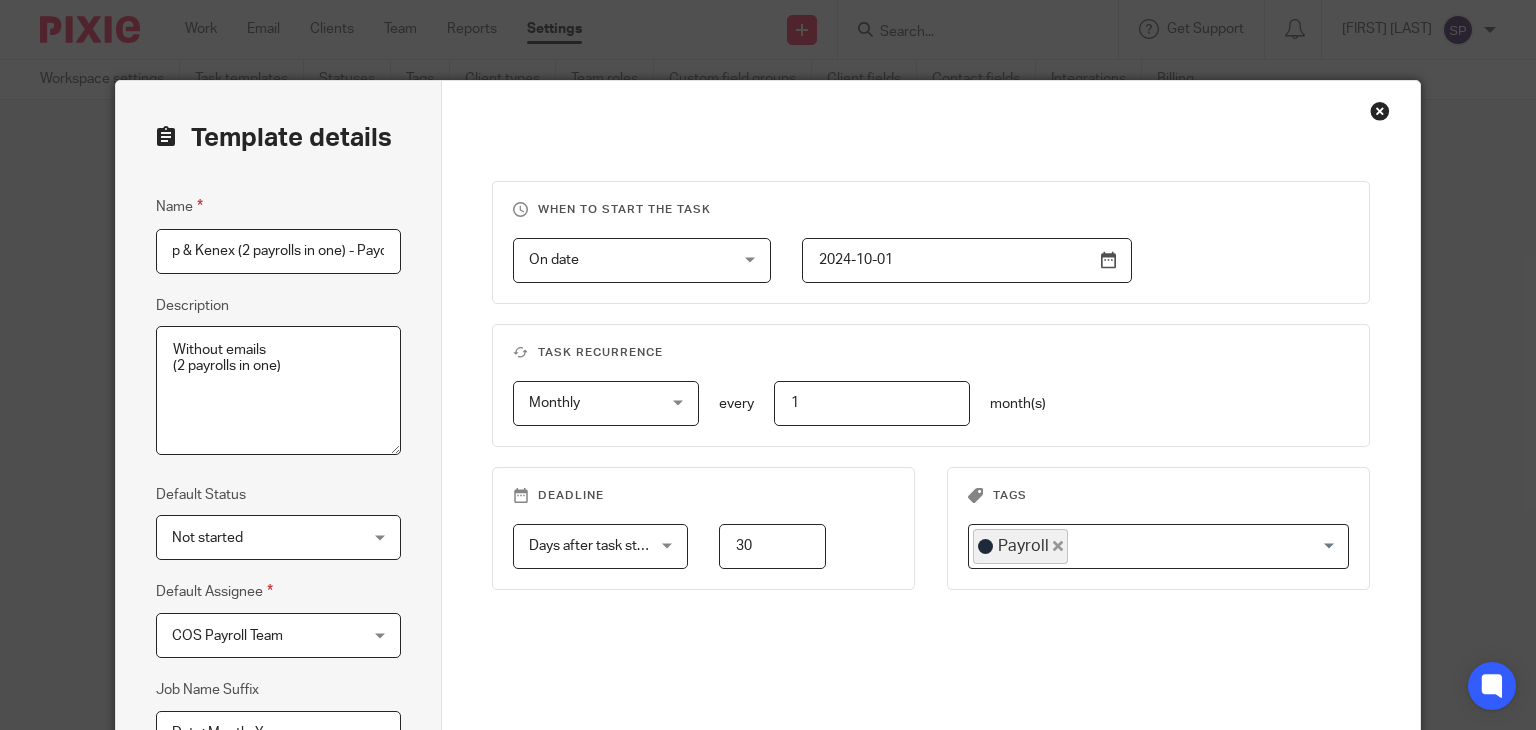 drag, startPoint x: 230, startPoint y: 257, endPoint x: 332, endPoint y: 270, distance: 102.825096 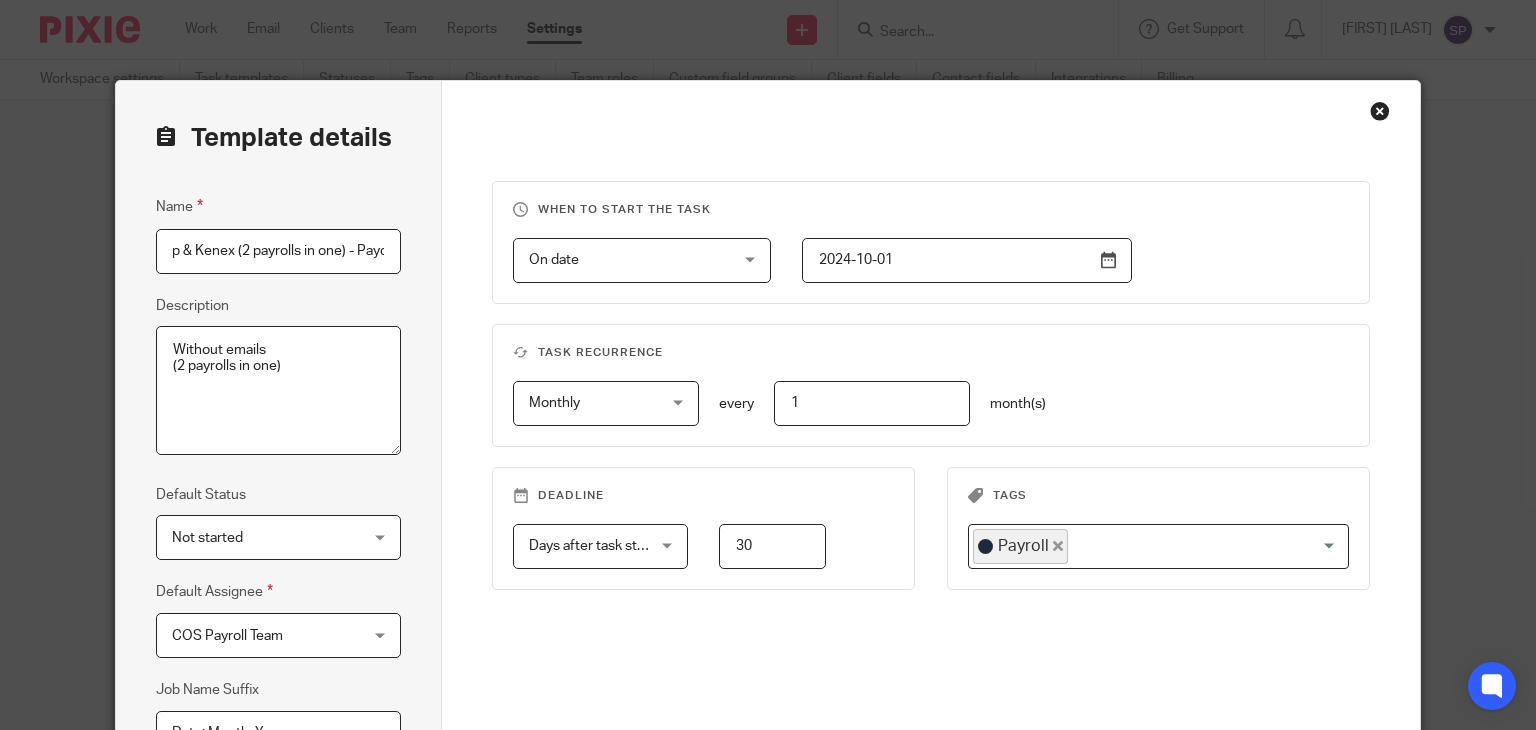 click on "Payroll -  BrightPay - Auntie Steph's Playgroup & Kenex (2 payrolls in one) - Payday last day of month" at bounding box center [278, 251] 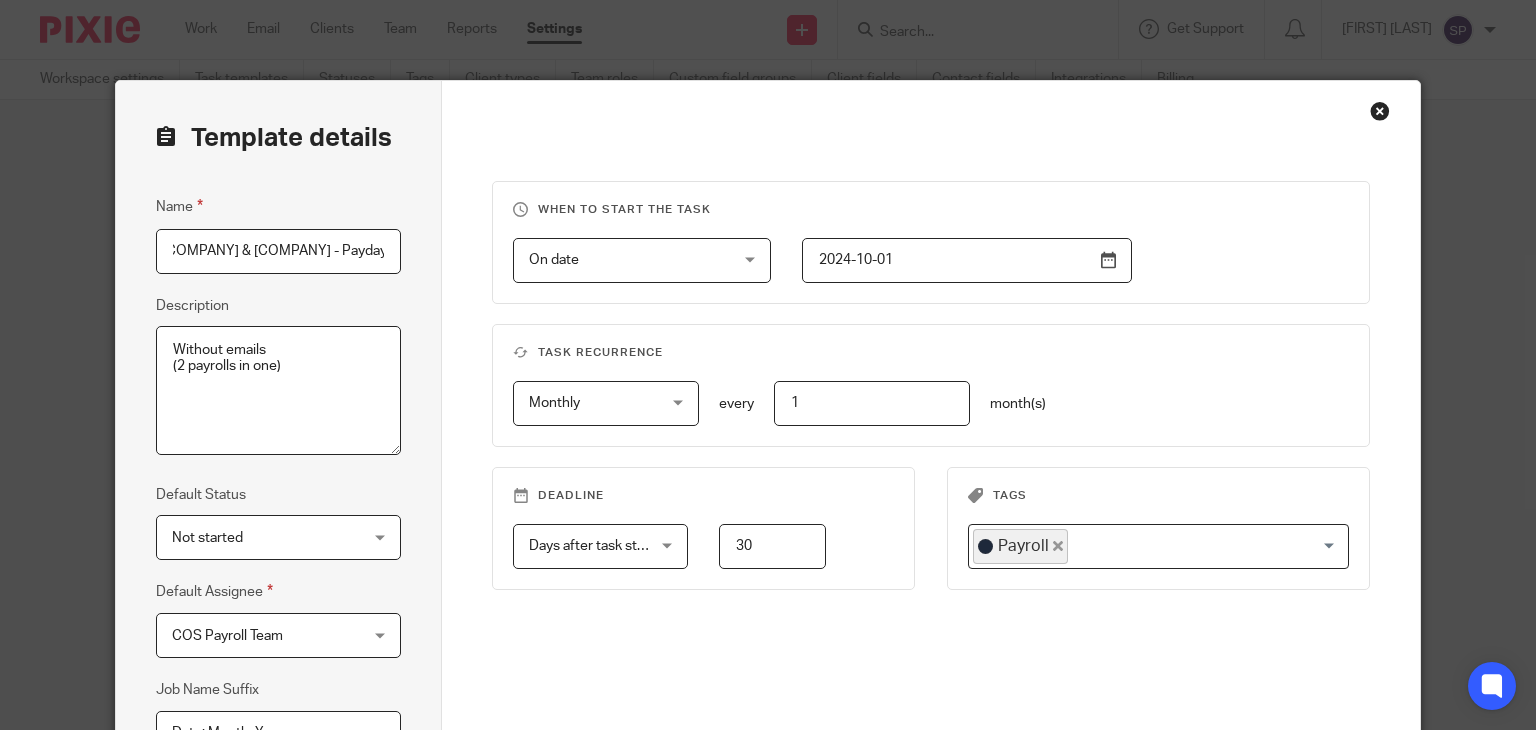 scroll, scrollTop: 0, scrollLeft: 0, axis: both 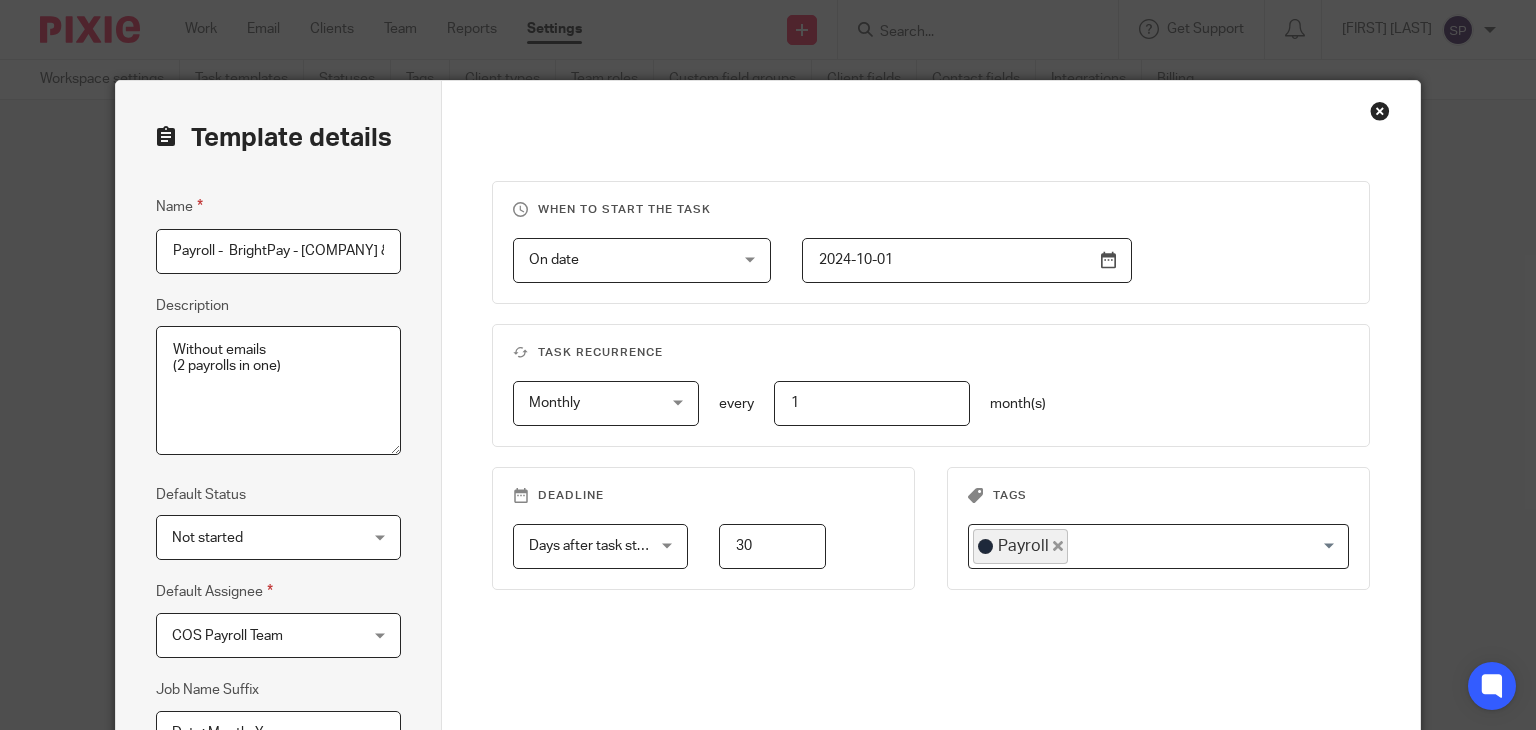 drag, startPoint x: 195, startPoint y: 261, endPoint x: 106, endPoint y: 265, distance: 89.08984 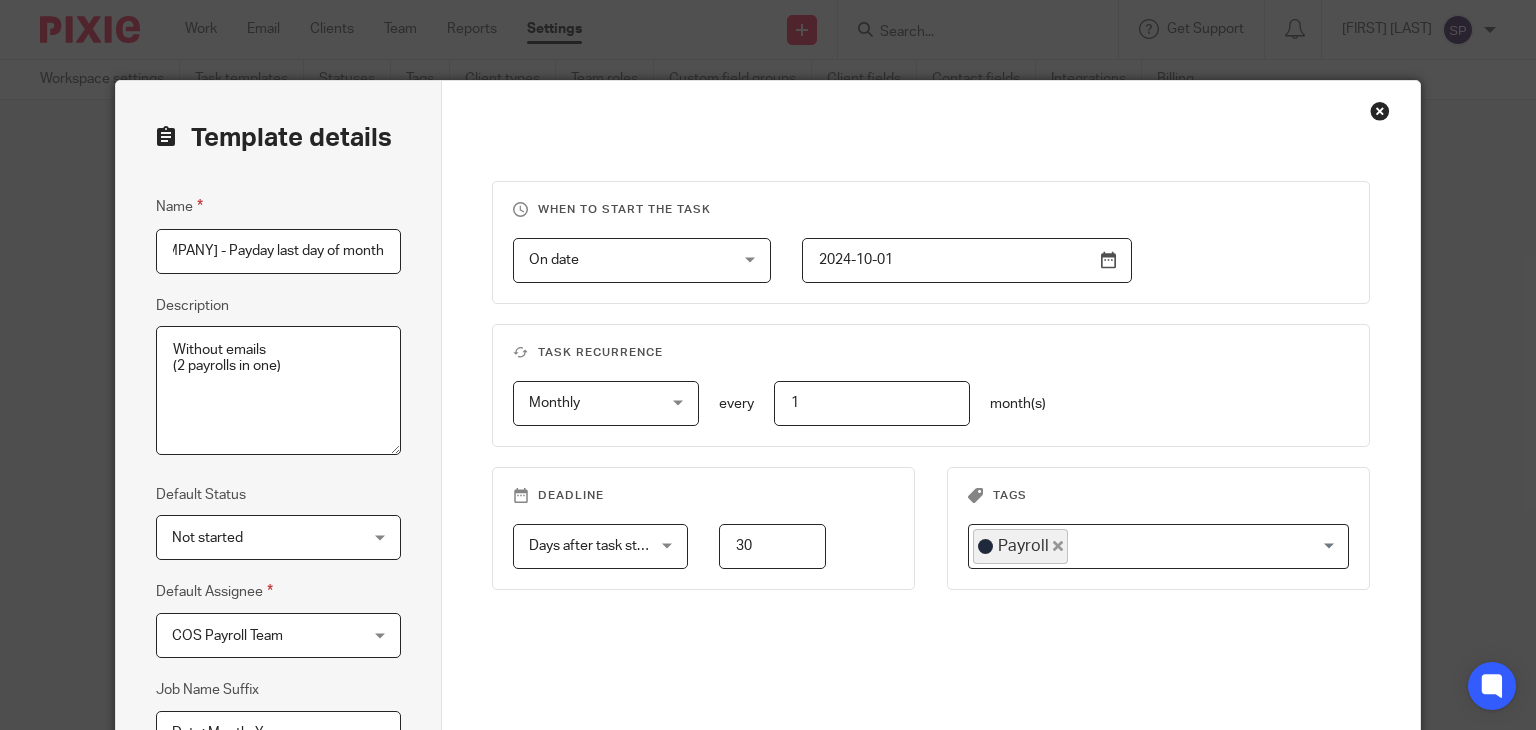 scroll, scrollTop: 0, scrollLeft: 0, axis: both 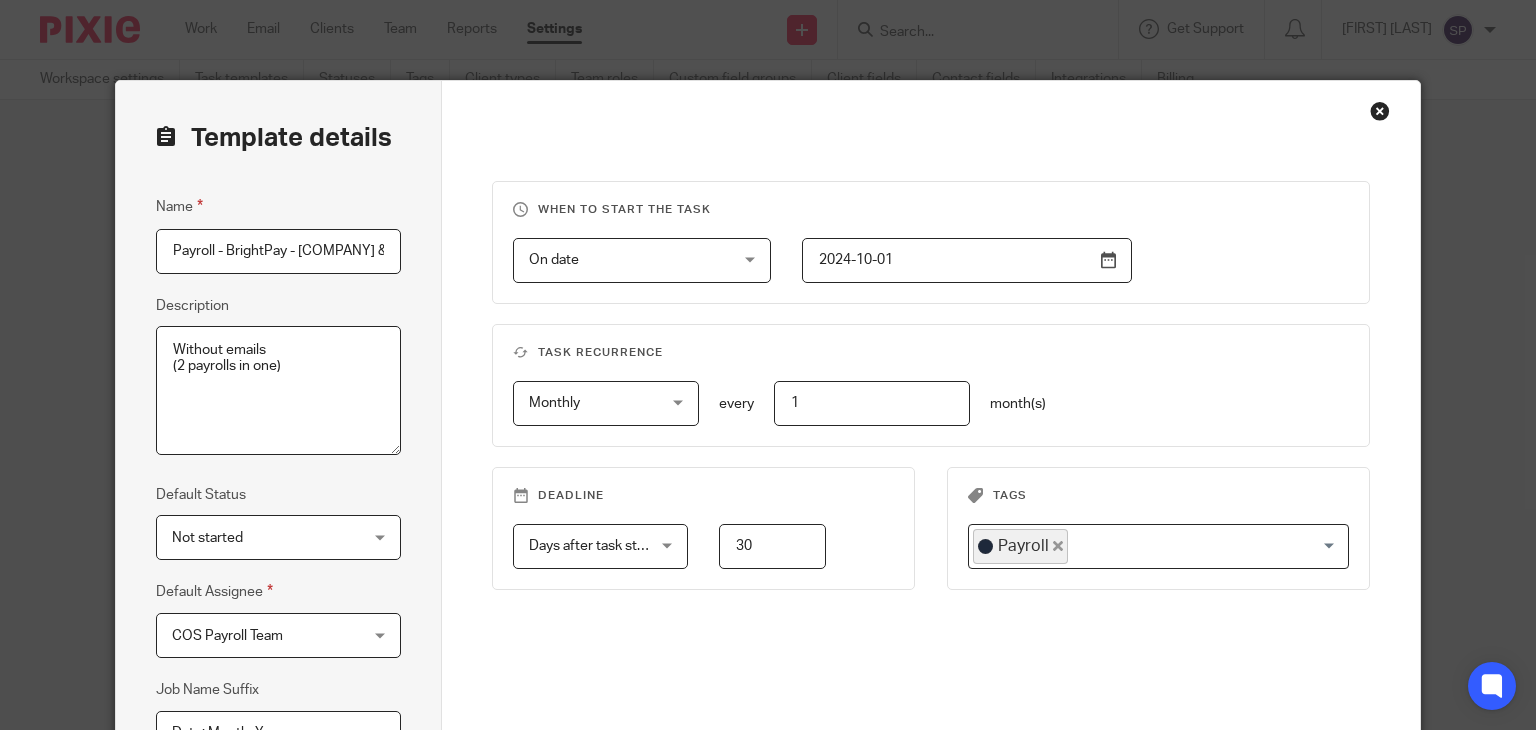 drag, startPoint x: 221, startPoint y: 255, endPoint x: 220, endPoint y: 269, distance: 14.035668 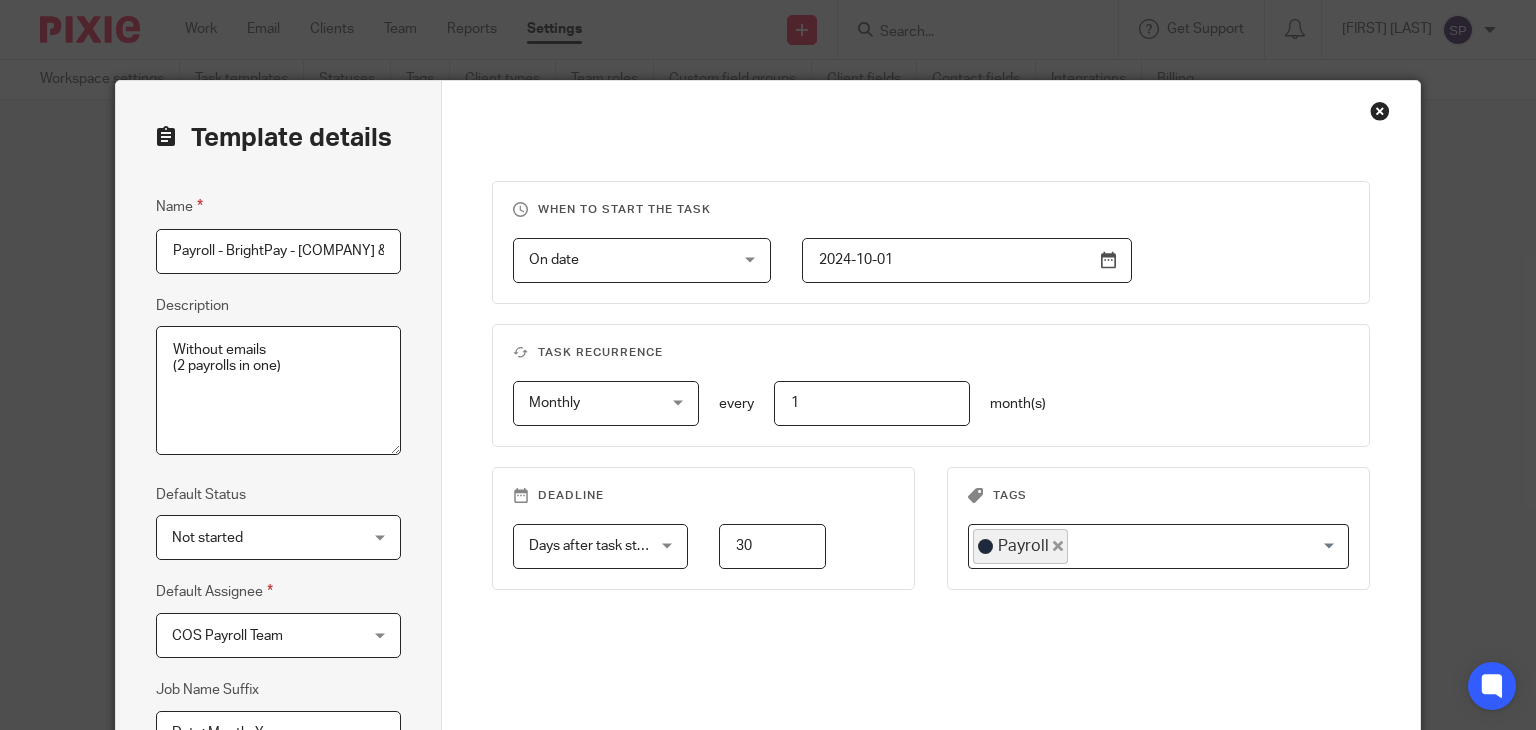 click on "Payroll - BrightPay - [COMPANY] & [COMPANY] - Payday last day of month" at bounding box center [278, 251] 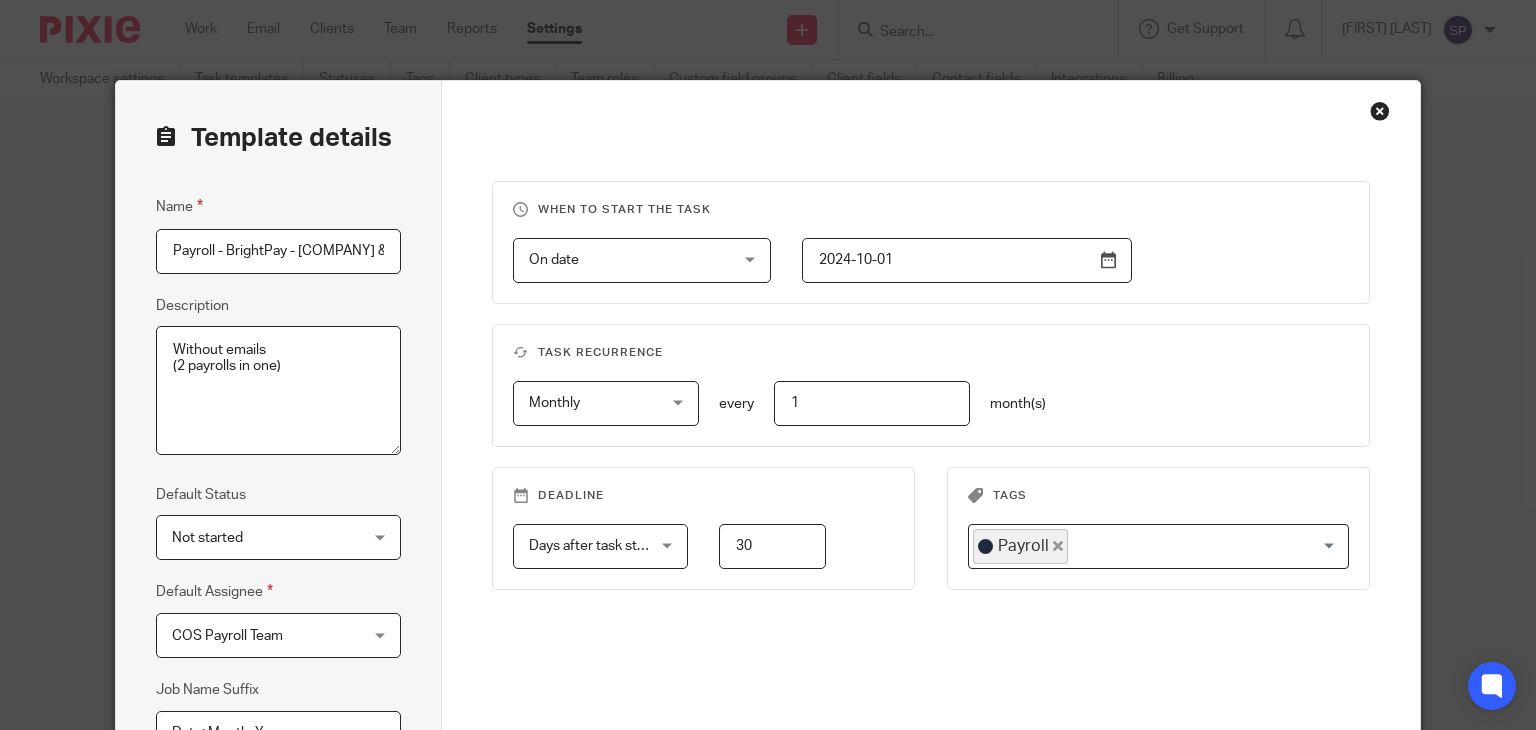 drag, startPoint x: 211, startPoint y: 257, endPoint x: 276, endPoint y: 254, distance: 65.06919 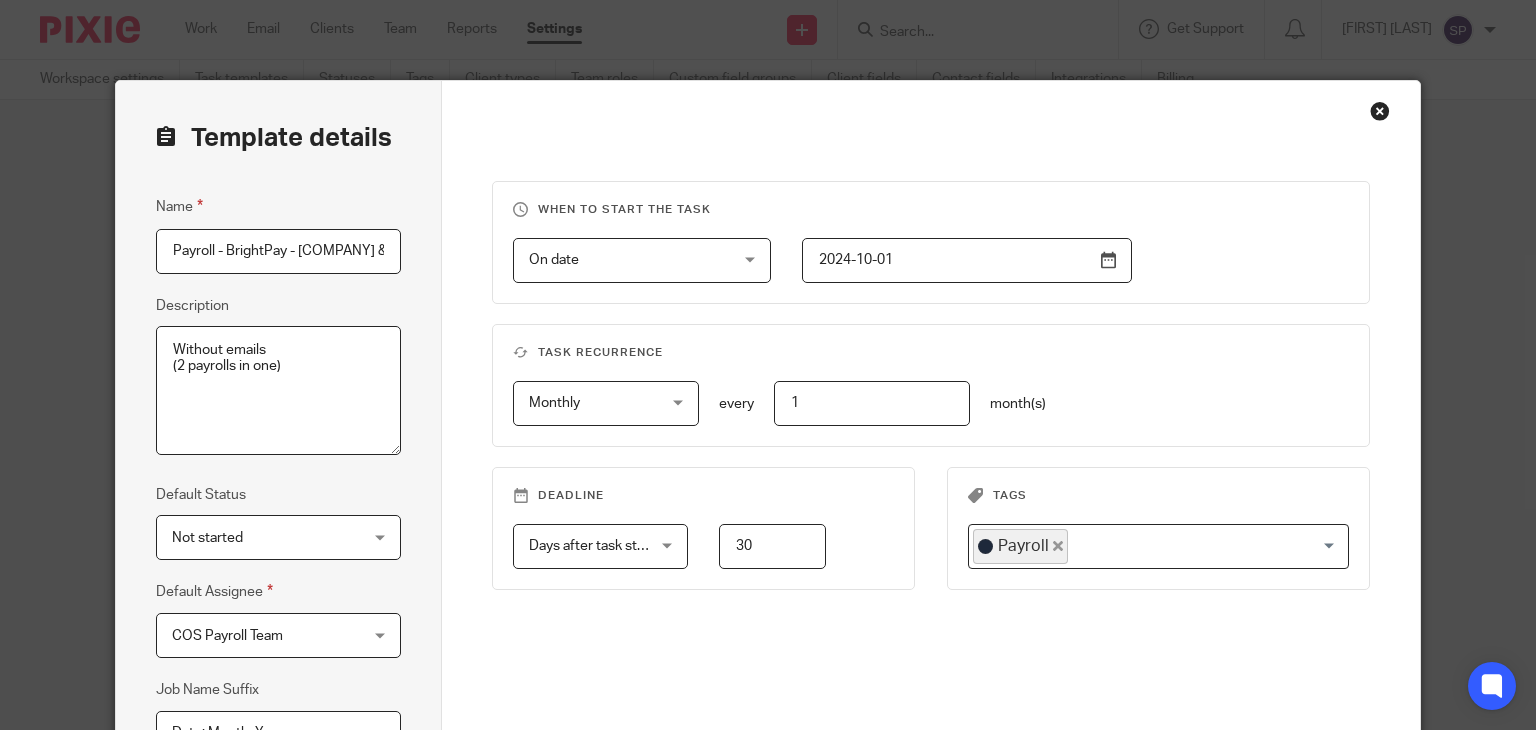click on "Payroll - BrightPay - Auntie Steph's Playgroup & Kenex - Payday last day of month" at bounding box center [278, 251] 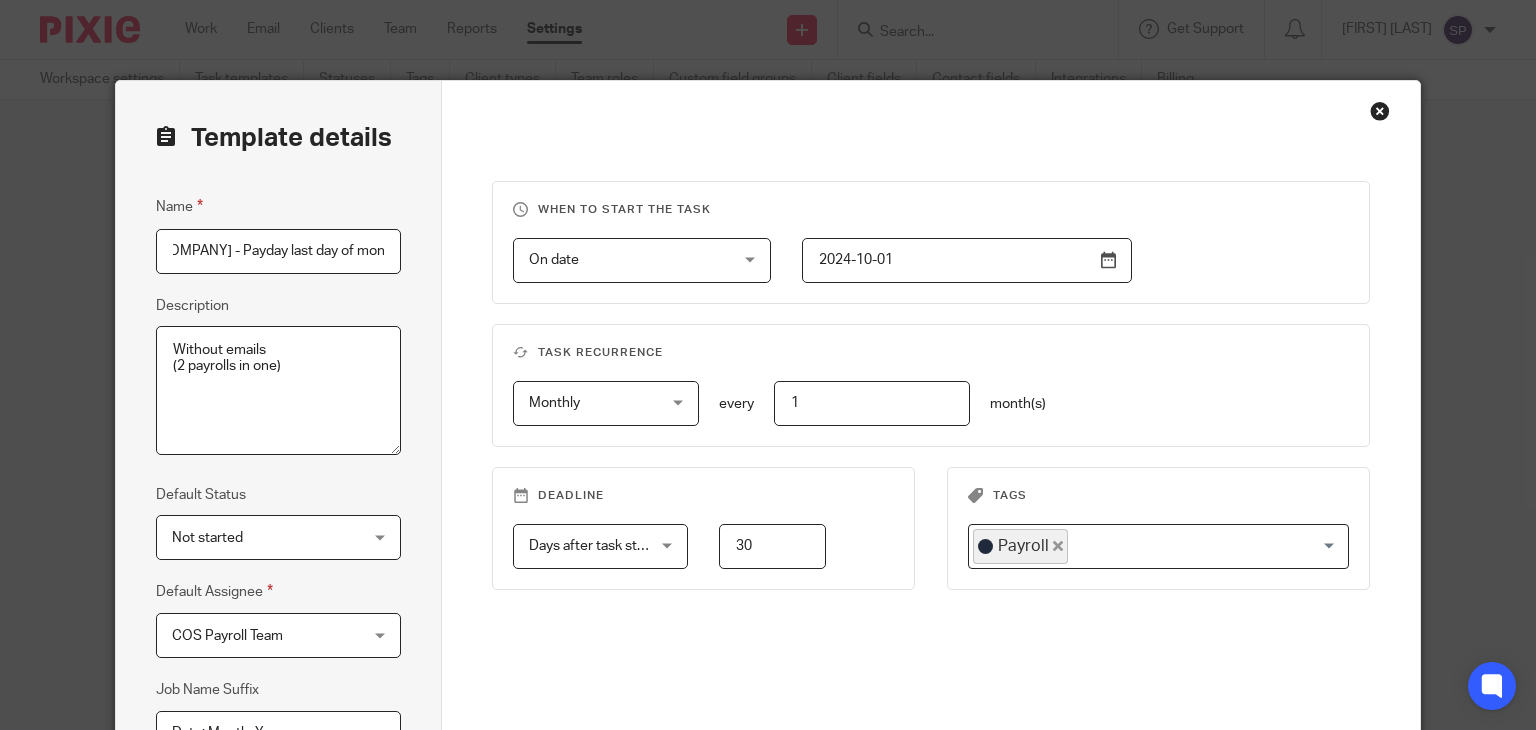 scroll, scrollTop: 0, scrollLeft: 221, axis: horizontal 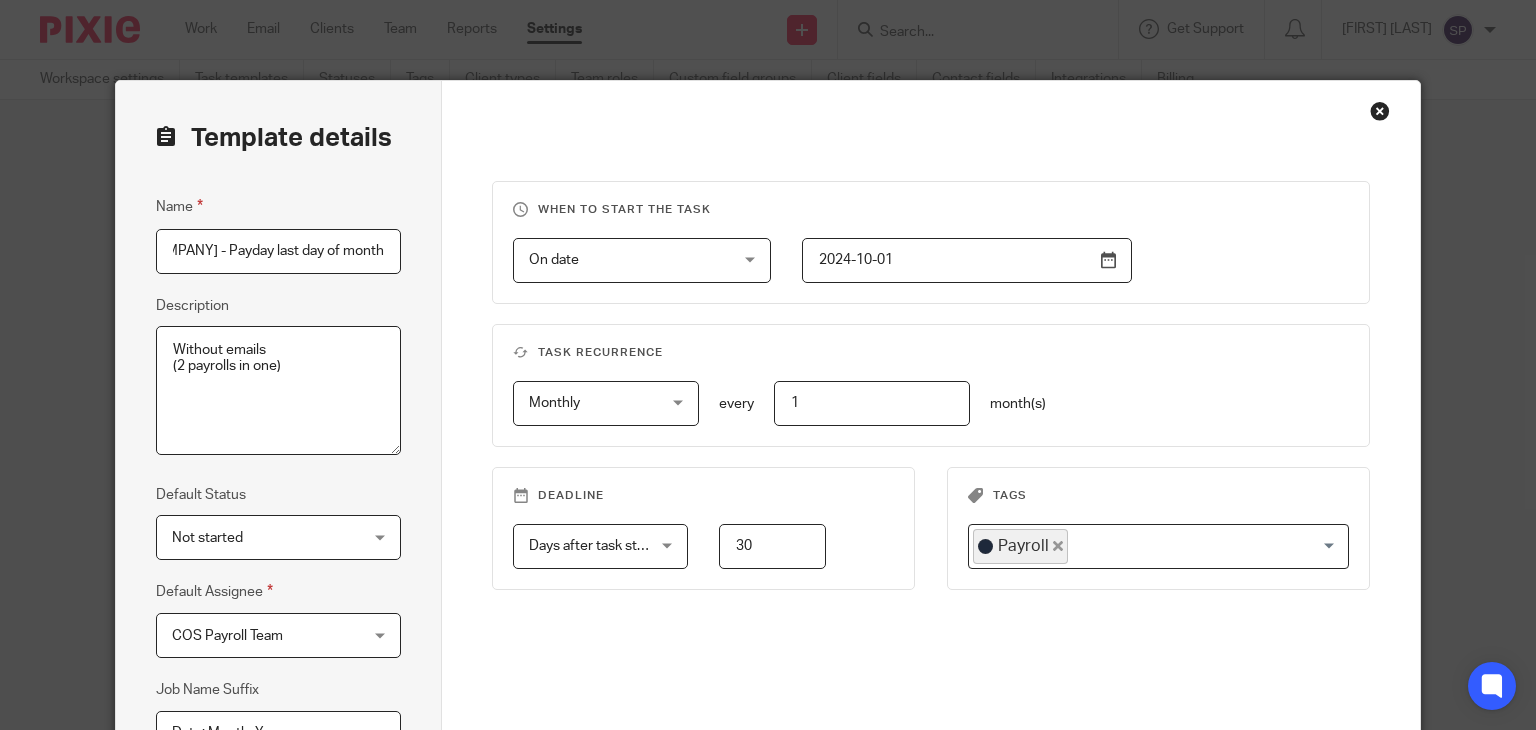 drag, startPoint x: 373, startPoint y: 261, endPoint x: 324, endPoint y: 250, distance: 50.219517 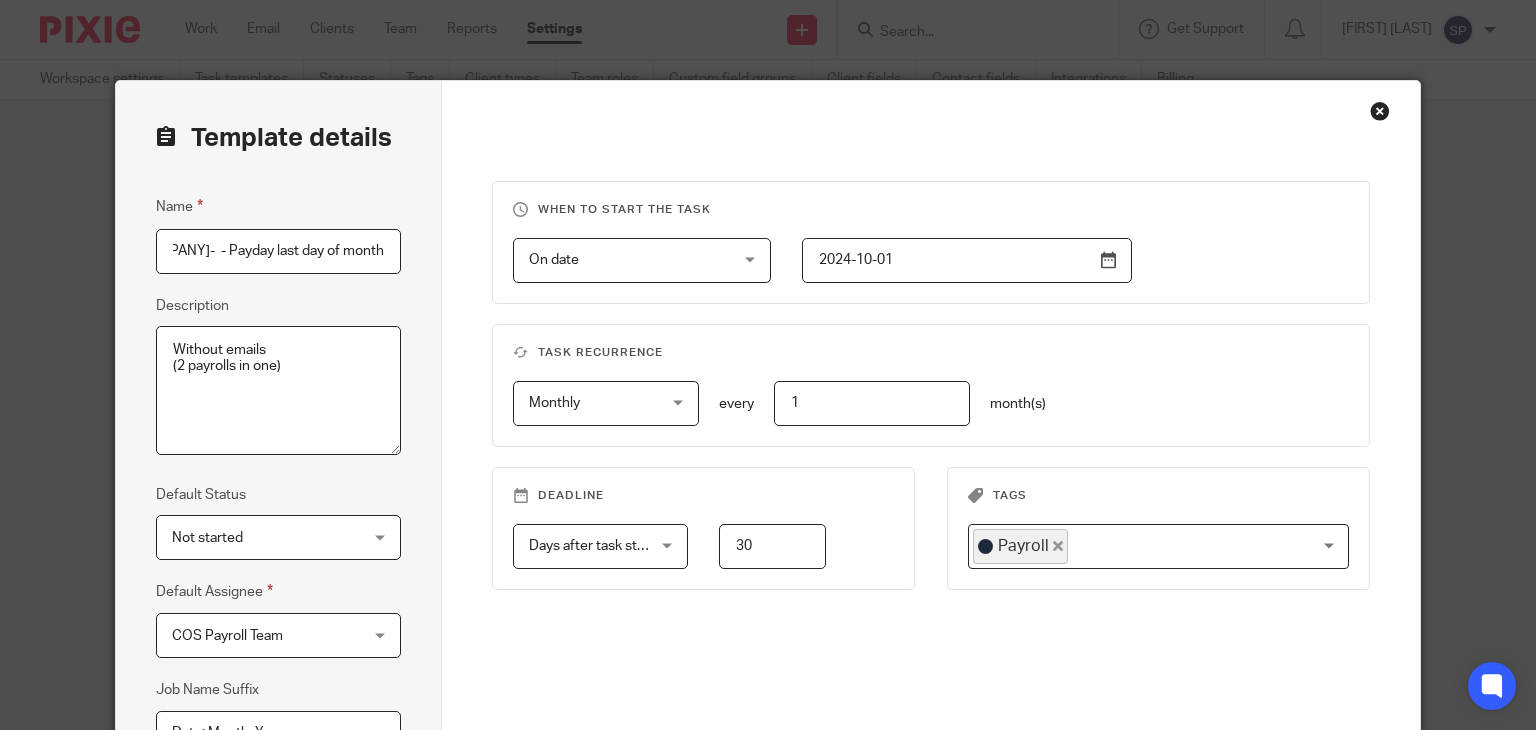 paste on "- BrightPay" 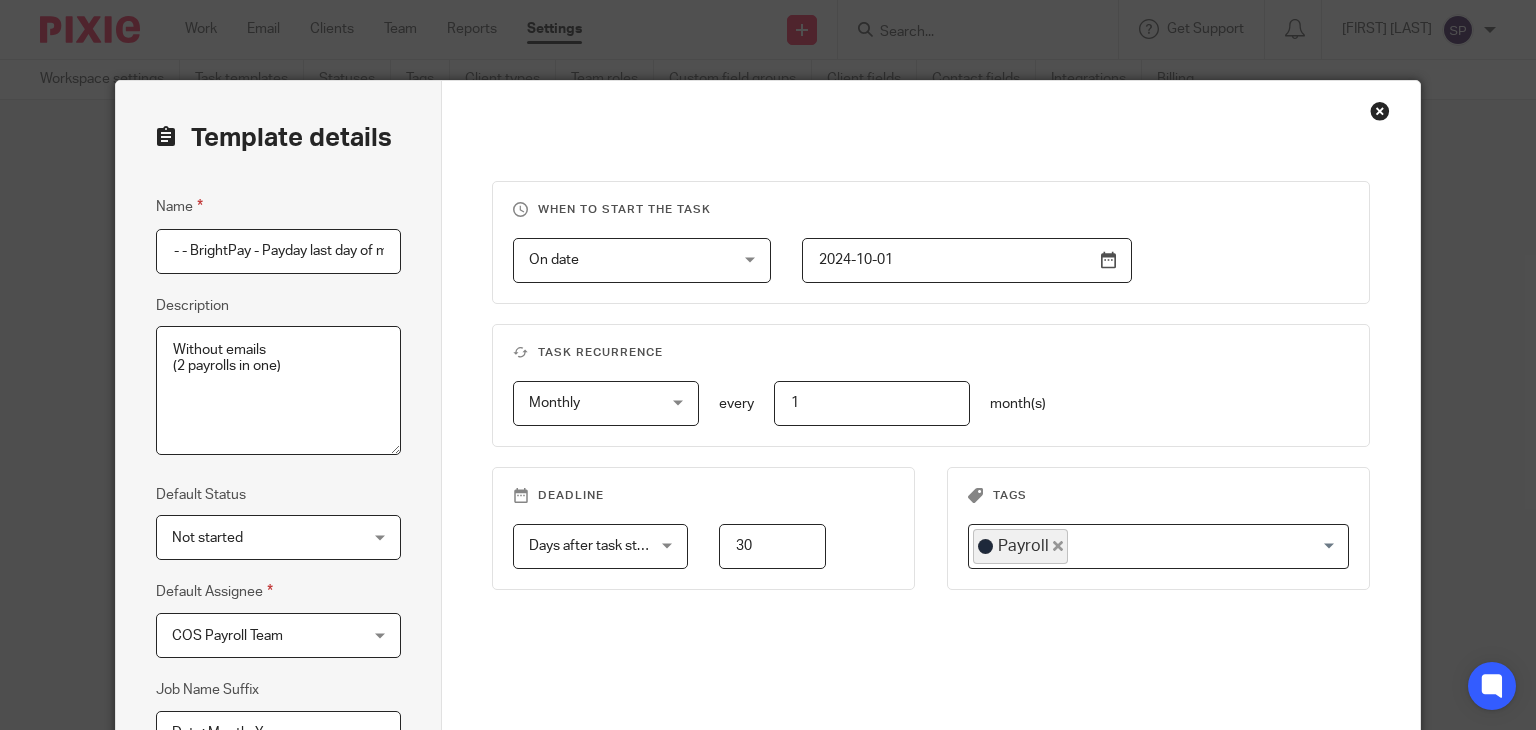 click on "Payroll - Auntie Steph's Playgroup & Kenex- - BrightPay - Payday last day of month" at bounding box center (278, 251) 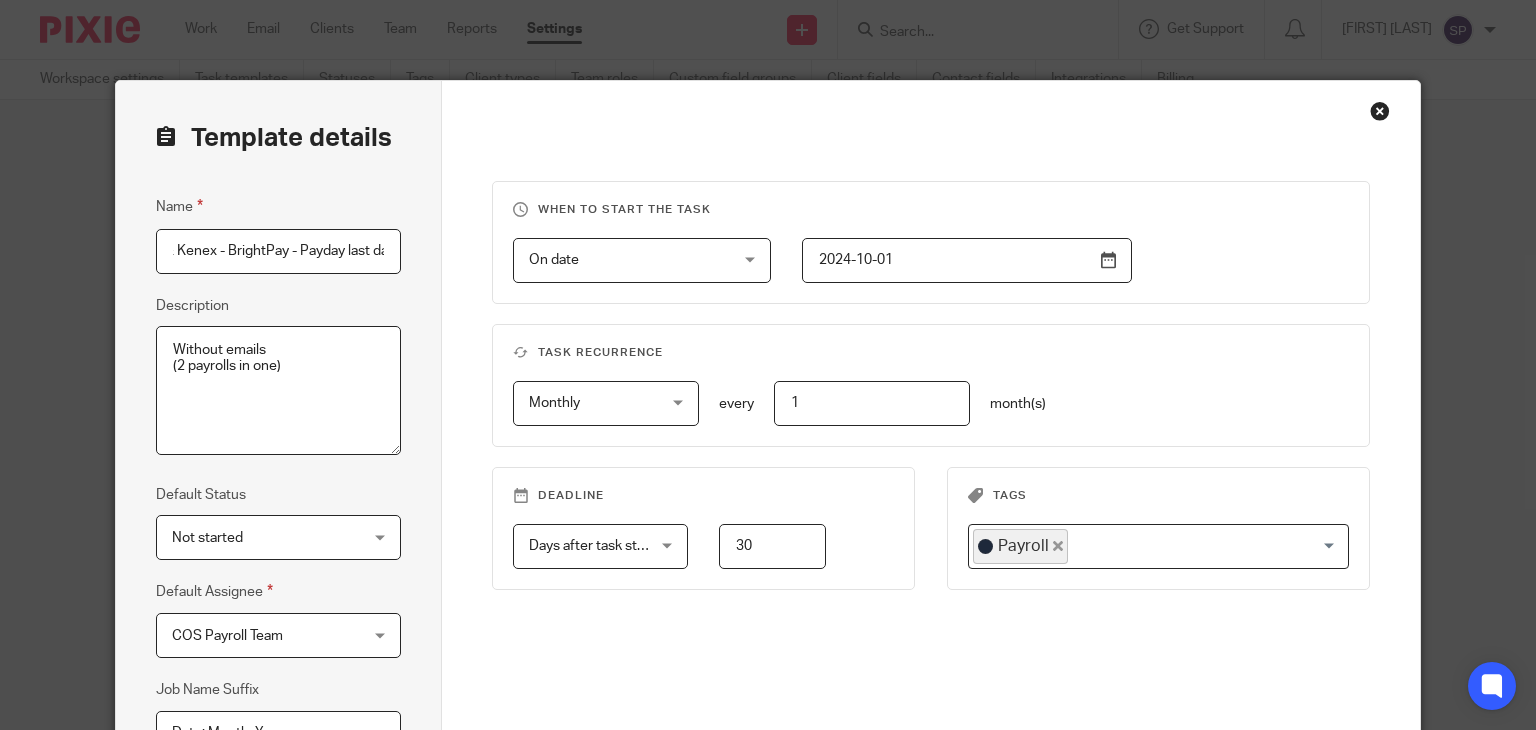 click on "Payroll - Auntie Steph's Playgroup & Kenex - BrightPay - Payday last day of month" at bounding box center (278, 251) 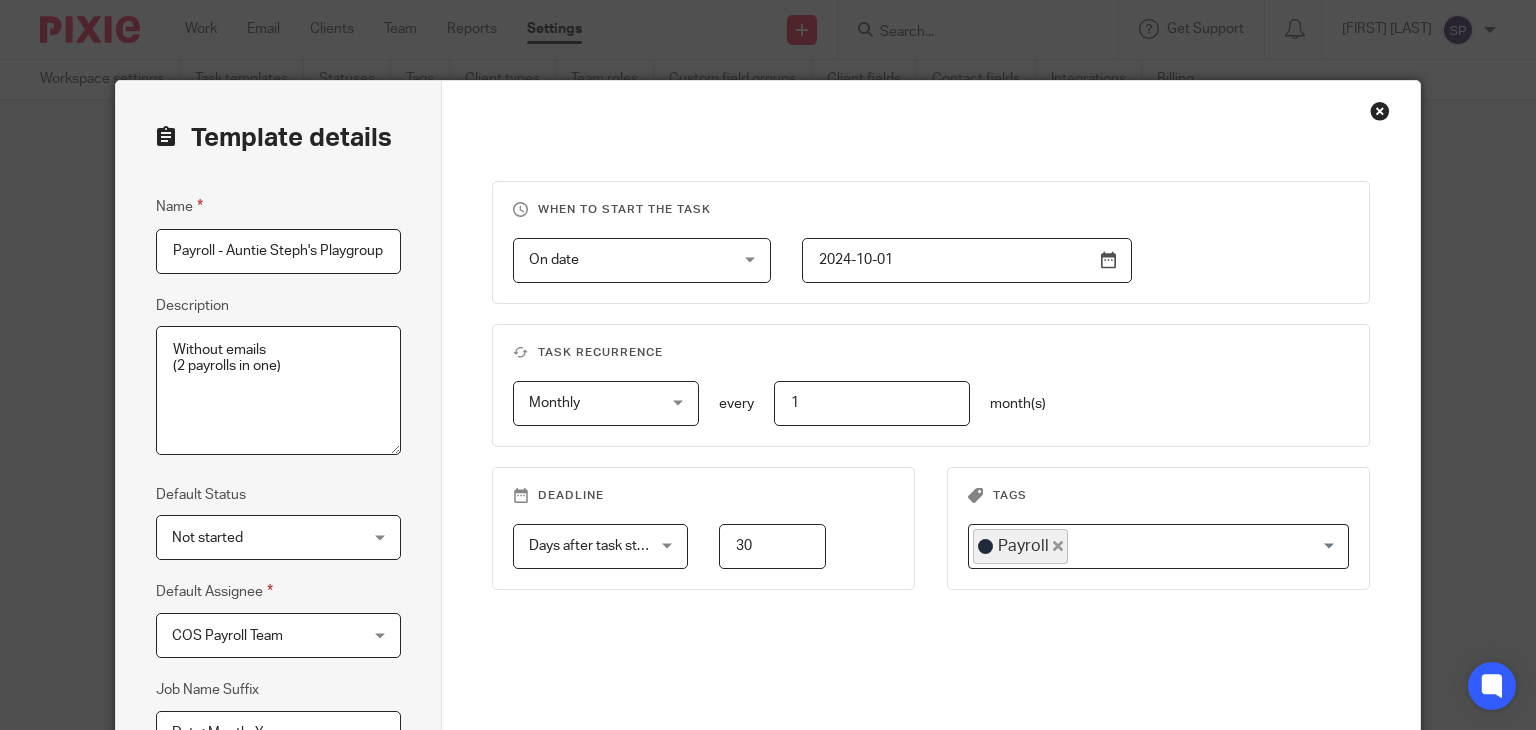 drag, startPoint x: 211, startPoint y: 249, endPoint x: 100, endPoint y: 279, distance: 114.982605 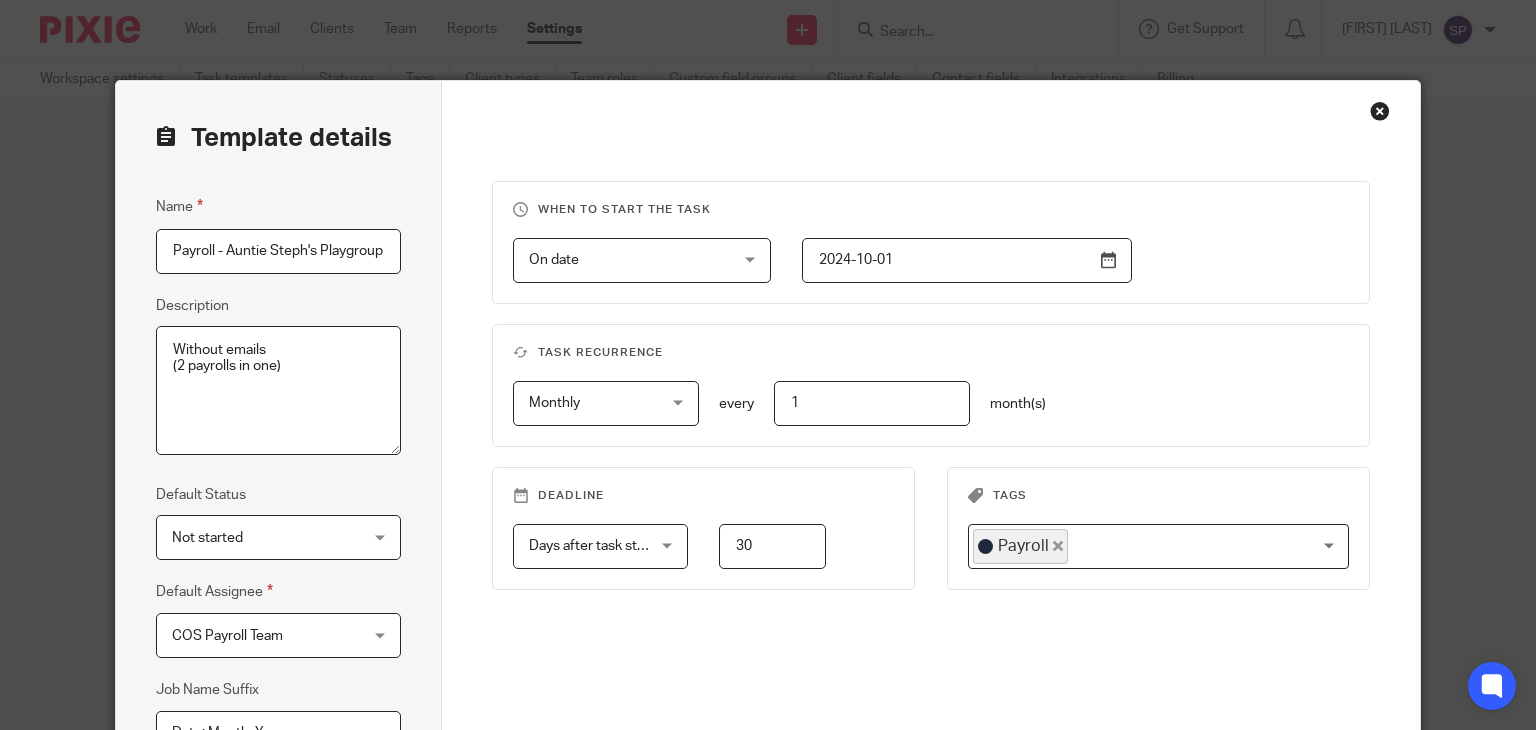 click on "Template details       Name   Payroll - Auntie Steph's Playgroup & Kenex - BrightPay - Payday last day of month   Description   Without emails   Default Status
Not started
Not started
Not started
In progress
1   Default Assignee
COS Payroll Team
COS Payroll Team
Client manager
Payroll
Bookkeeper
Month End
VAT return
Reviewer
Tax return
Aisha Ghaffur
Amy Figg
Ann Lavelle
Becky Vanden
Bekah Murray
Ben Godfrey
Caterina Avanzi
COS Payroll Team
Diane Middleton" at bounding box center (768, 365) 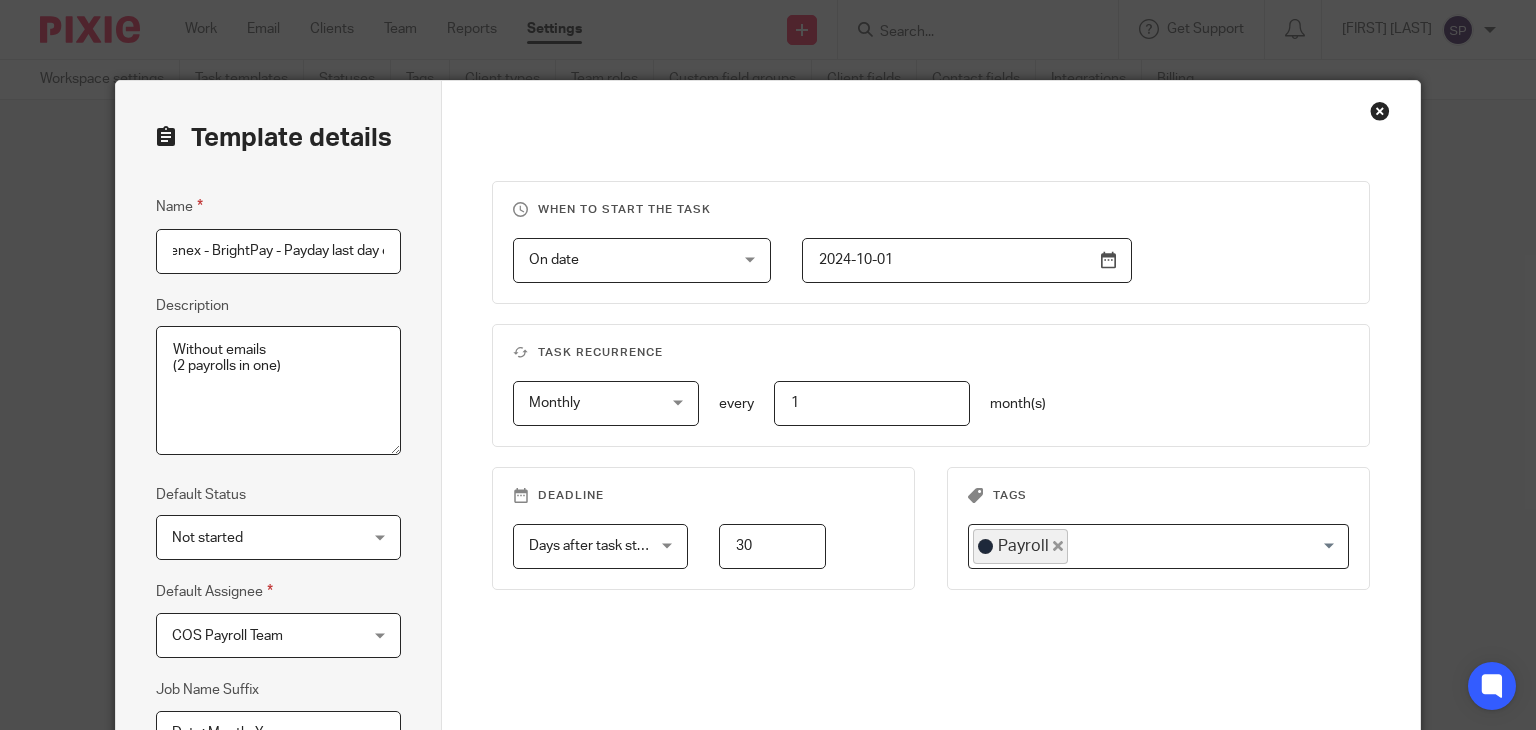 scroll, scrollTop: 0, scrollLeft: 293, axis: horizontal 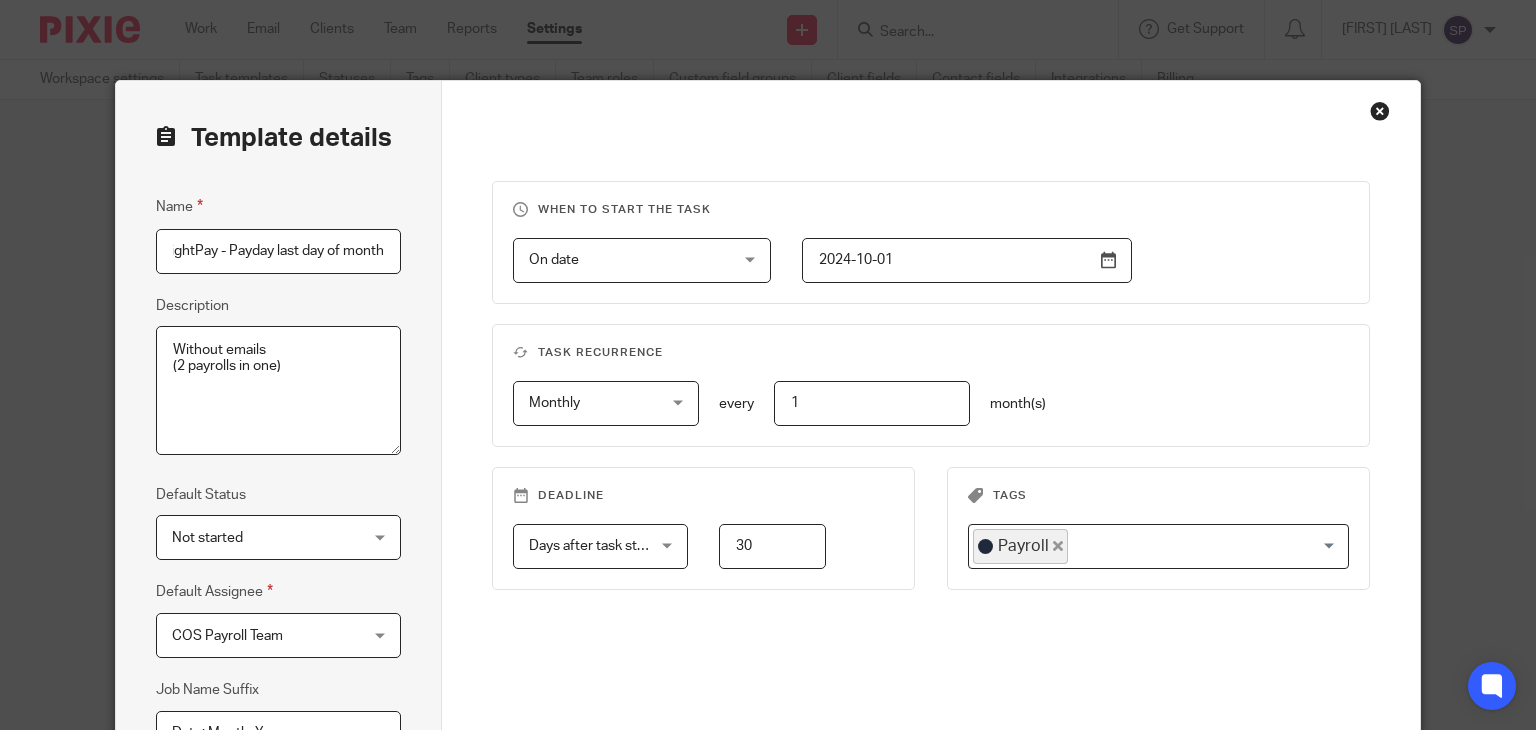 drag, startPoint x: 303, startPoint y: 256, endPoint x: 212, endPoint y: 235, distance: 93.39165 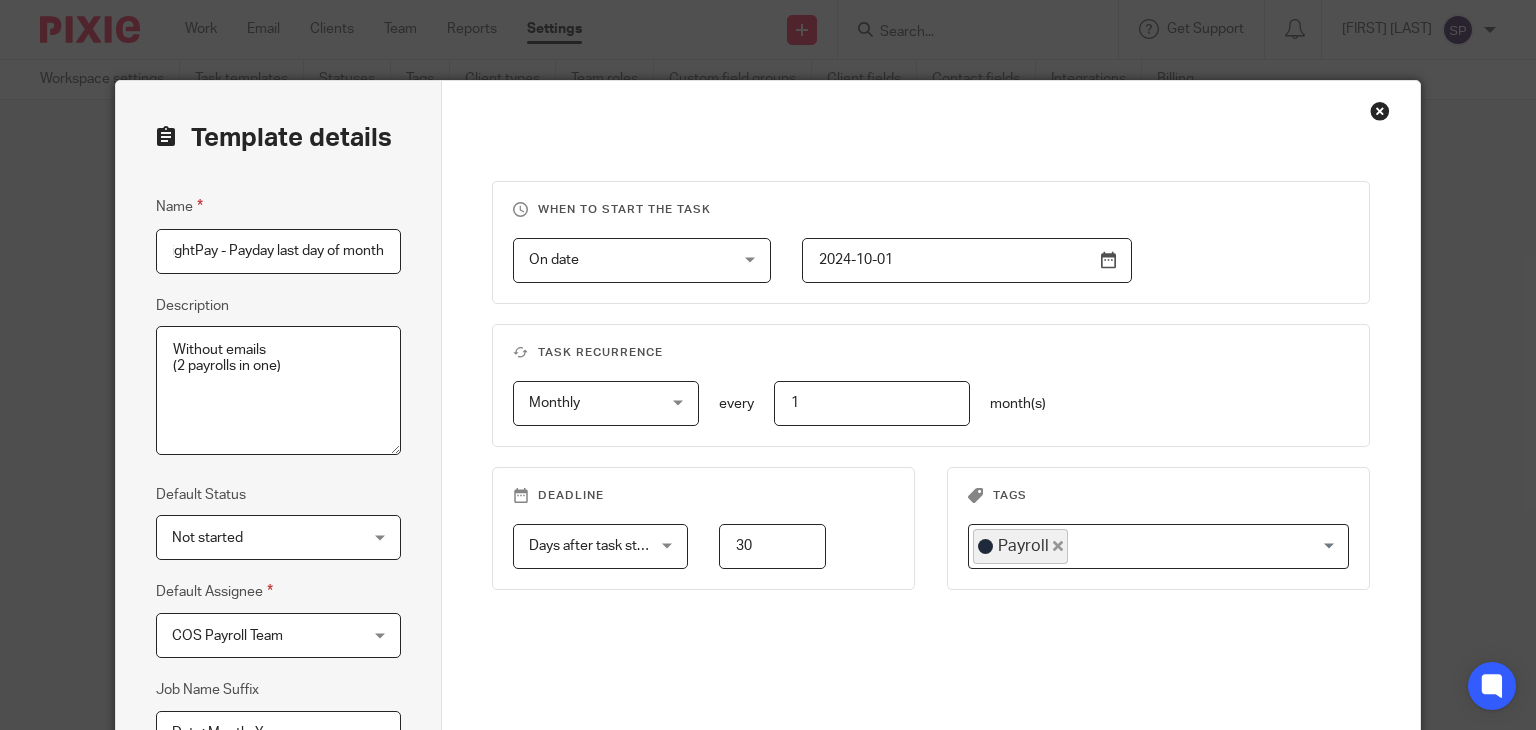 click on "Payroll - Auntie Steph's Playgroup & Kenex - BrightPay - Payday last day of month" at bounding box center [278, 251] 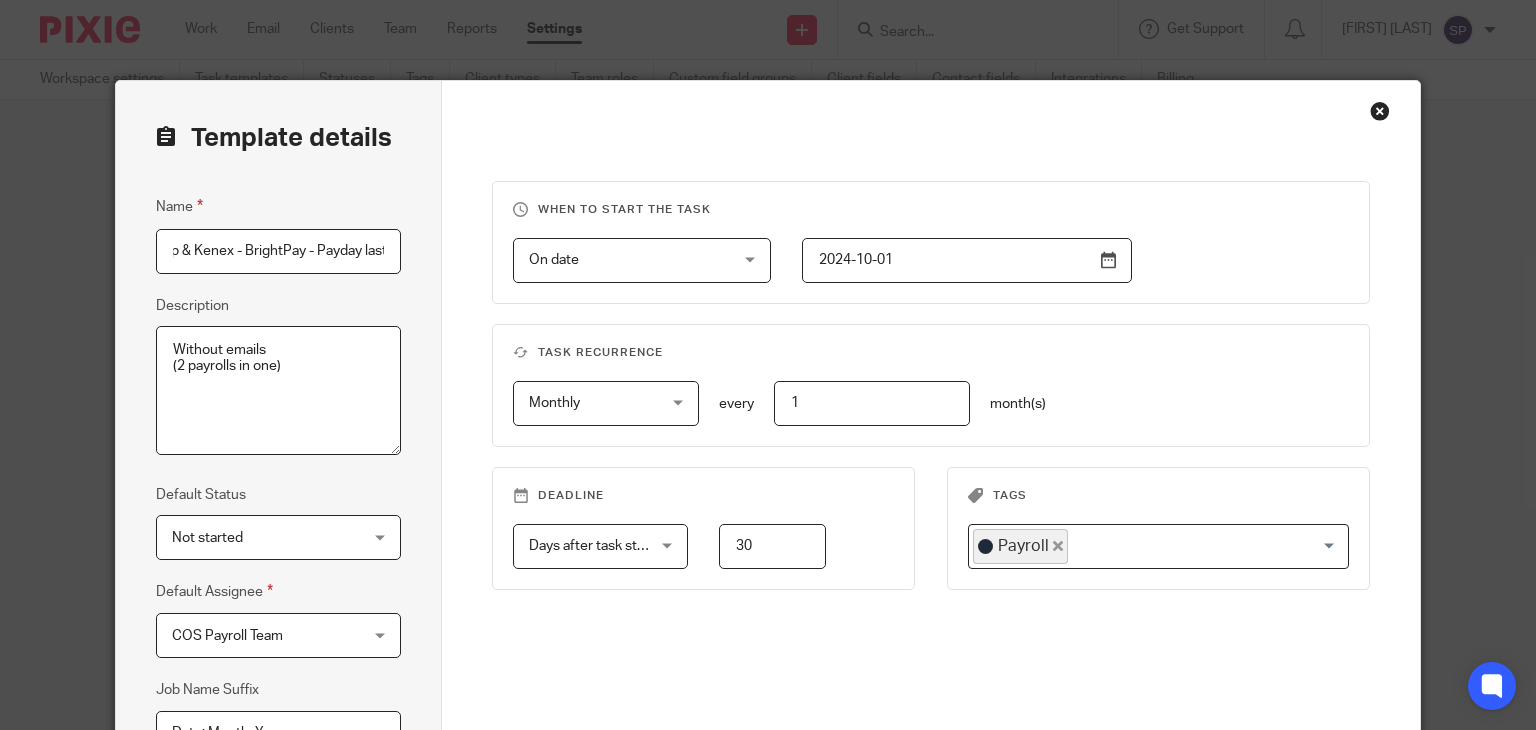 scroll, scrollTop: 0, scrollLeft: 0, axis: both 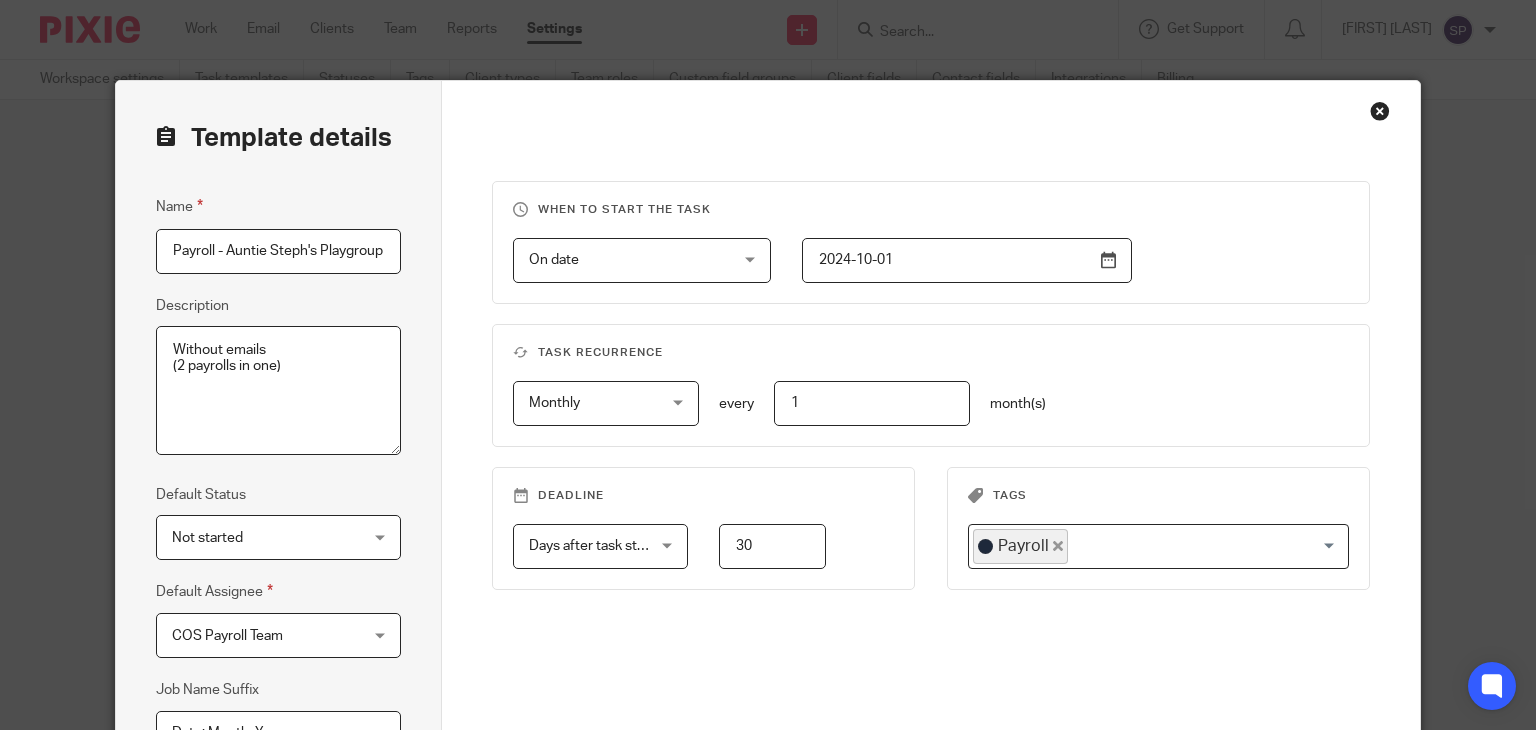 drag, startPoint x: 205, startPoint y: 253, endPoint x: 221, endPoint y: 249, distance: 16.492422 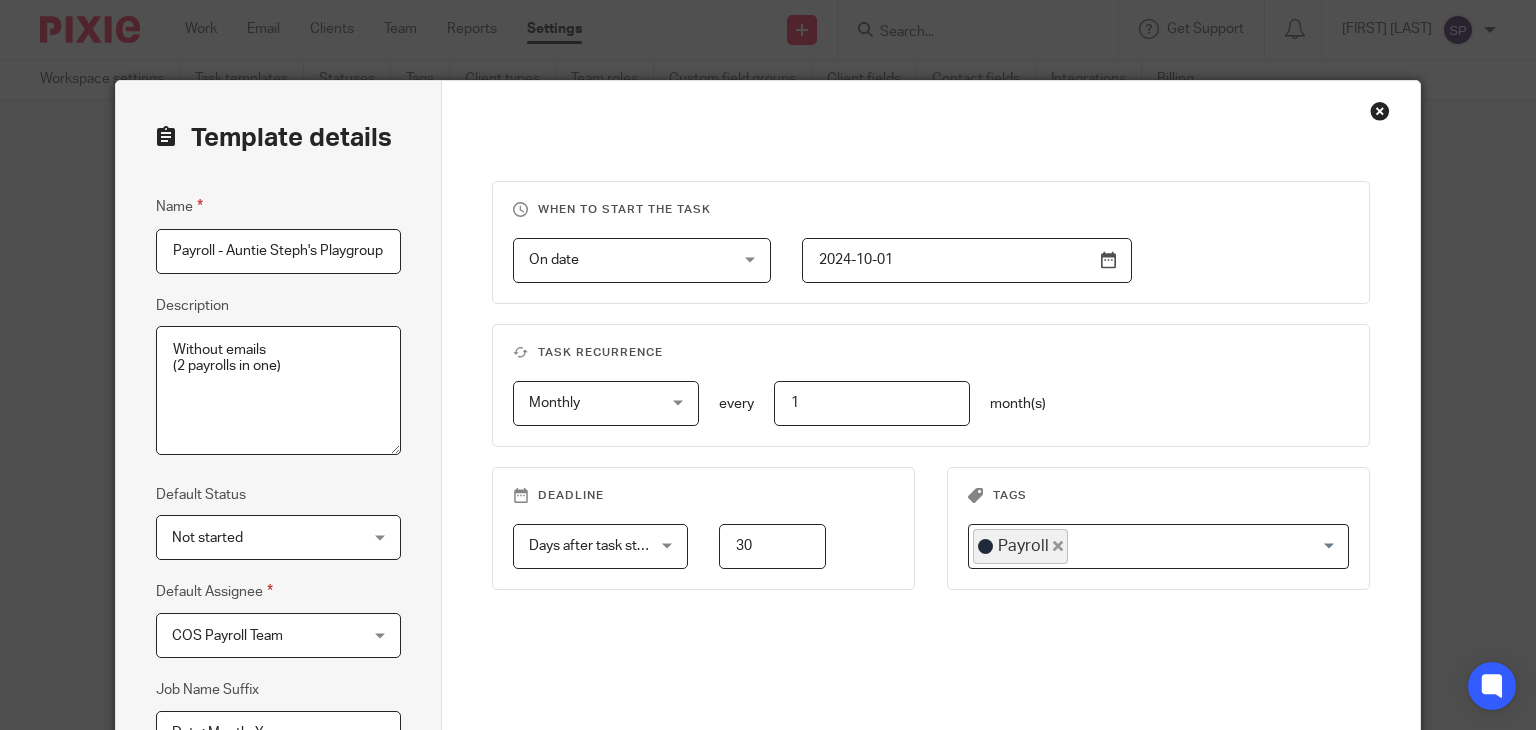 click on "Payroll - Auntie Steph's Playgroup & Kenex - BrightPay - Payday last day of month" at bounding box center [278, 251] 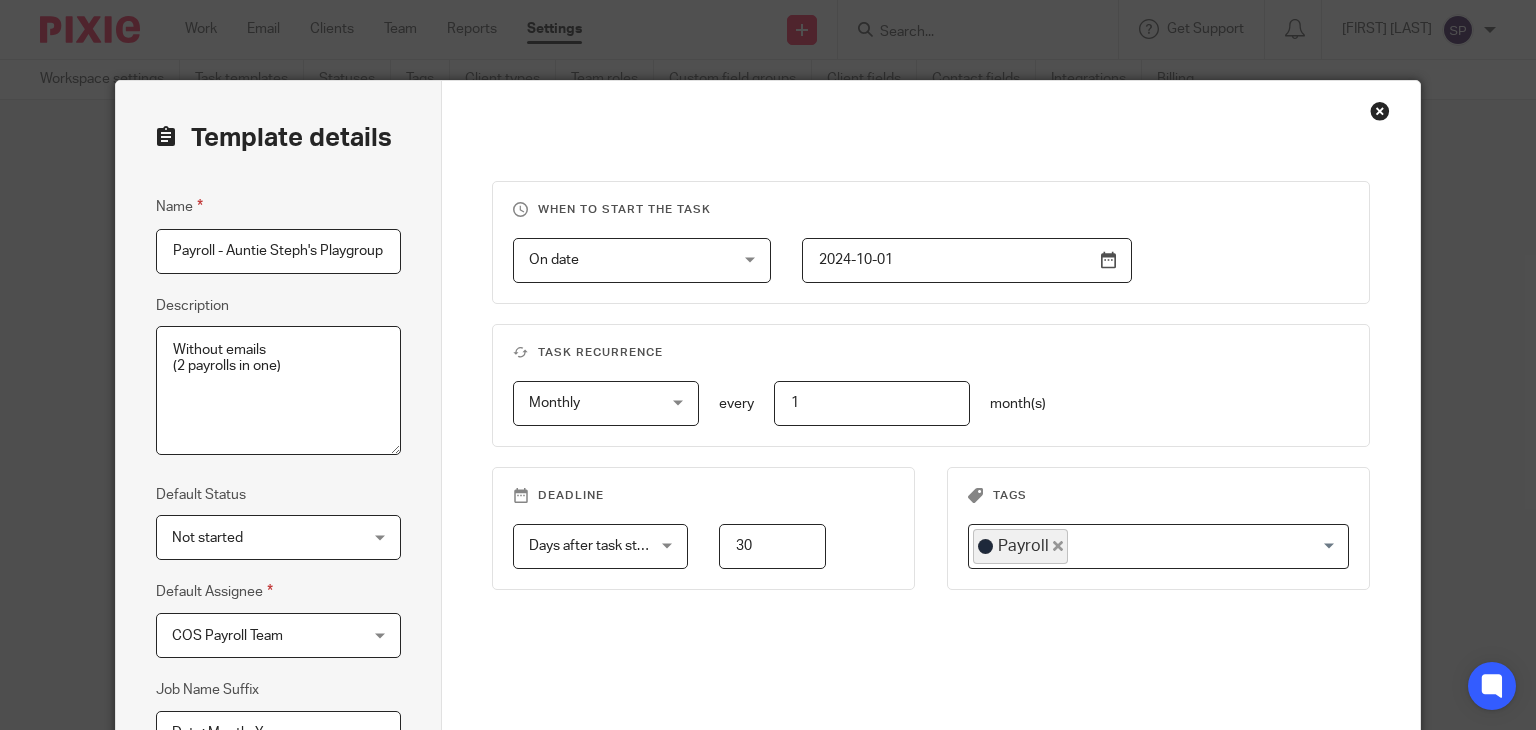type on "Payroll - Auntie Steph's Playgroup & Kenex - BrightPay - Payday last day of month" 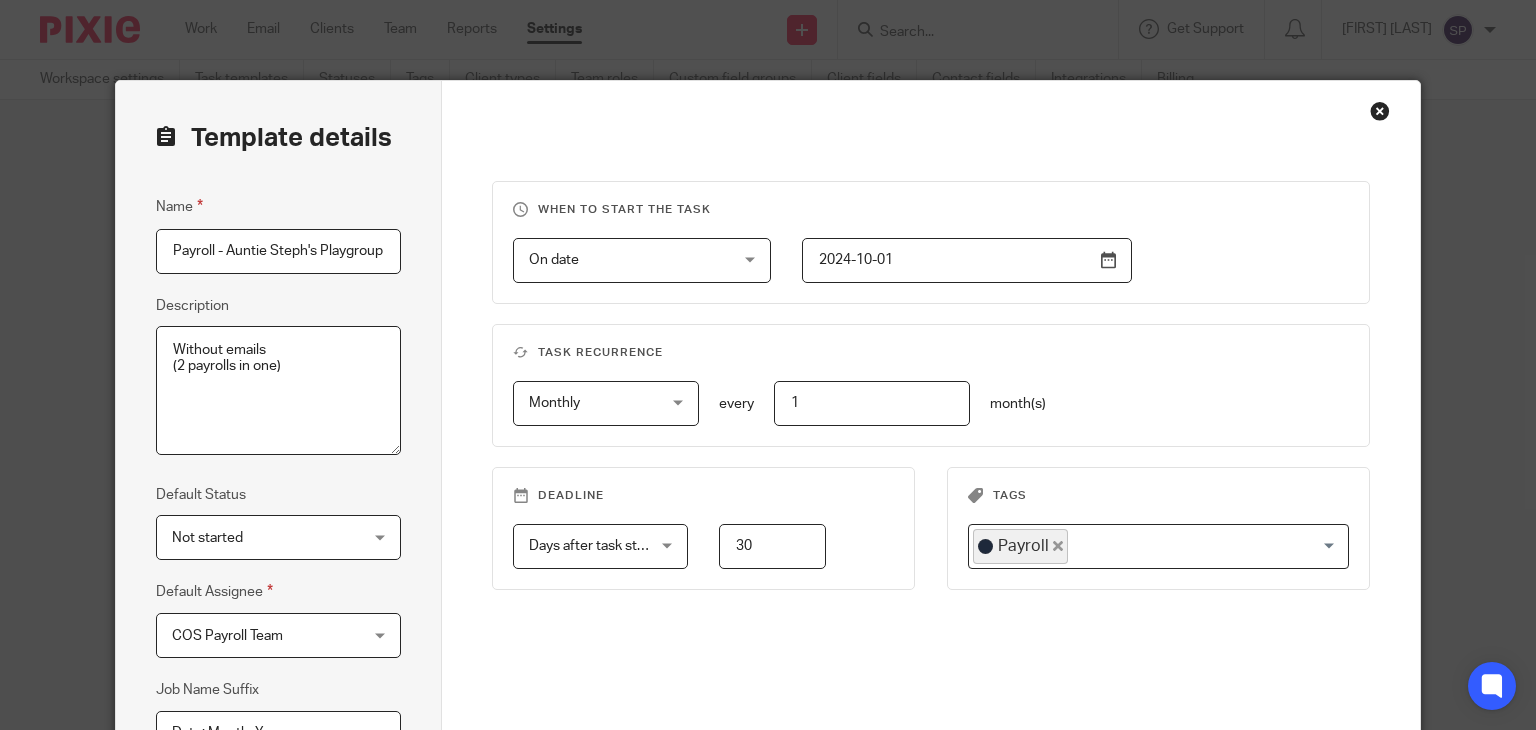 click on "Payroll - Auntie Steph's Playgroup & Kenex - BrightPay - Payday last day of month" at bounding box center (278, 251) 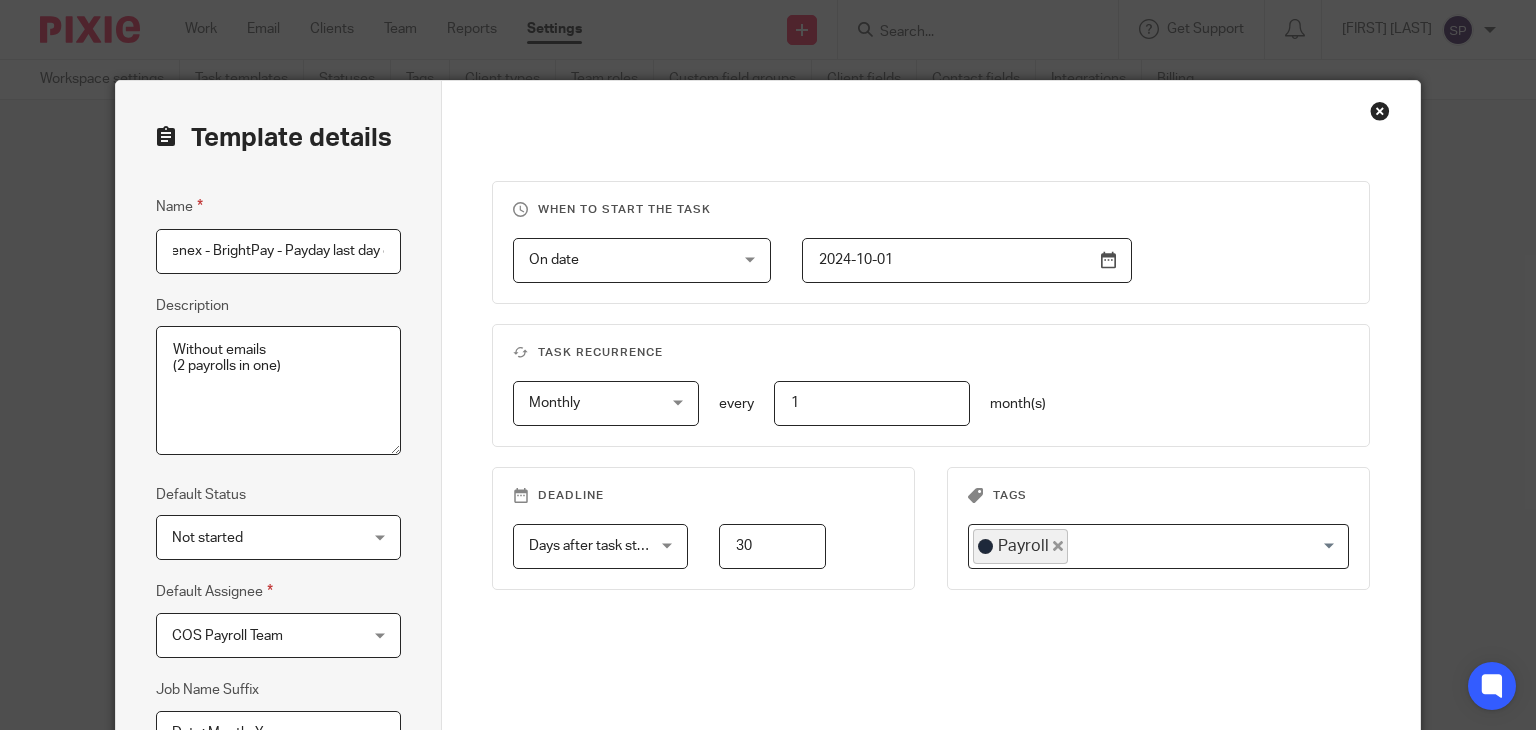 scroll, scrollTop: 0, scrollLeft: 293, axis: horizontal 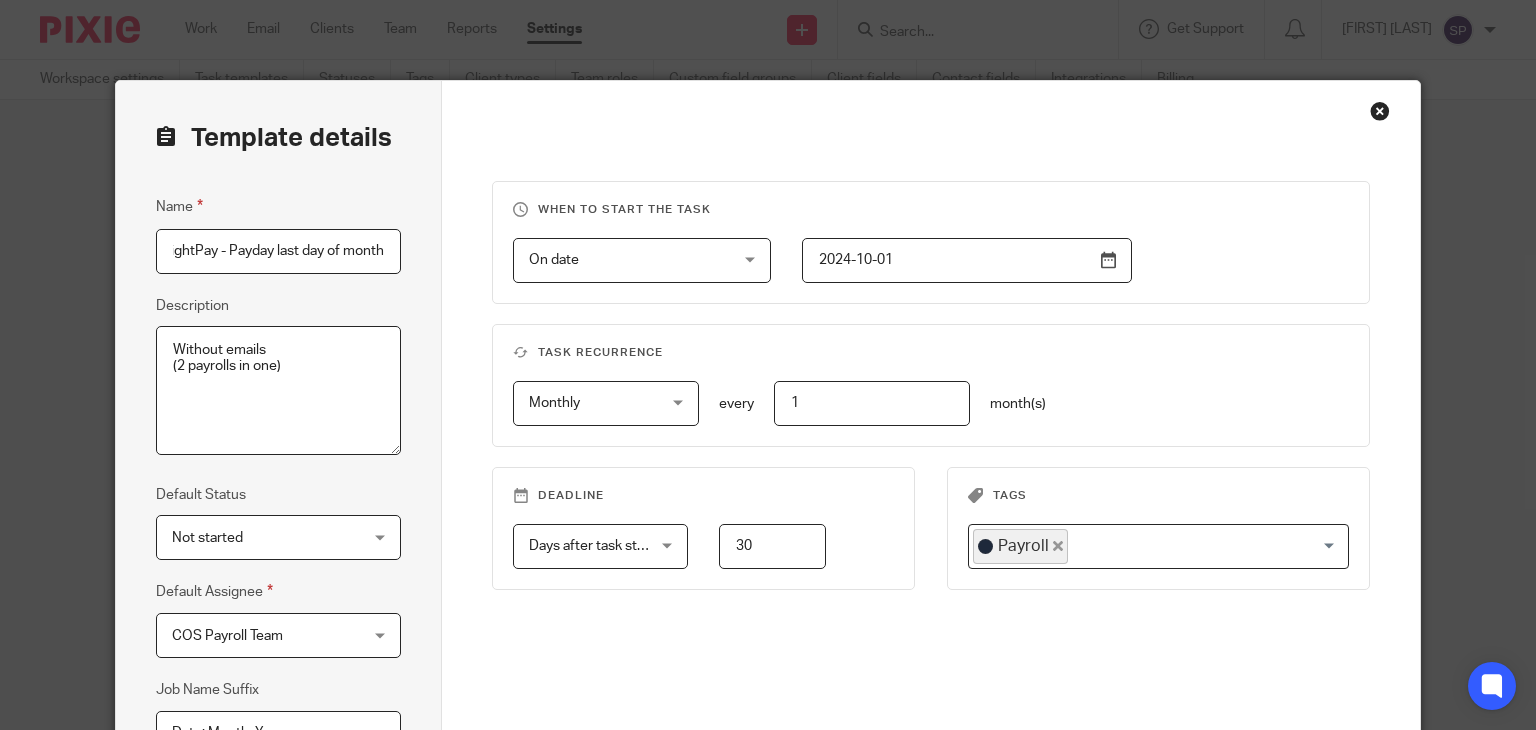 drag, startPoint x: 260, startPoint y: 253, endPoint x: 273, endPoint y: 225, distance: 30.870699 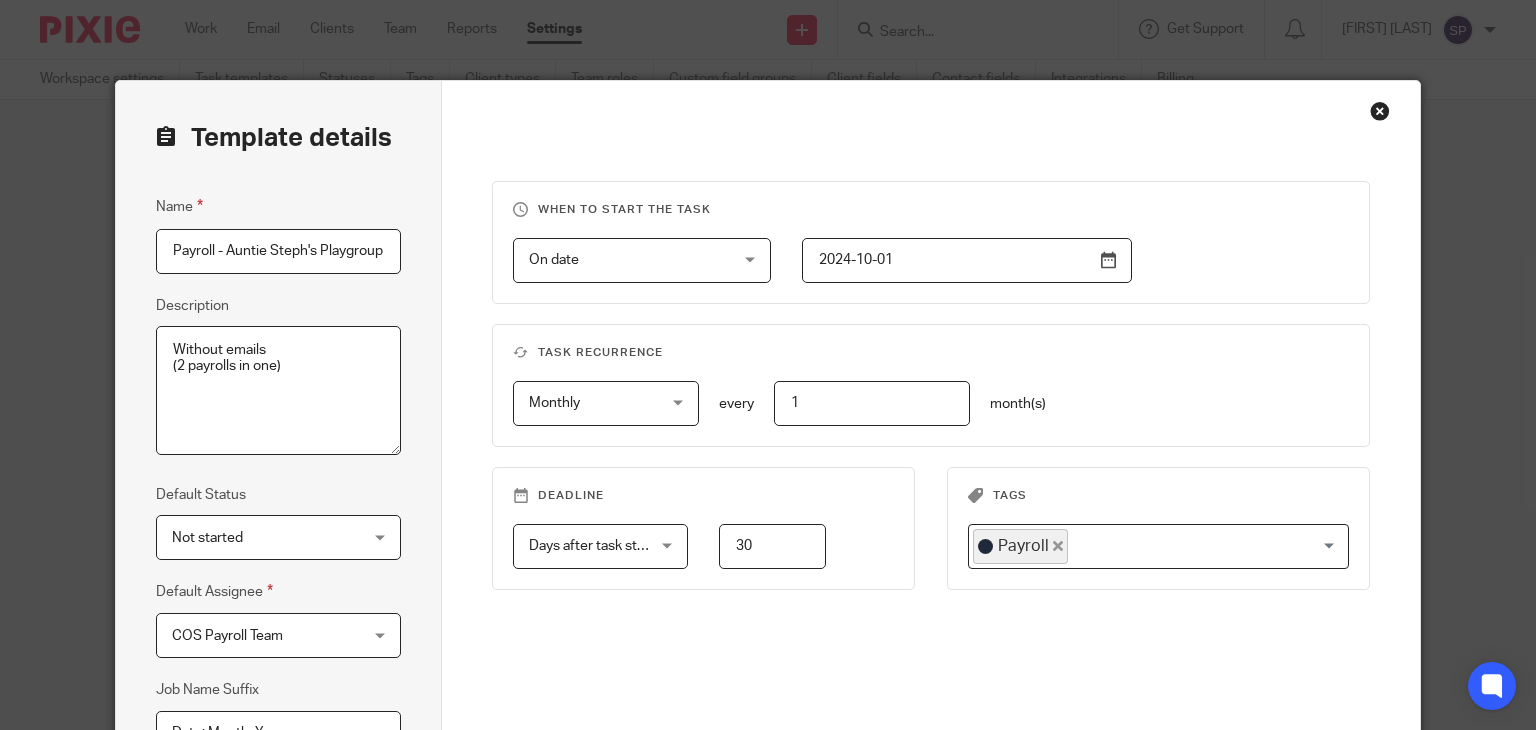 click on "Name   Payroll - Auntie Steph's Playgroup & Kenex - BrightPay - Payday last day of month" at bounding box center (278, 234) 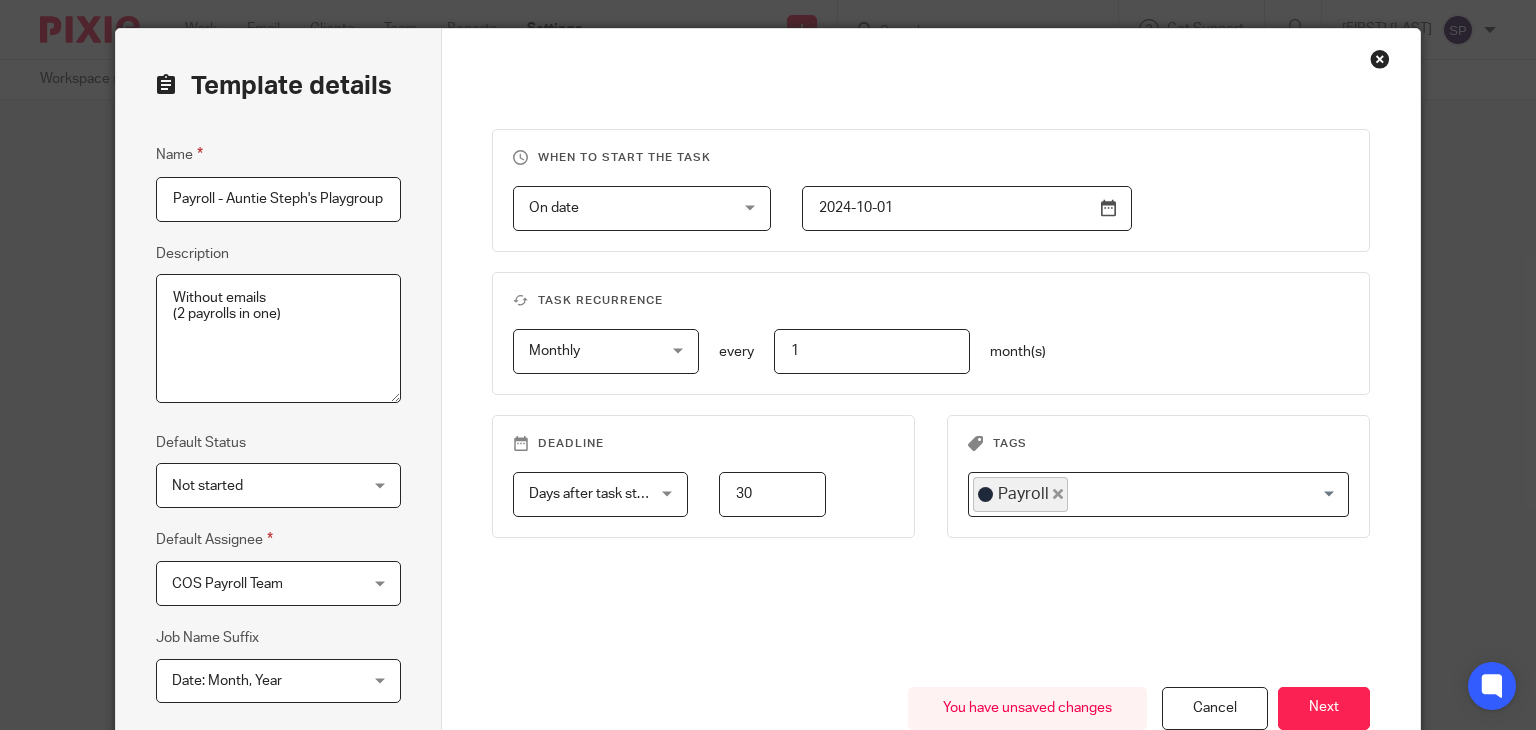 scroll, scrollTop: 200, scrollLeft: 0, axis: vertical 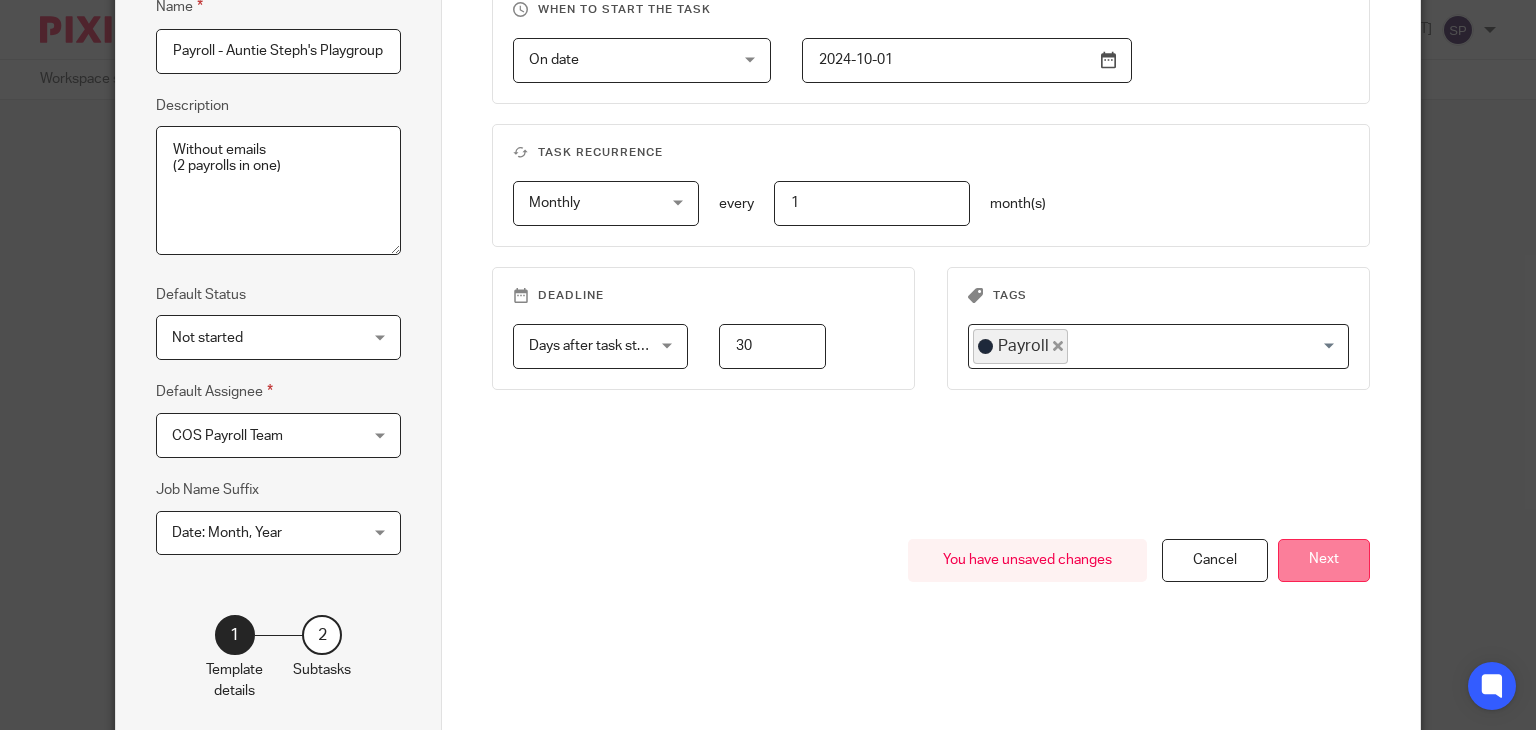 click on "Next" at bounding box center [1324, 560] 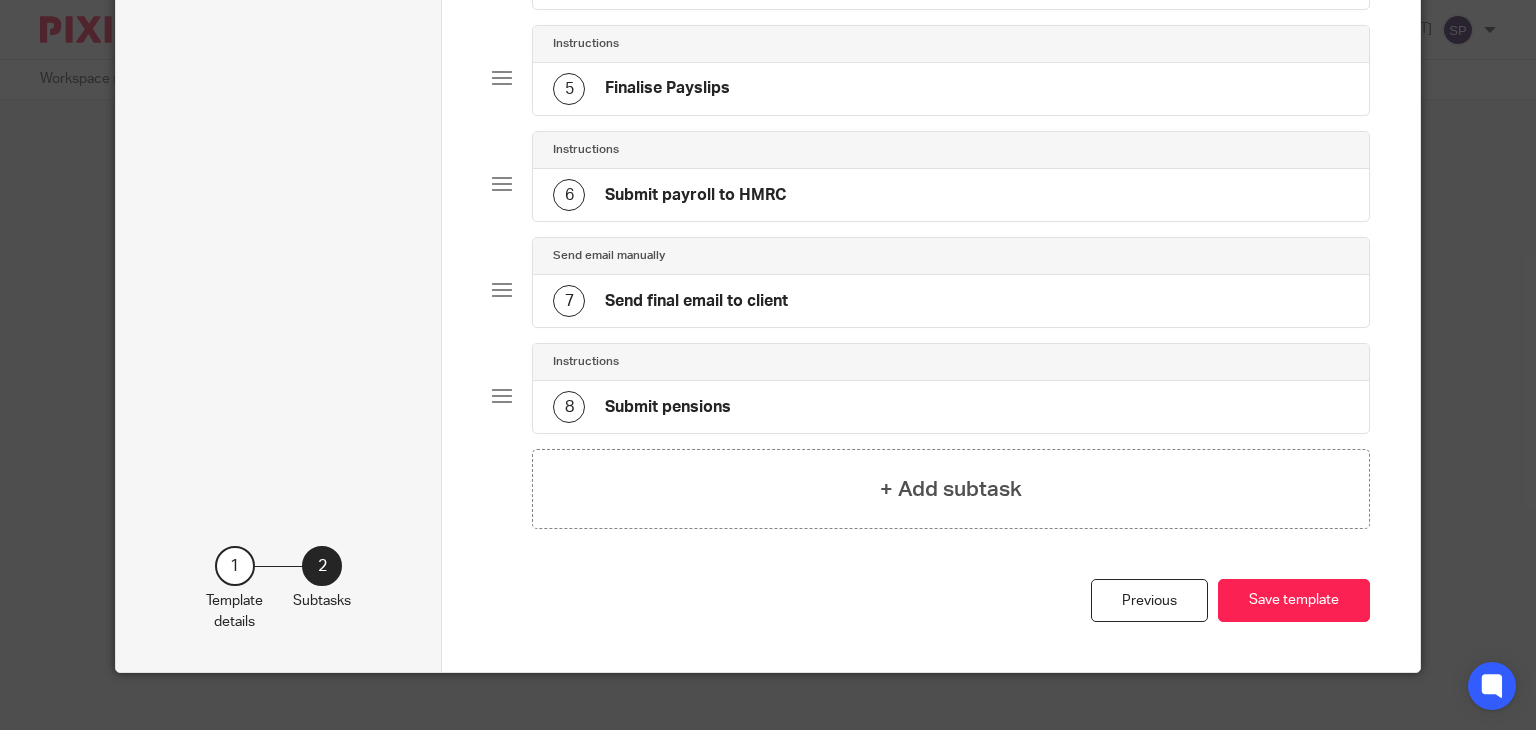 scroll, scrollTop: 569, scrollLeft: 0, axis: vertical 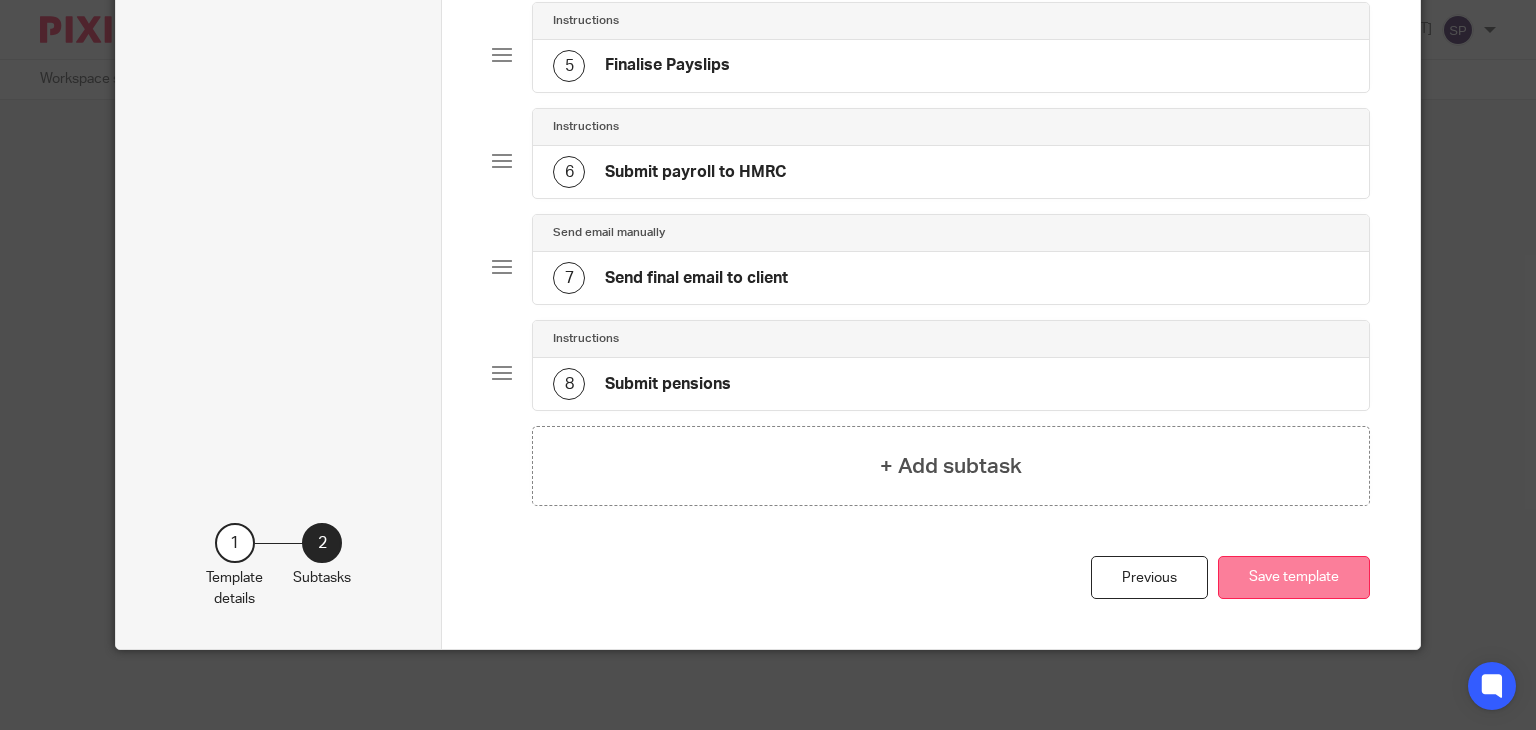 click on "Save template" at bounding box center (1294, 577) 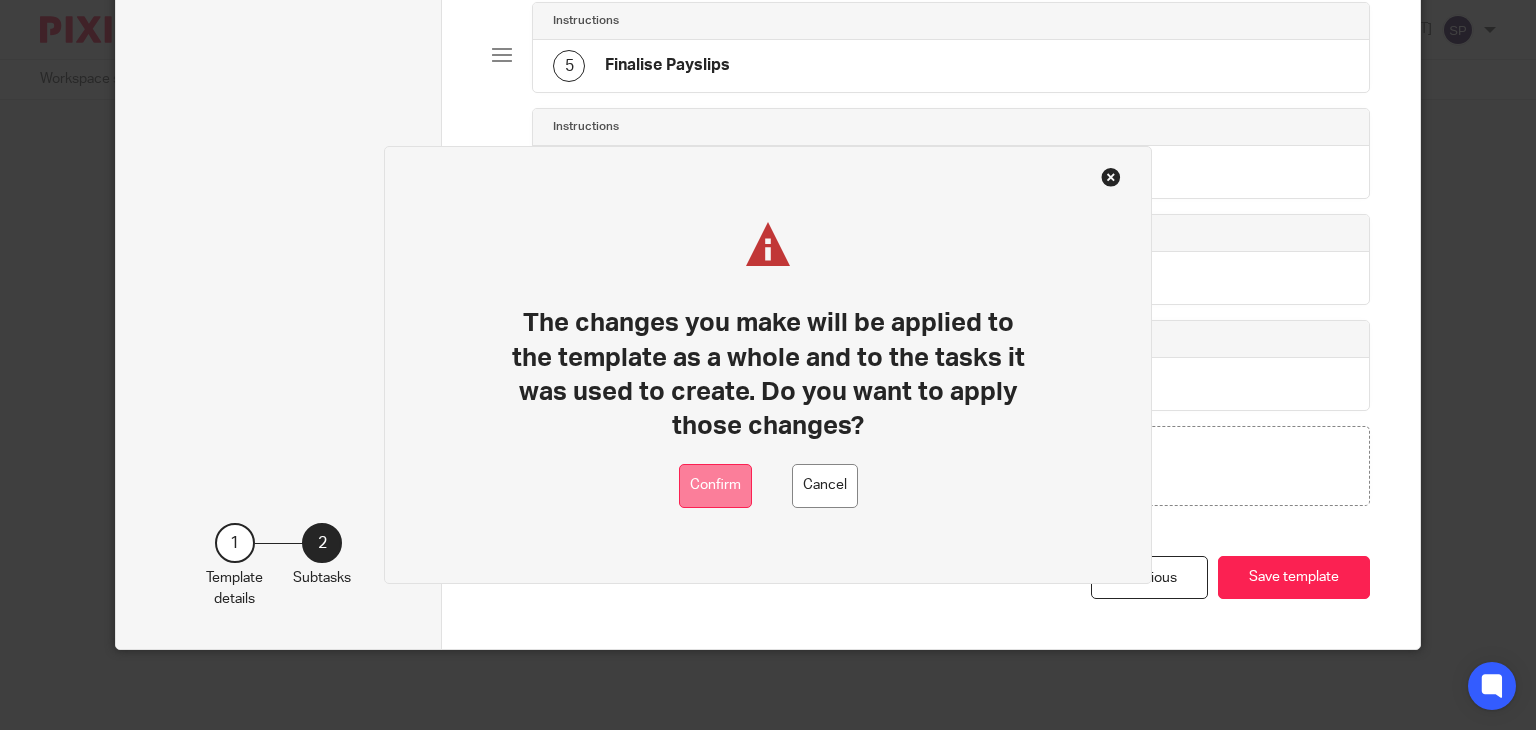 click on "Confirm" at bounding box center (715, 486) 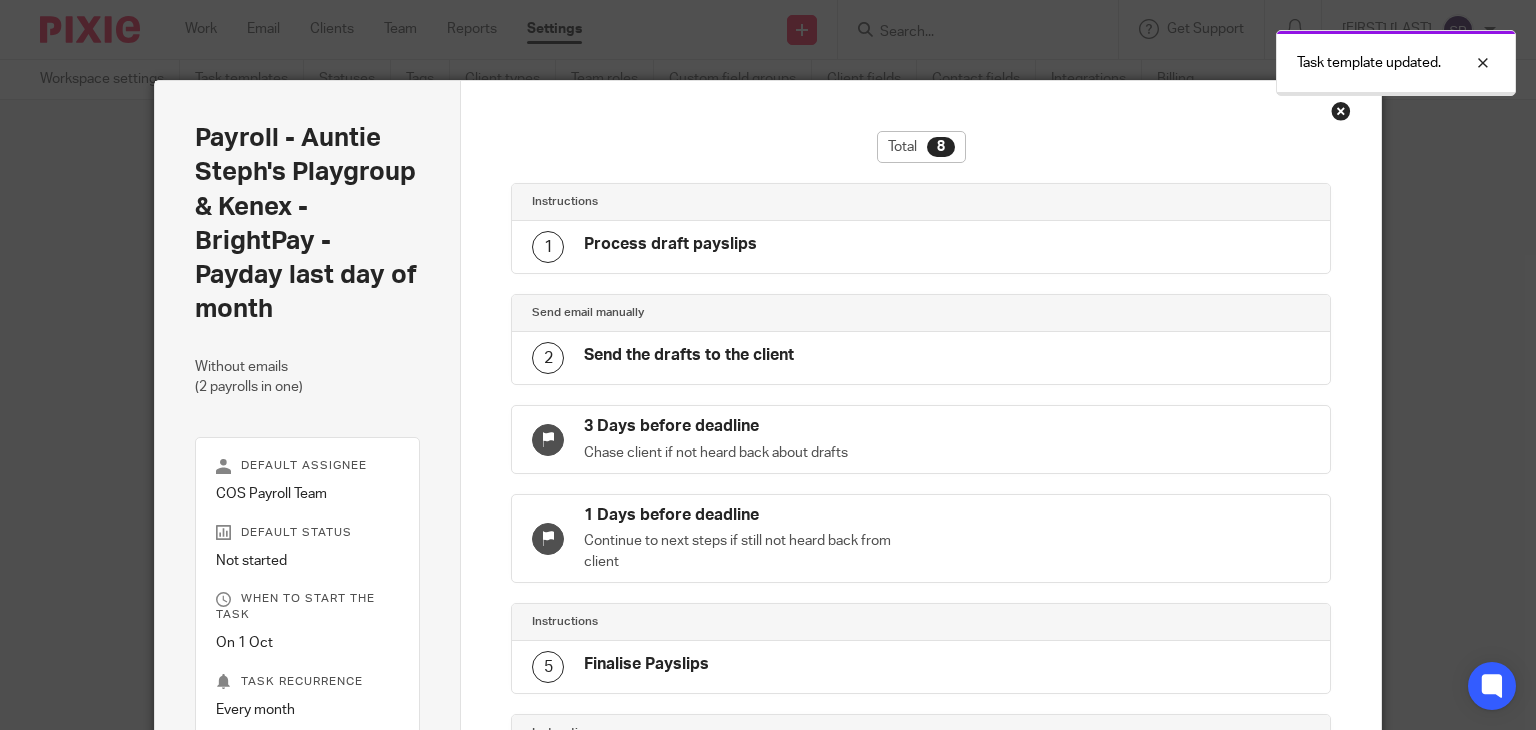 scroll, scrollTop: 0, scrollLeft: 0, axis: both 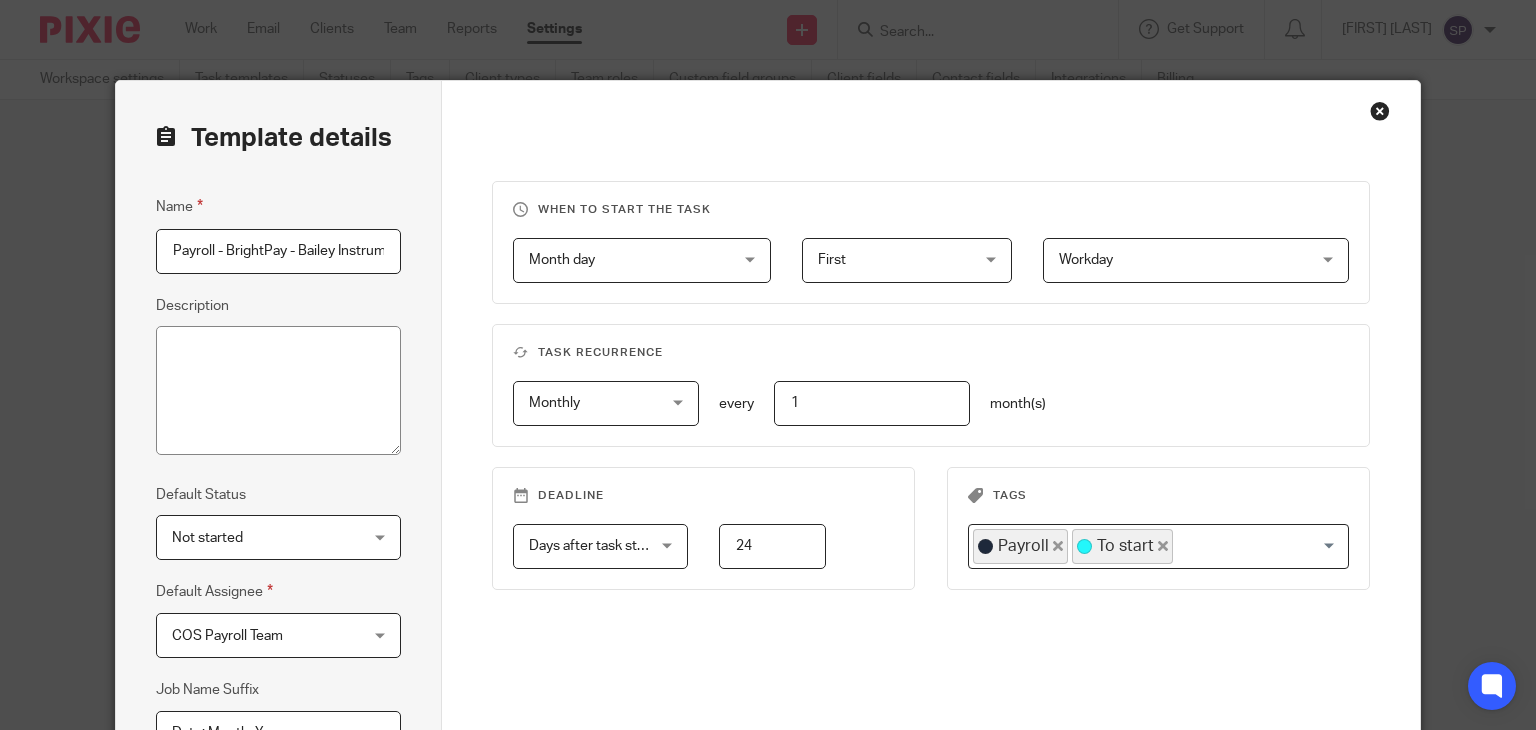drag, startPoint x: 243, startPoint y: 241, endPoint x: 229, endPoint y: 246, distance: 14.866069 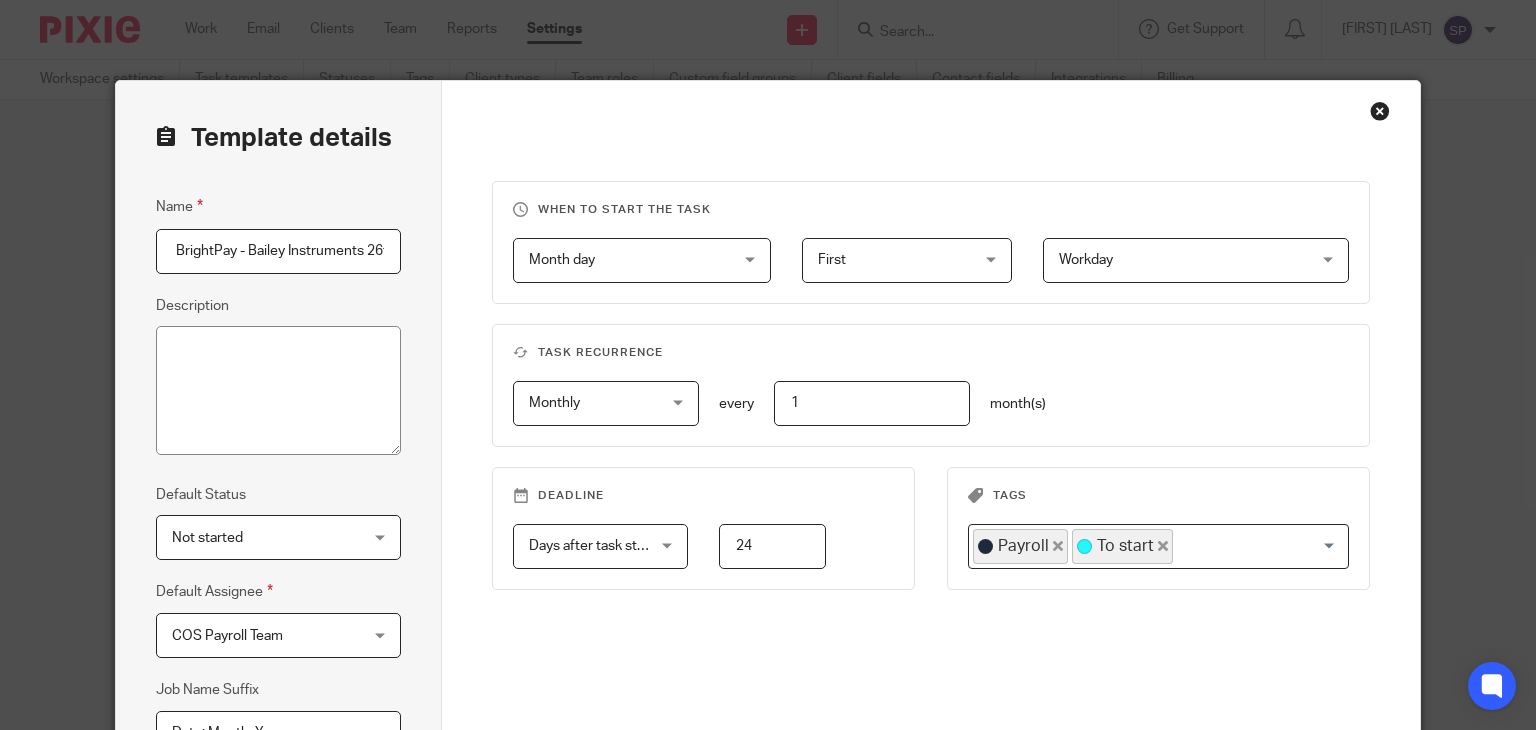 scroll, scrollTop: 0, scrollLeft: 62, axis: horizontal 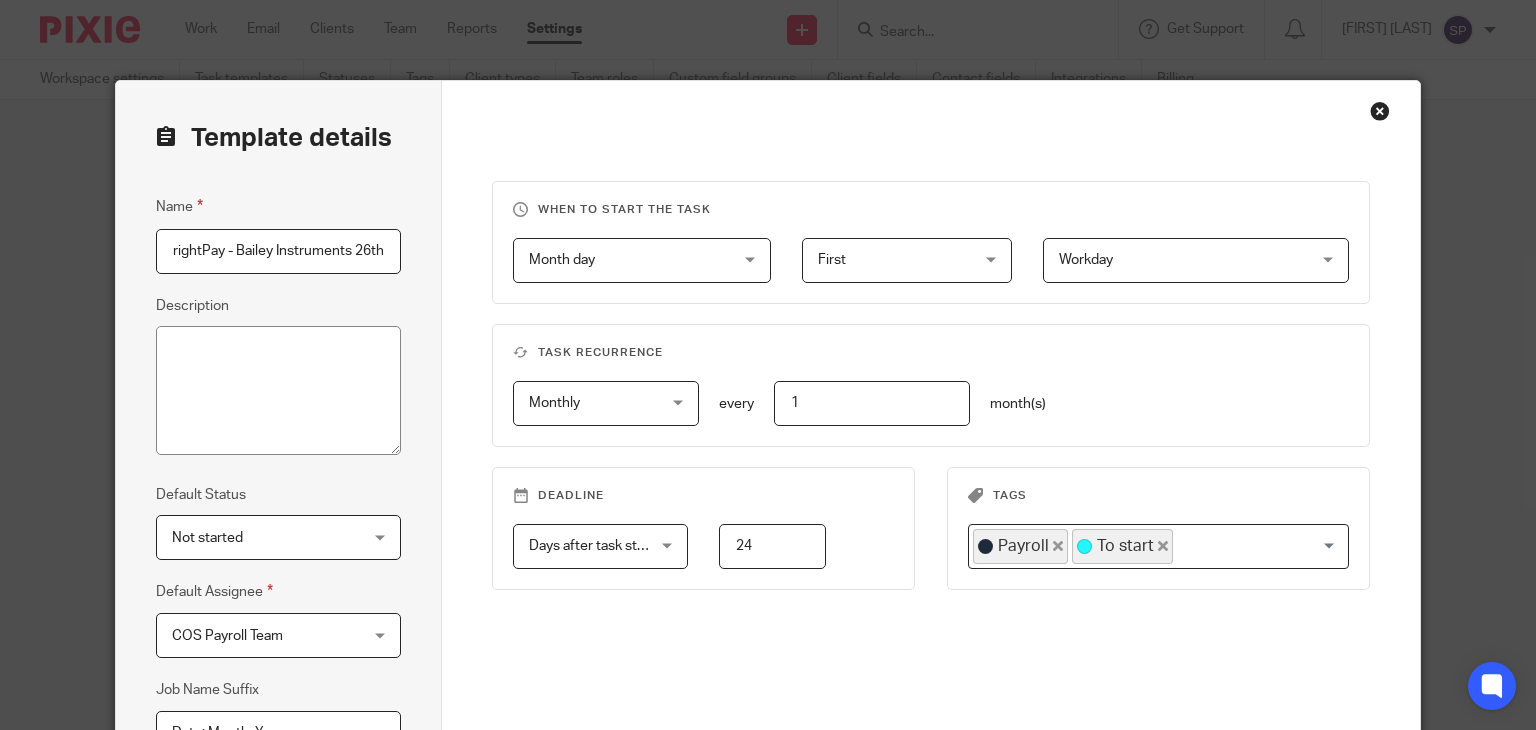 drag, startPoint x: 352, startPoint y: 242, endPoint x: 388, endPoint y: 246, distance: 36.221542 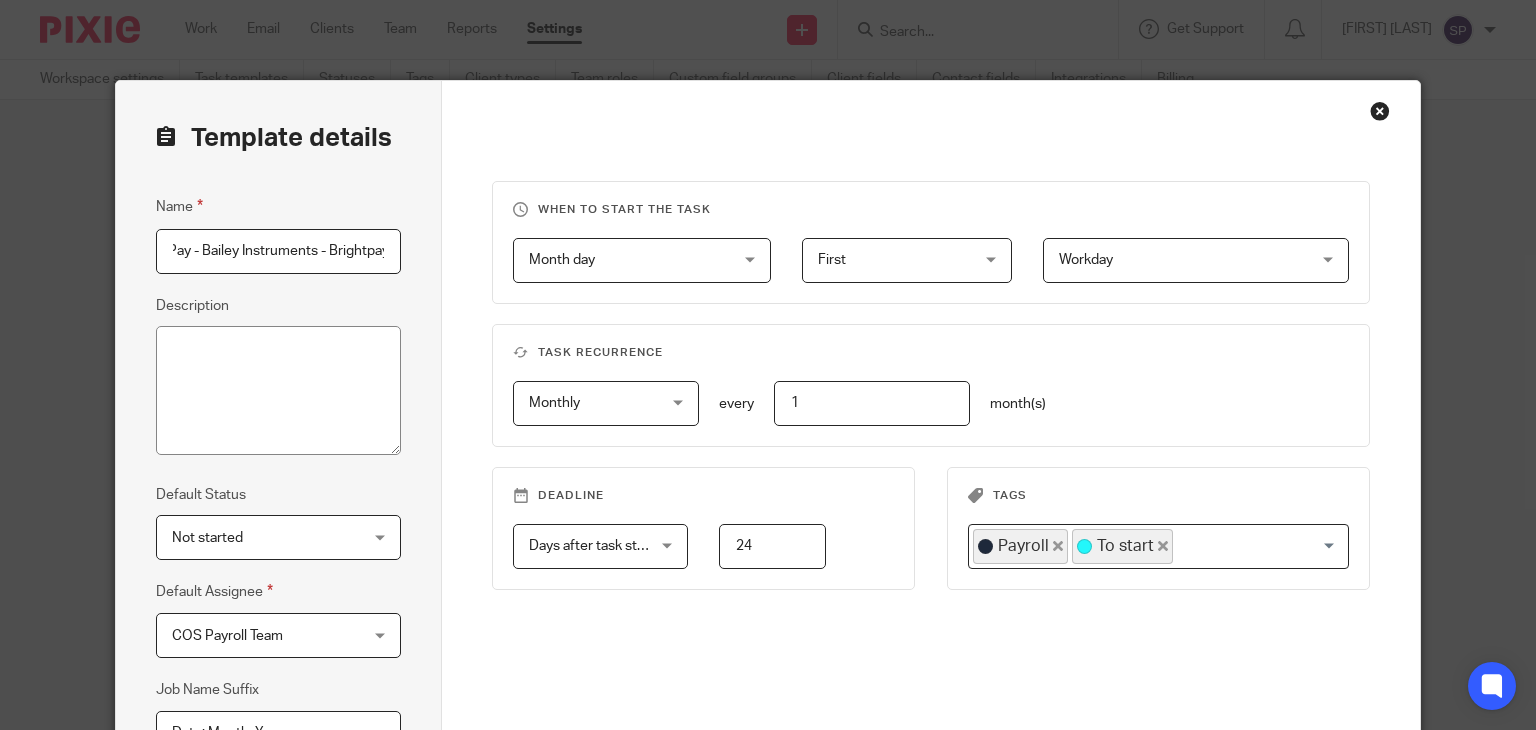 scroll, scrollTop: 0, scrollLeft: 104, axis: horizontal 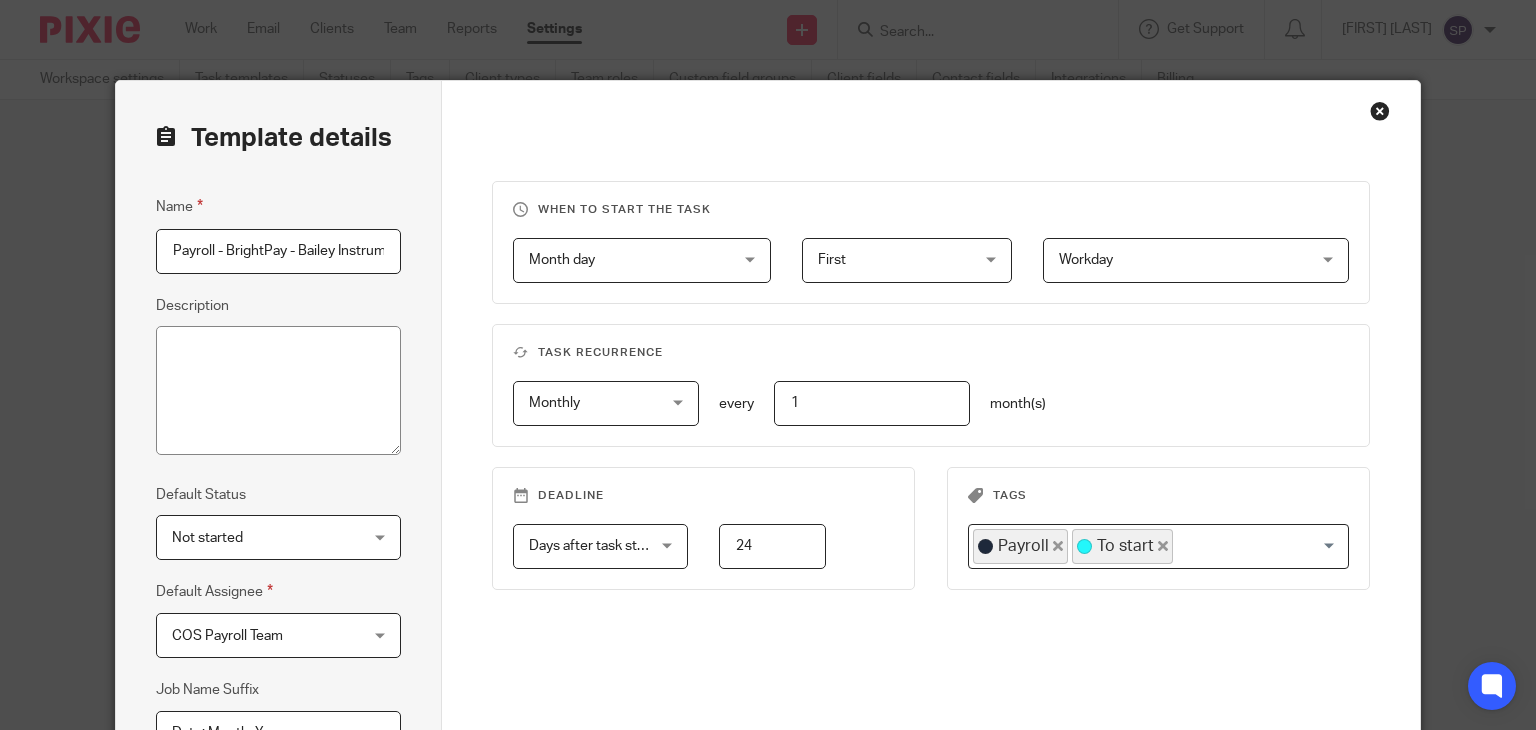 drag, startPoint x: 201, startPoint y: 262, endPoint x: 308, endPoint y: 254, distance: 107.298645 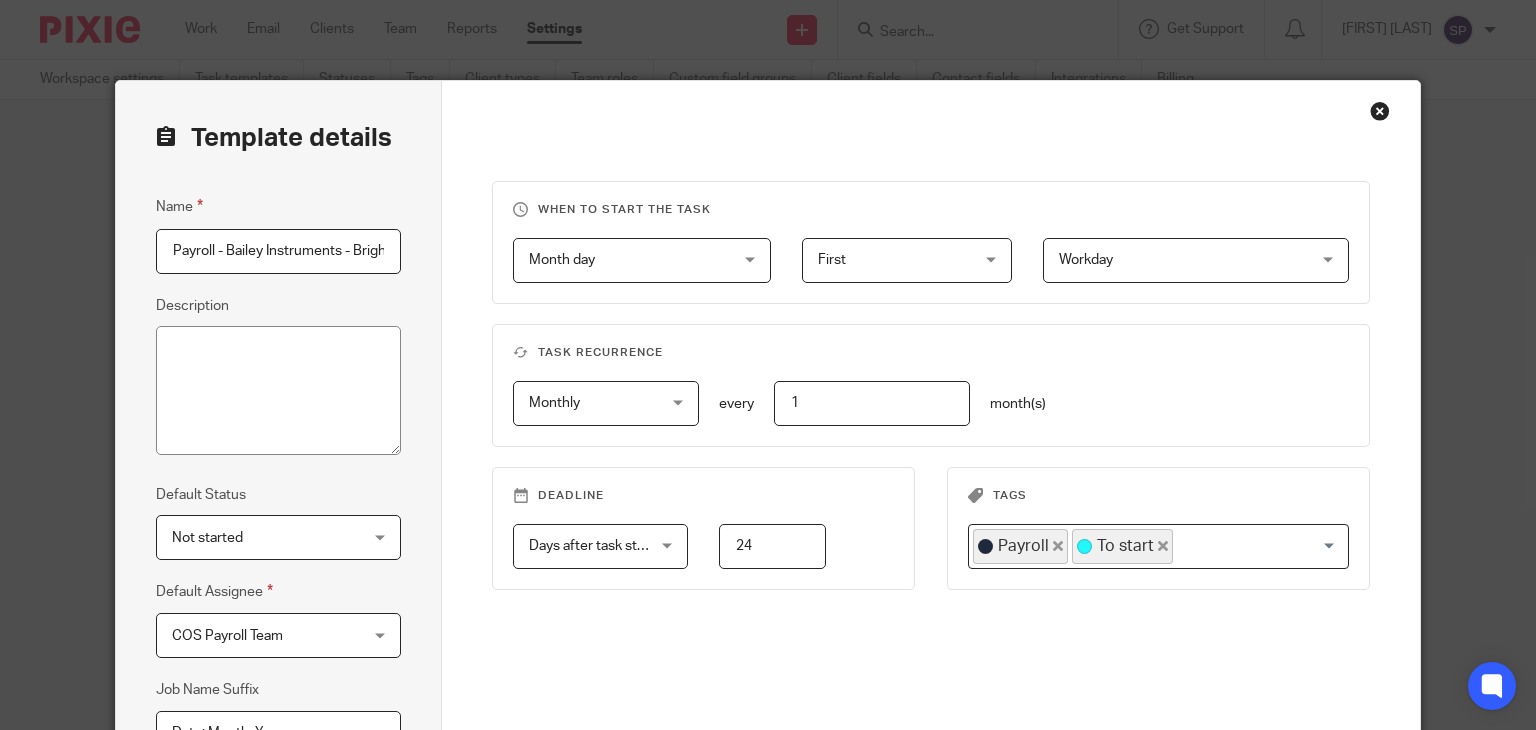 scroll, scrollTop: 0, scrollLeft: 62, axis: horizontal 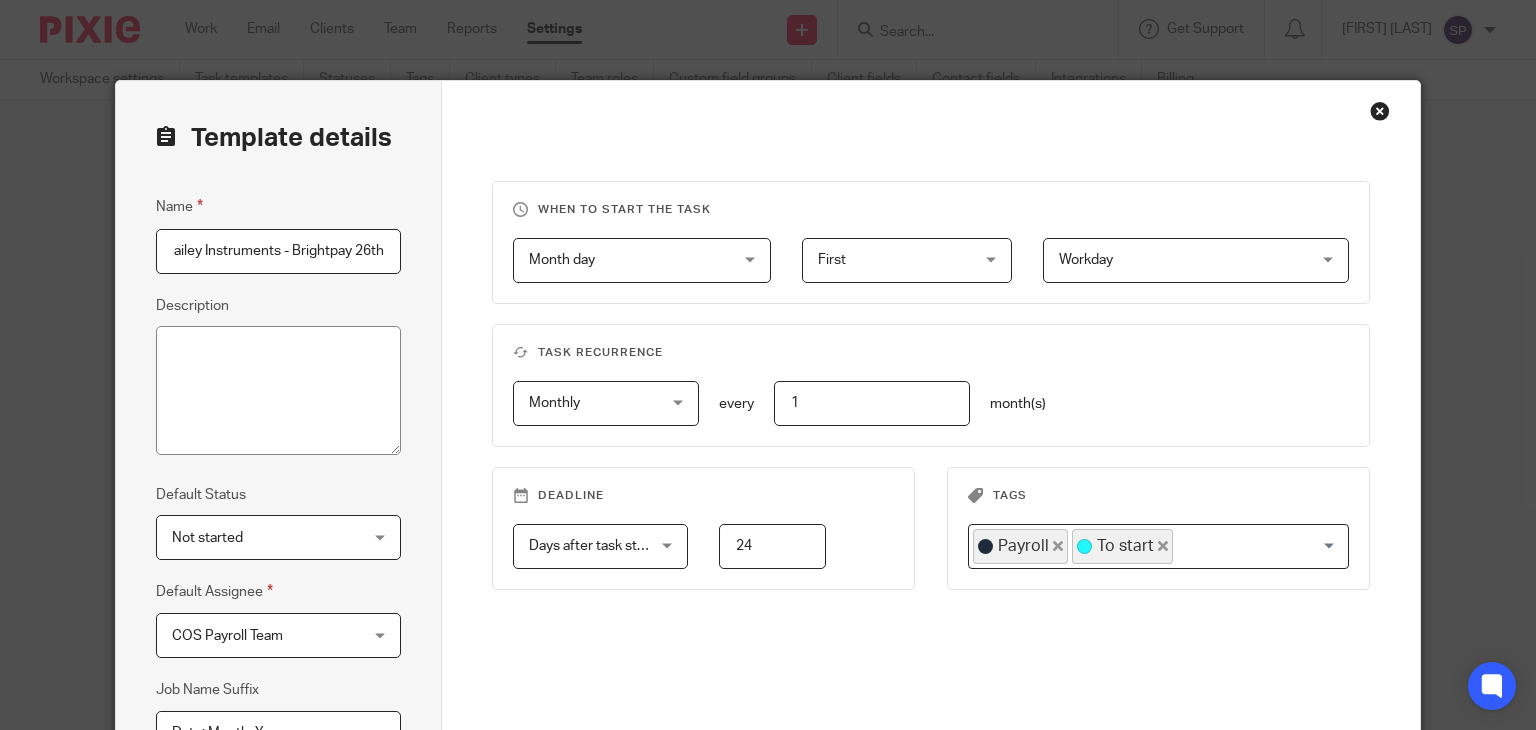 drag, startPoint x: 404, startPoint y: 249, endPoint x: 398, endPoint y: 259, distance: 11.661903 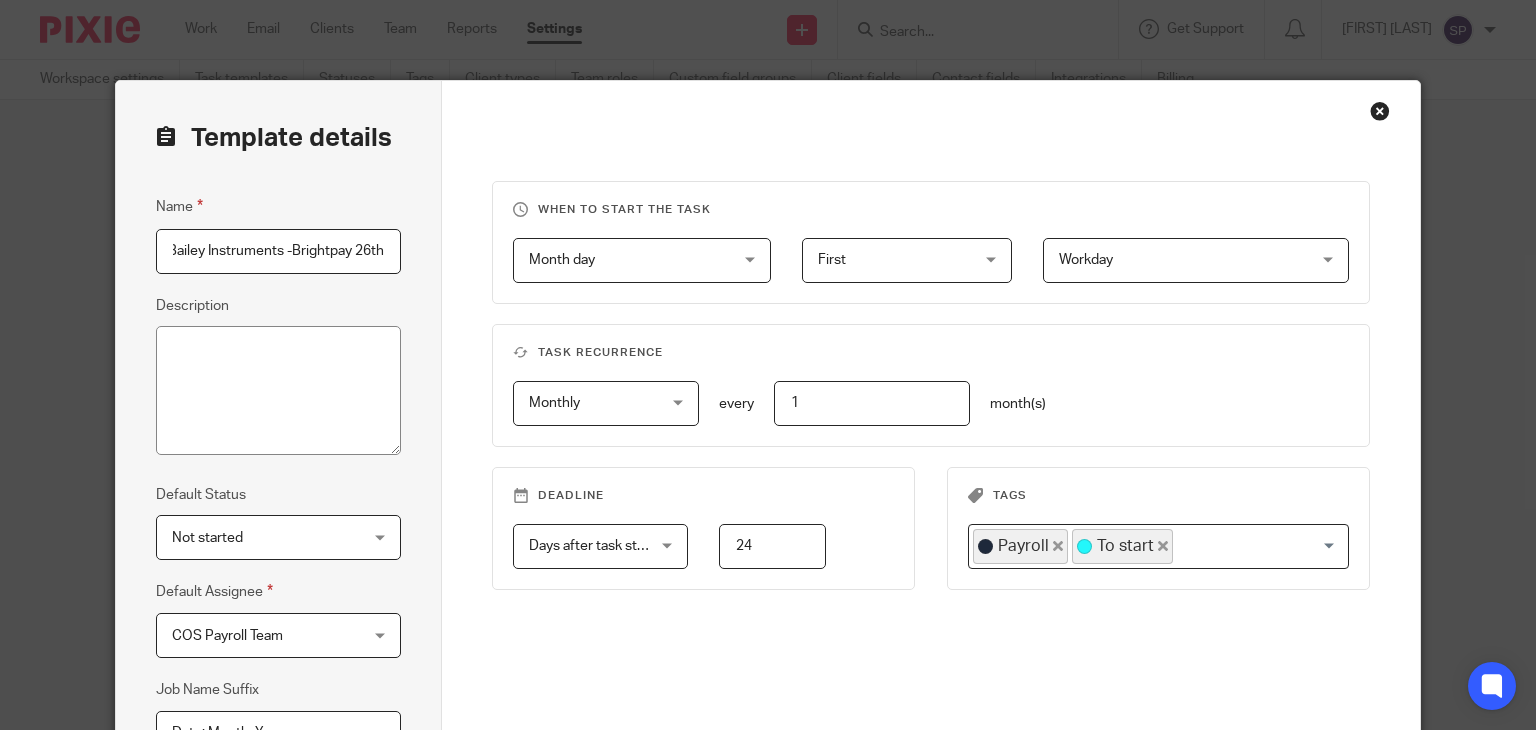 scroll, scrollTop: 0, scrollLeft: 60, axis: horizontal 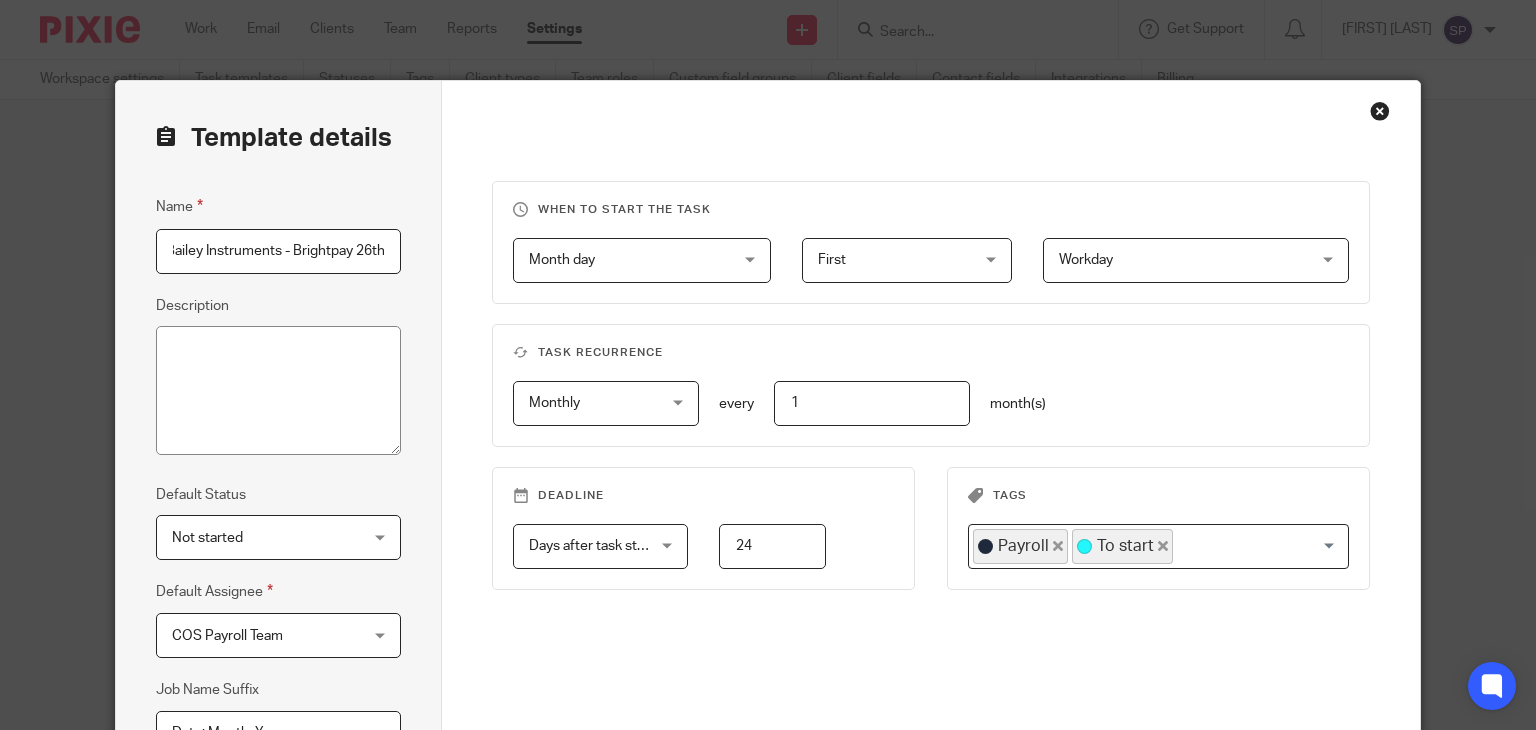 click on "Payroll - Bailey Instruments - Brightpay 26th" at bounding box center (278, 251) 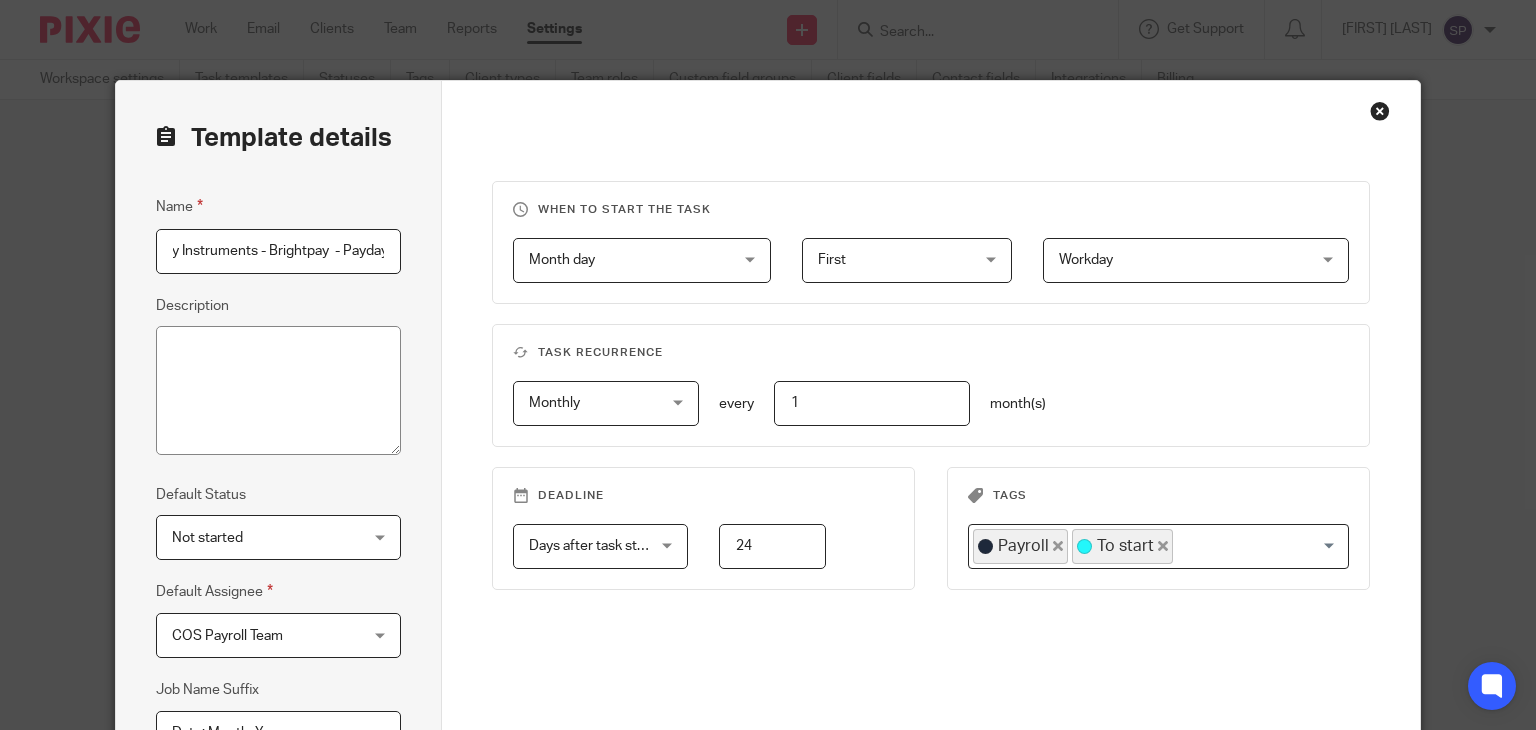 scroll, scrollTop: 0, scrollLeft: 92, axis: horizontal 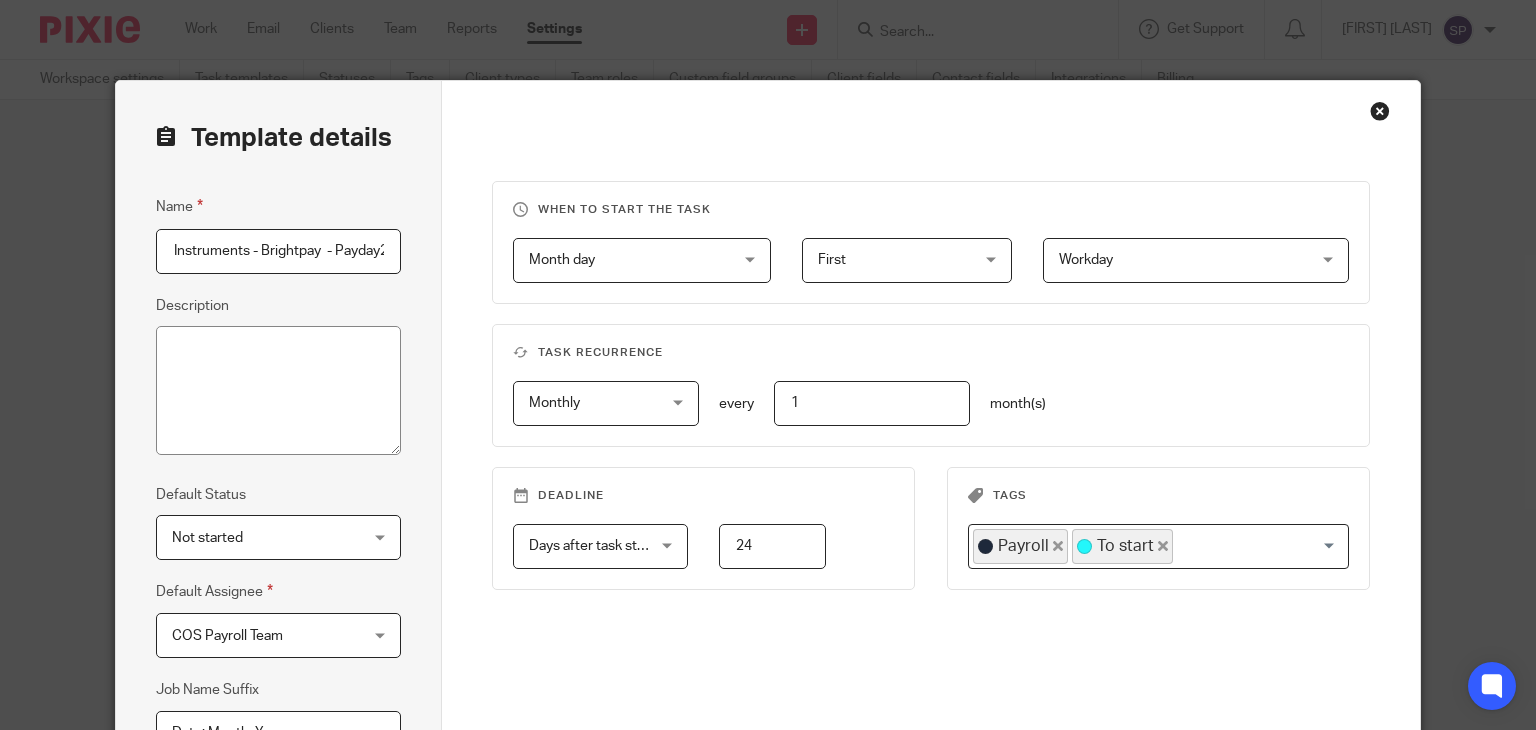 click on "Payroll - Bailey Instruments - Brightpay  - Payday26th" at bounding box center [278, 251] 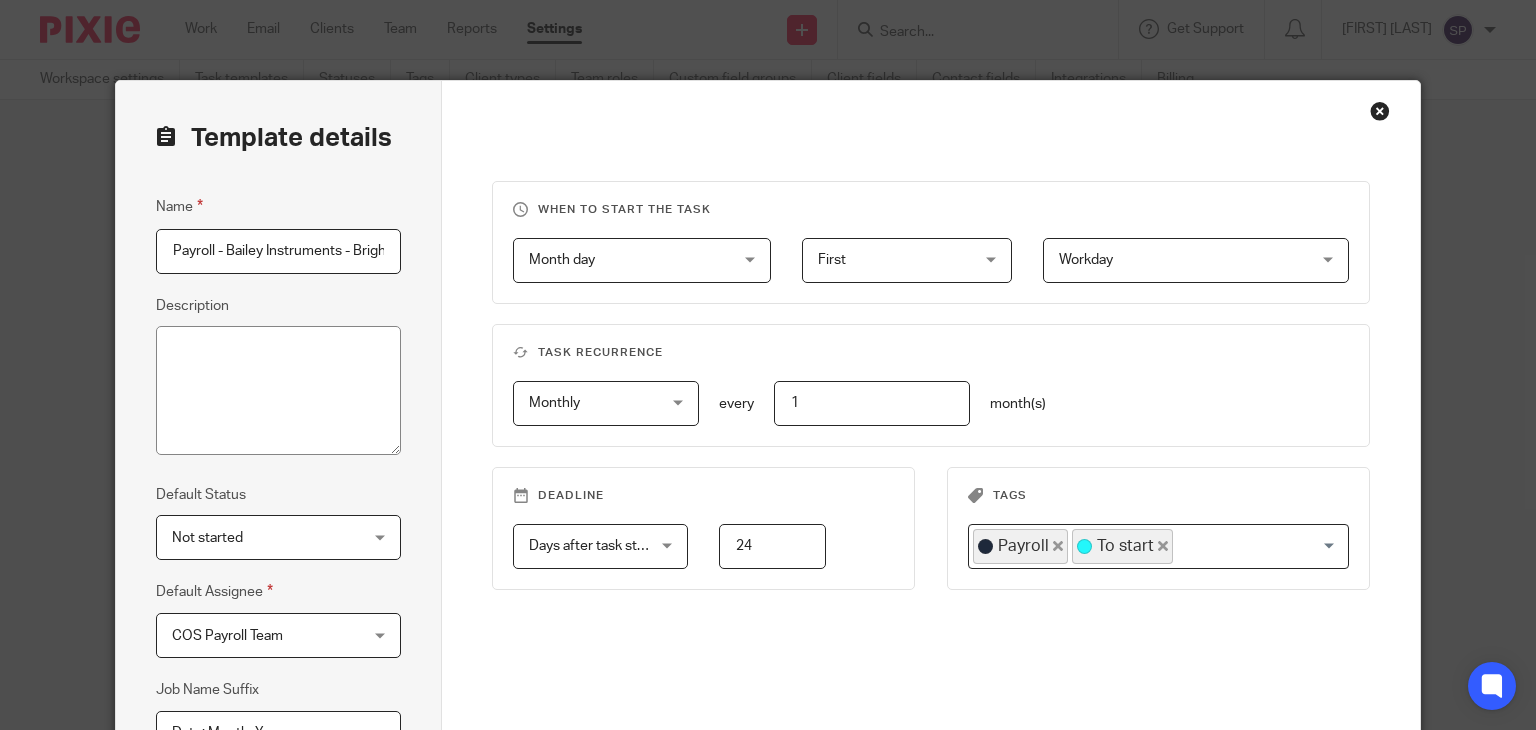 scroll, scrollTop: 0, scrollLeft: 116, axis: horizontal 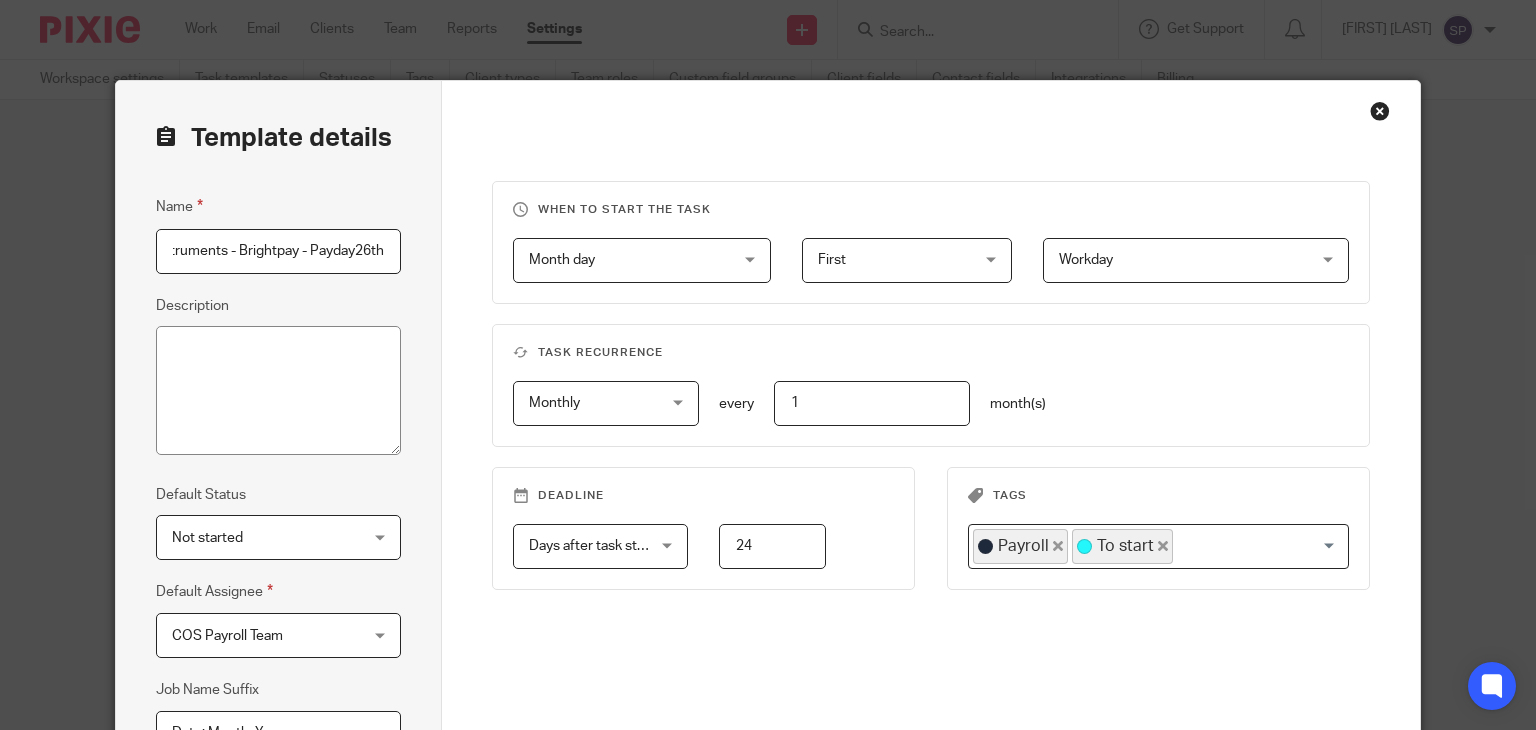 drag, startPoint x: 324, startPoint y: 242, endPoint x: 652, endPoint y: 109, distance: 353.93927 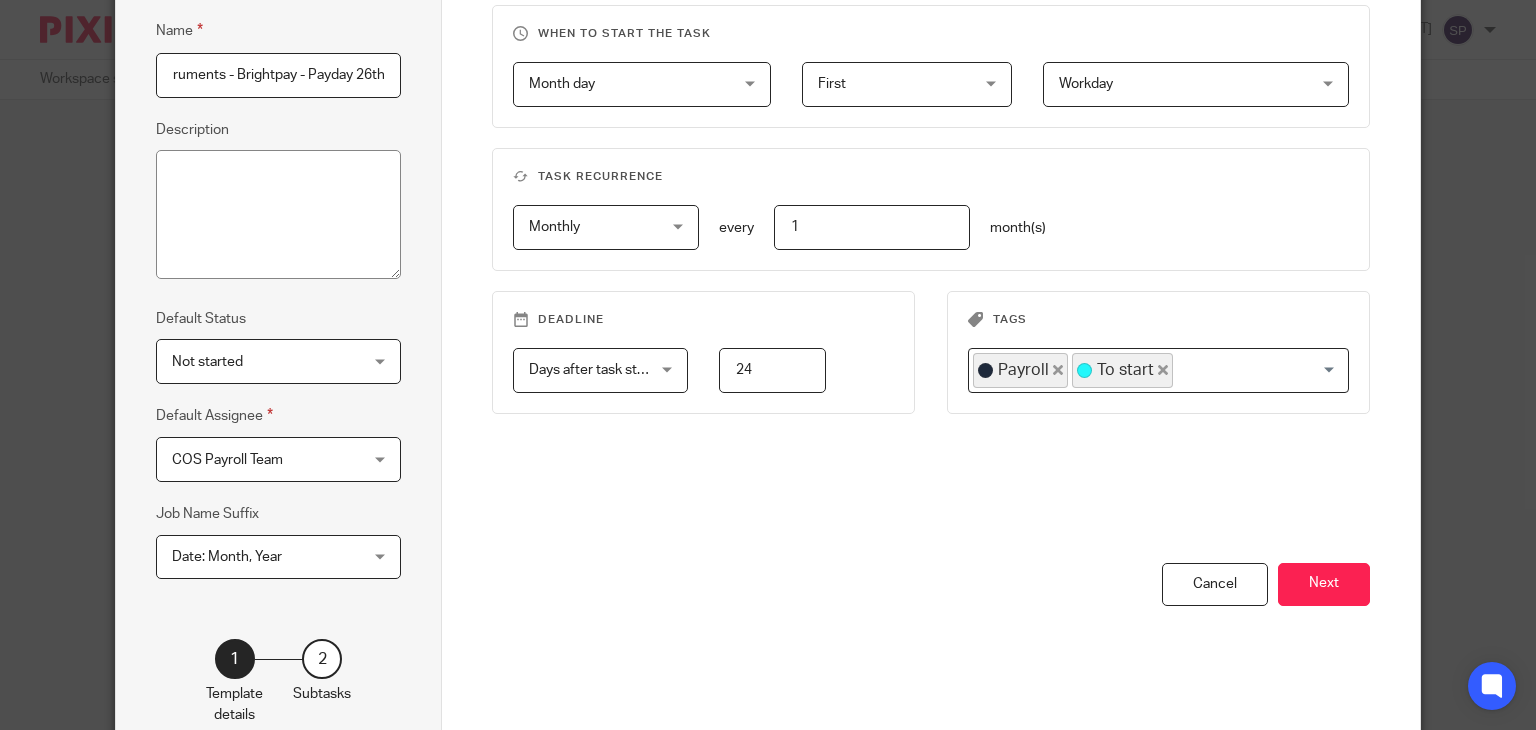 scroll, scrollTop: 290, scrollLeft: 0, axis: vertical 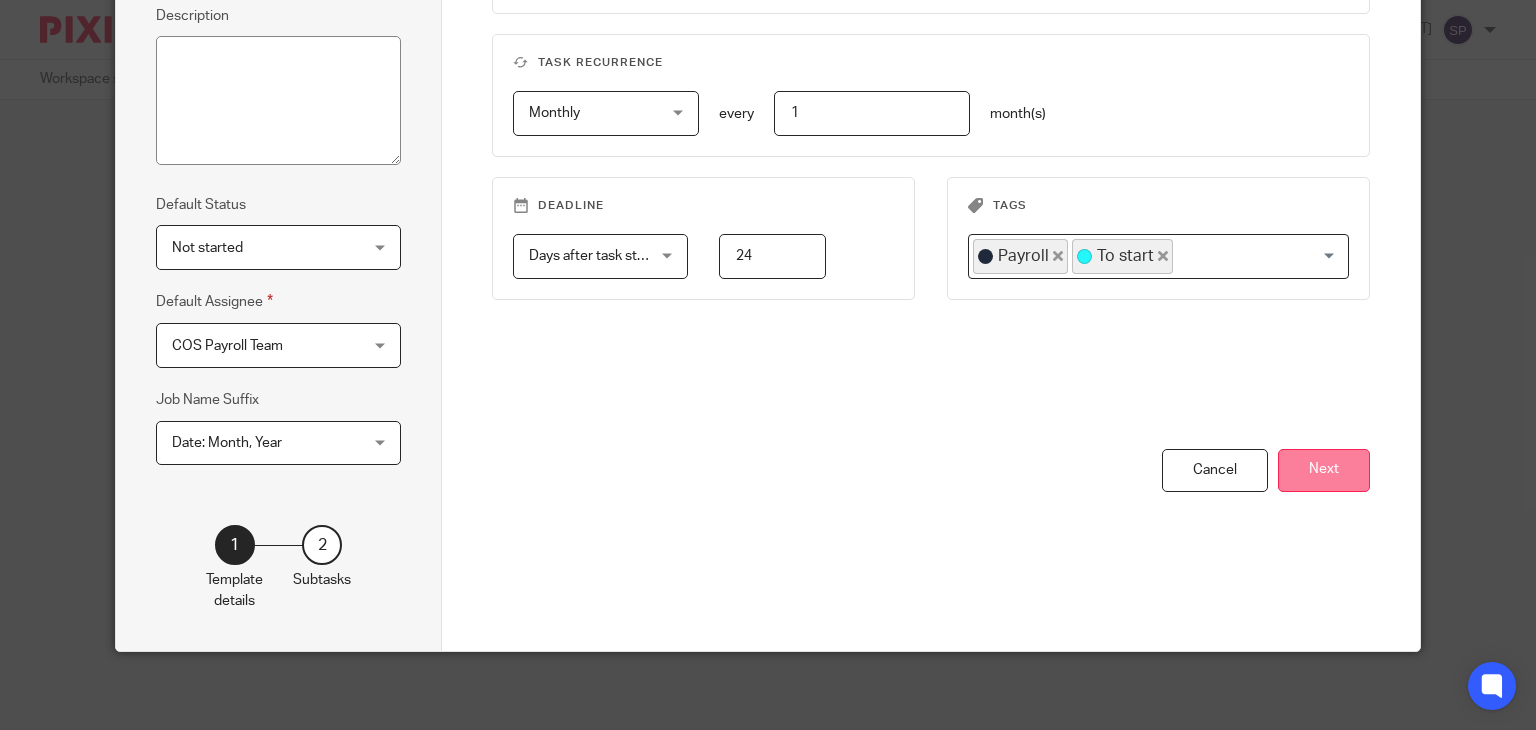type on "Payroll - Bailey Instruments - Brightpay - Payday 26th" 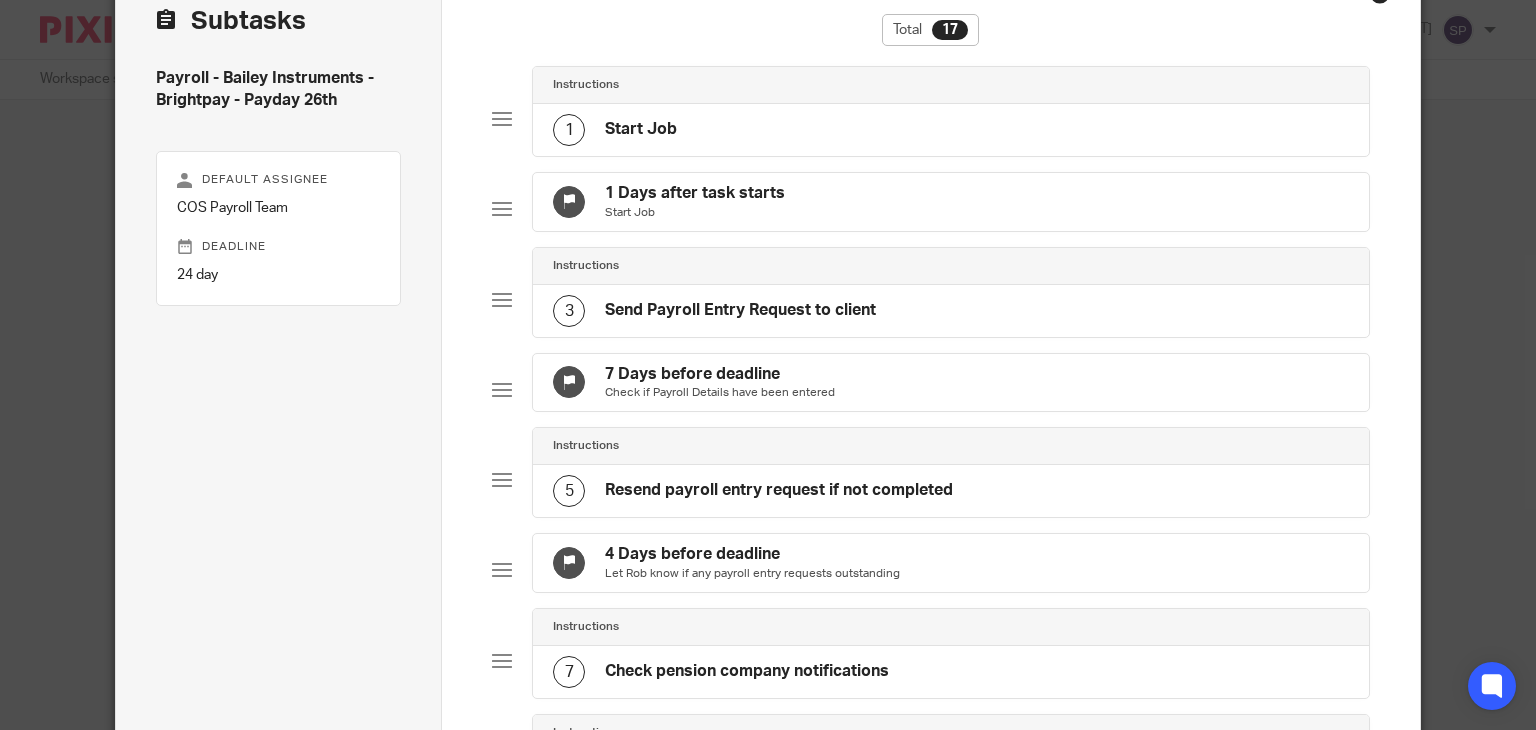 scroll, scrollTop: 0, scrollLeft: 0, axis: both 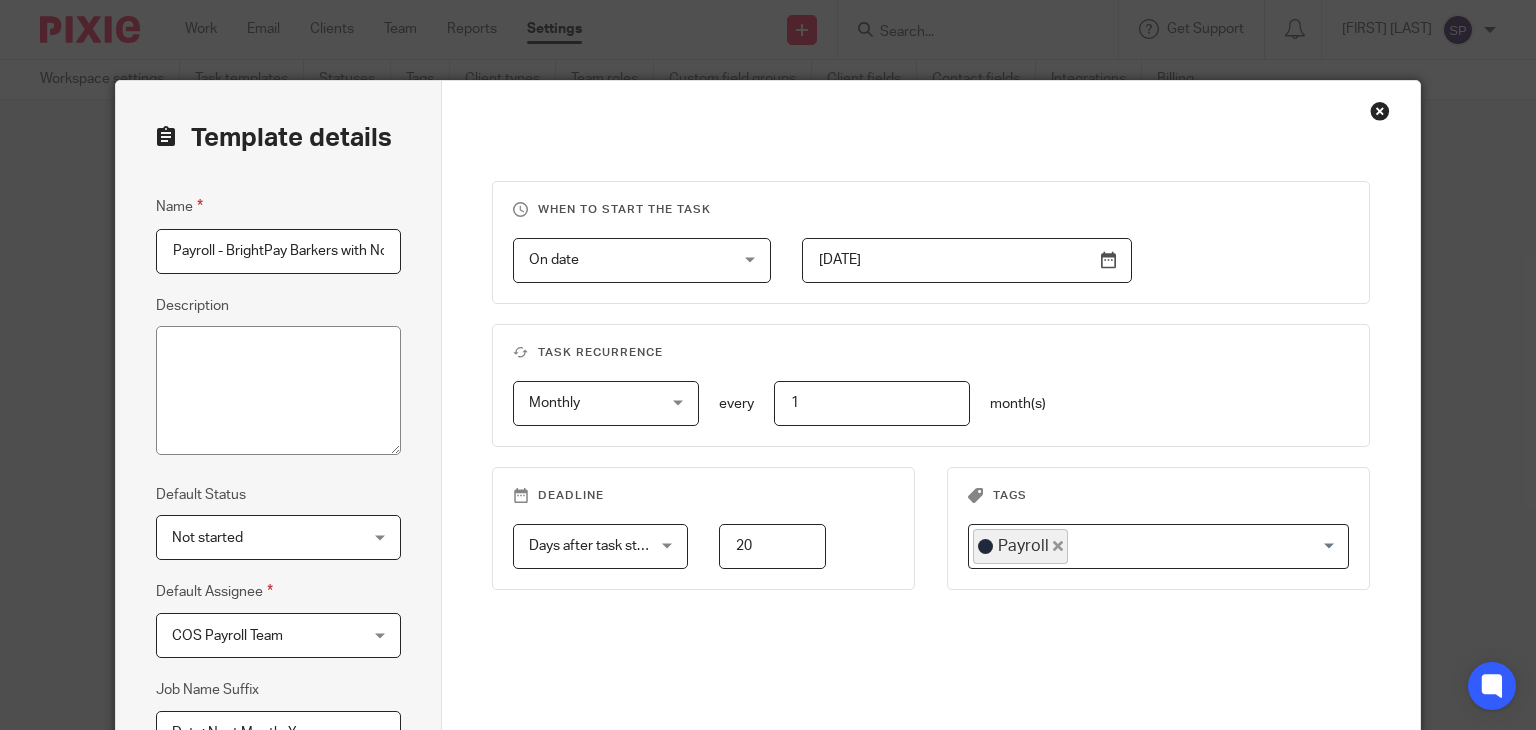drag, startPoint x: 364, startPoint y: 255, endPoint x: 165, endPoint y: 274, distance: 199.90498 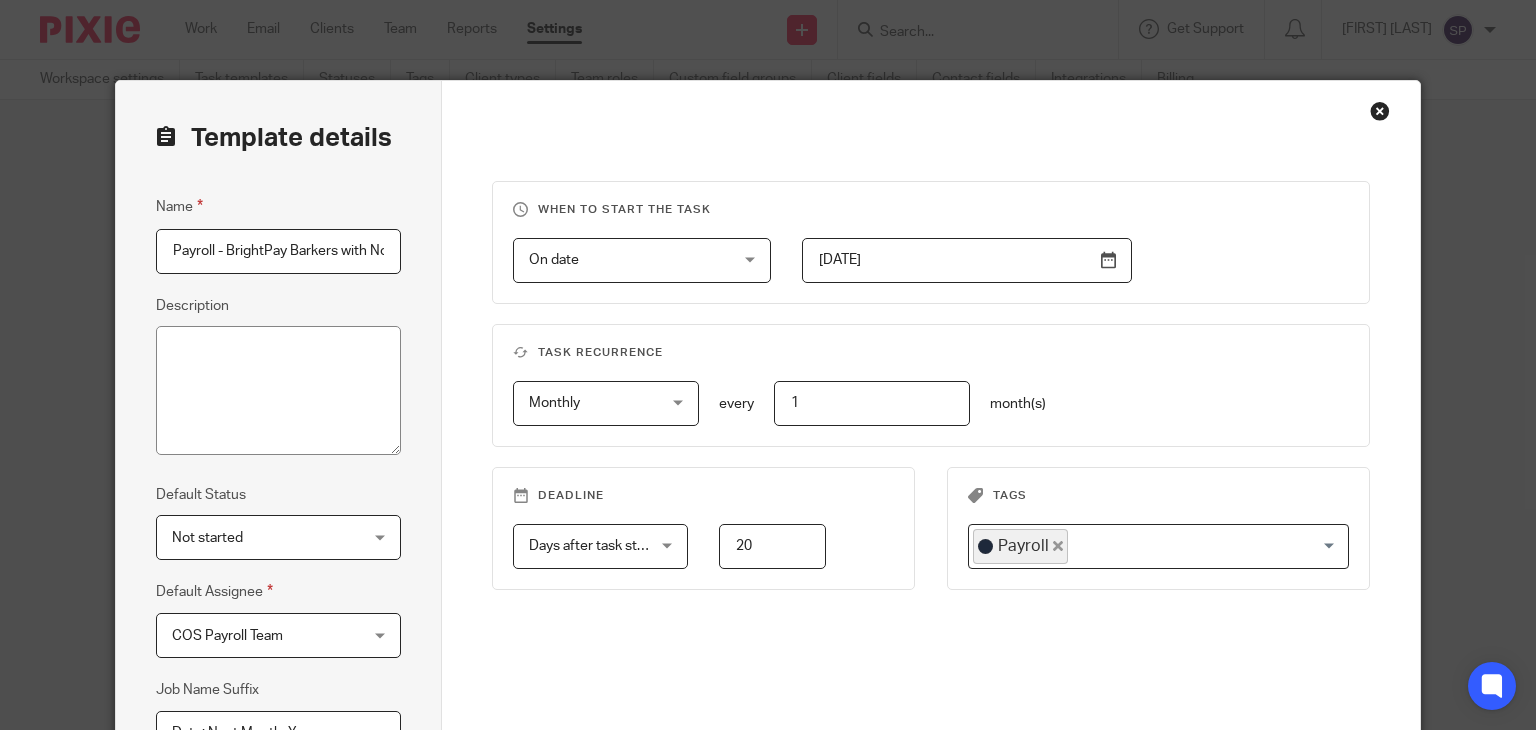 click on "Name   Payroll - BrightPay Barkers with Nook 14th   Description     Default Status
Not started
Not started
Not started
In progress
1   Default Assignee
COS Payroll Team
COS Payroll Team
Client manager
Payroll
Bookkeeper
Month End
VAT return
Reviewer
Tax return
[FIRST] [LAST]
[FIRST] [LAST]
[FIRST] [LAST]
[FIRST] [LAST]
[FIRST] [LAST]
[FIRST] [LAST]
[FIRST] [LAST]
COS Payroll Team
[FIRST] [LAST]
[FIRST] [LAST]
[FIRST] [LAST]
User:16" at bounding box center (278, 485) 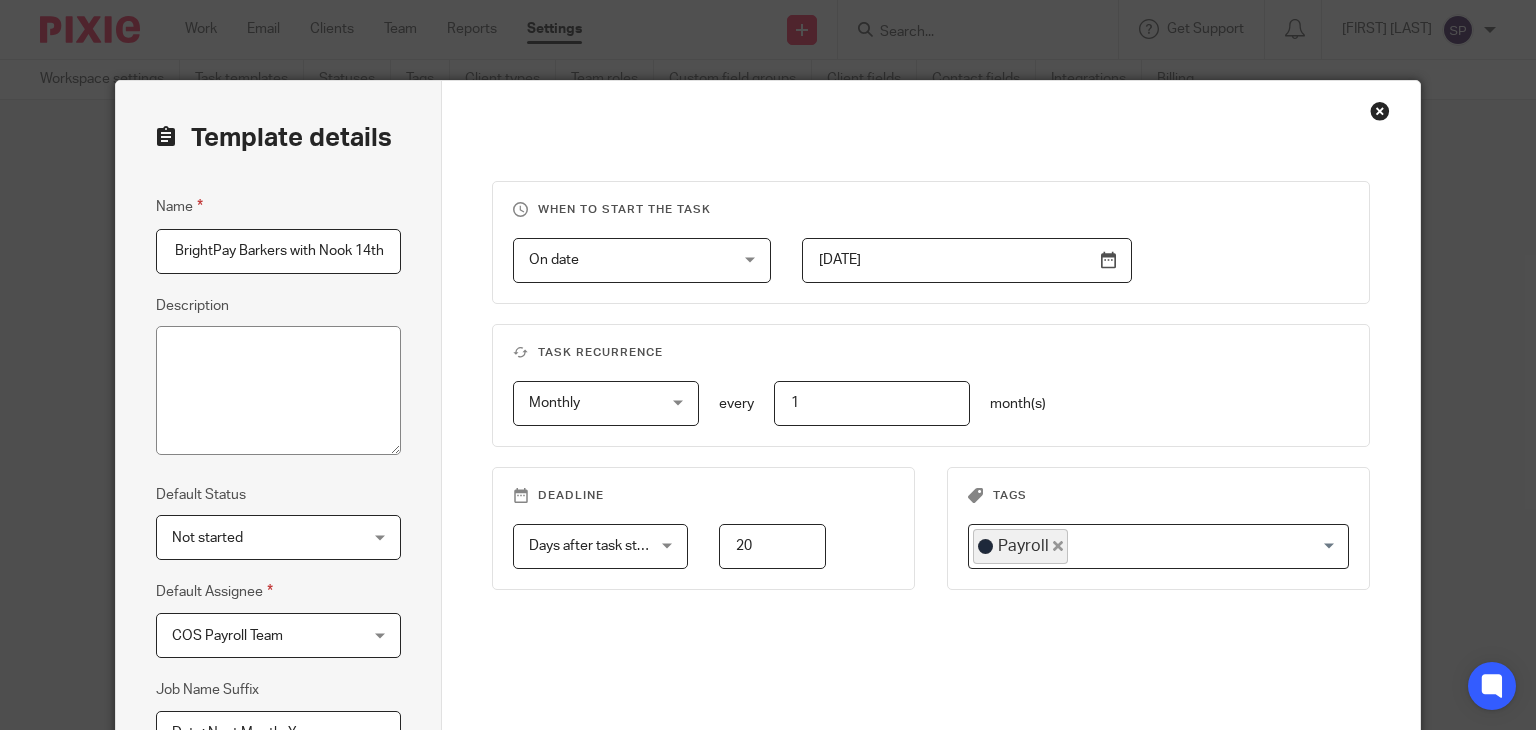 drag, startPoint x: 300, startPoint y: 257, endPoint x: 435, endPoint y: 239, distance: 136.19472 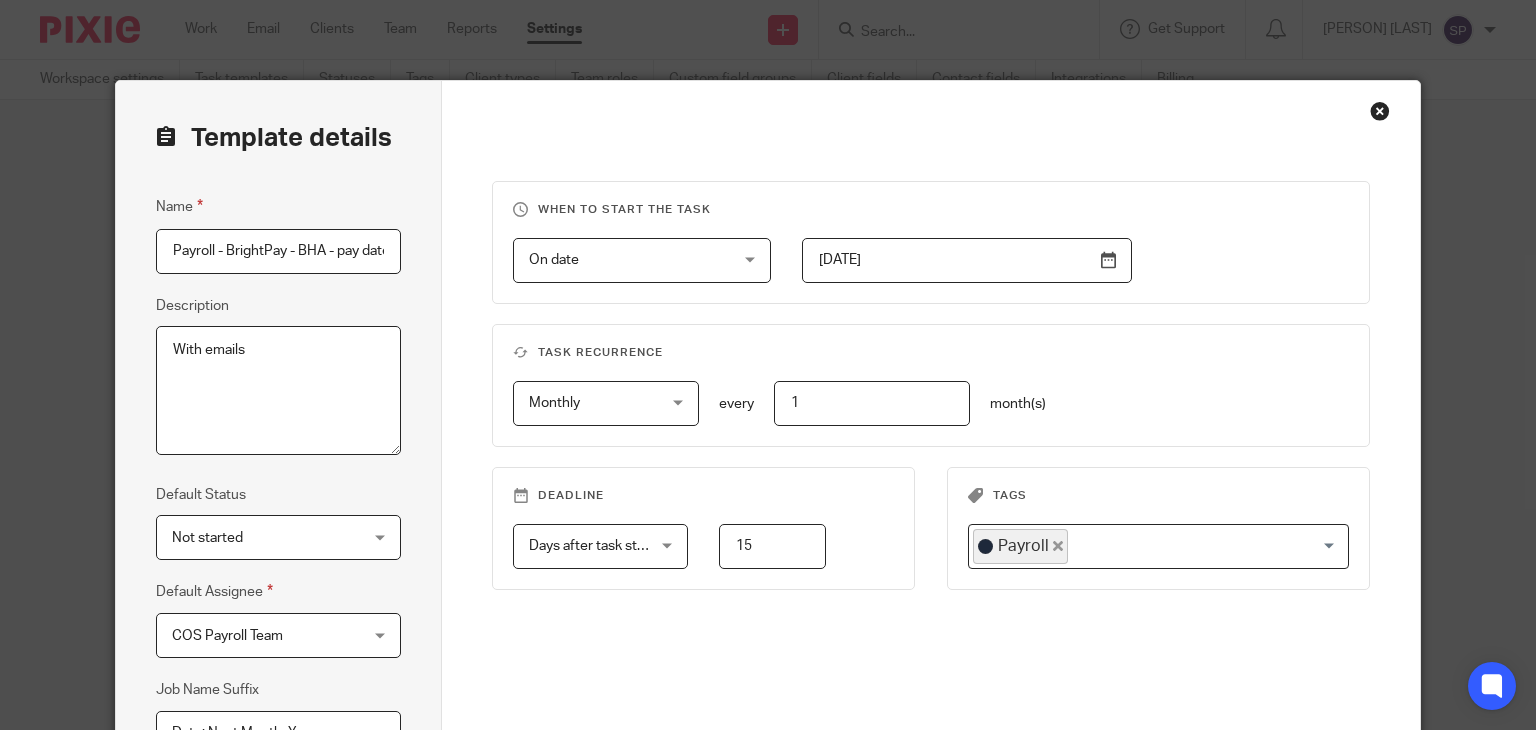 scroll, scrollTop: 0, scrollLeft: 0, axis: both 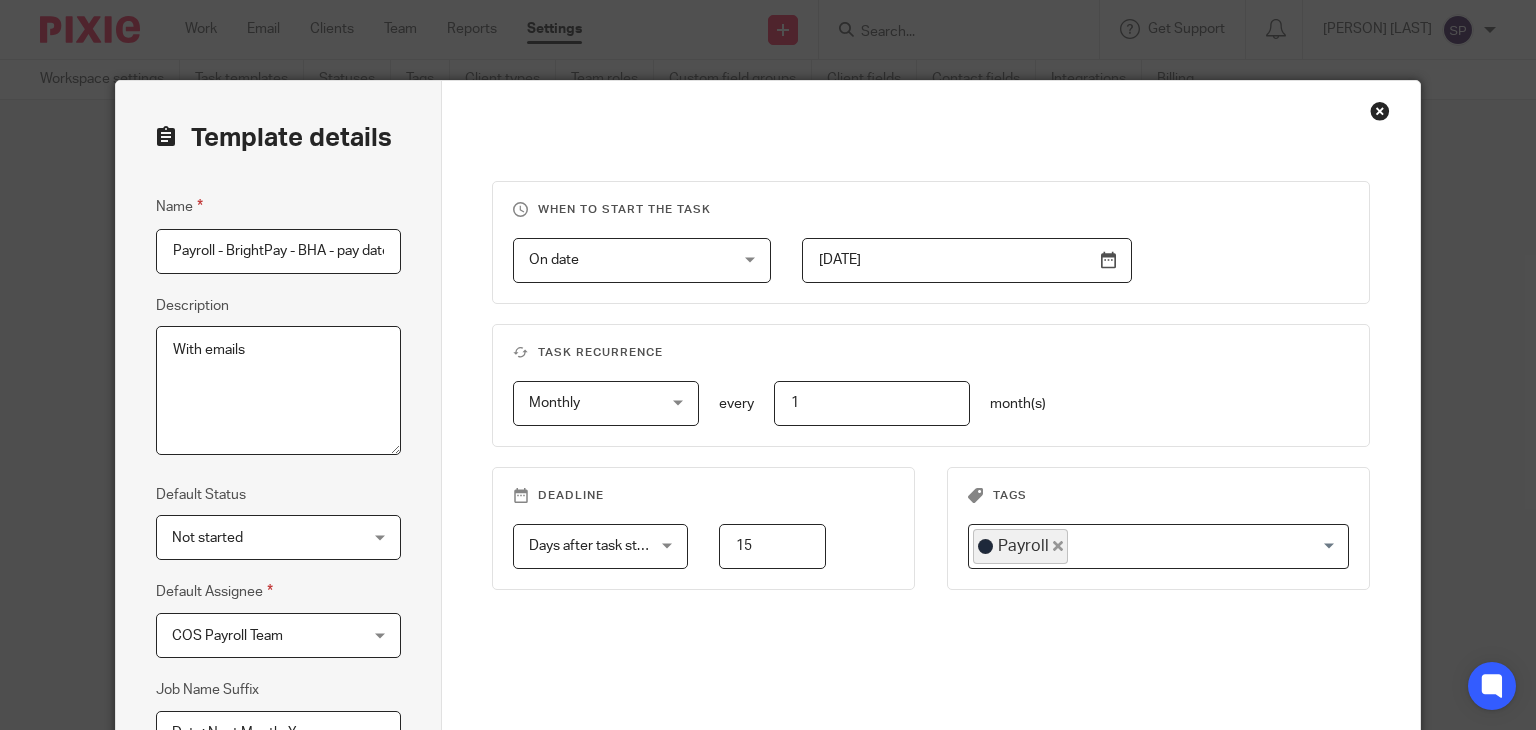drag, startPoint x: 268, startPoint y: 262, endPoint x: 272, endPoint y: 237, distance: 25.317978 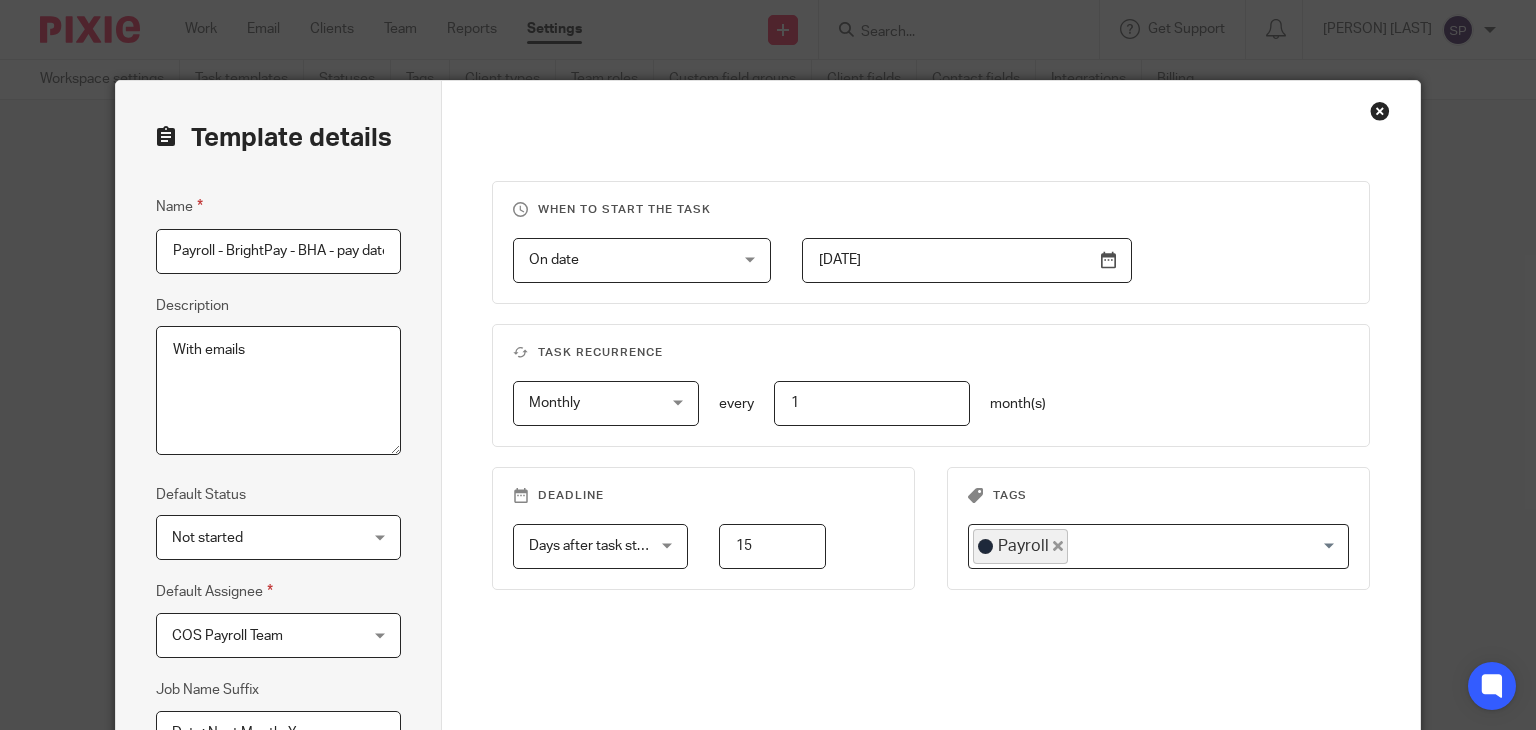 click on "Payroll - BrightPay - BHA - pay date 15th" at bounding box center [278, 251] 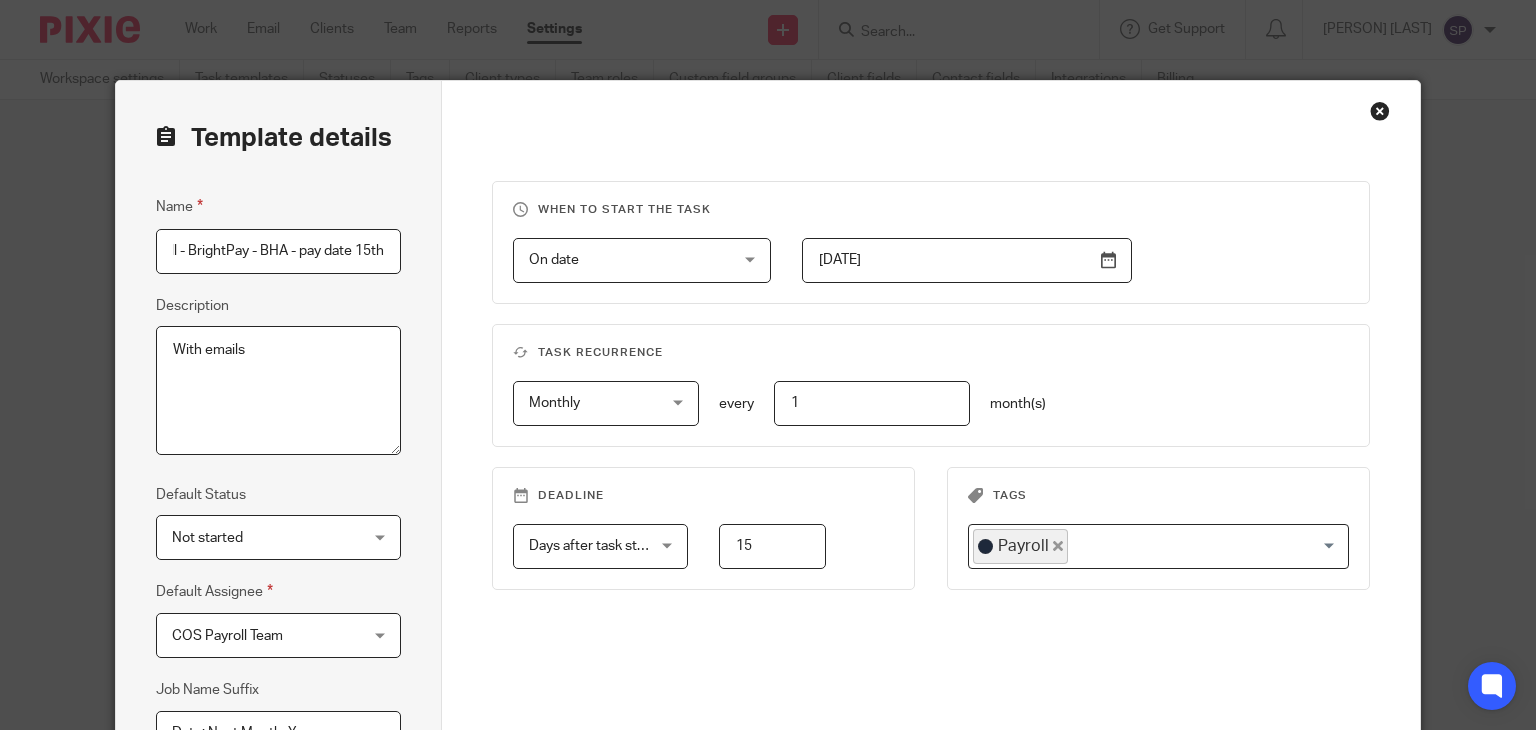drag, startPoint x: 353, startPoint y: 239, endPoint x: 340, endPoint y: 249, distance: 16.40122 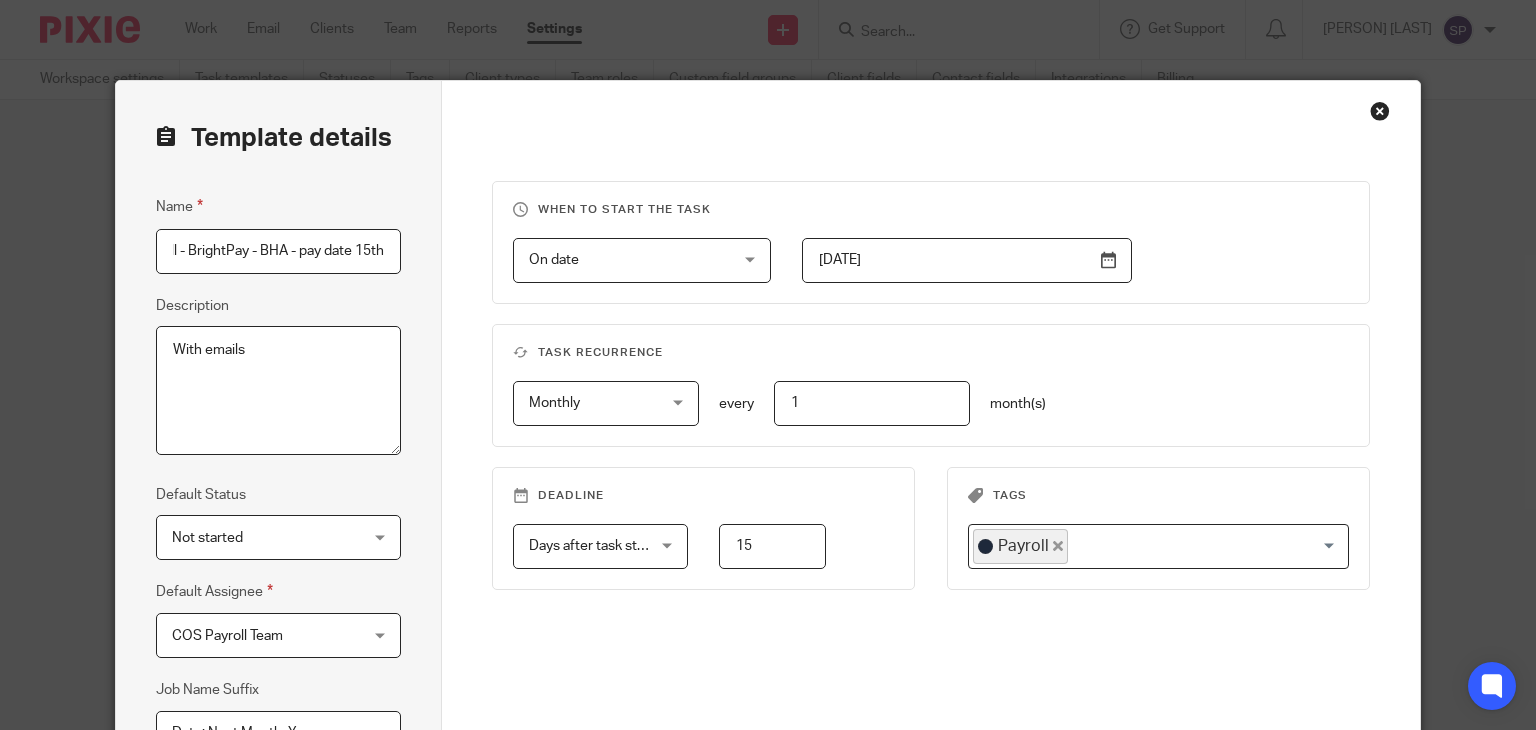 click on "Payroll - BrightPay - BHA - pay date 15th" at bounding box center [278, 251] 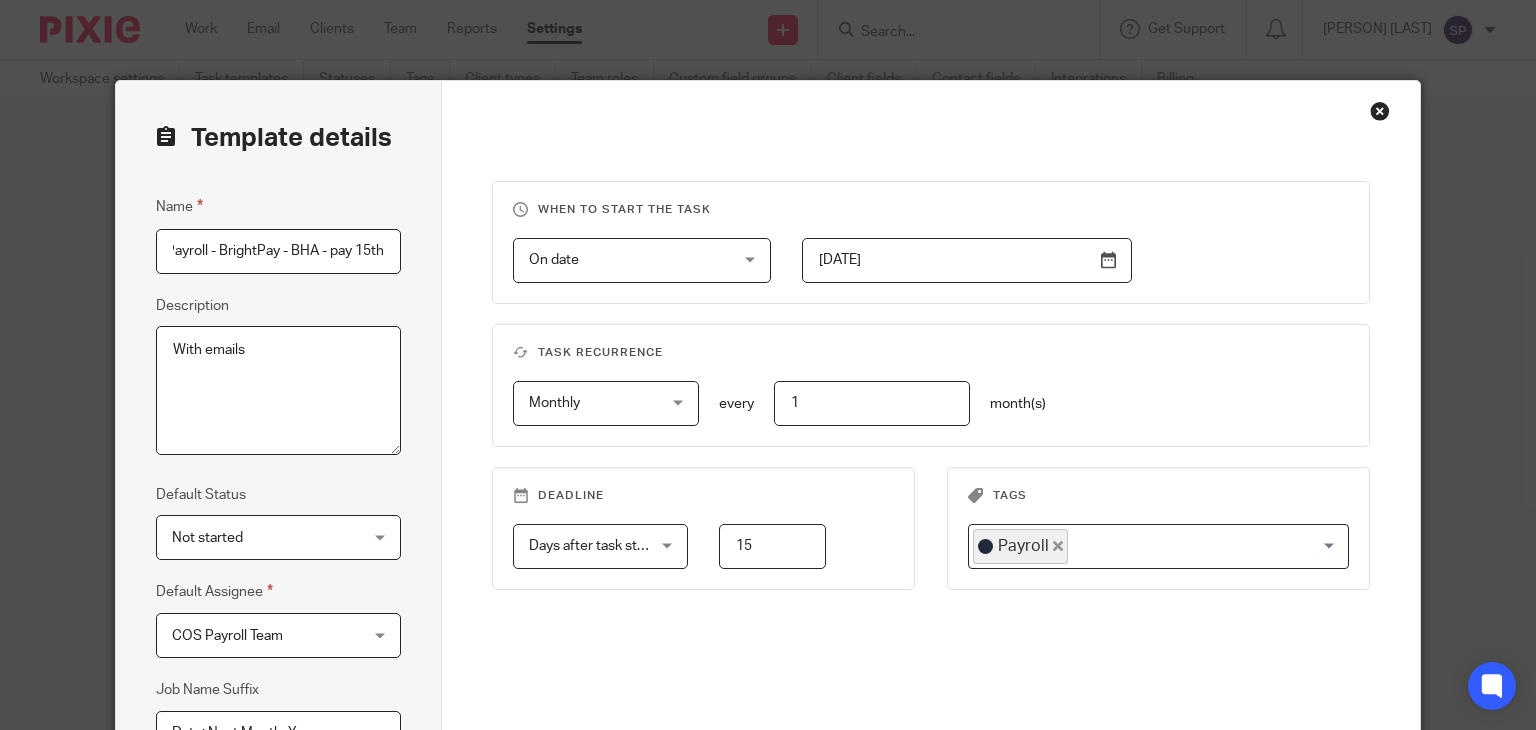 scroll, scrollTop: 0, scrollLeft: 8, axis: horizontal 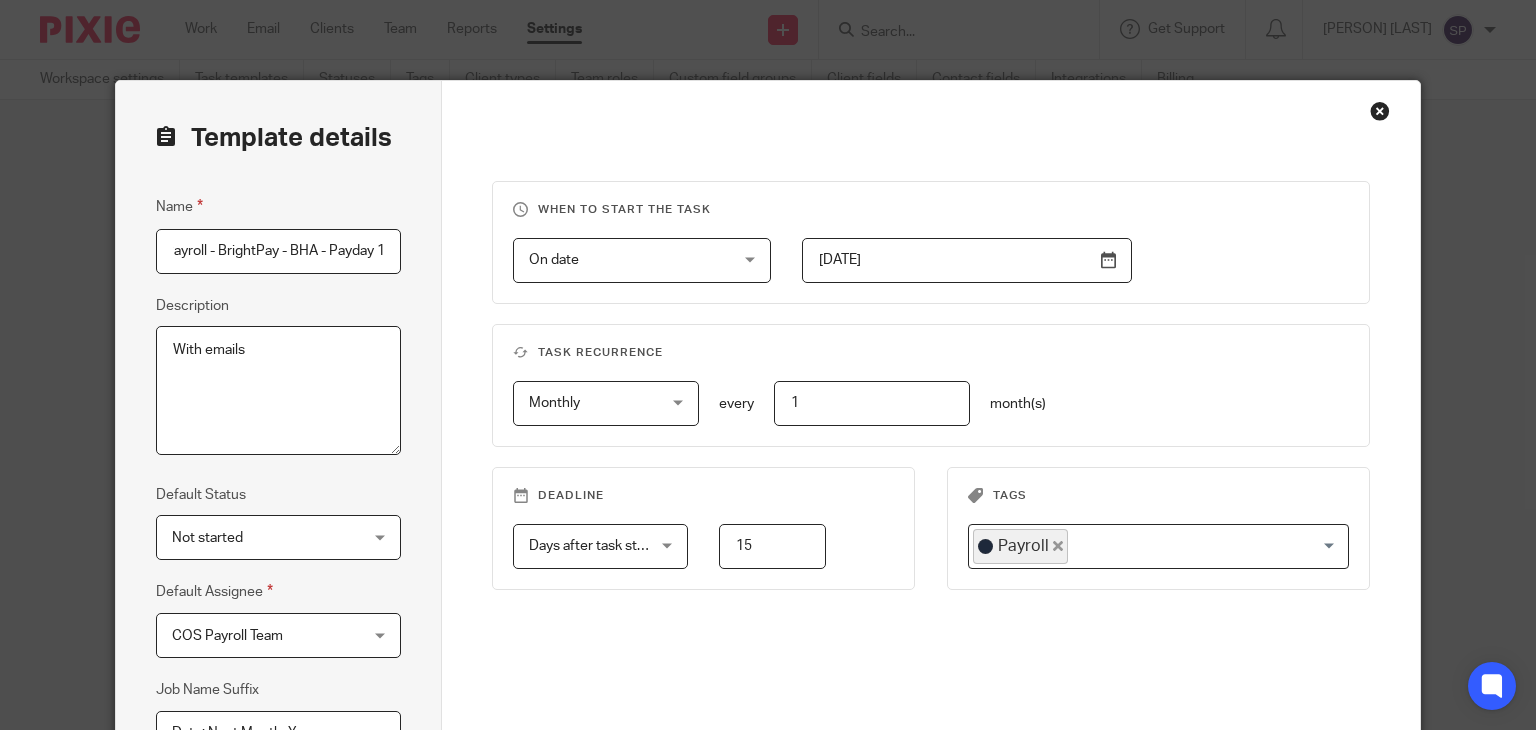 click on "Payroll - BrightPay - BHA - Payday 15th" at bounding box center (278, 251) 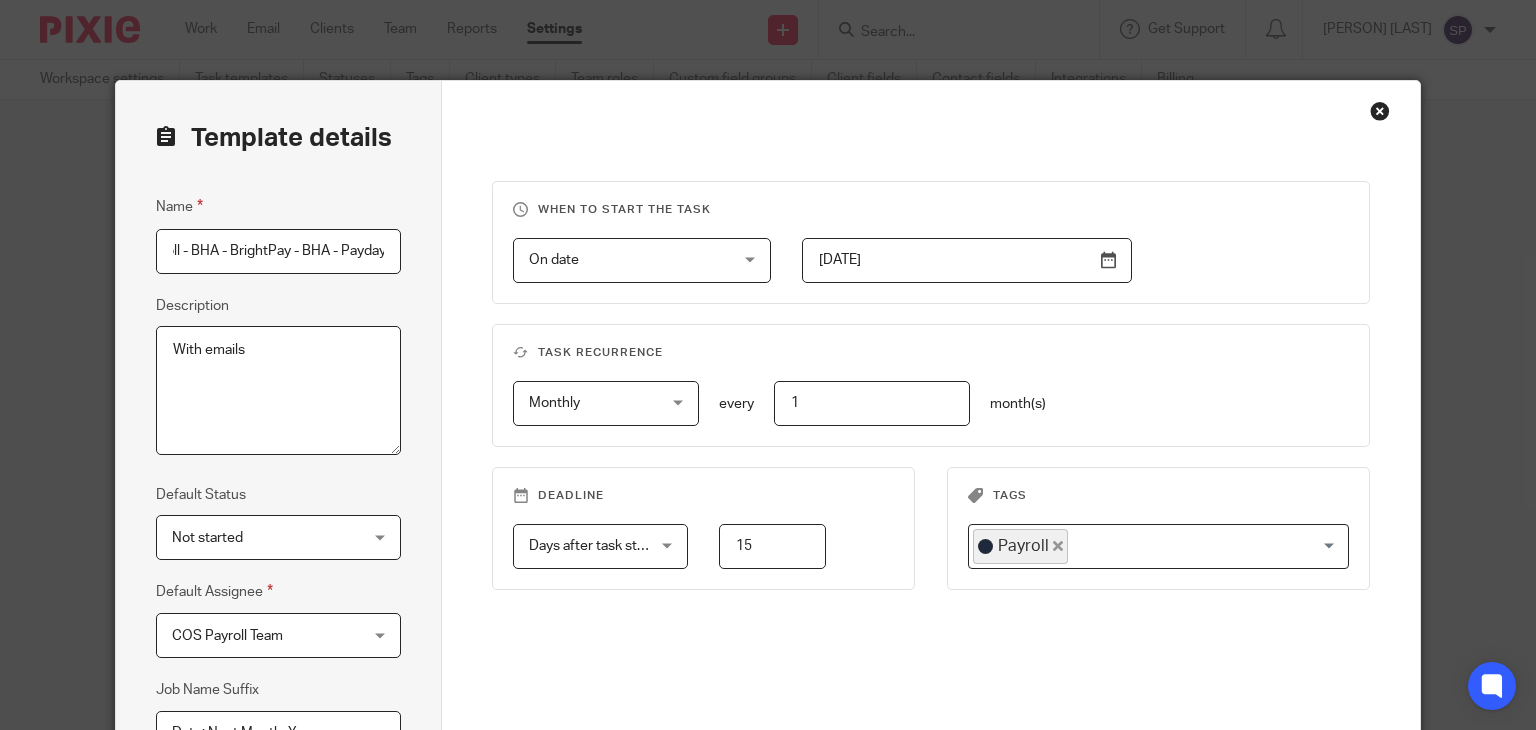 scroll, scrollTop: 0, scrollLeft: 41, axis: horizontal 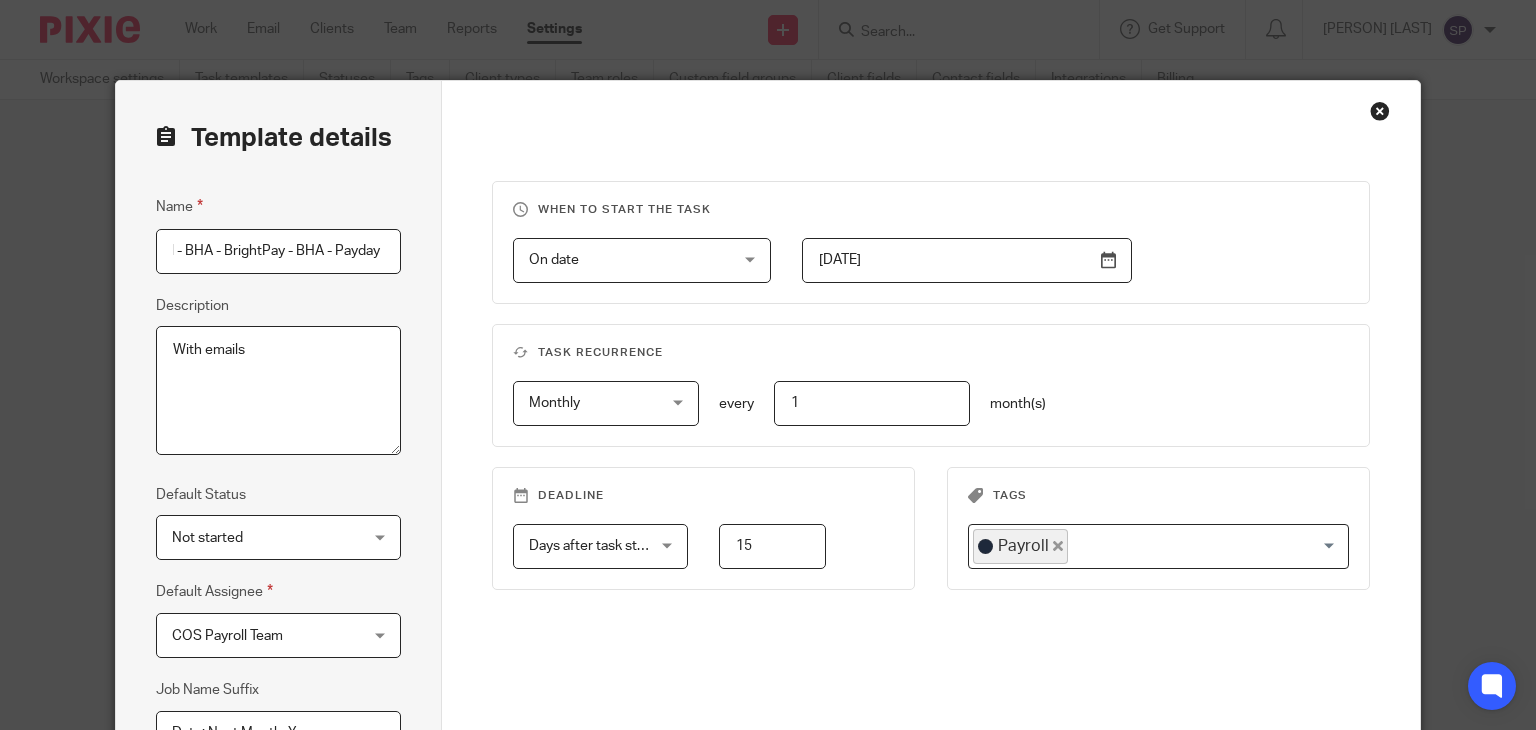 drag, startPoint x: 314, startPoint y: 249, endPoint x: 328, endPoint y: 282, distance: 35.846897 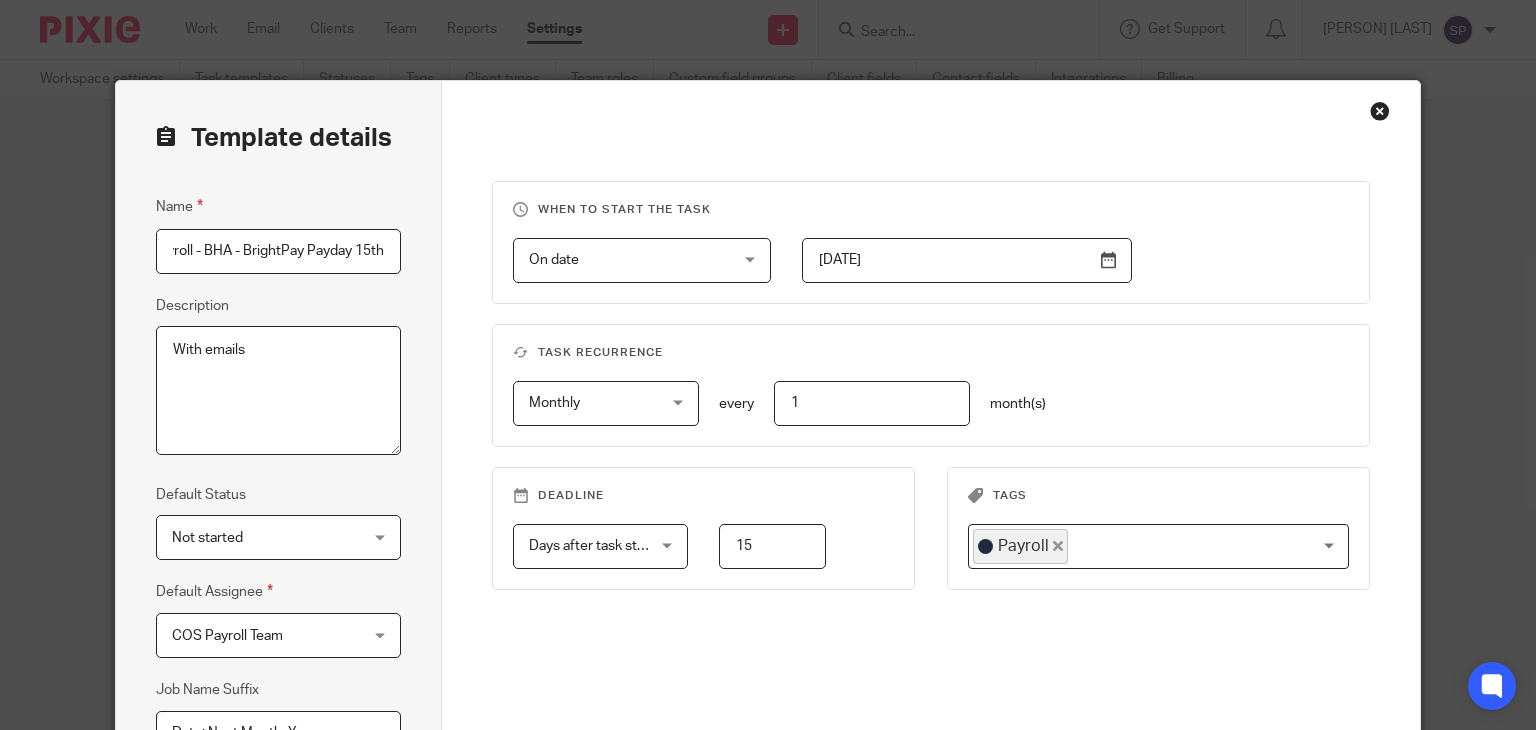 scroll, scrollTop: 0, scrollLeft: 22, axis: horizontal 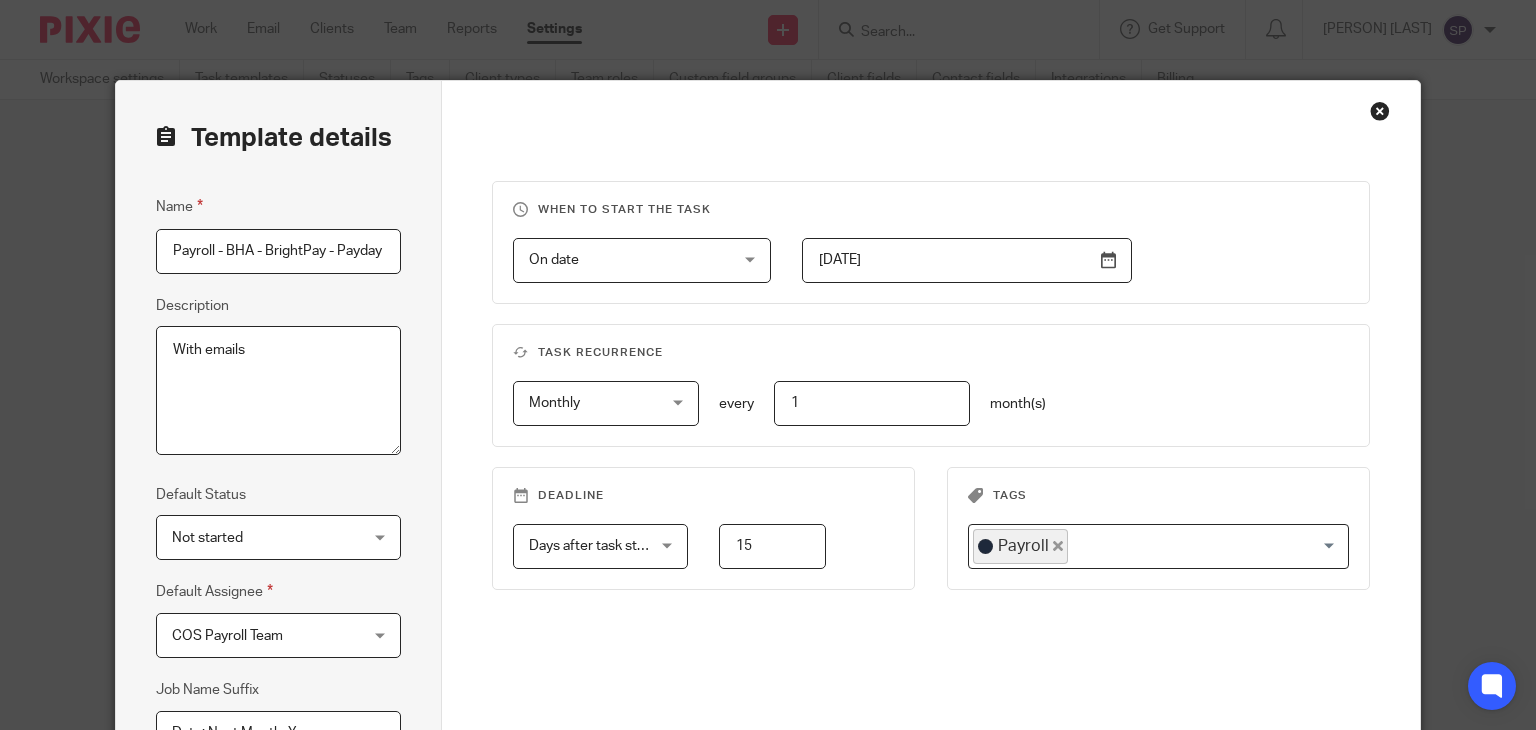 drag, startPoint x: 320, startPoint y: 257, endPoint x: 304, endPoint y: 236, distance: 26.400757 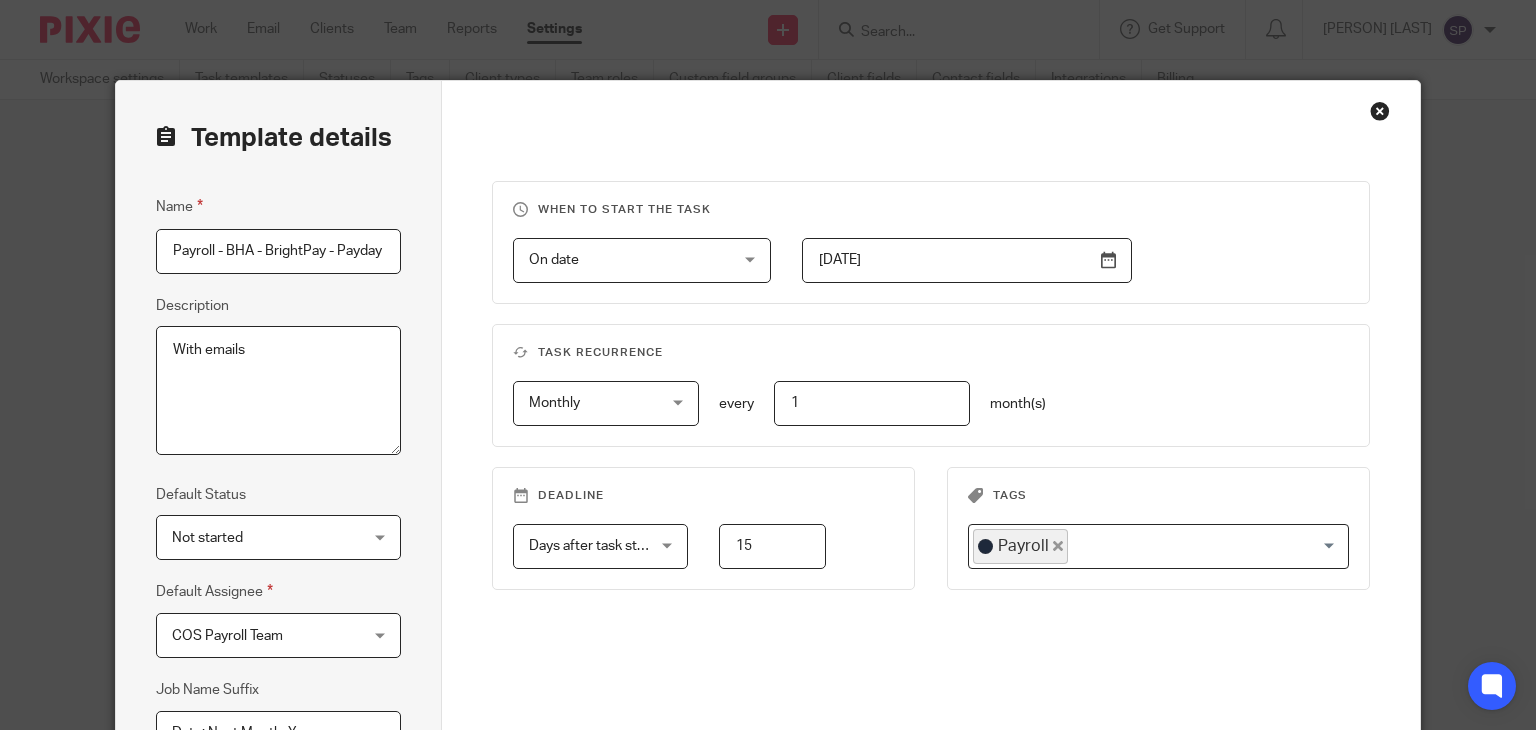 click on "Payroll - BHA - BrightPay - Payday 15th" at bounding box center [278, 251] 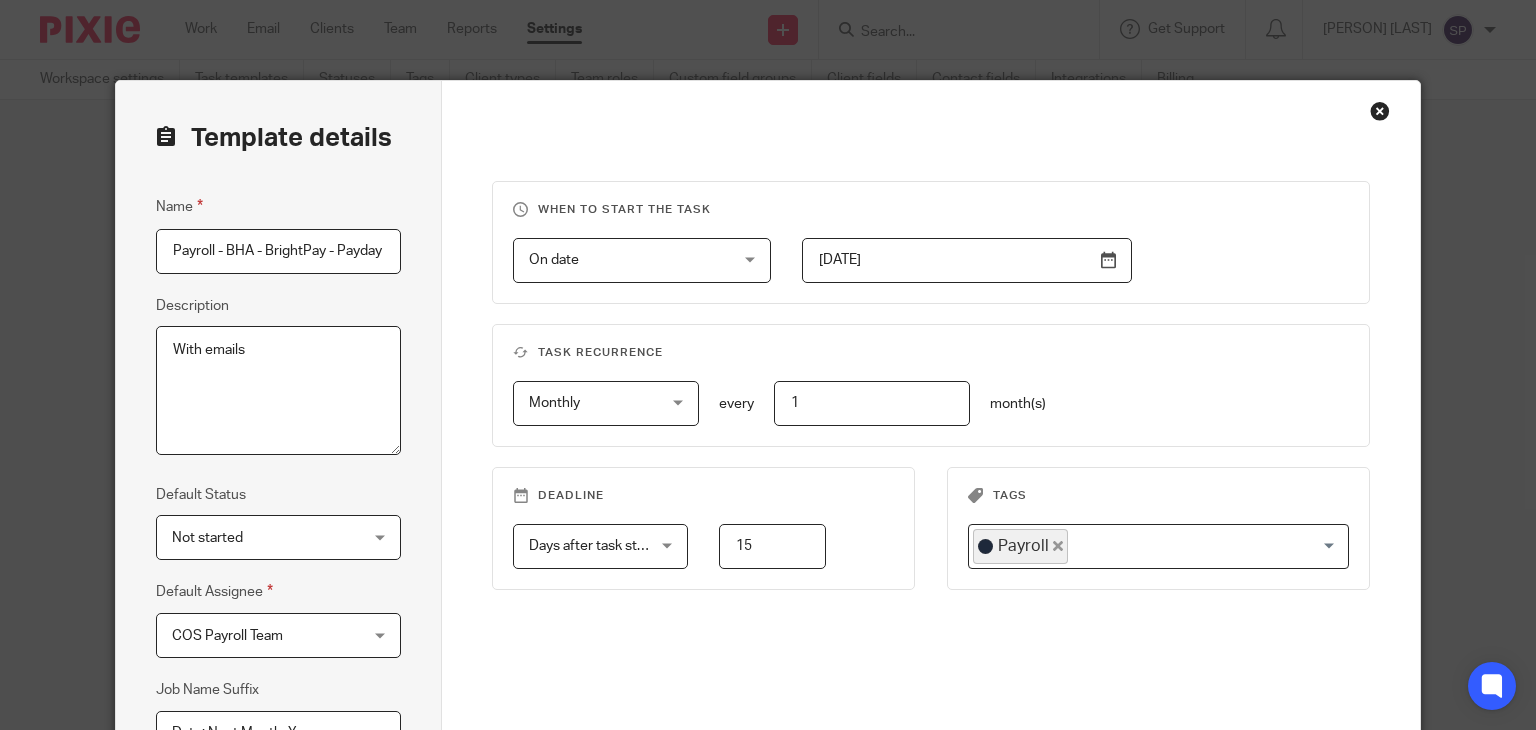 scroll, scrollTop: 290, scrollLeft: 0, axis: vertical 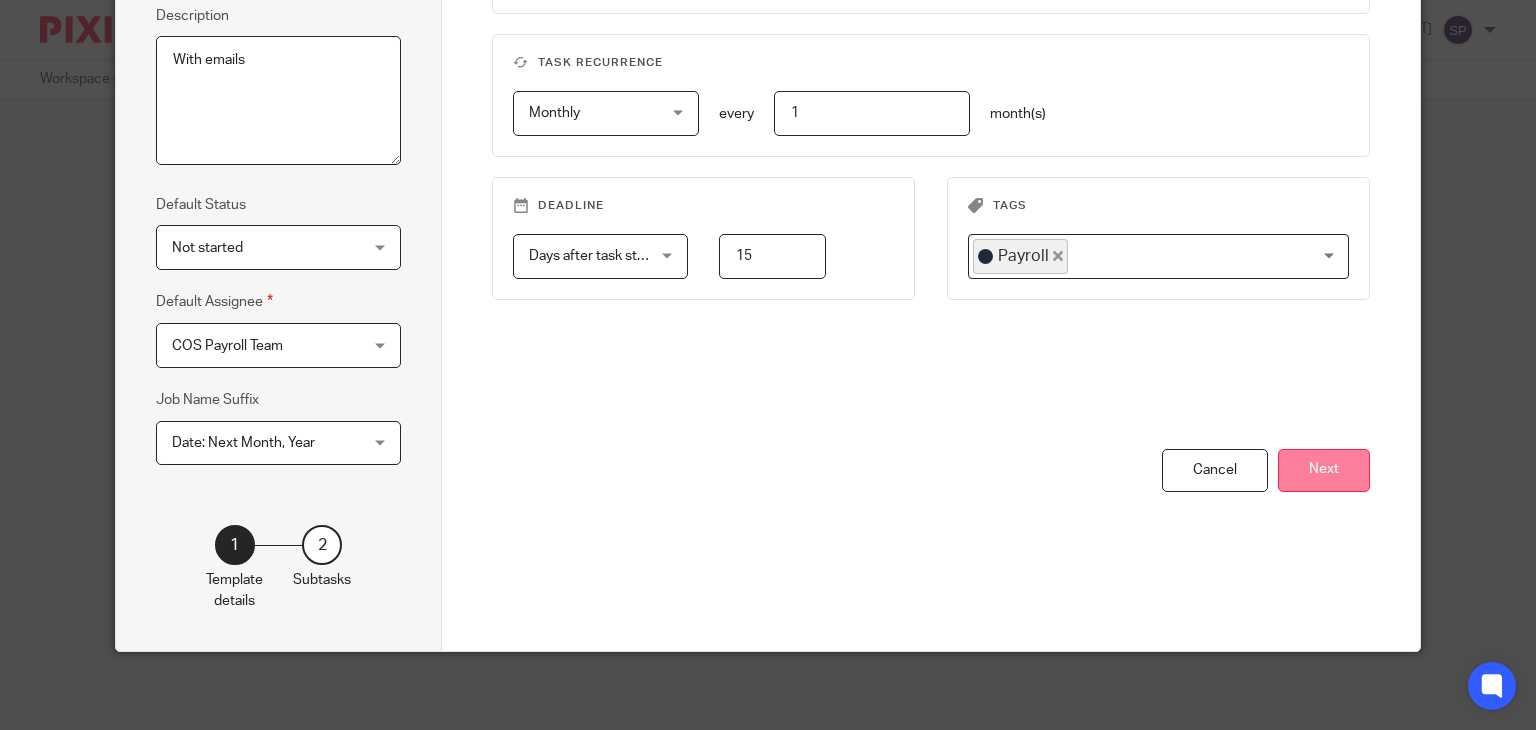 type on "Payroll - BHA - BrightPay - Payday 15th" 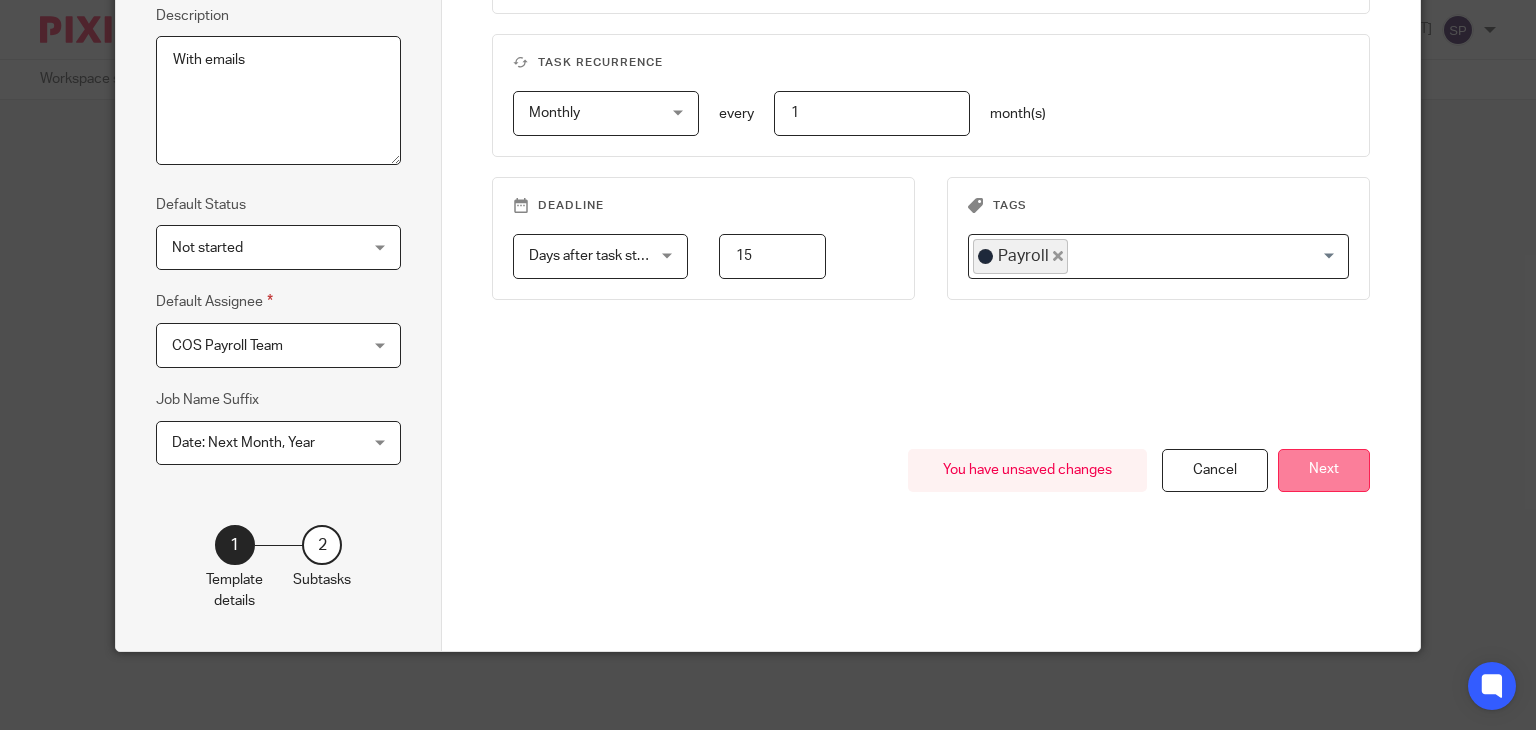 click on "Next" at bounding box center (1324, 470) 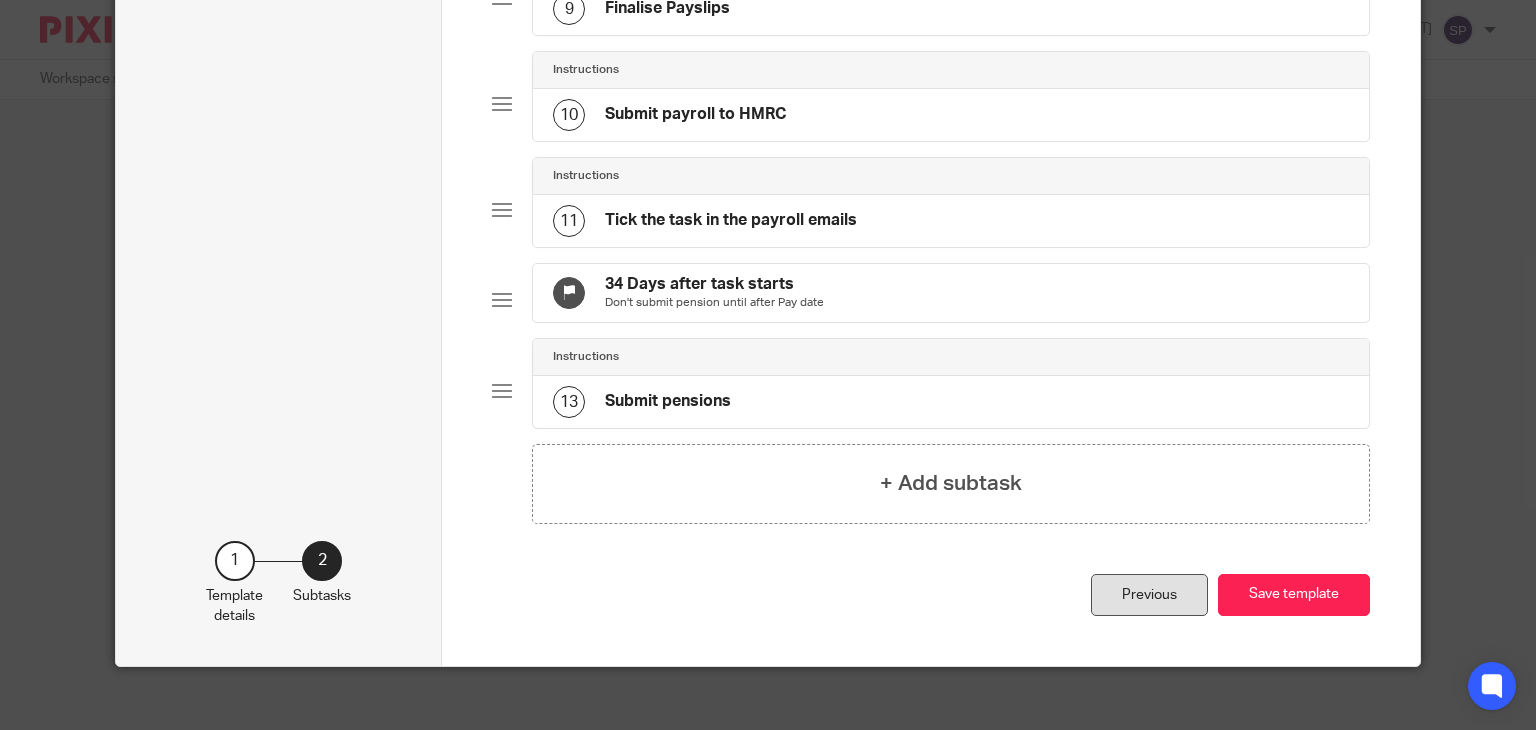 scroll, scrollTop: 1066, scrollLeft: 0, axis: vertical 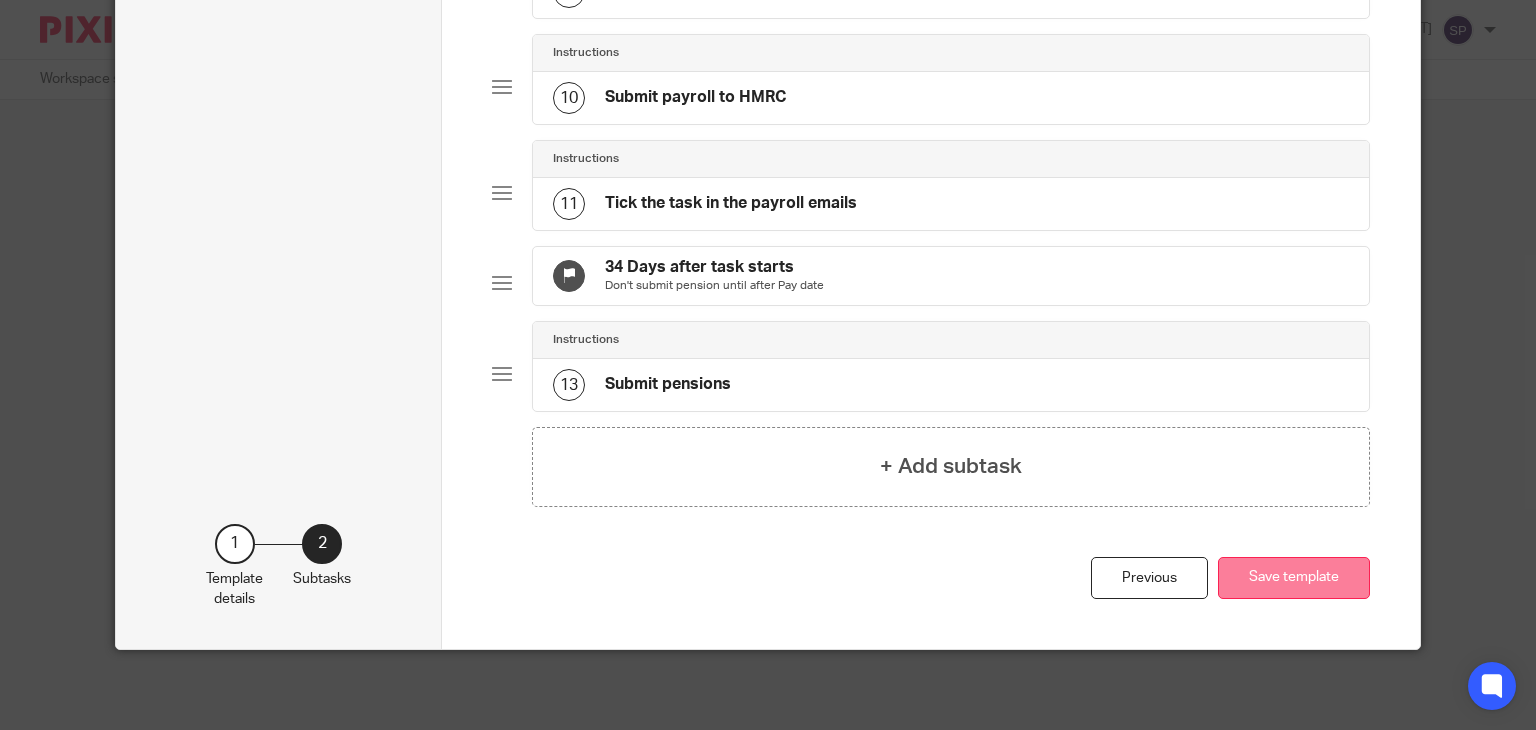 click on "Save template" at bounding box center [1294, 578] 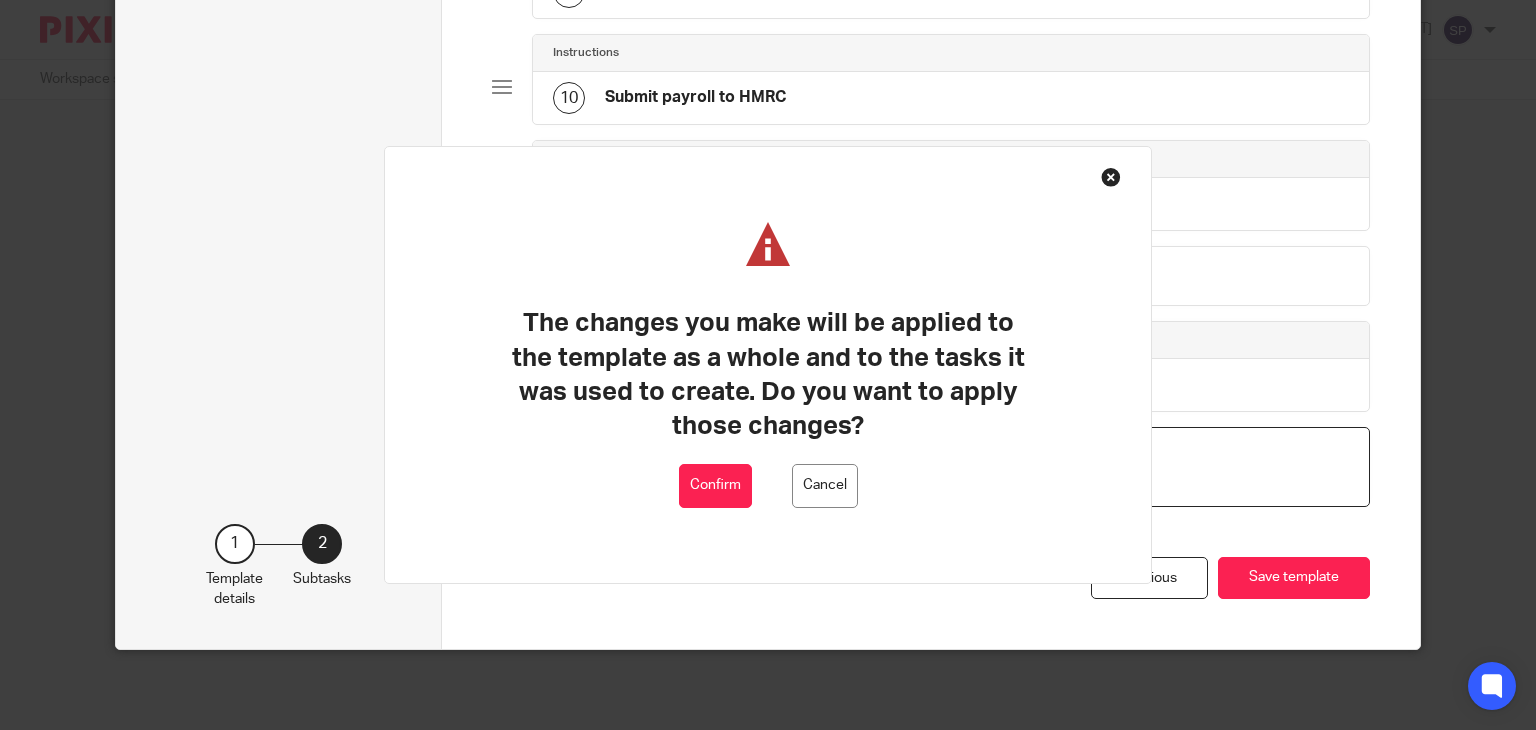click on "Confirm" at bounding box center [715, 486] 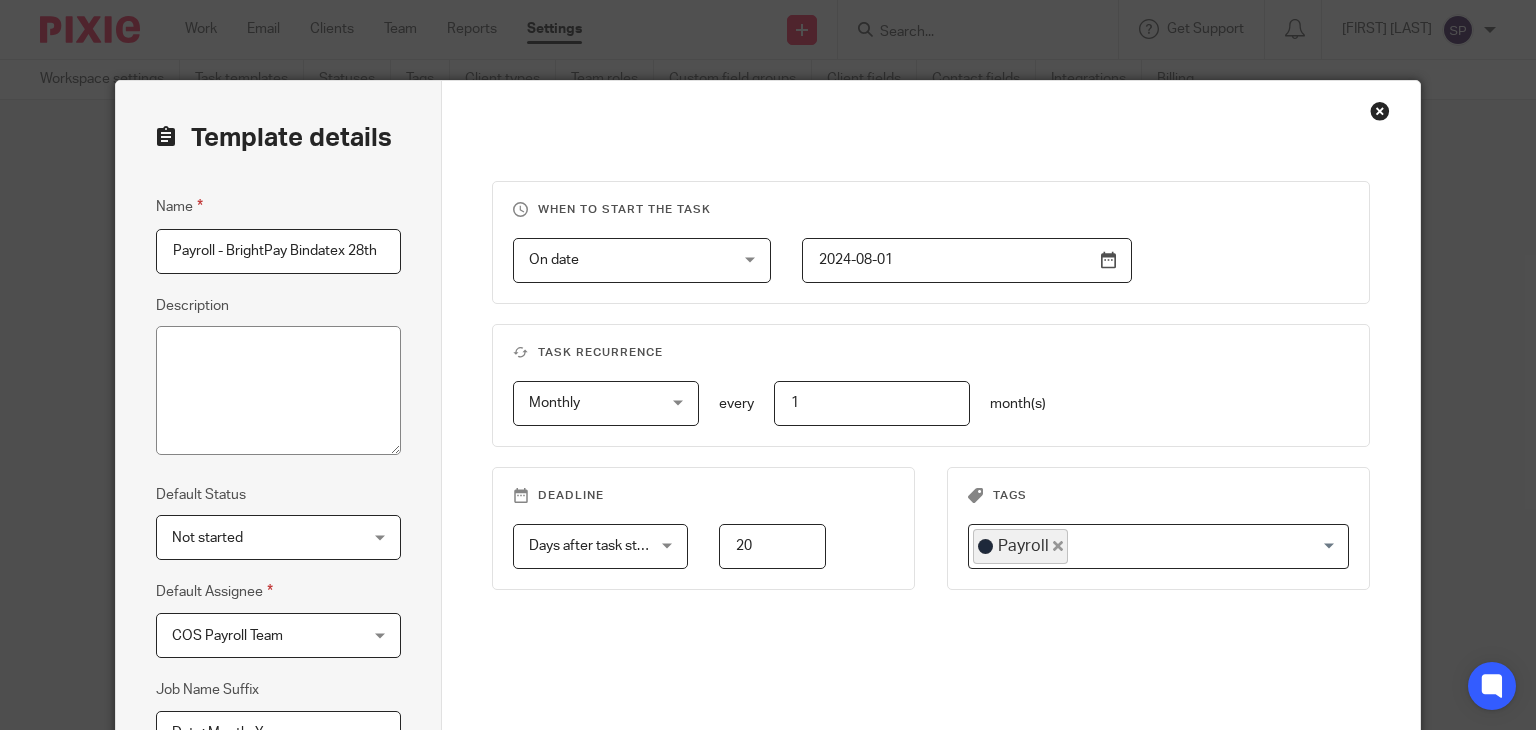 scroll, scrollTop: 0, scrollLeft: 0, axis: both 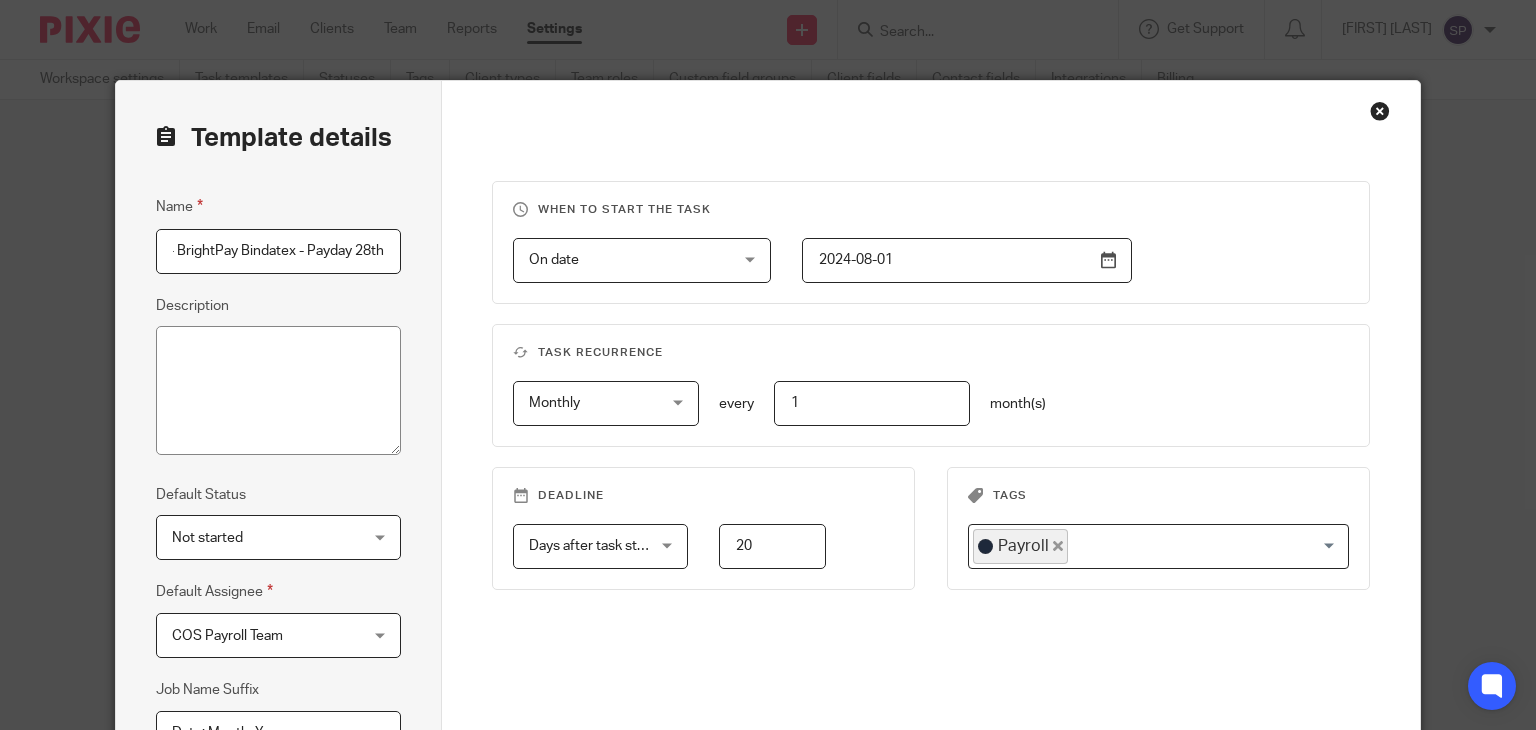 click on "Payroll - BrightPay Bindatex - Payday 28th" at bounding box center (278, 251) 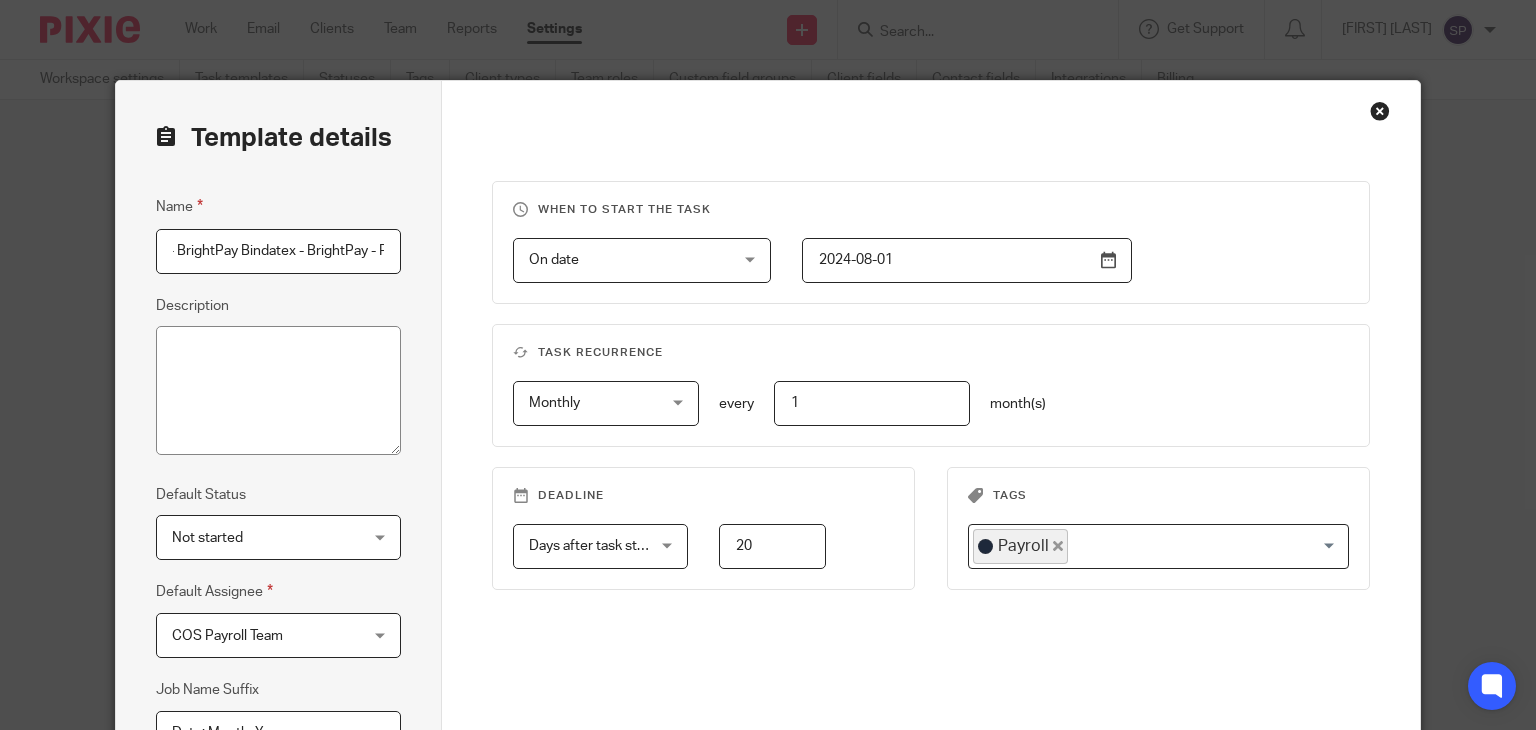 click on "Payroll - BrightPay Bindatex - BrightPay - Payday 28th" at bounding box center (278, 251) 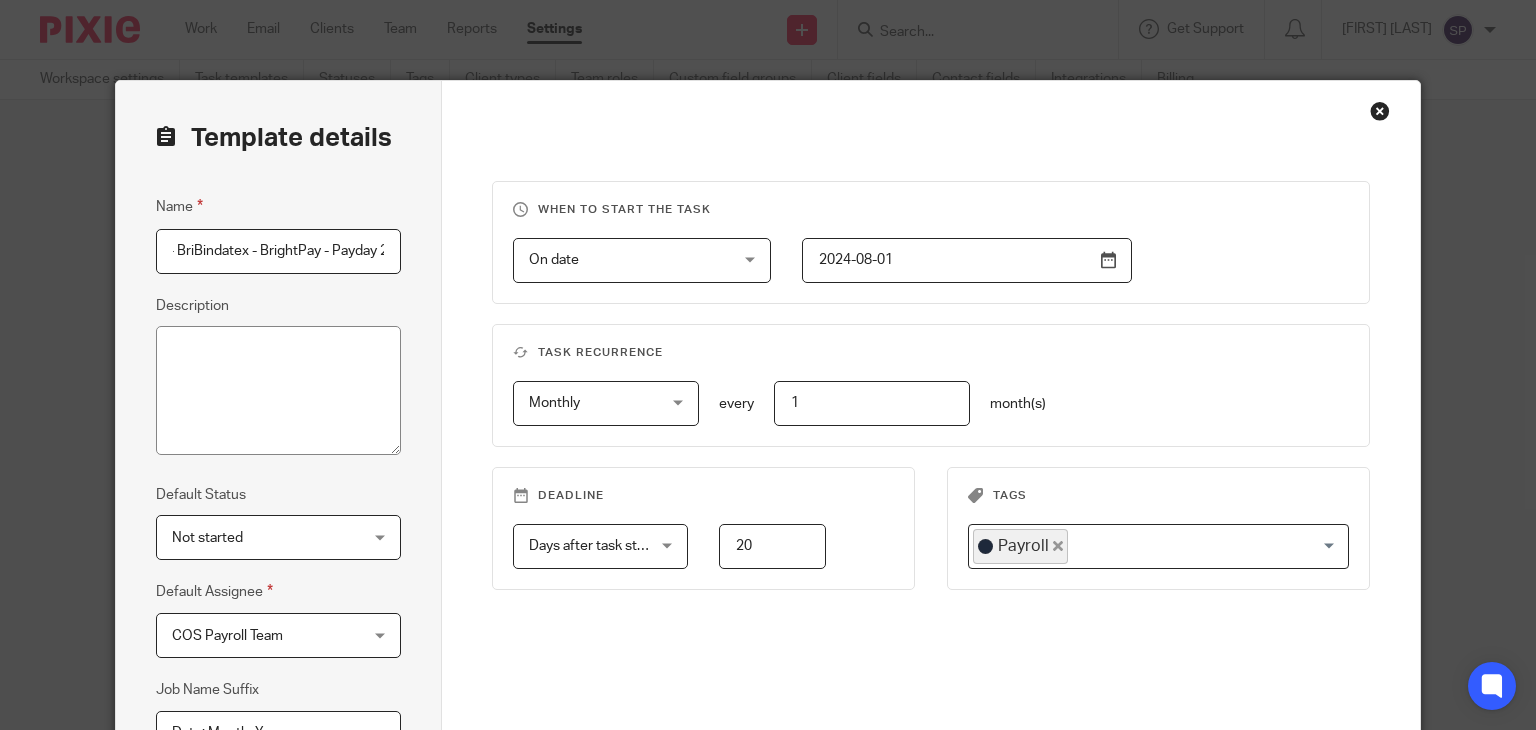 scroll, scrollTop: 0, scrollLeft: 0, axis: both 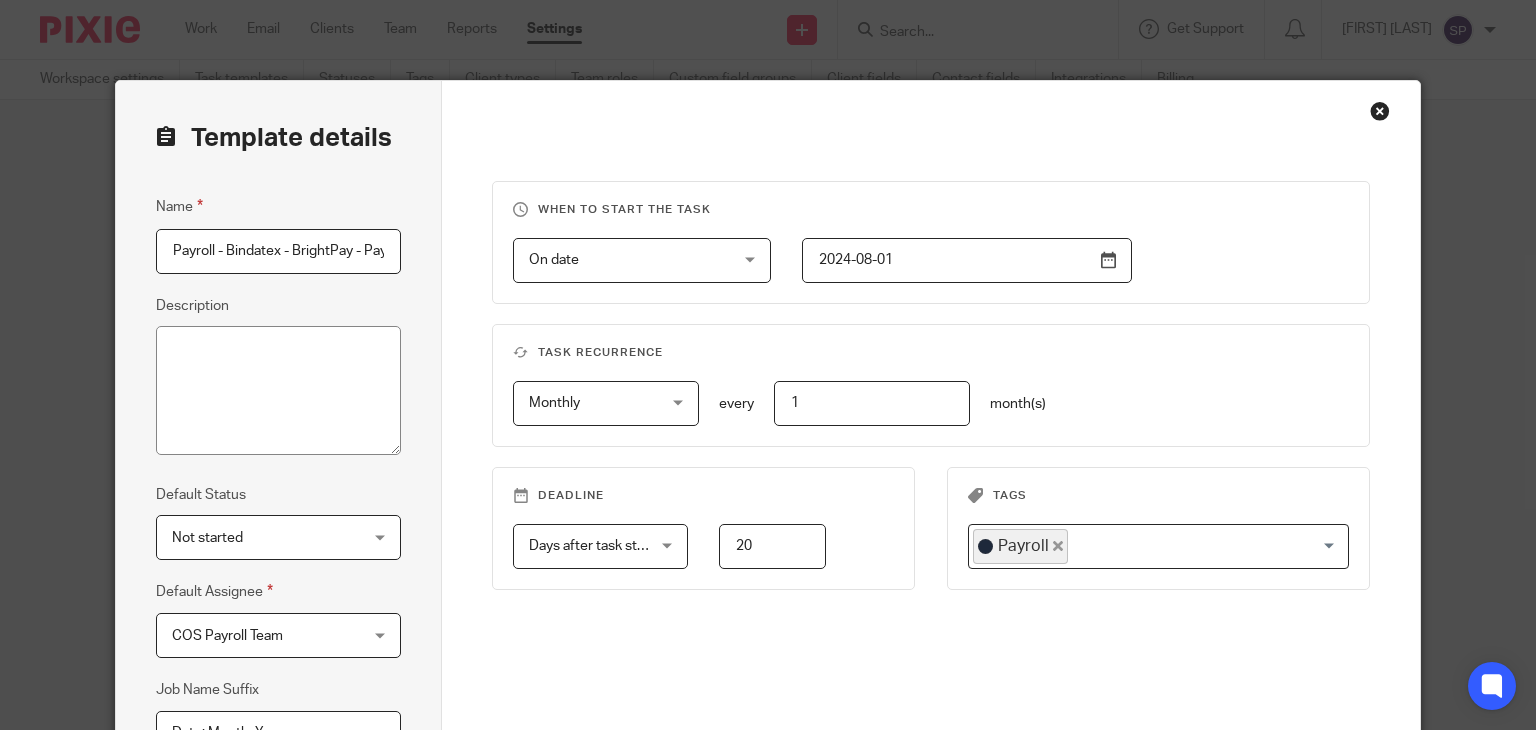 drag, startPoint x: 354, startPoint y: 249, endPoint x: 3, endPoint y: 242, distance: 351.0698 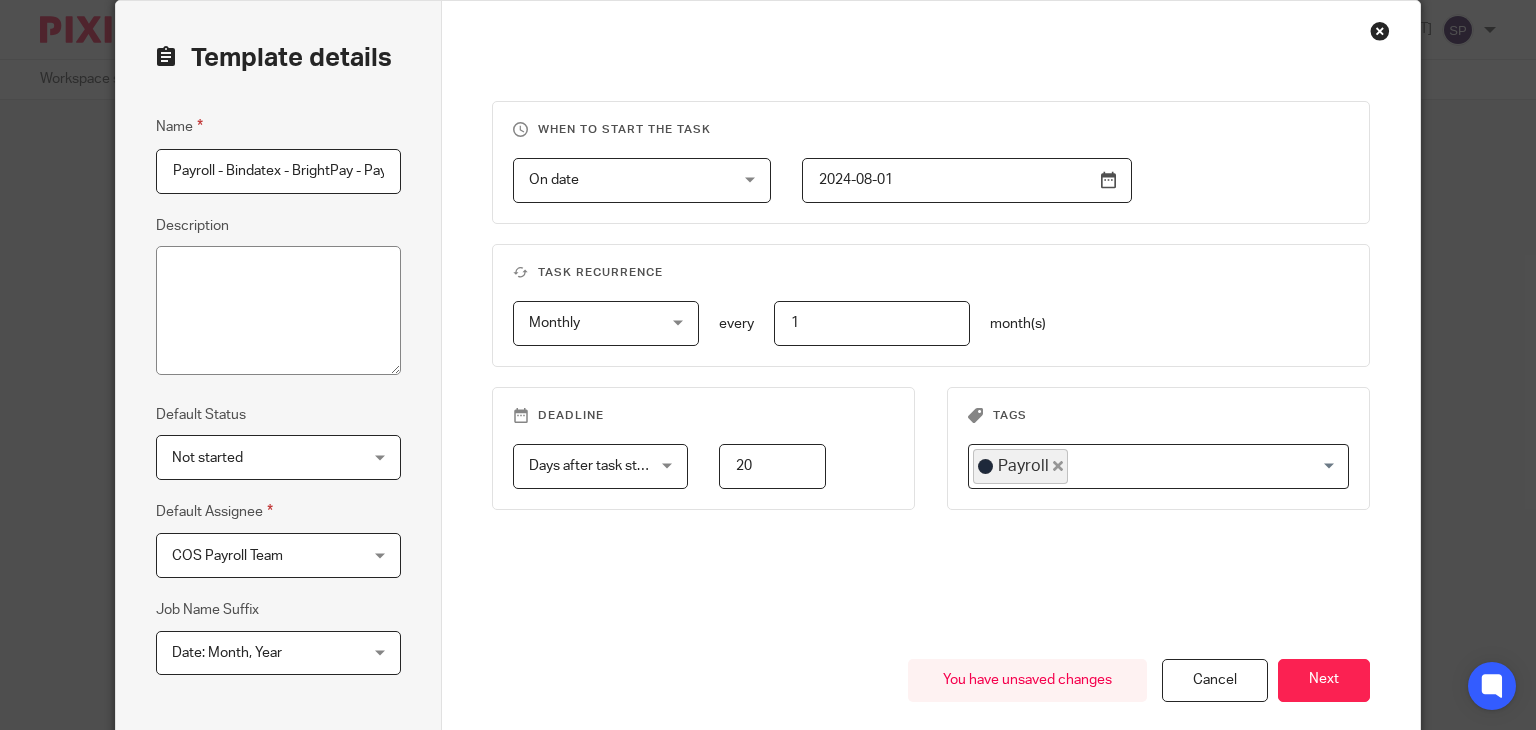 scroll, scrollTop: 290, scrollLeft: 0, axis: vertical 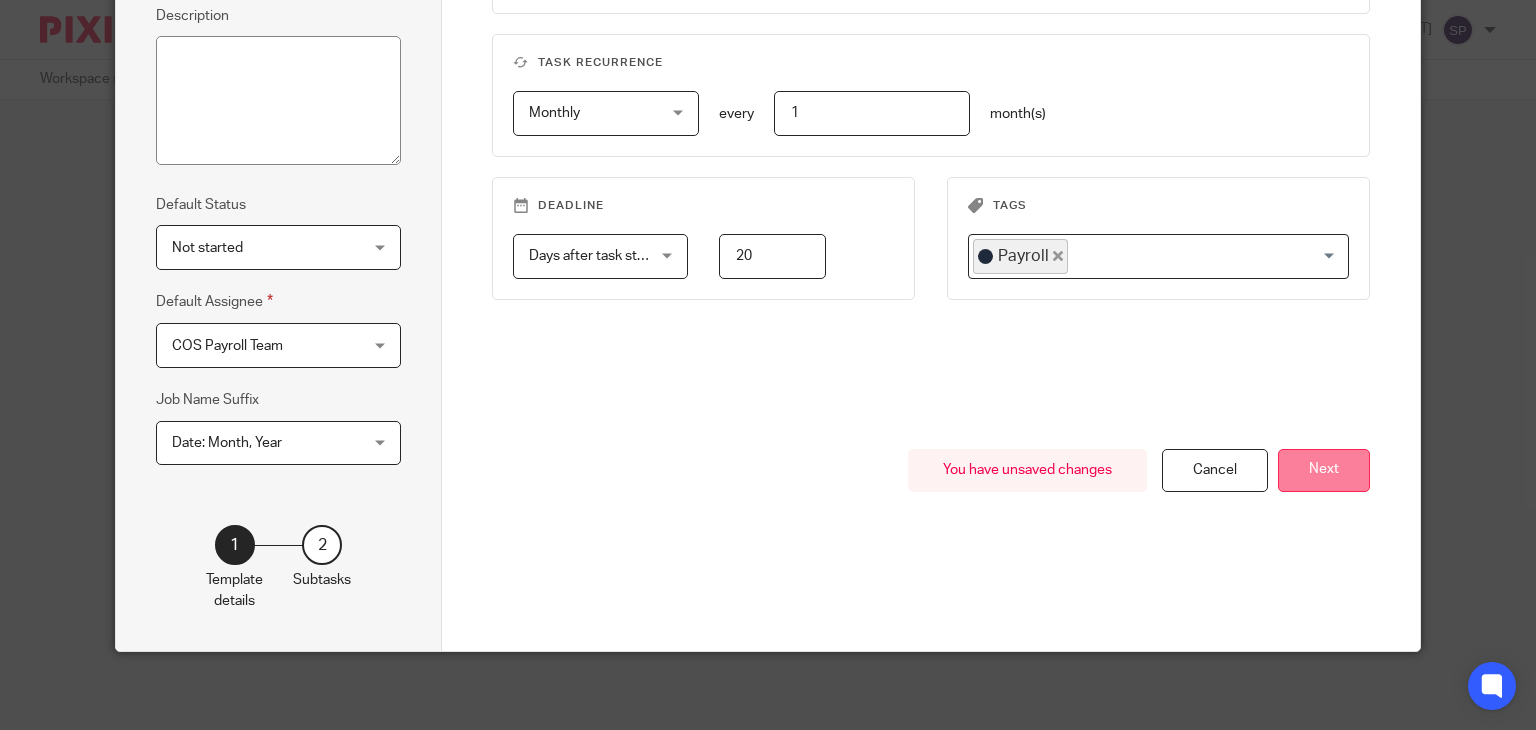 click on "Next" at bounding box center [1324, 470] 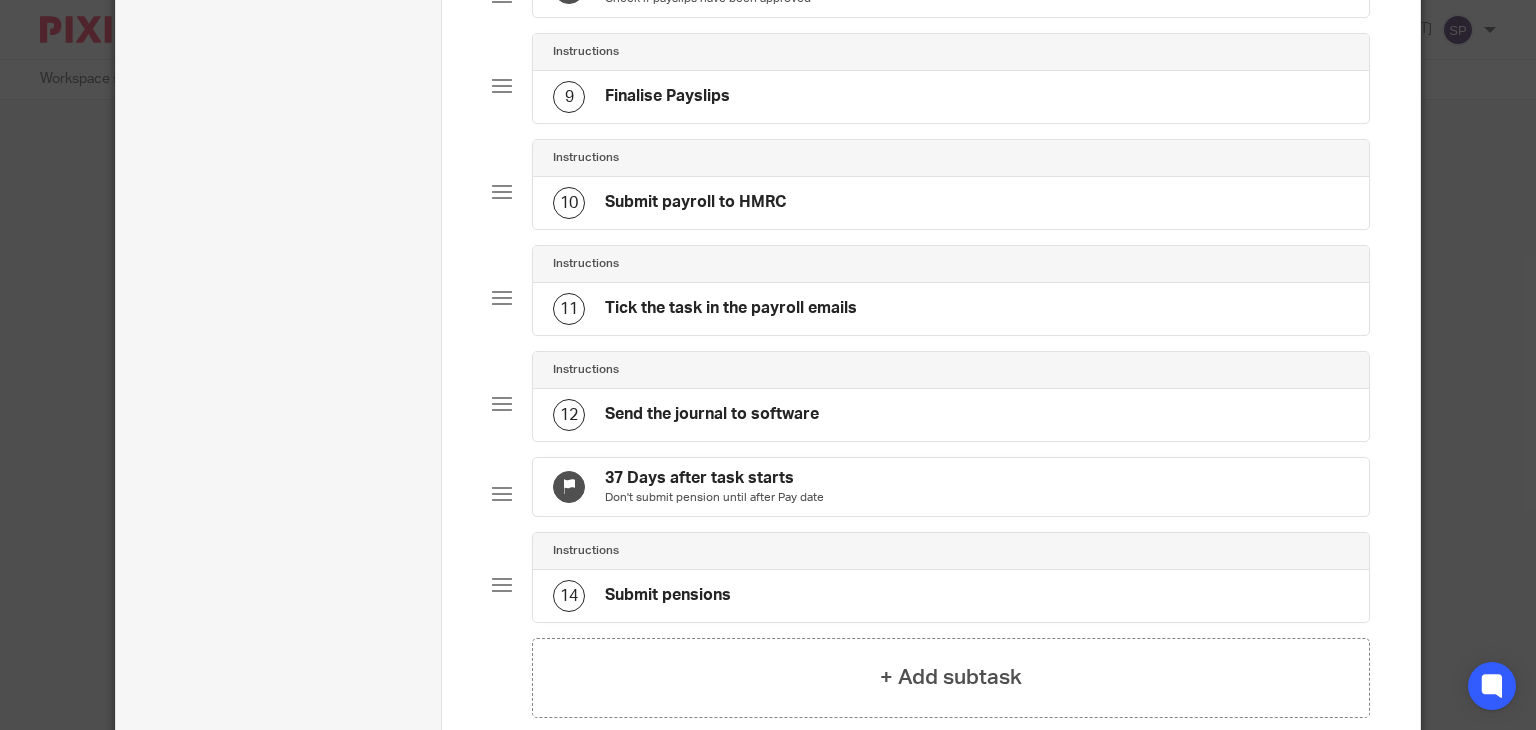 scroll, scrollTop: 1172, scrollLeft: 0, axis: vertical 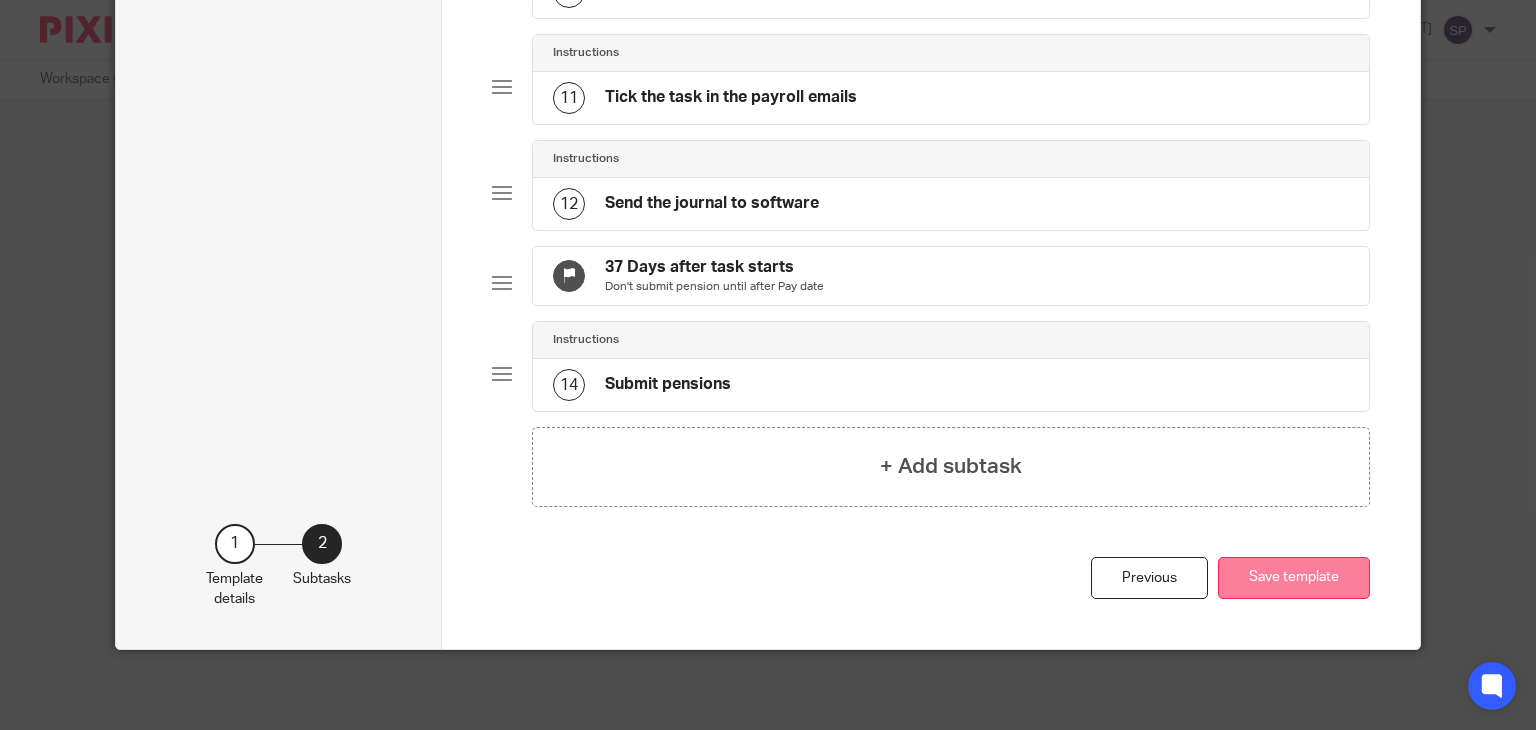 click on "Save template" at bounding box center (1294, 578) 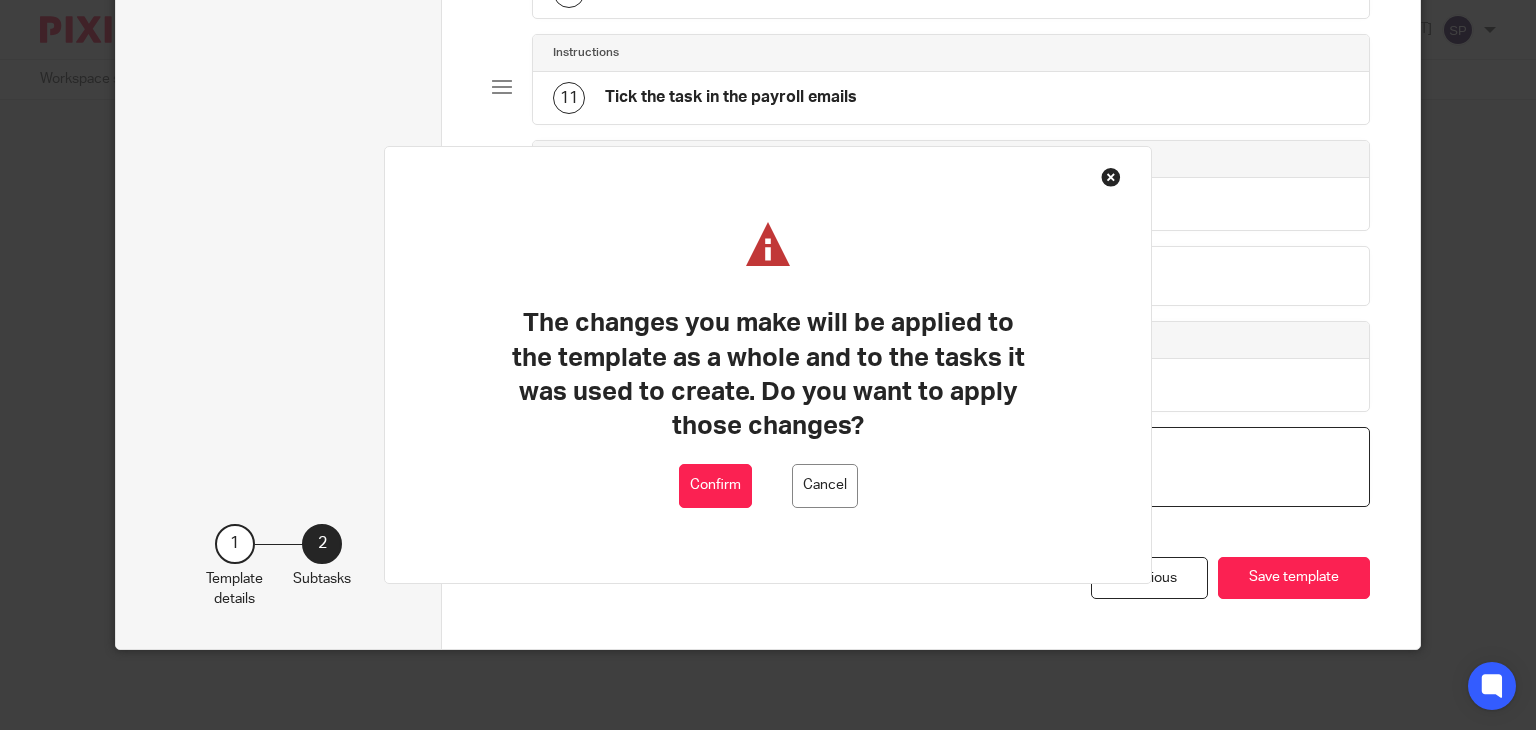 click on "Confirm" at bounding box center [715, 486] 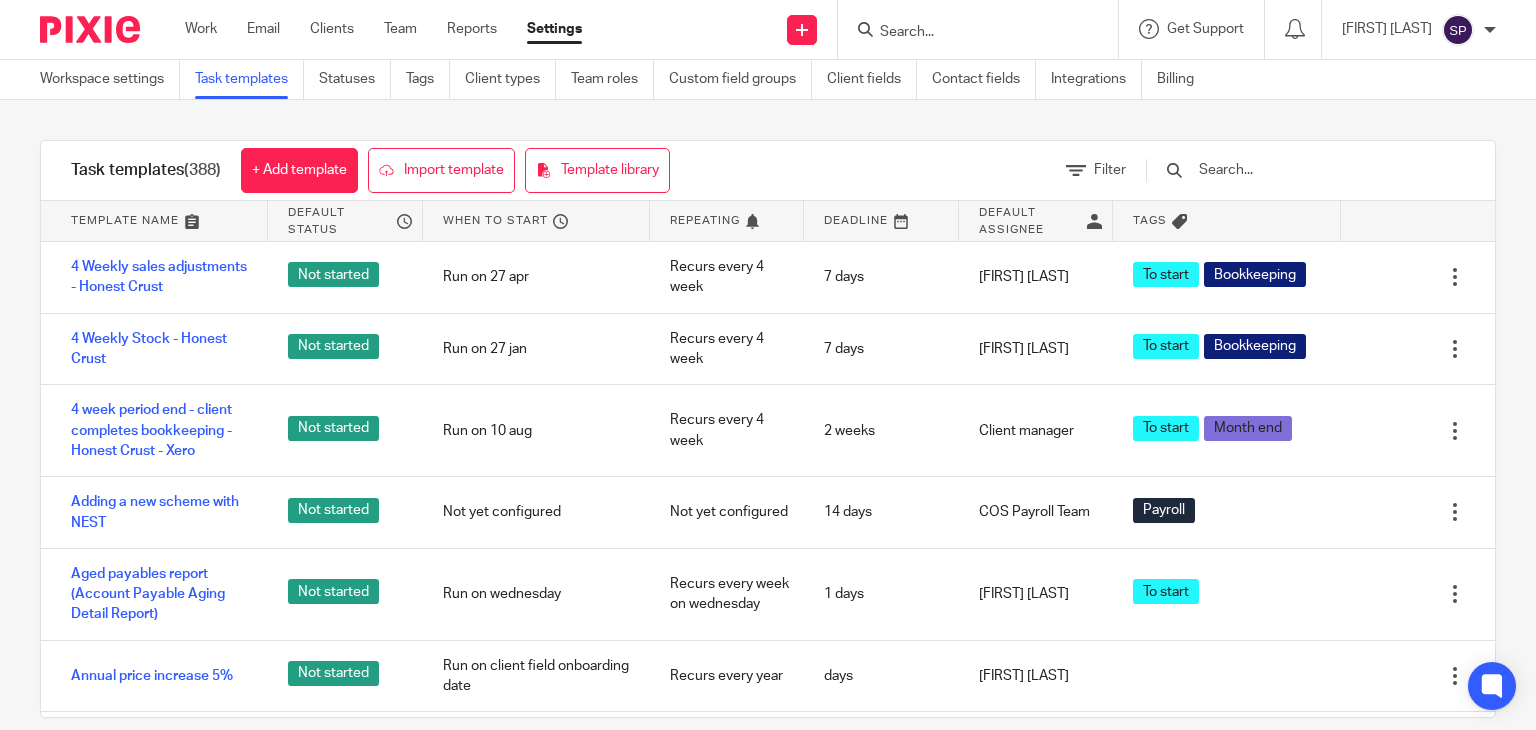 scroll, scrollTop: 0, scrollLeft: 0, axis: both 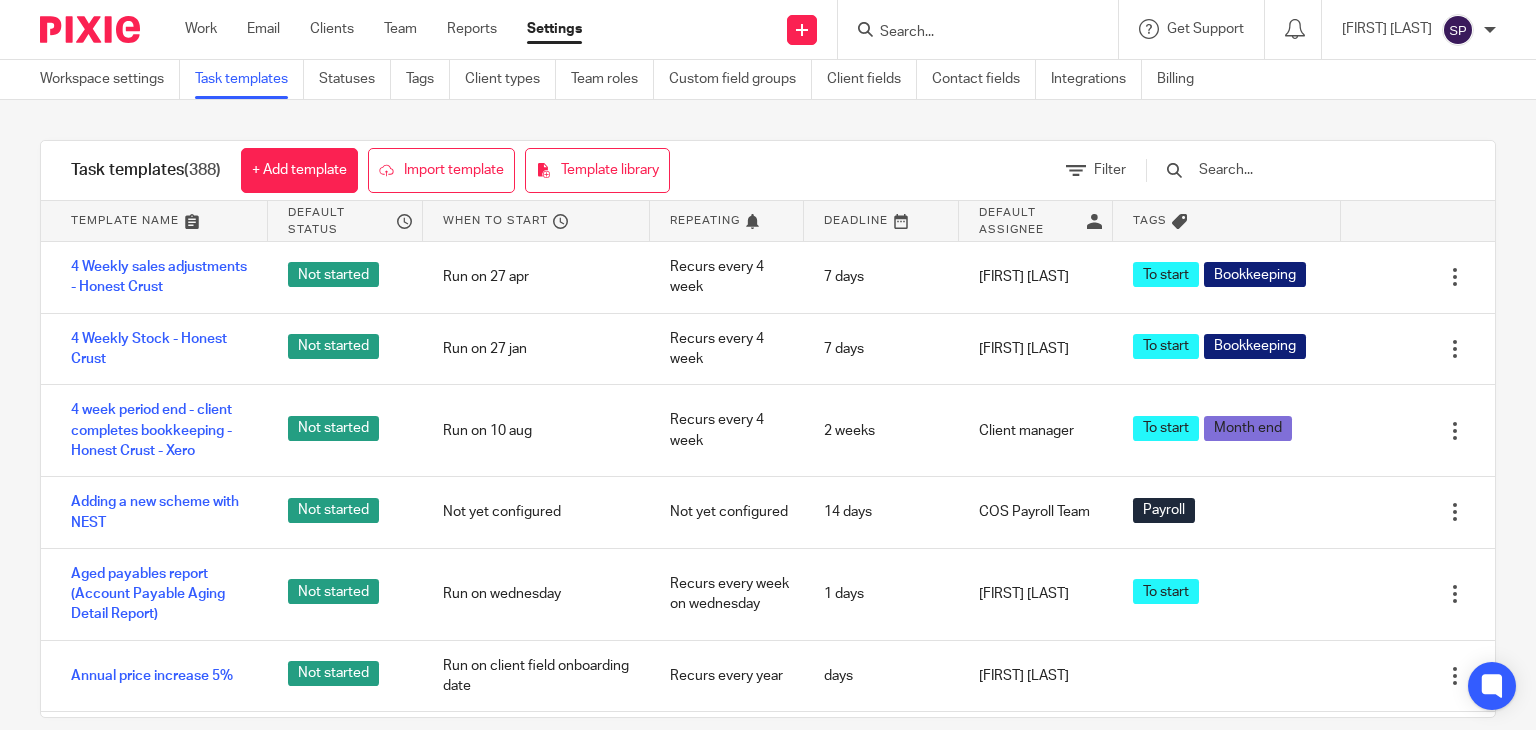 click at bounding box center (1313, 170) 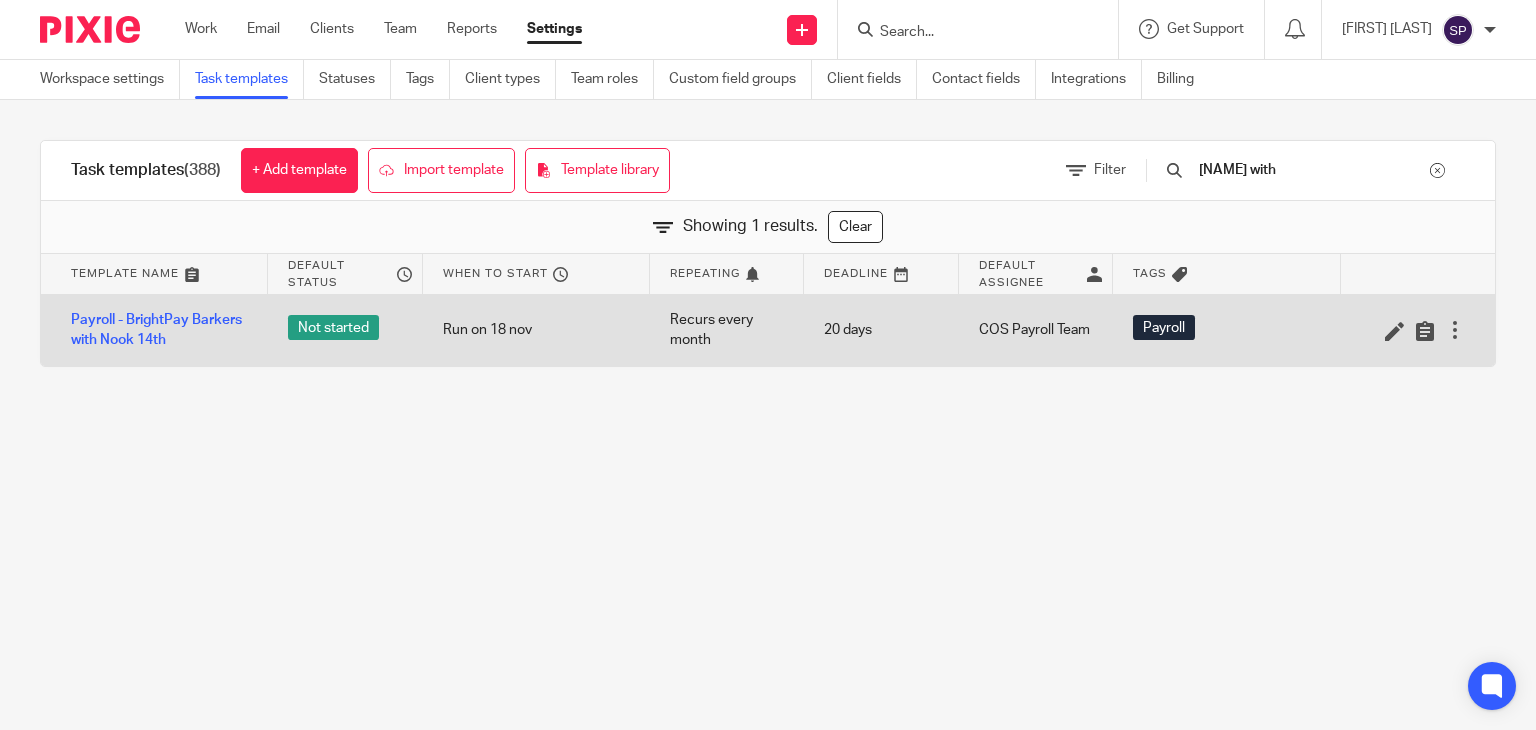 type on "barkers with" 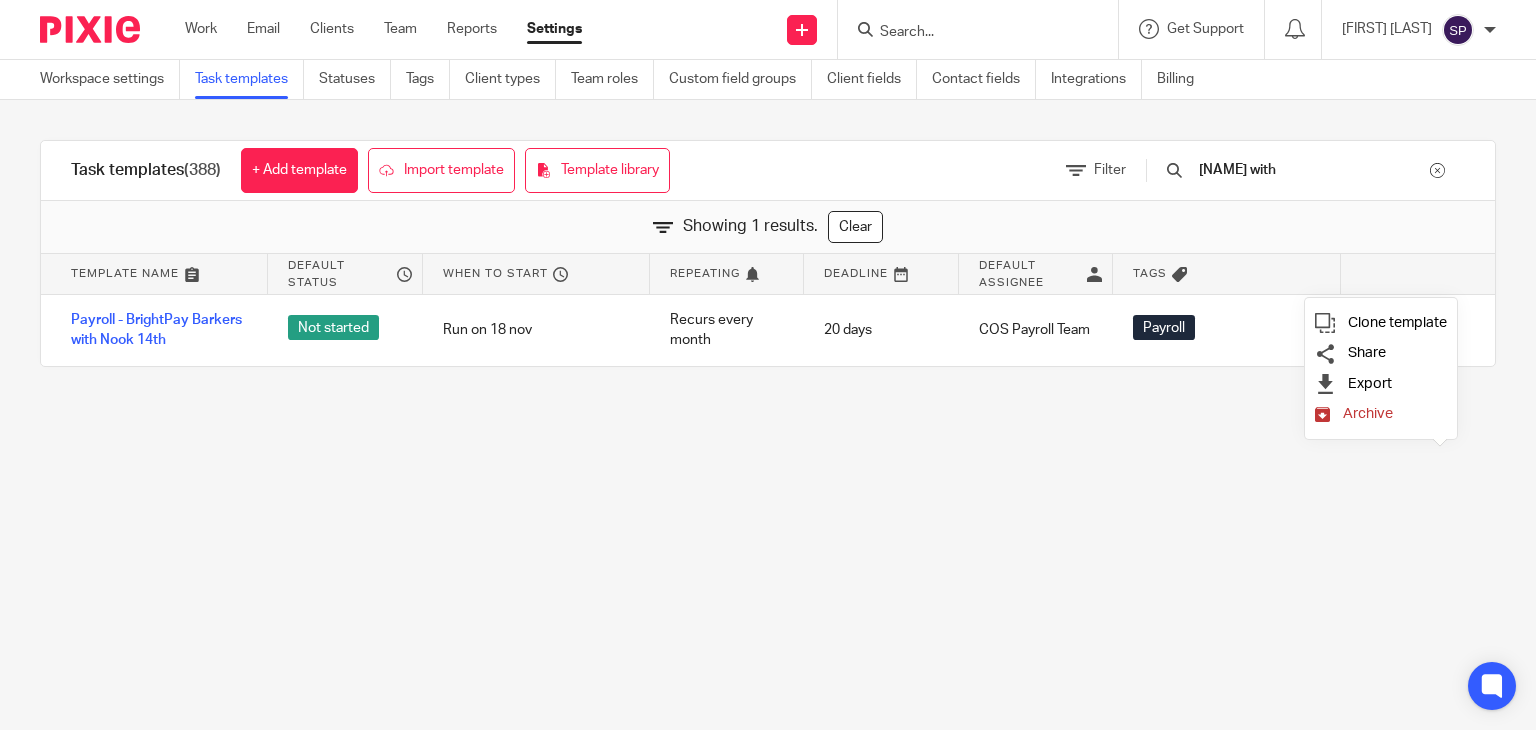 click on "Archive" at bounding box center [1368, 413] 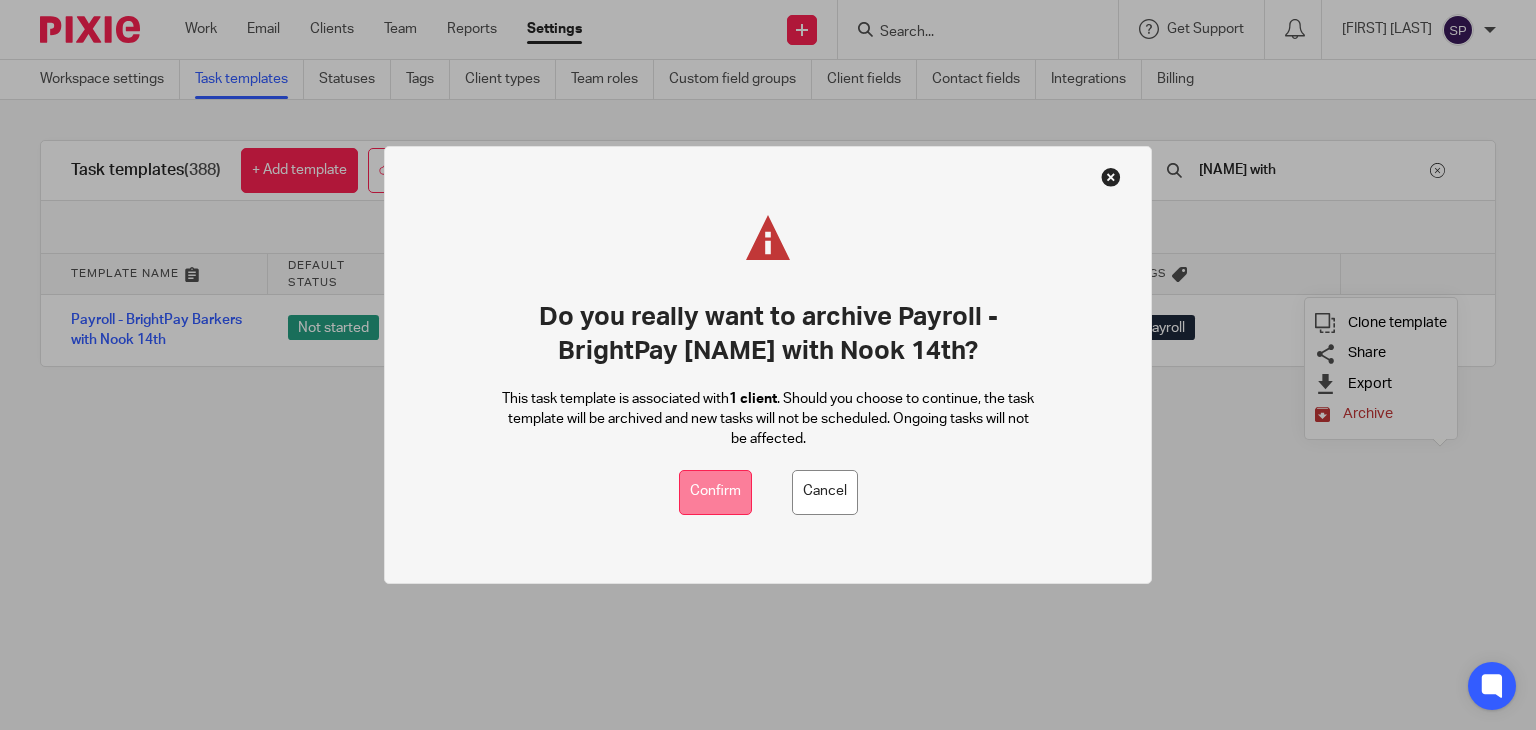 click on "Confirm" at bounding box center (715, 492) 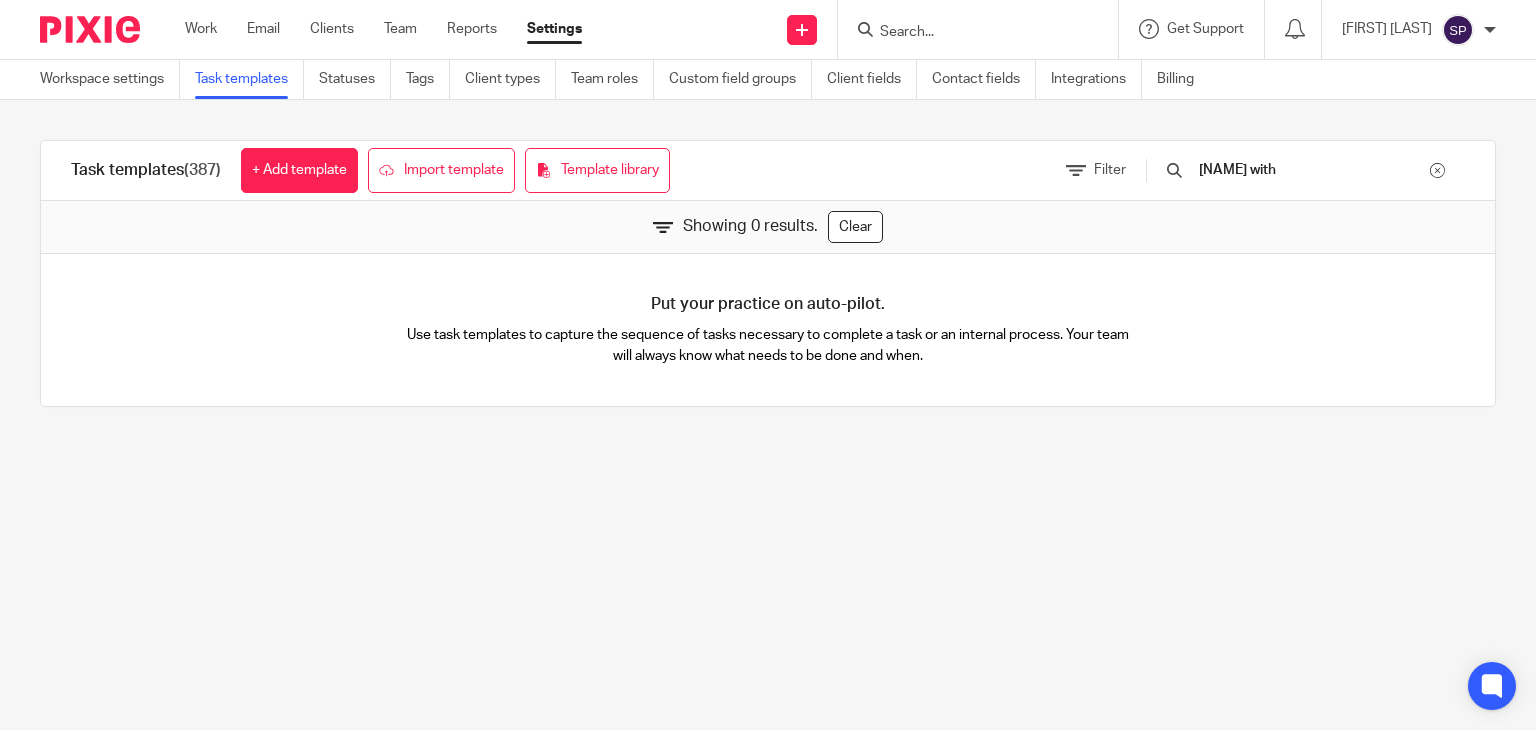 click on "barkers with" at bounding box center [1305, 170] 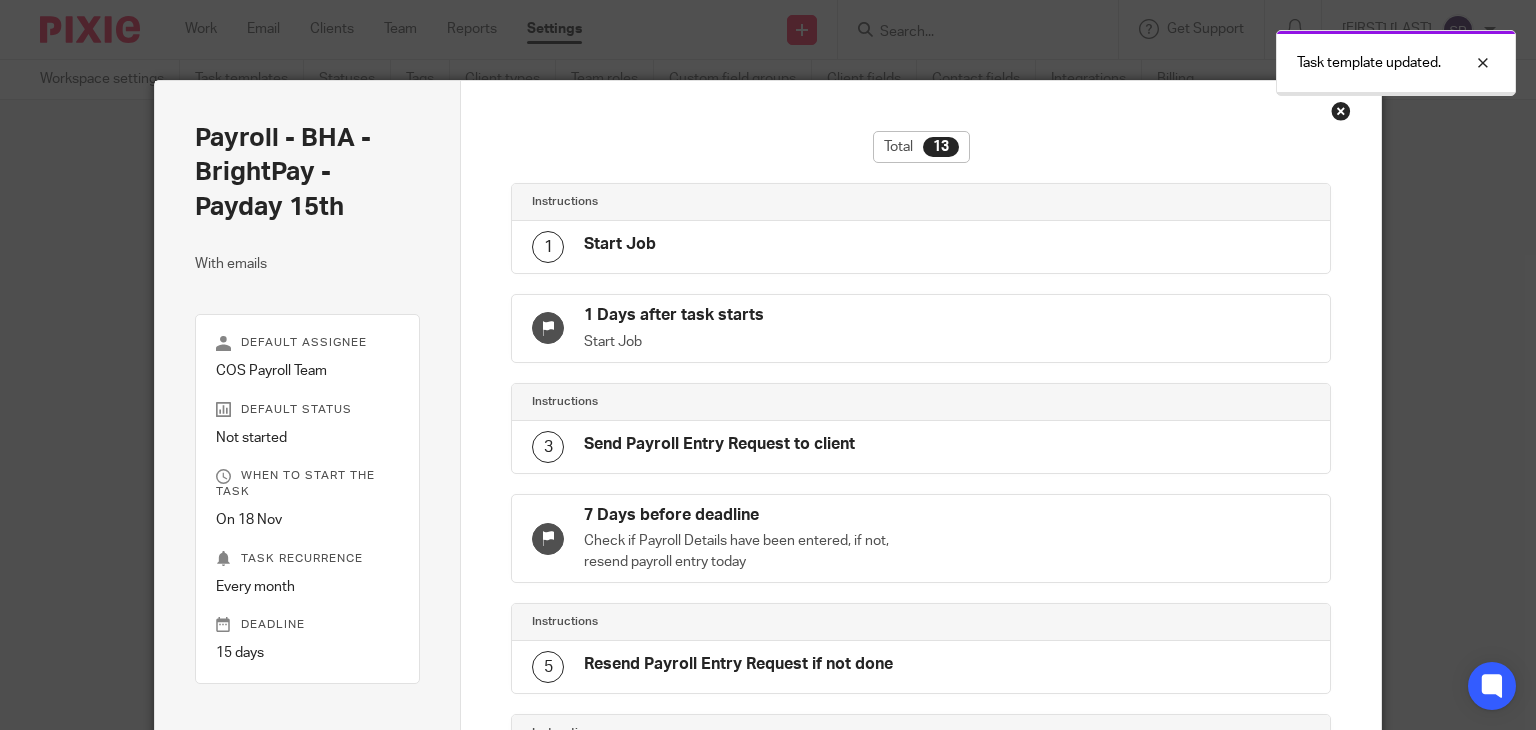 scroll, scrollTop: 0, scrollLeft: 0, axis: both 